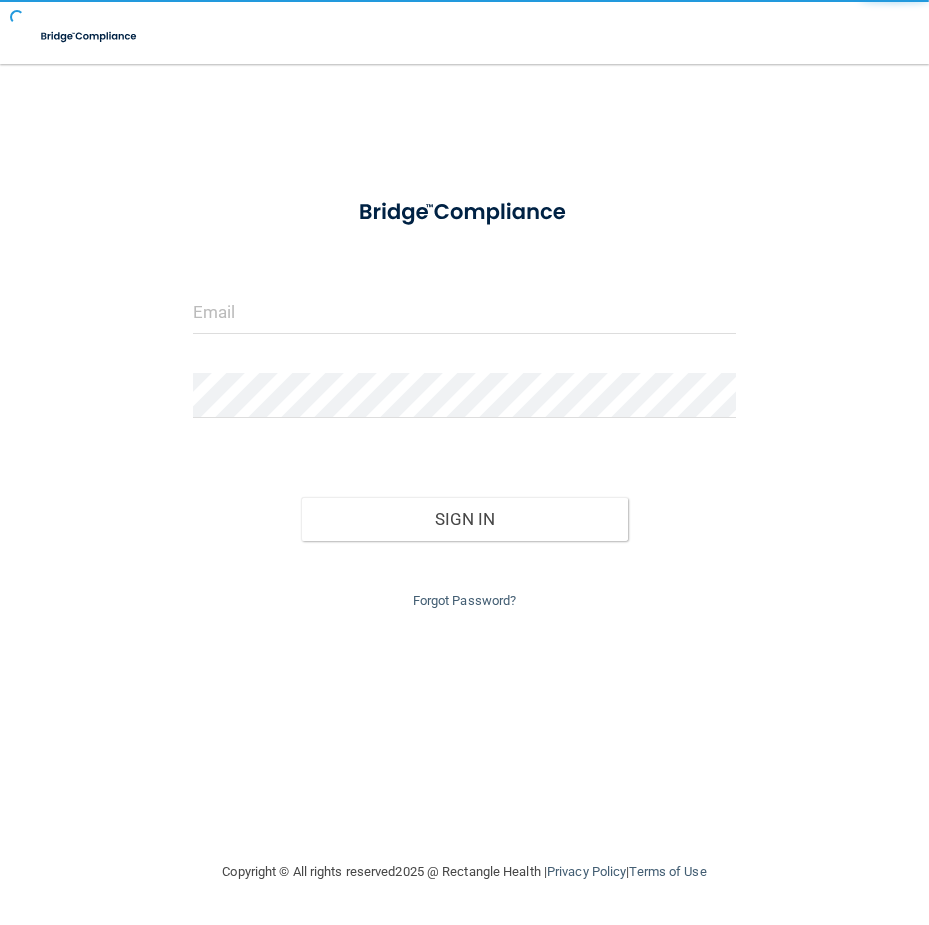 scroll, scrollTop: 0, scrollLeft: 0, axis: both 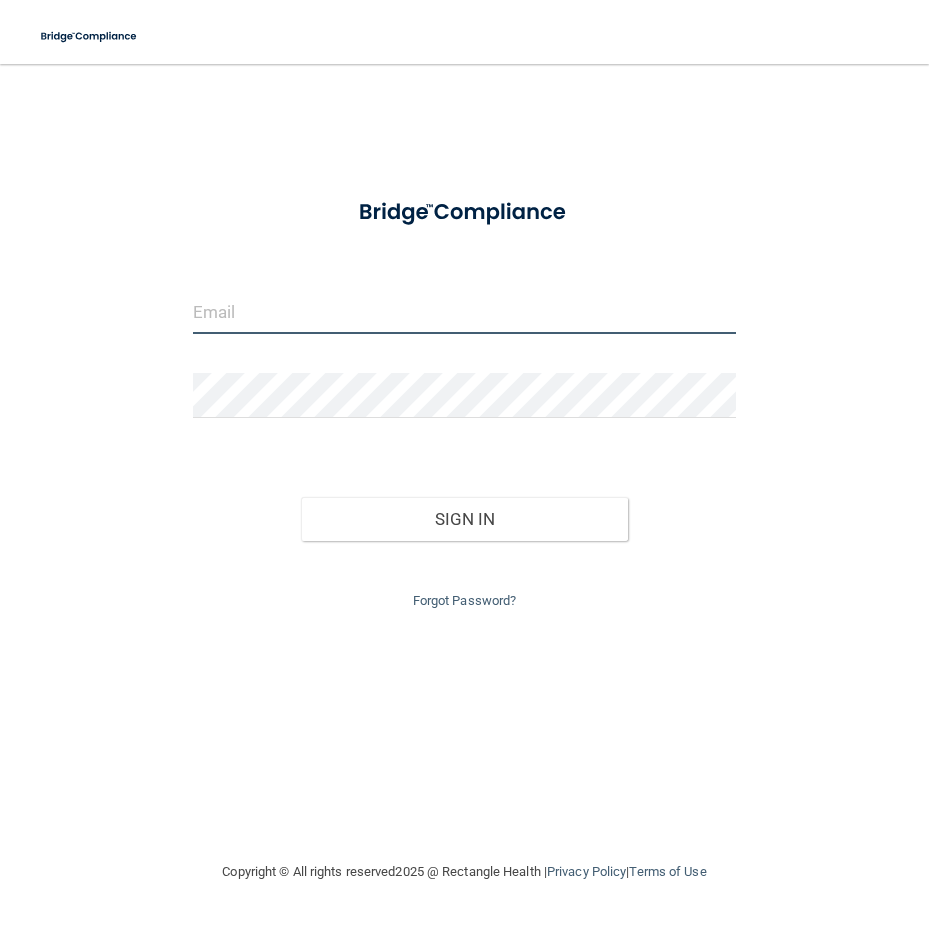 click at bounding box center [464, 311] 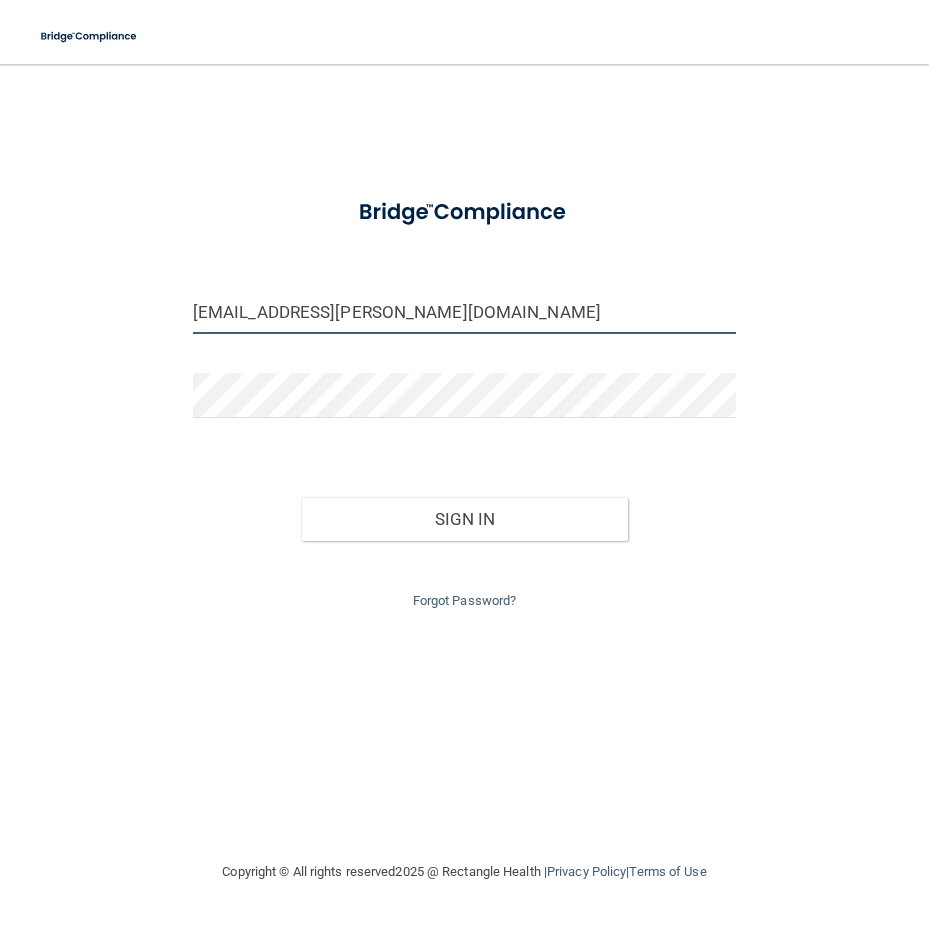 type on "[EMAIL_ADDRESS][PERSON_NAME][DOMAIN_NAME]" 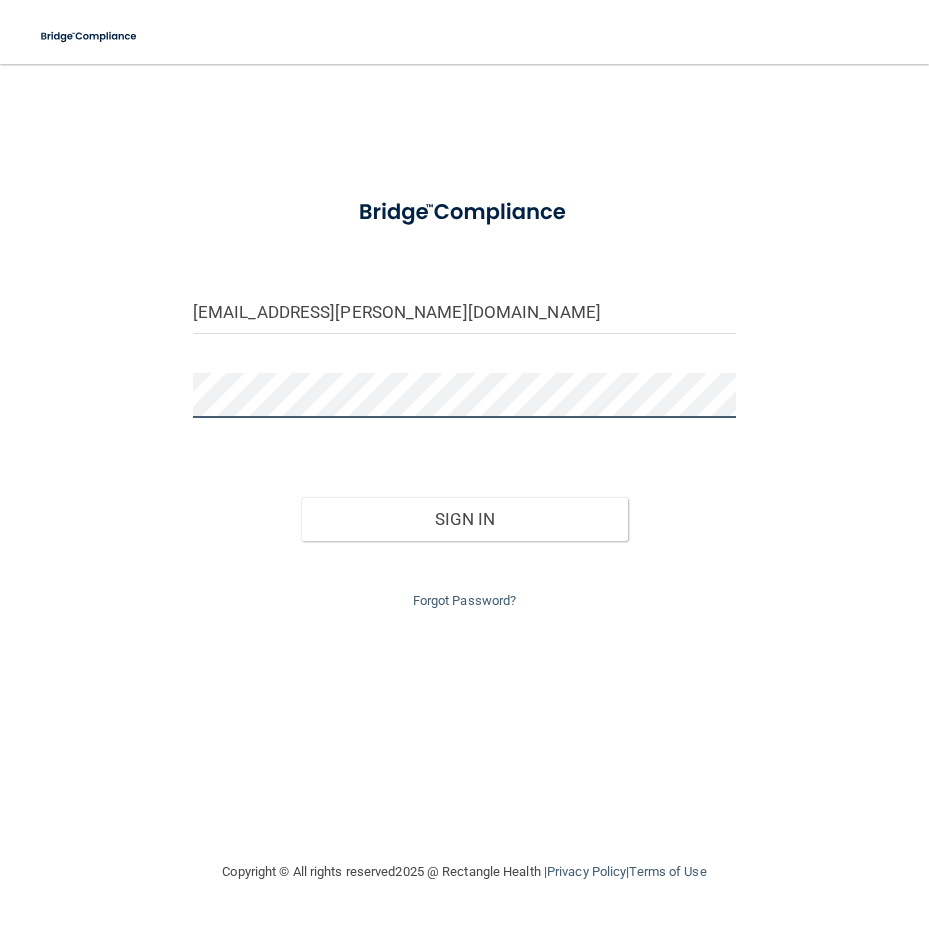 click on "Sign In" at bounding box center (464, 519) 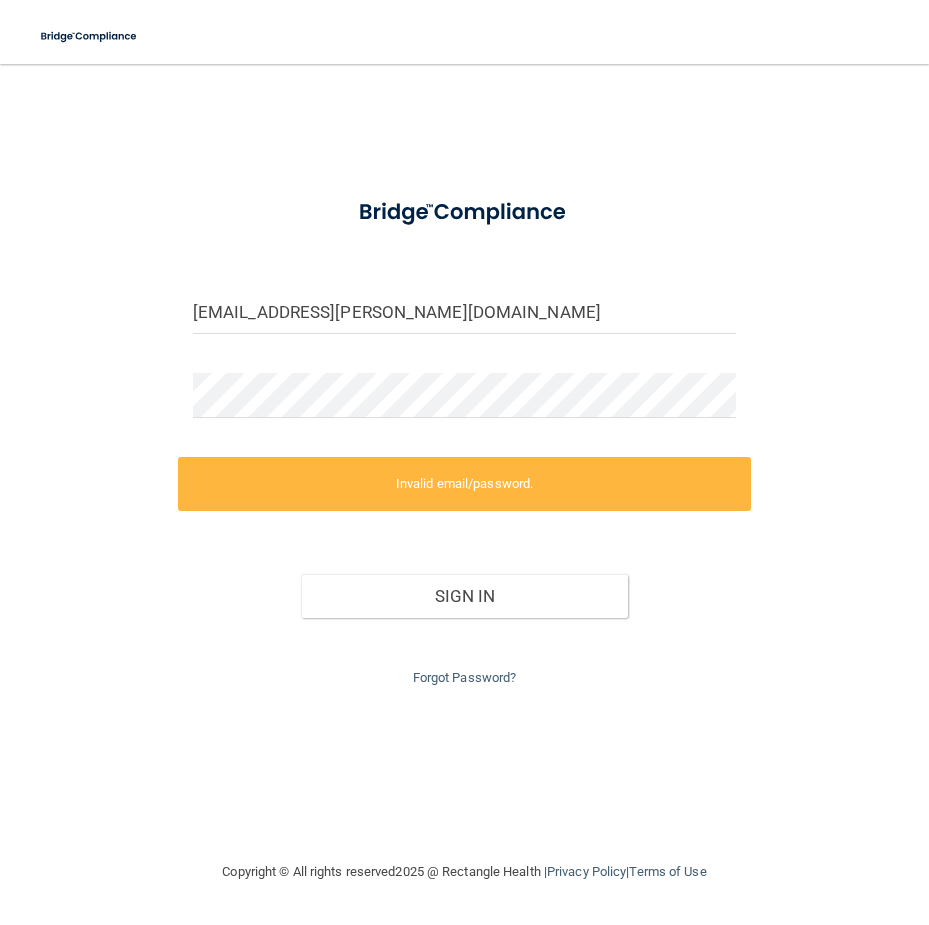 click at bounding box center [464, 395] 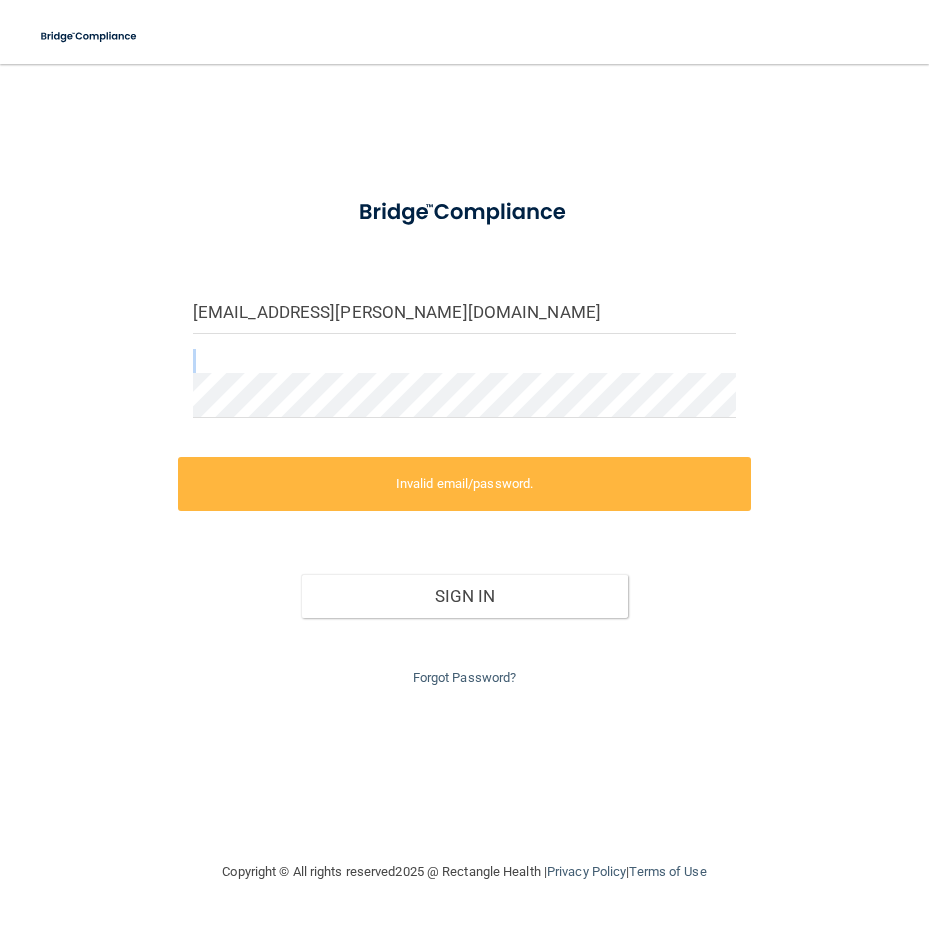 click at bounding box center [464, 395] 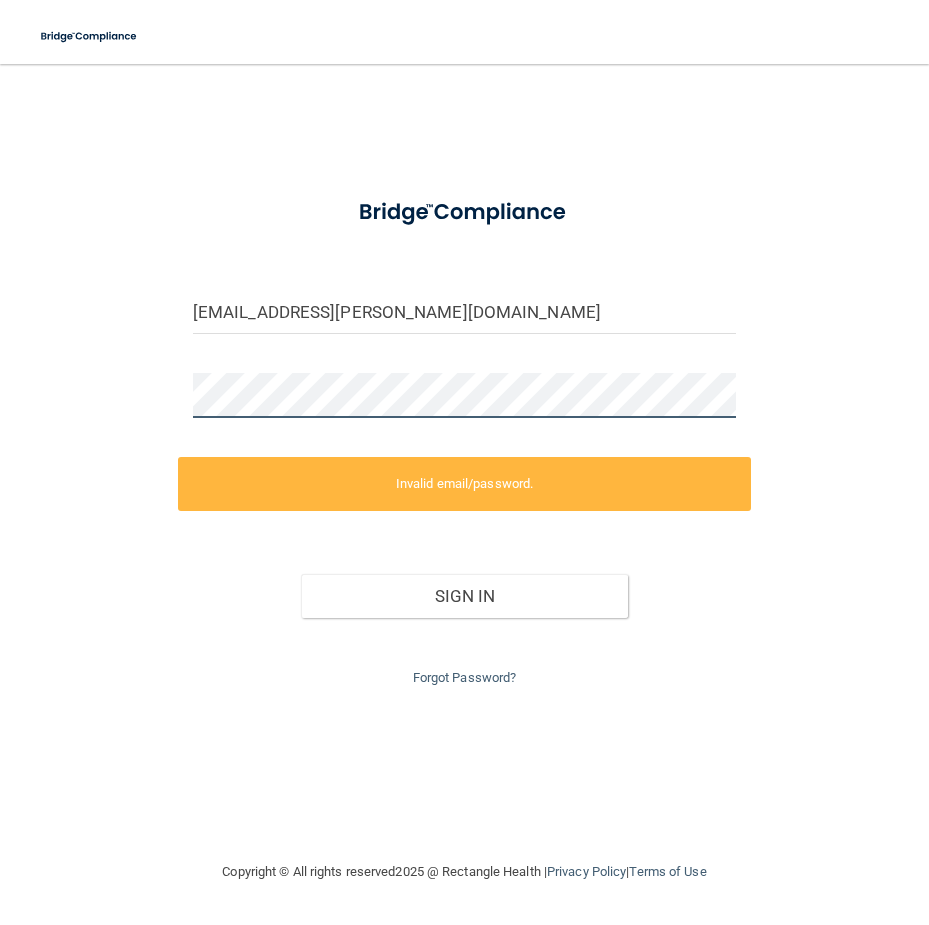 drag, startPoint x: 191, startPoint y: 397, endPoint x: 154, endPoint y: 397, distance: 37 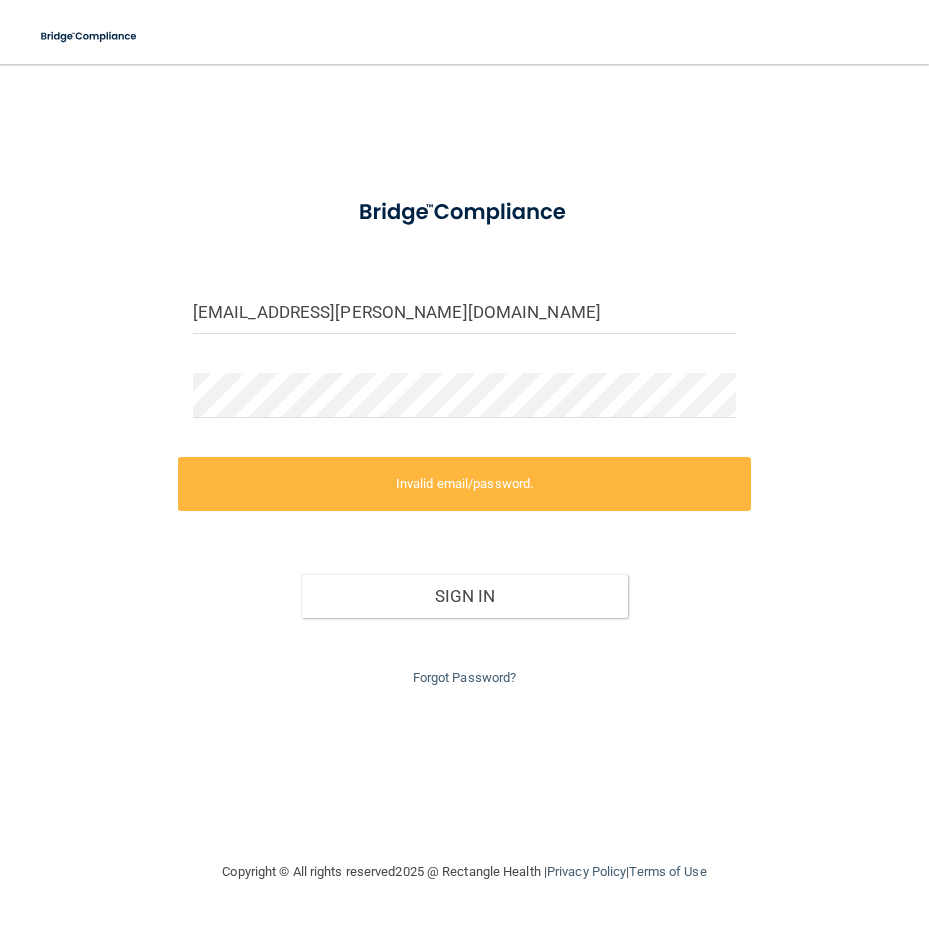 click on "Invalid email/password." at bounding box center [464, 484] 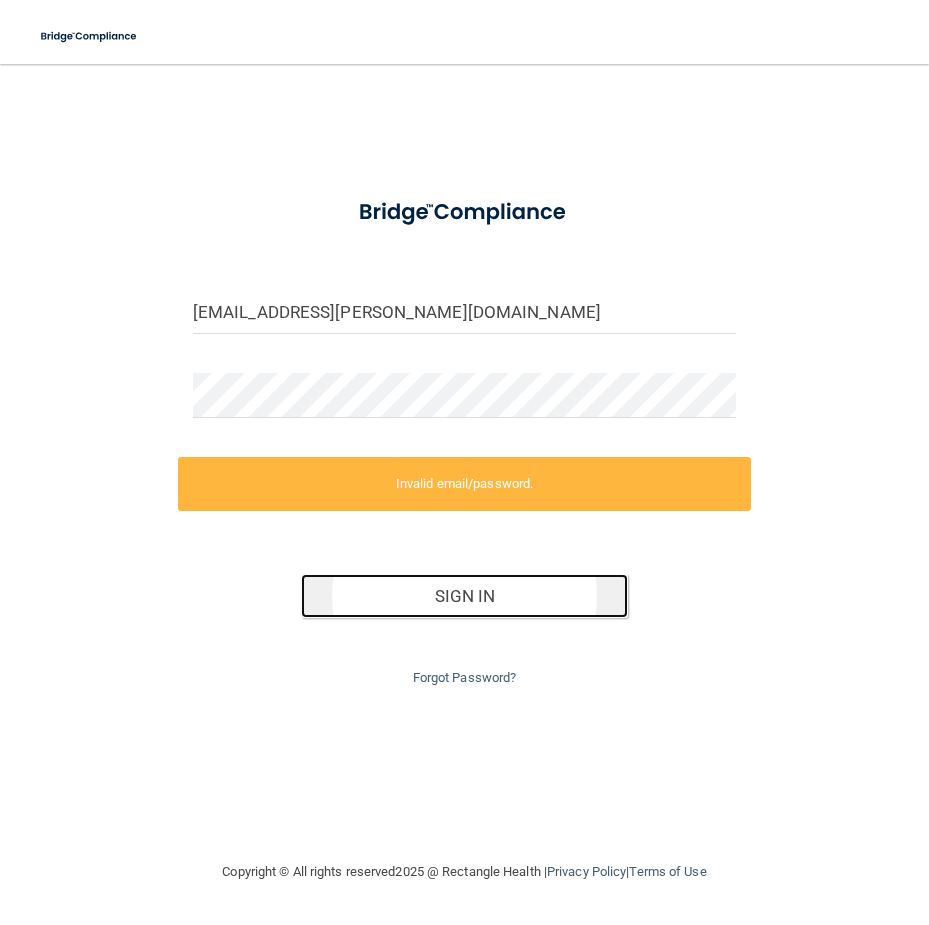 click on "Sign In" at bounding box center (464, 596) 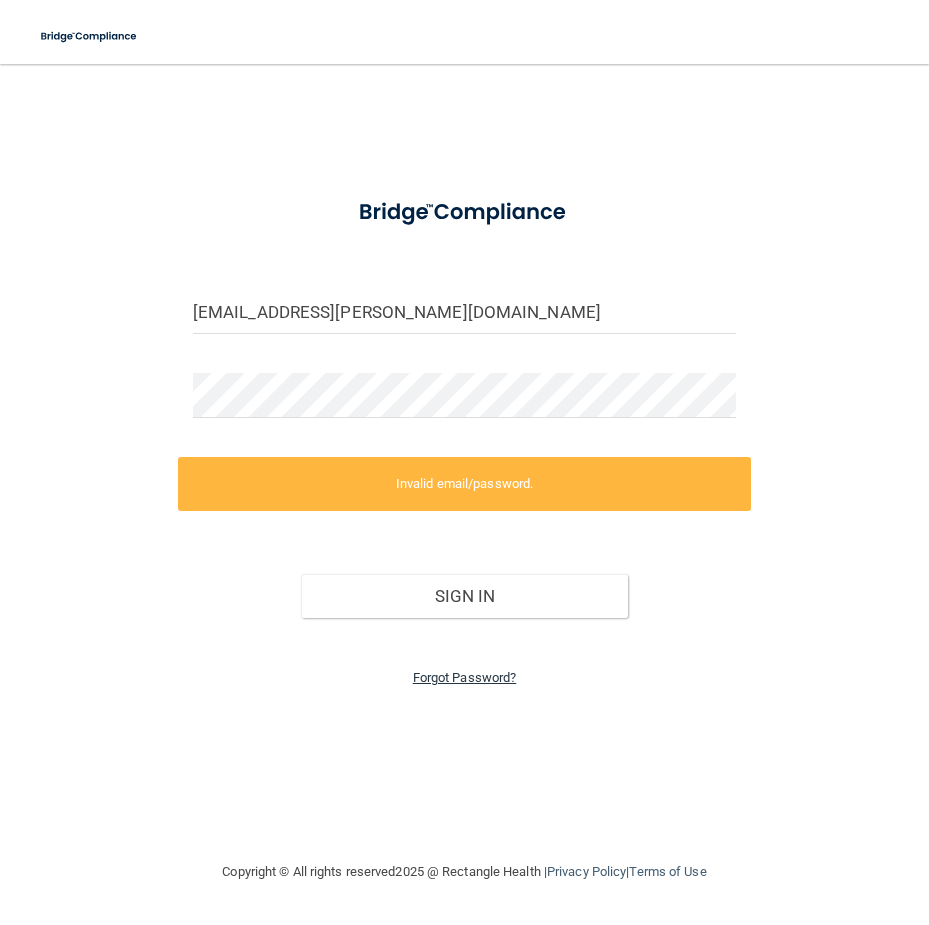 click on "Forgot Password?" at bounding box center (465, 677) 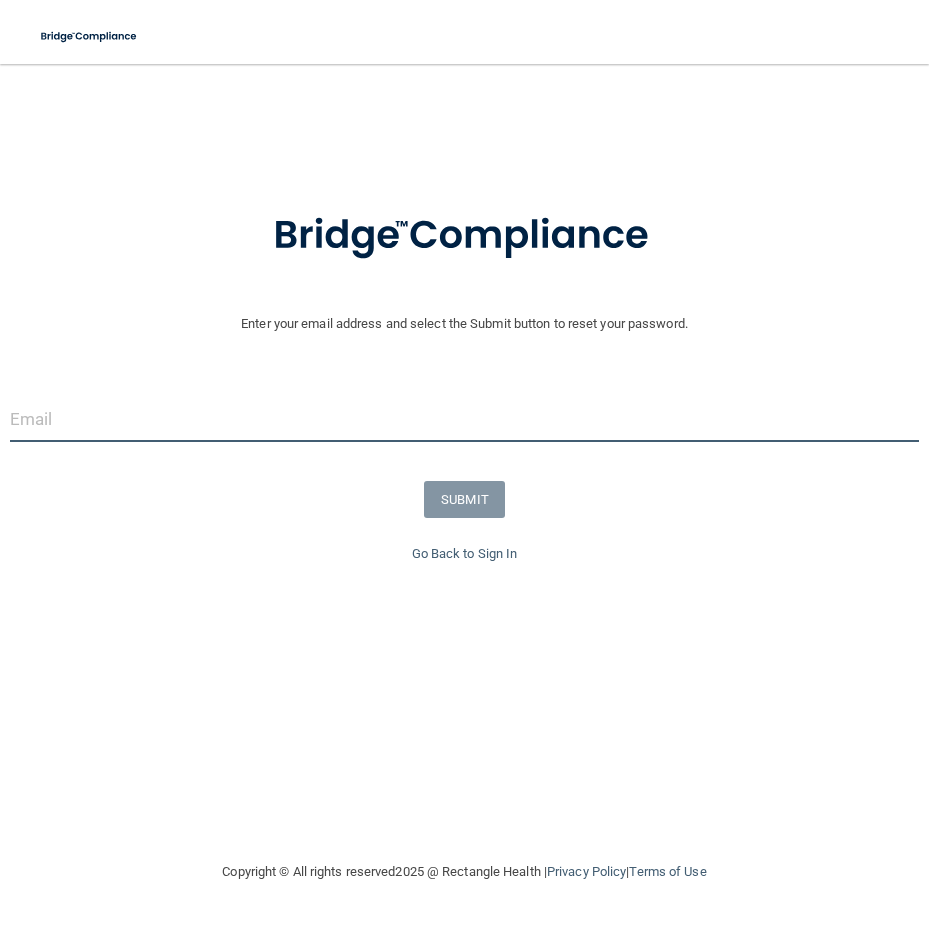 click at bounding box center [464, 419] 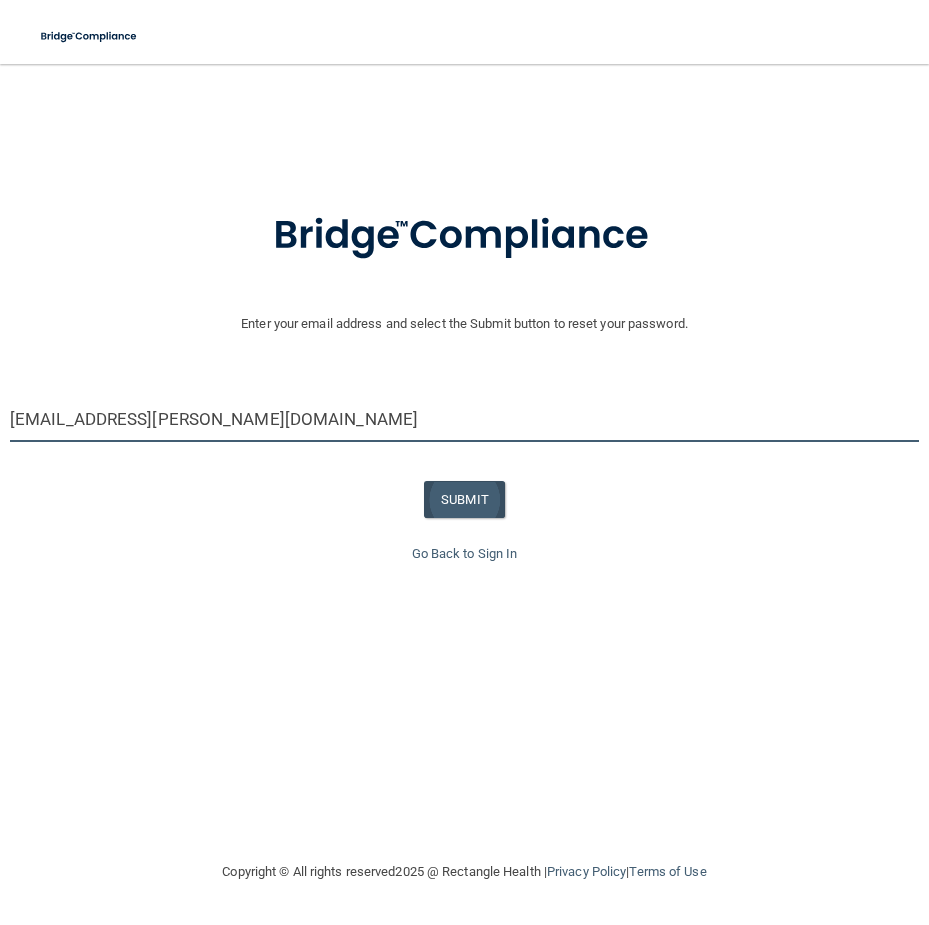 type on "[EMAIL_ADDRESS][PERSON_NAME][DOMAIN_NAME]" 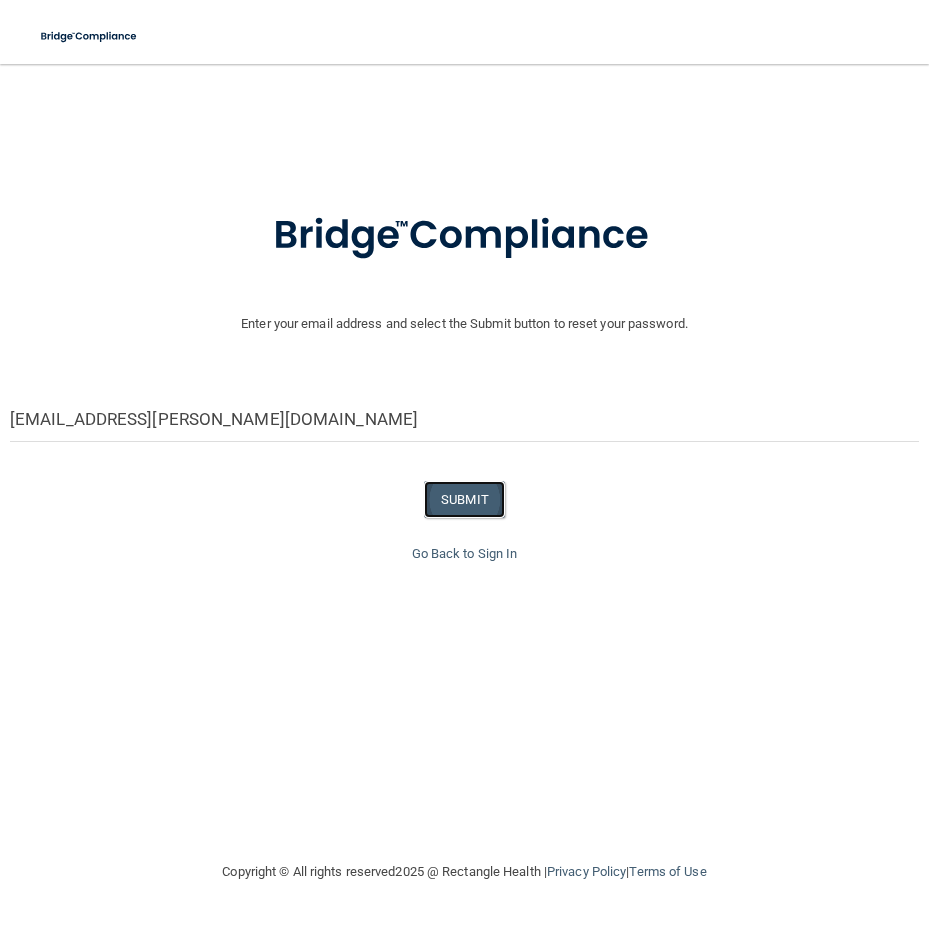 drag, startPoint x: 478, startPoint y: 489, endPoint x: 494, endPoint y: 510, distance: 26.400757 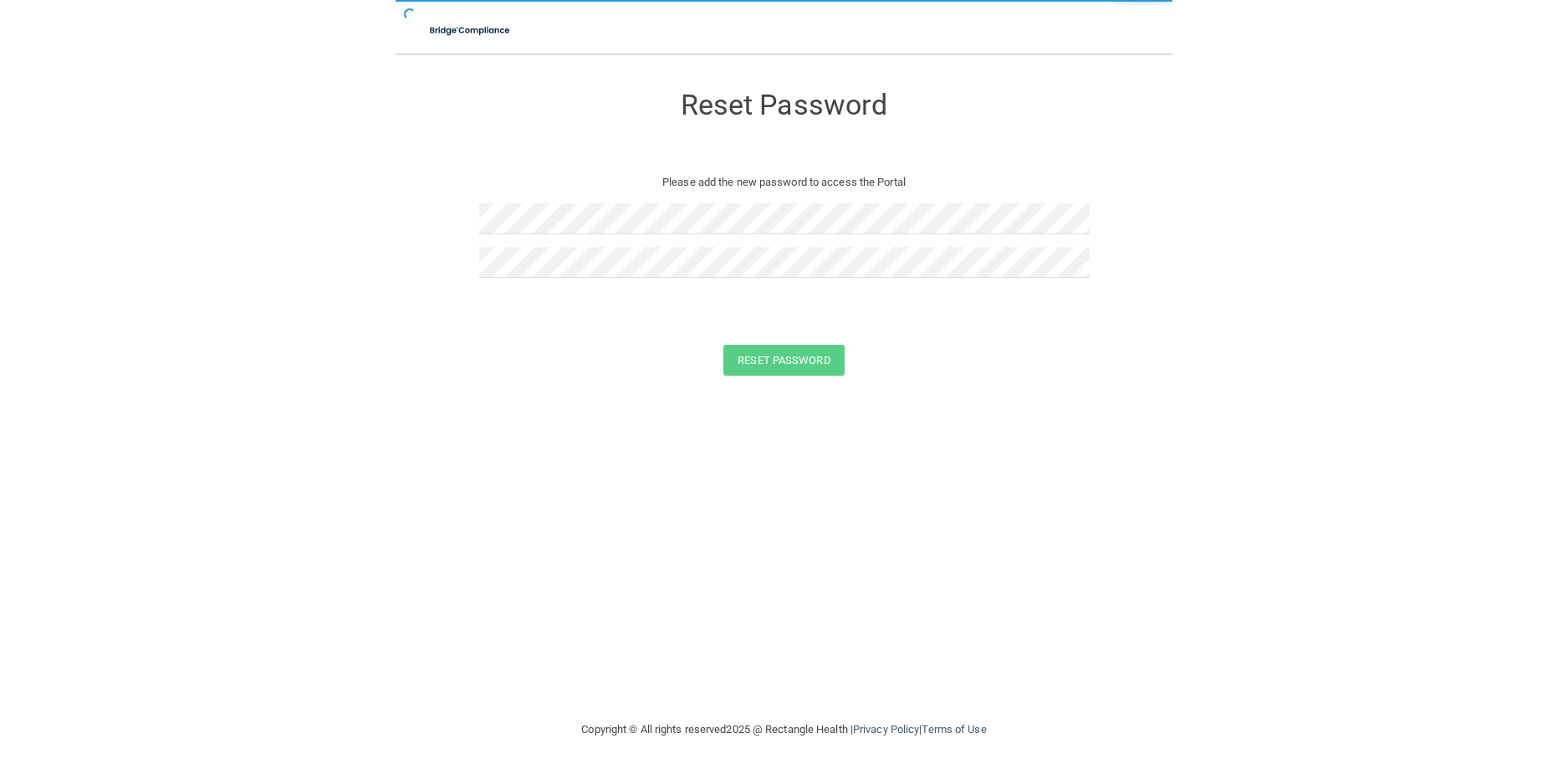 scroll, scrollTop: 0, scrollLeft: 0, axis: both 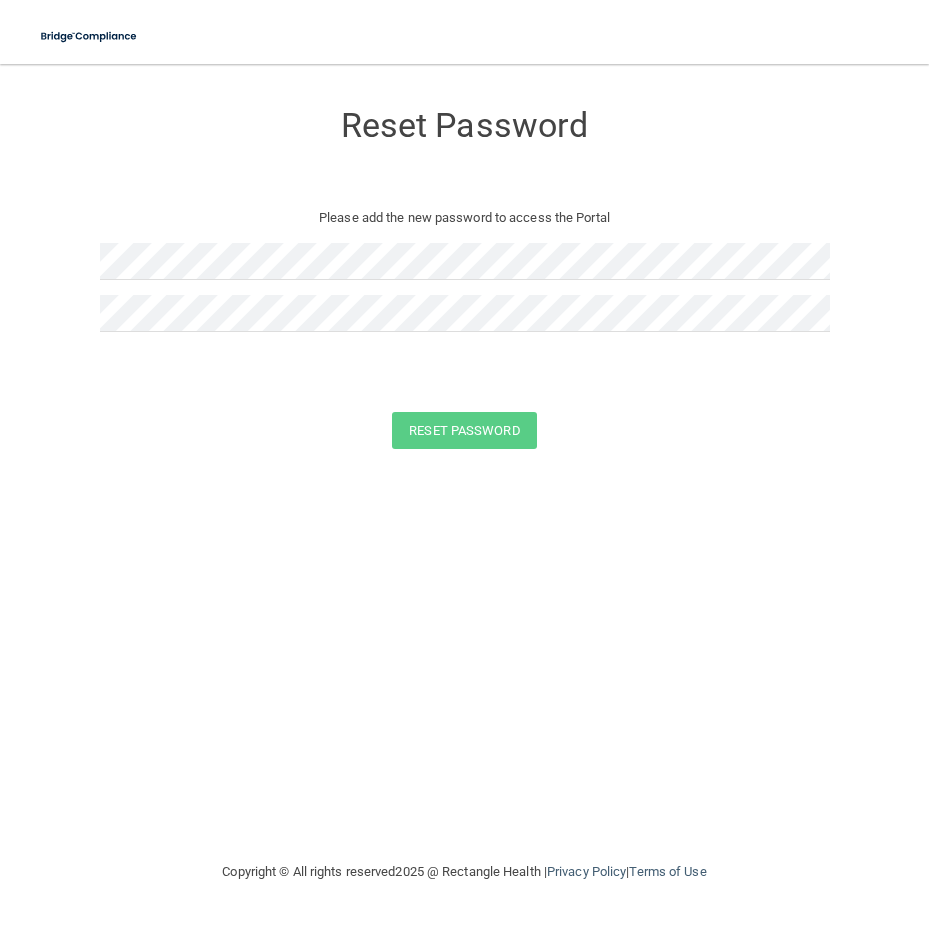 click at bounding box center [465, 321] 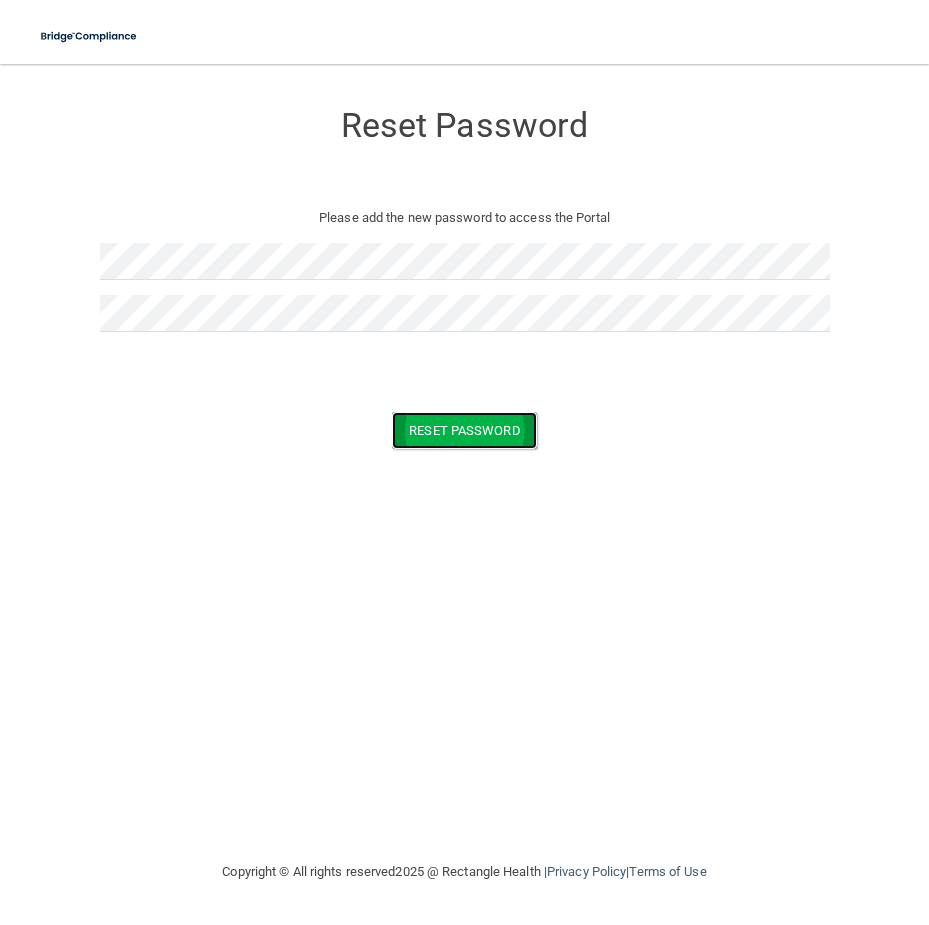 click on "Reset Password" at bounding box center (464, 430) 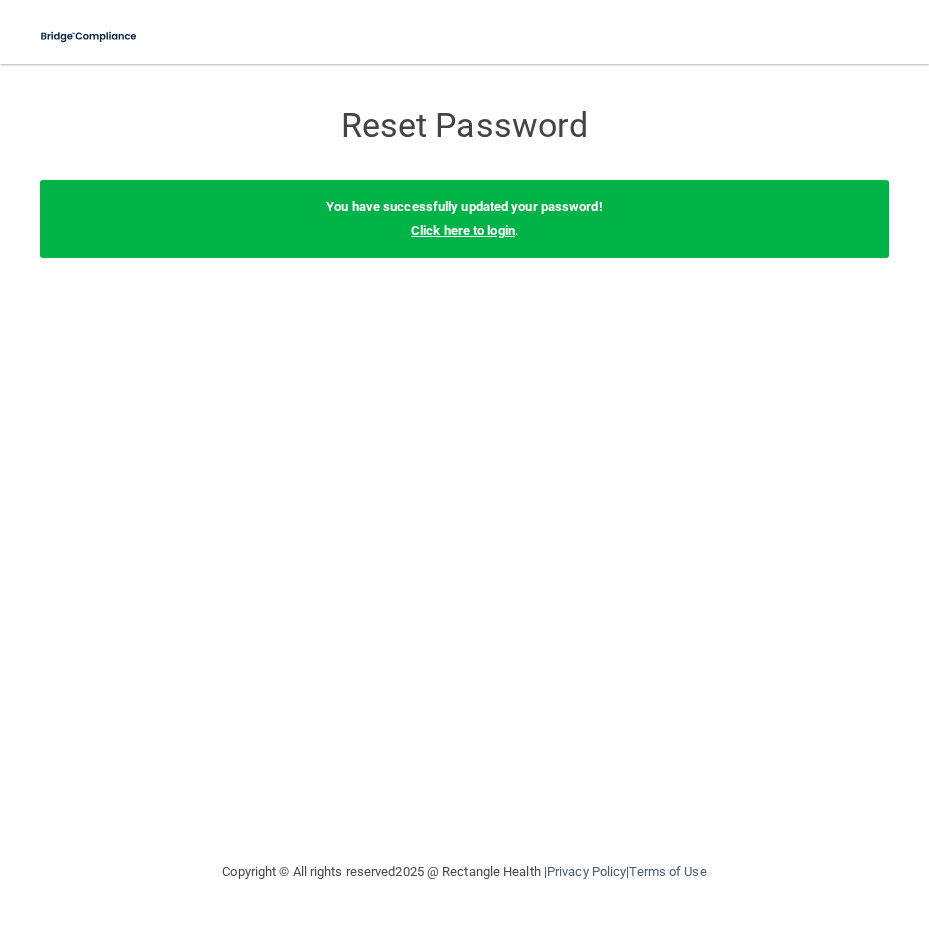 click on "Click here to login" at bounding box center (463, 230) 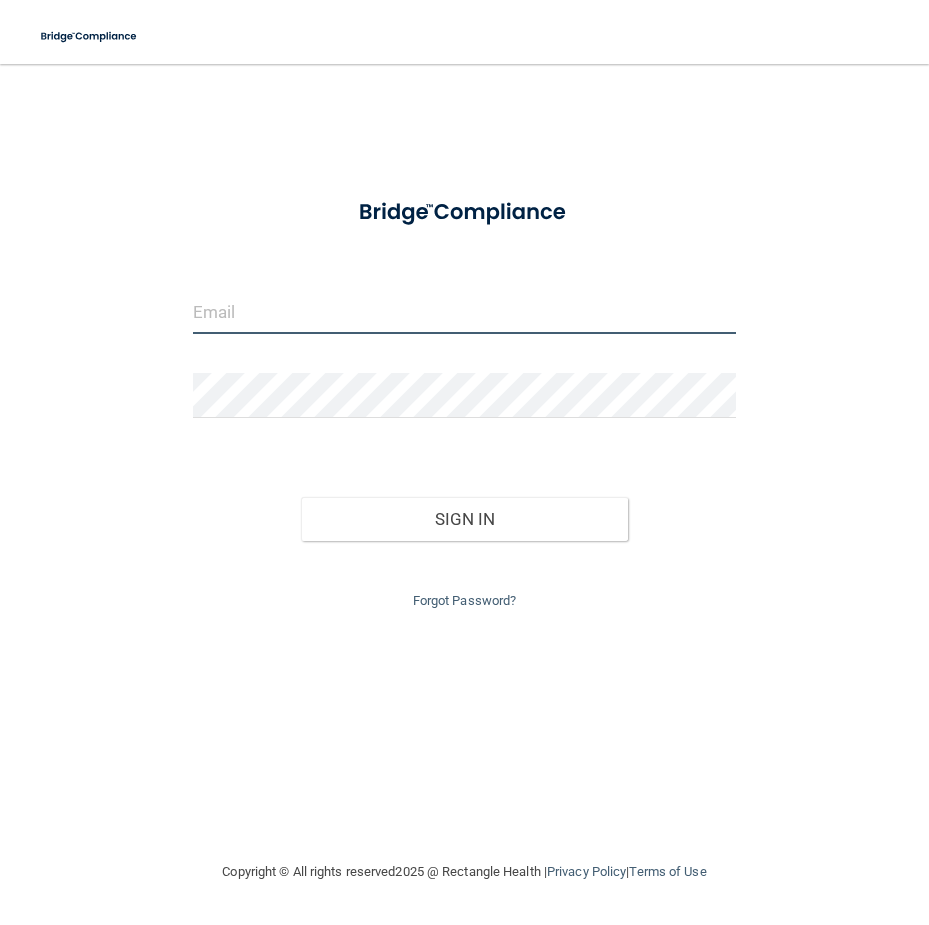 click at bounding box center (464, 311) 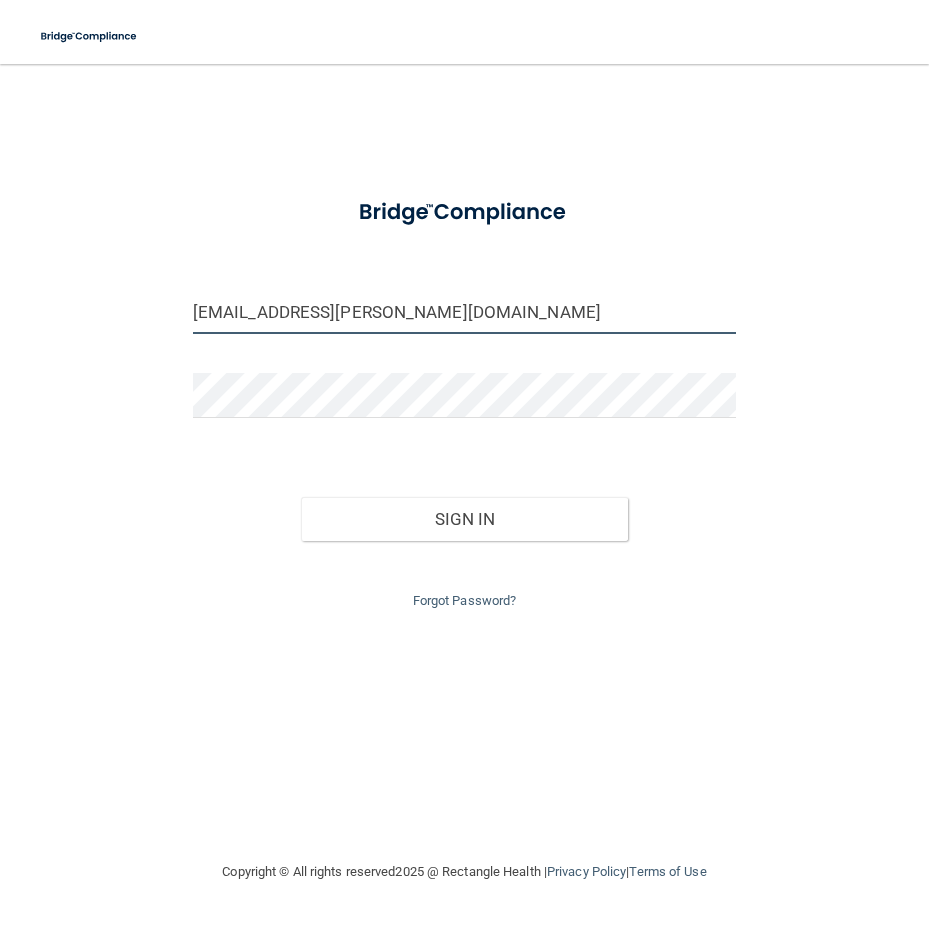 type on "[EMAIL_ADDRESS][PERSON_NAME][DOMAIN_NAME]" 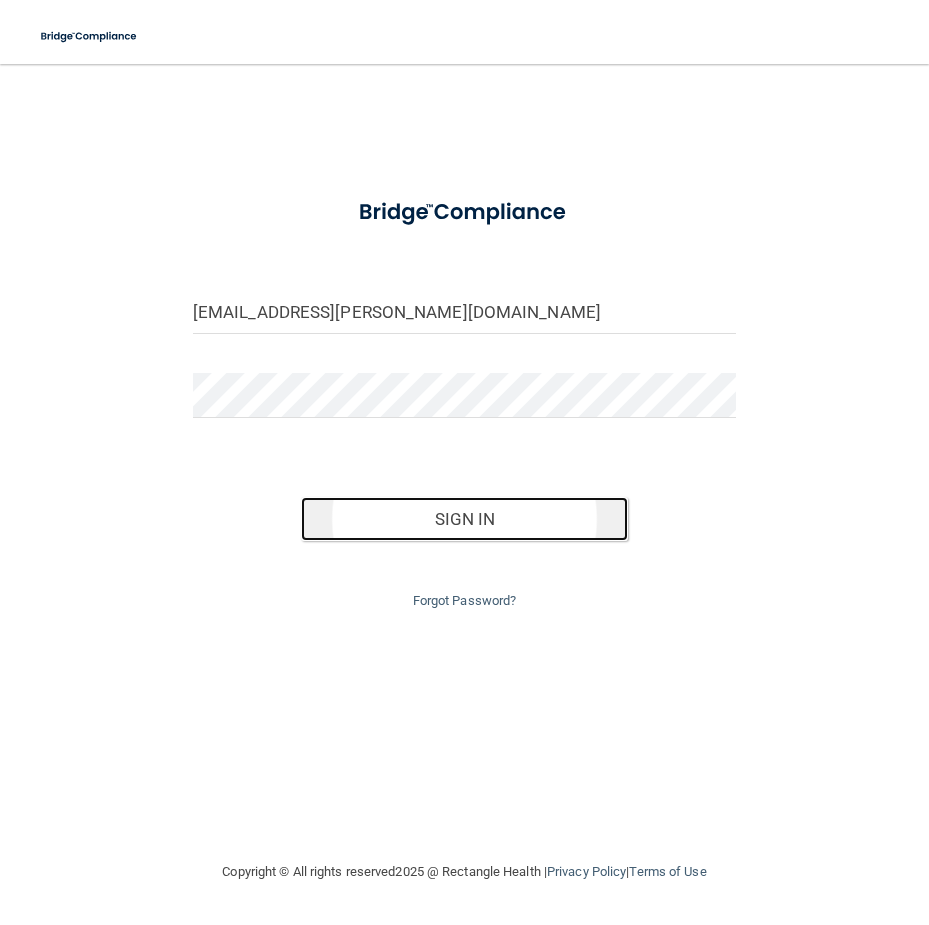 click on "Sign In" at bounding box center (464, 519) 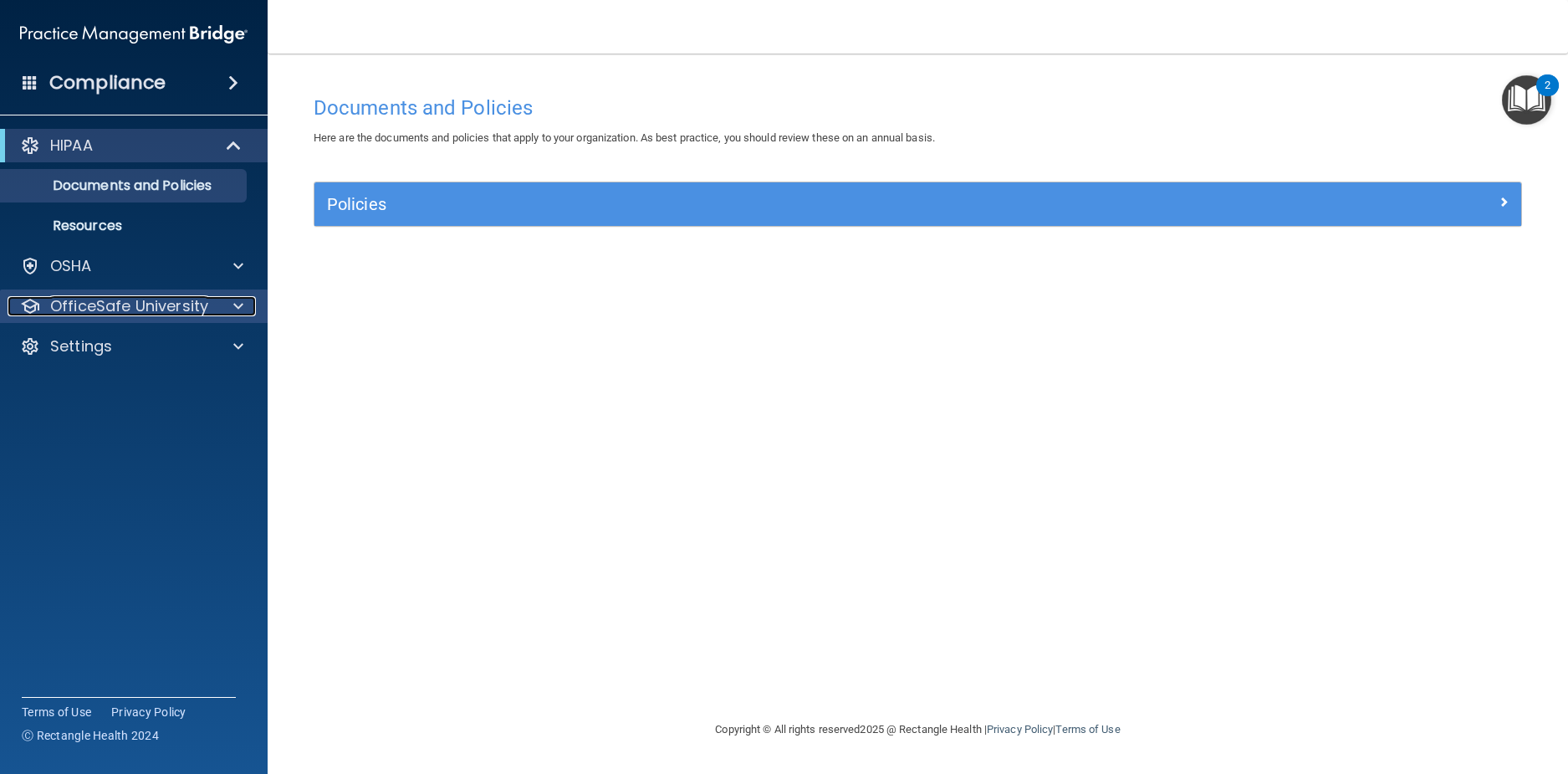 drag, startPoint x: 243, startPoint y: 301, endPoint x: 248, endPoint y: 309, distance: 9.433981 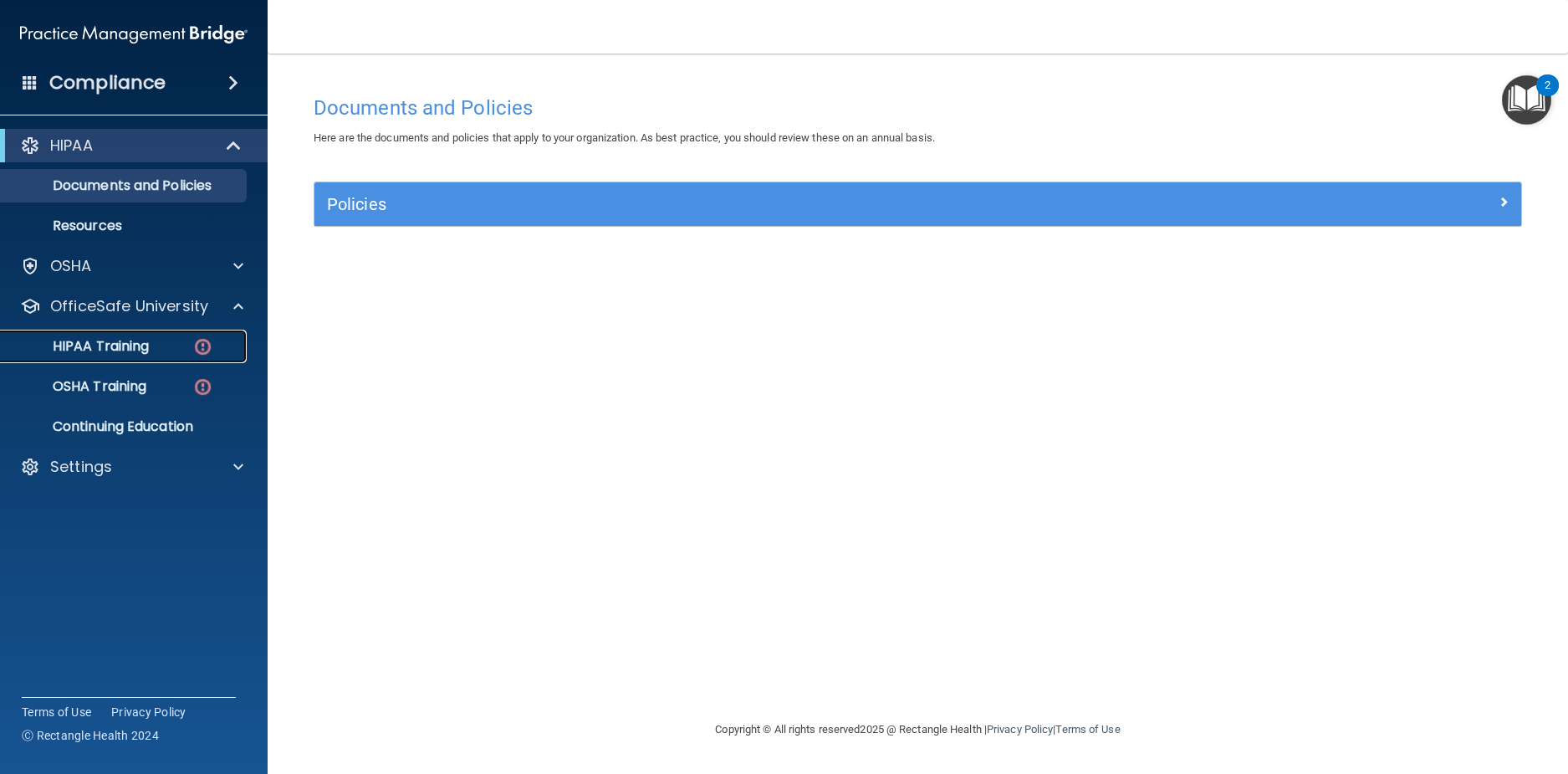 click on "HIPAA Training" at bounding box center (115, 346) 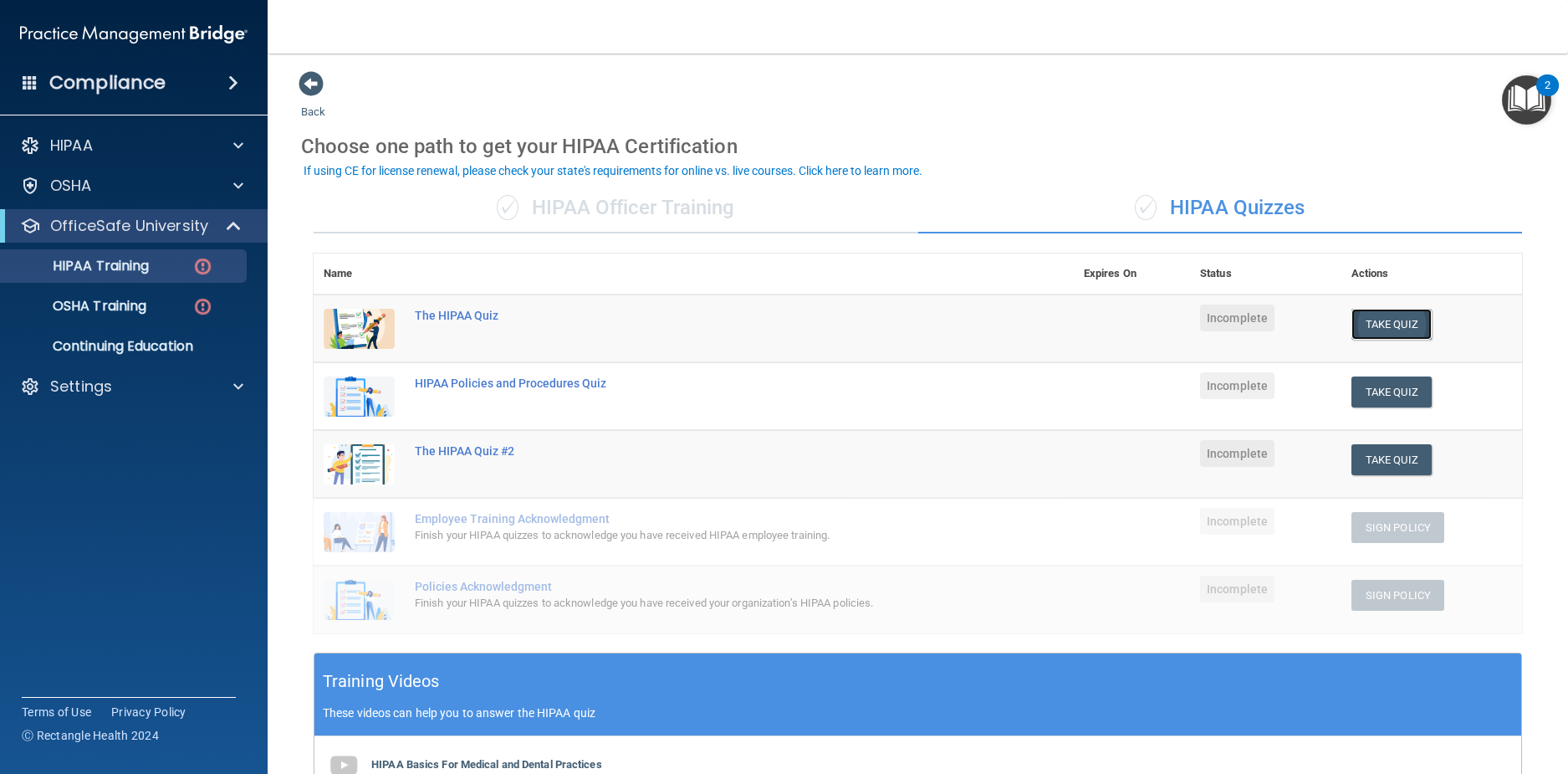 click on "Take Quiz" at bounding box center [1392, 324] 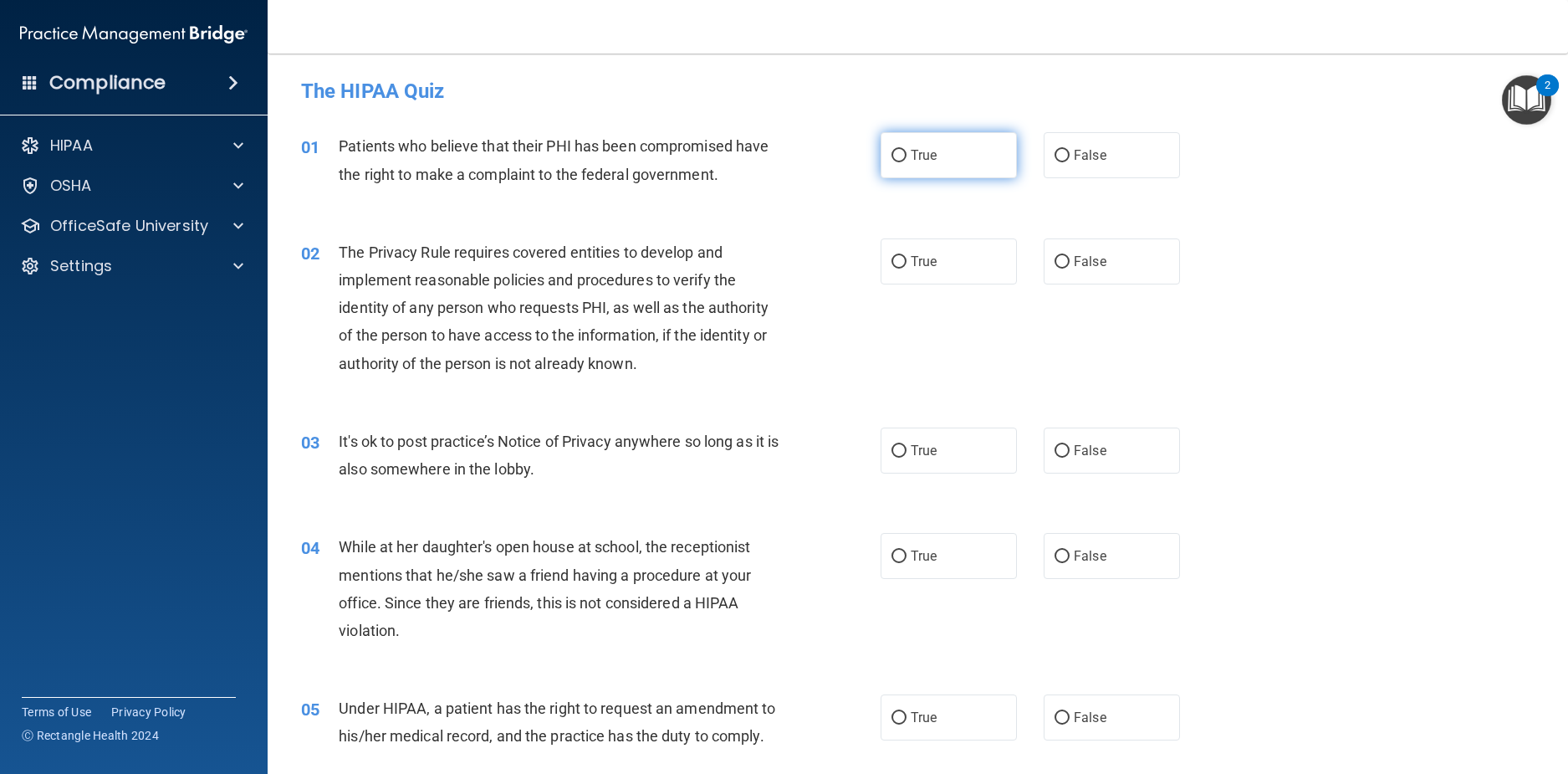 click on "True" at bounding box center (899, 156) 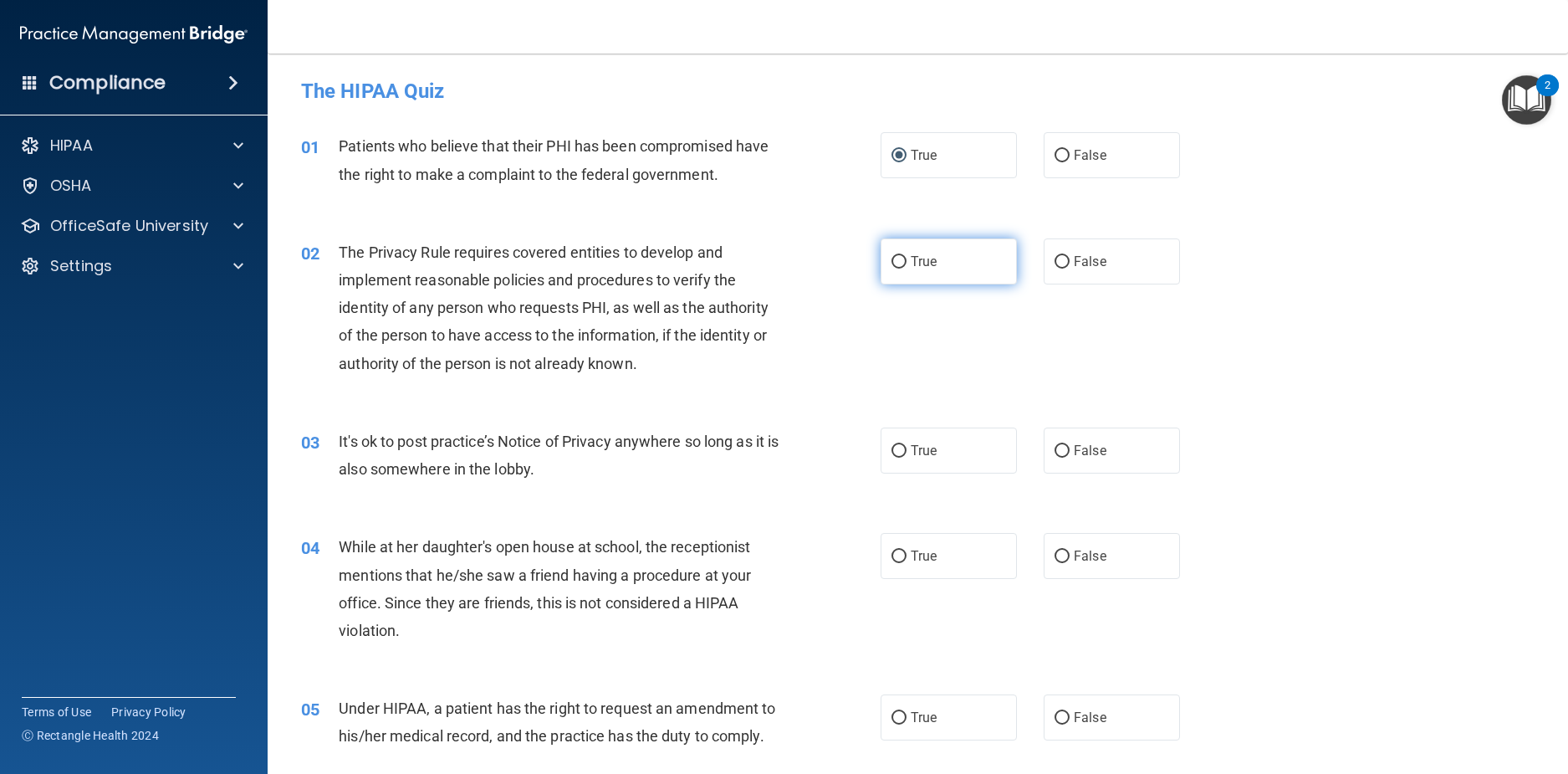 click on "True" at bounding box center [948, 261] 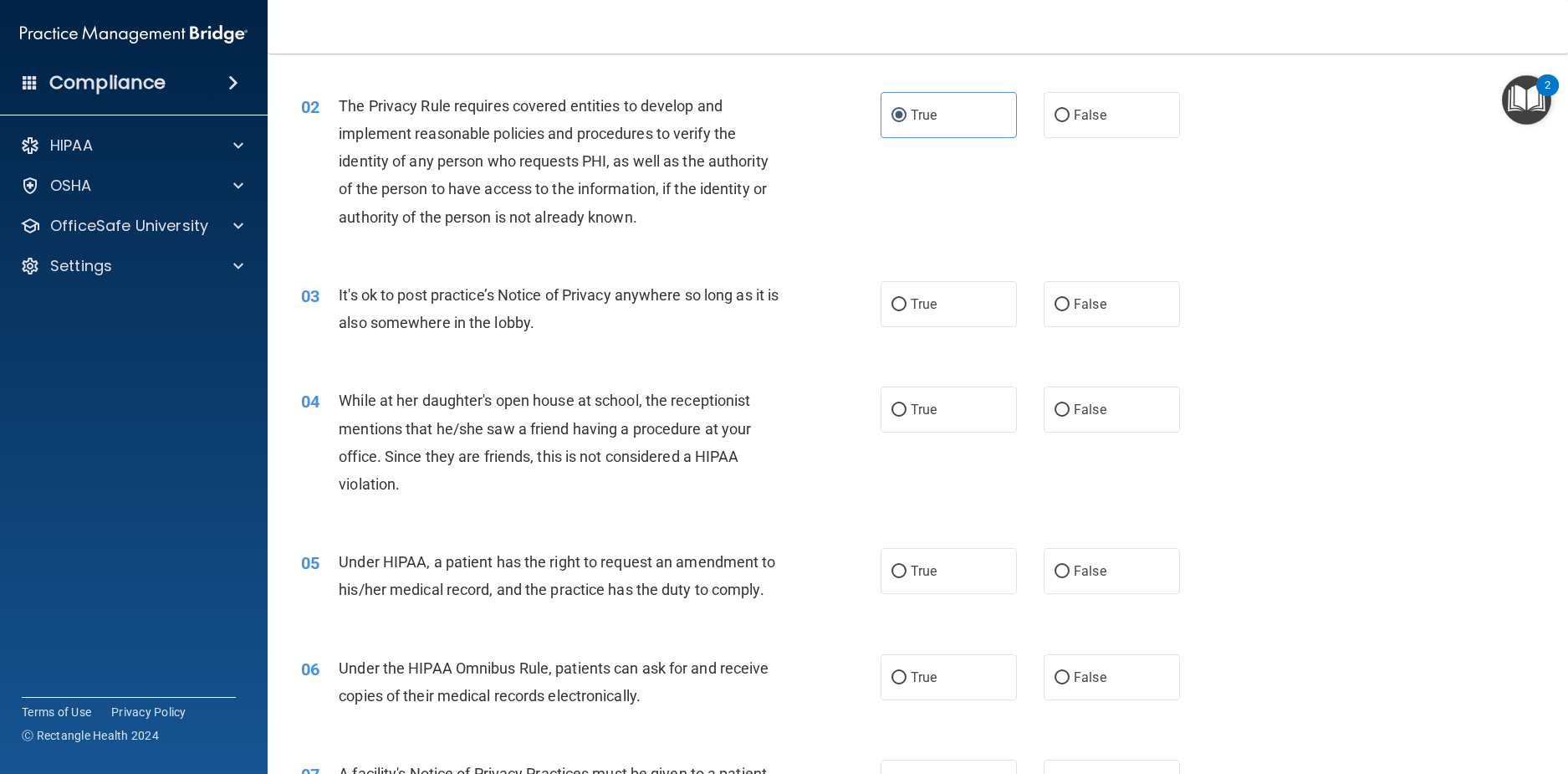 scroll, scrollTop: 167, scrollLeft: 0, axis: vertical 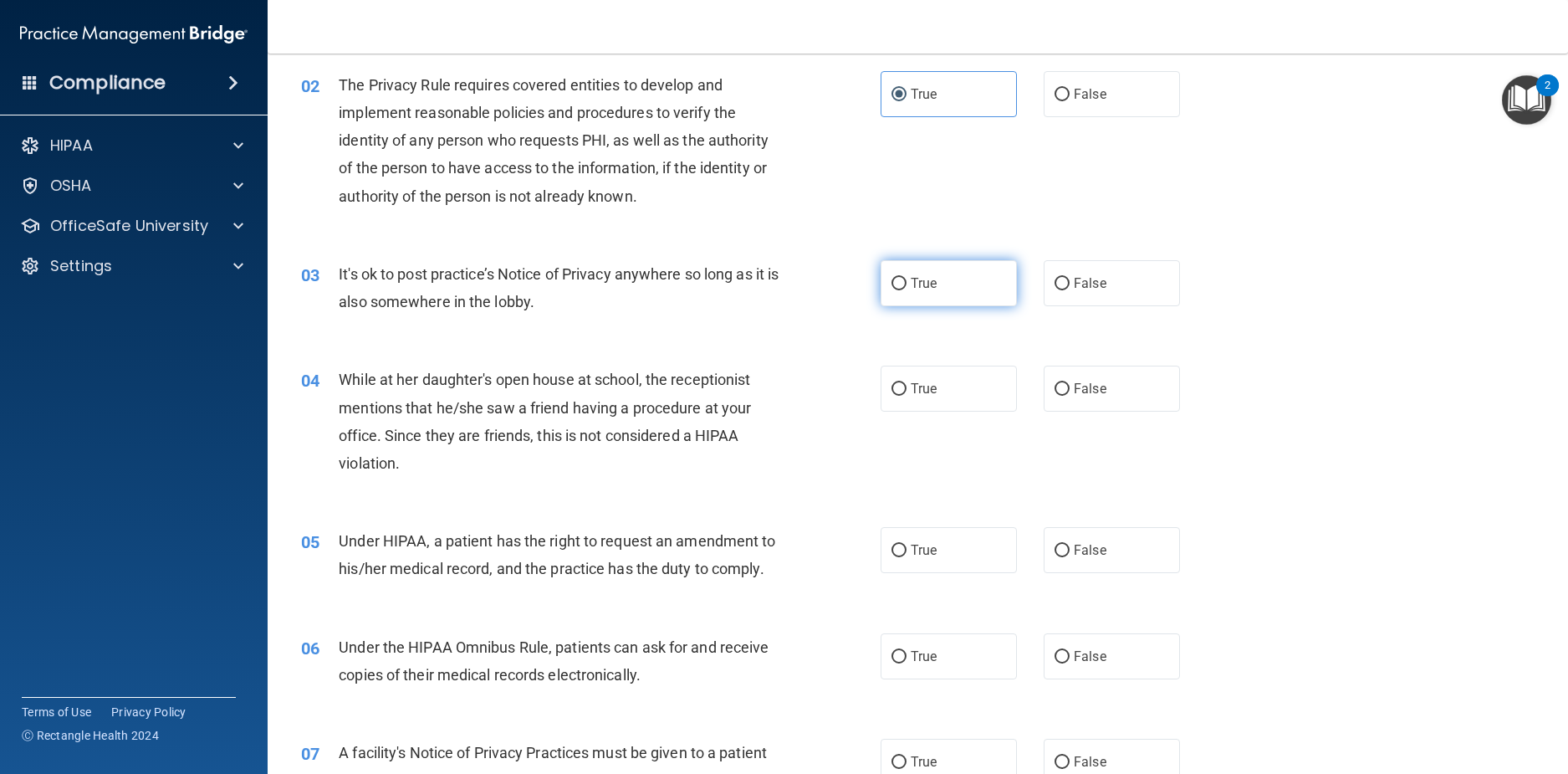 click on "True" at bounding box center [899, 284] 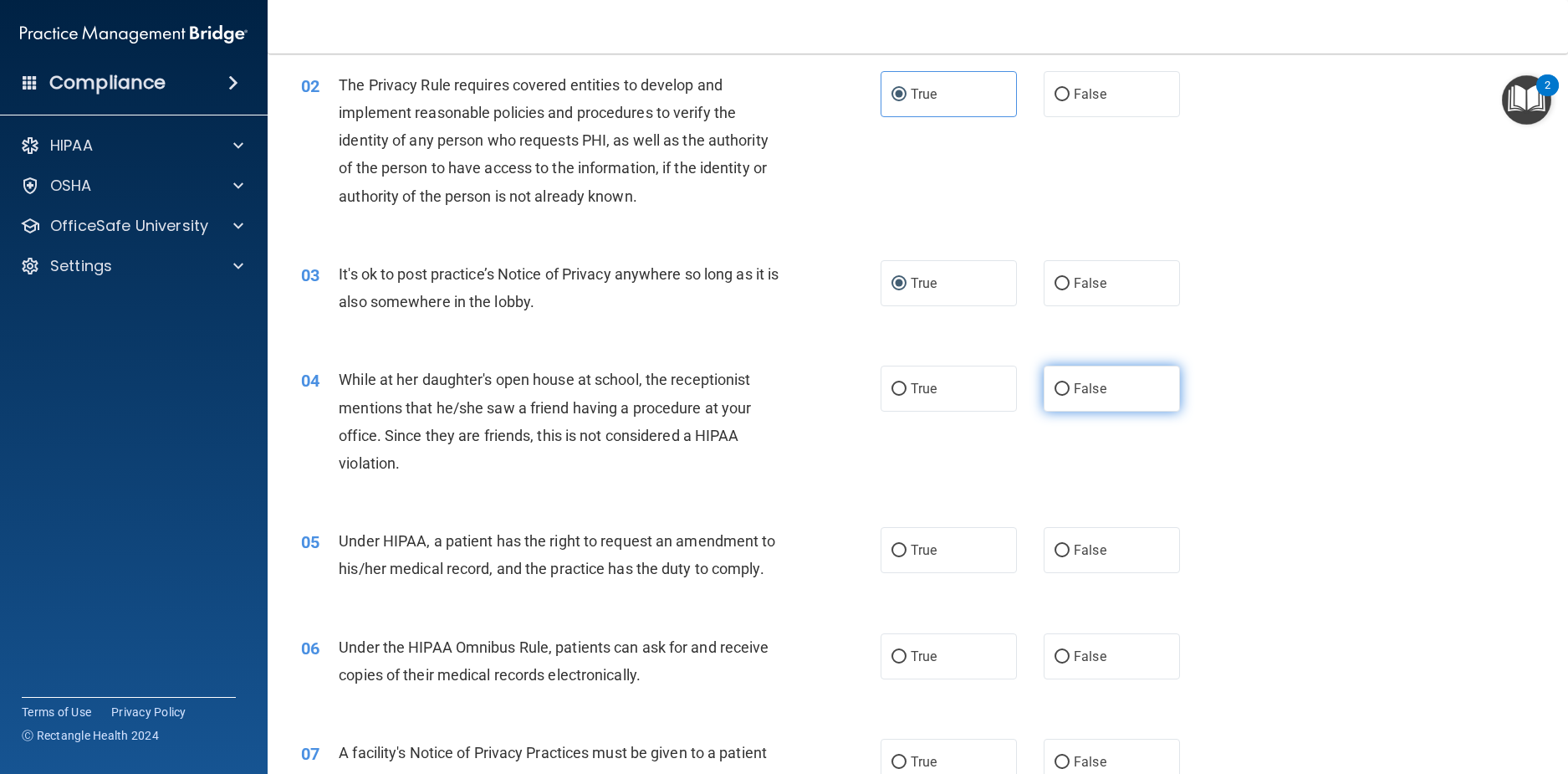 click on "False" at bounding box center [1111, 388] 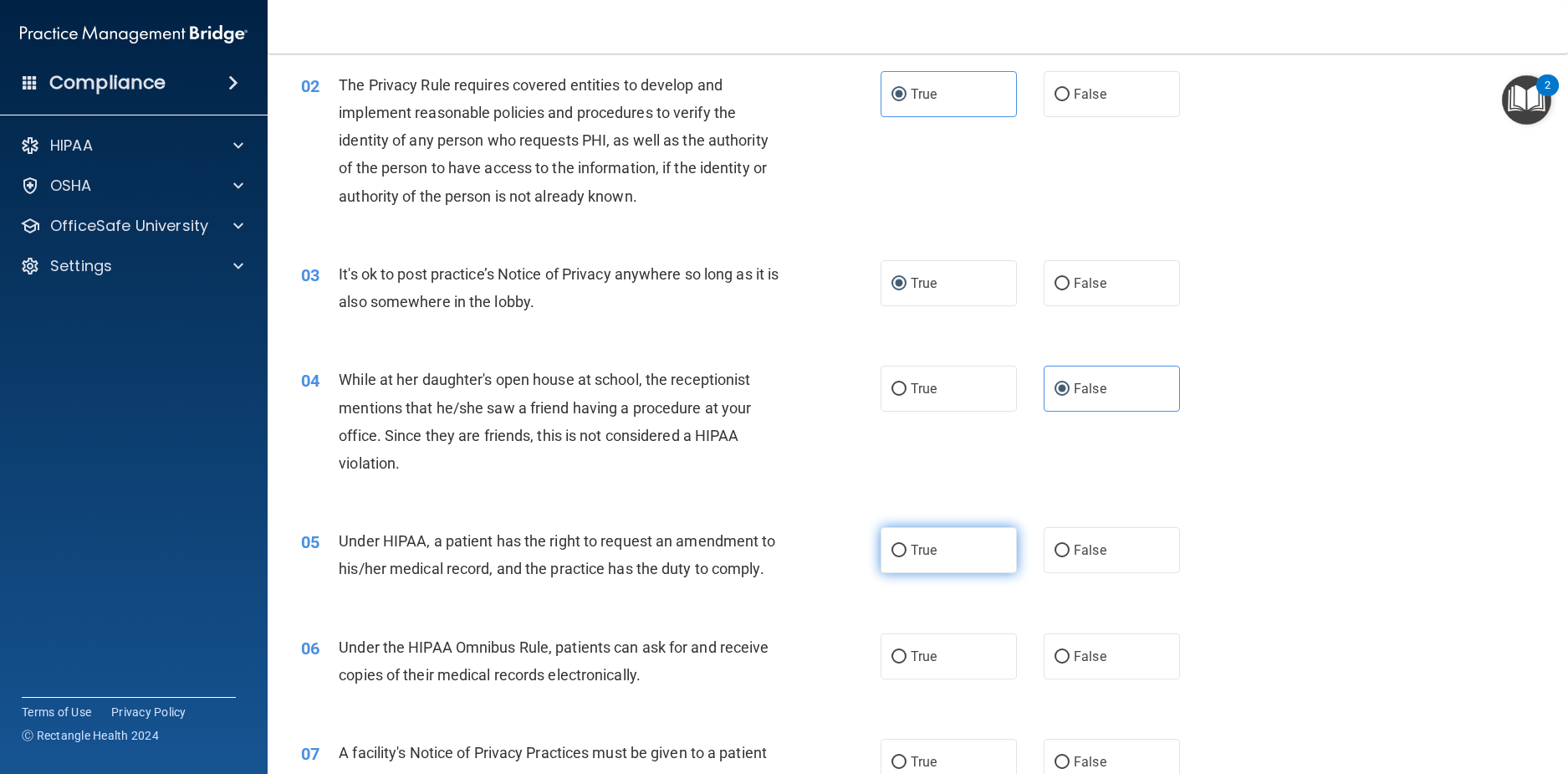 click on "True" at bounding box center (923, 550) 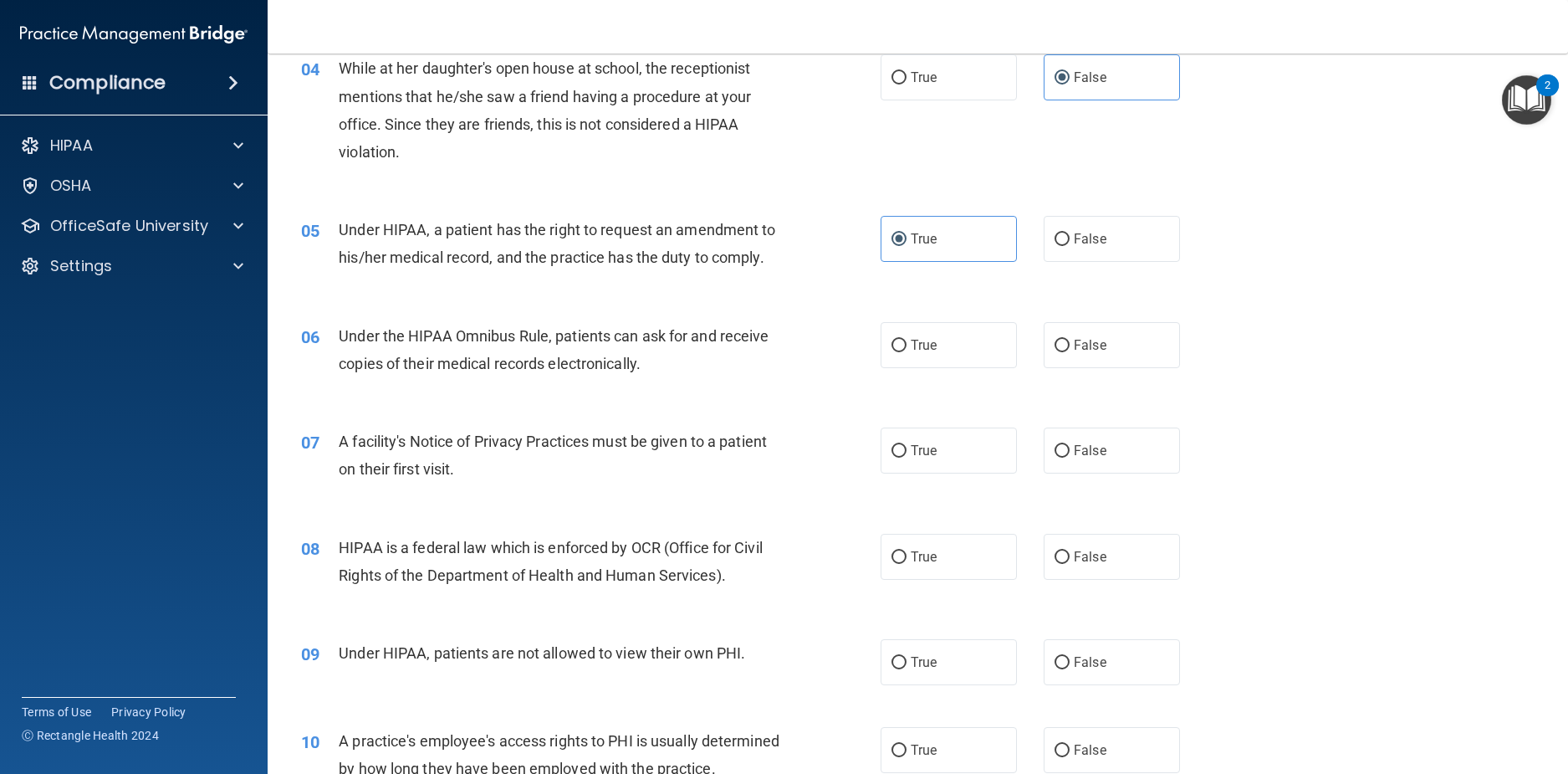 scroll, scrollTop: 586, scrollLeft: 0, axis: vertical 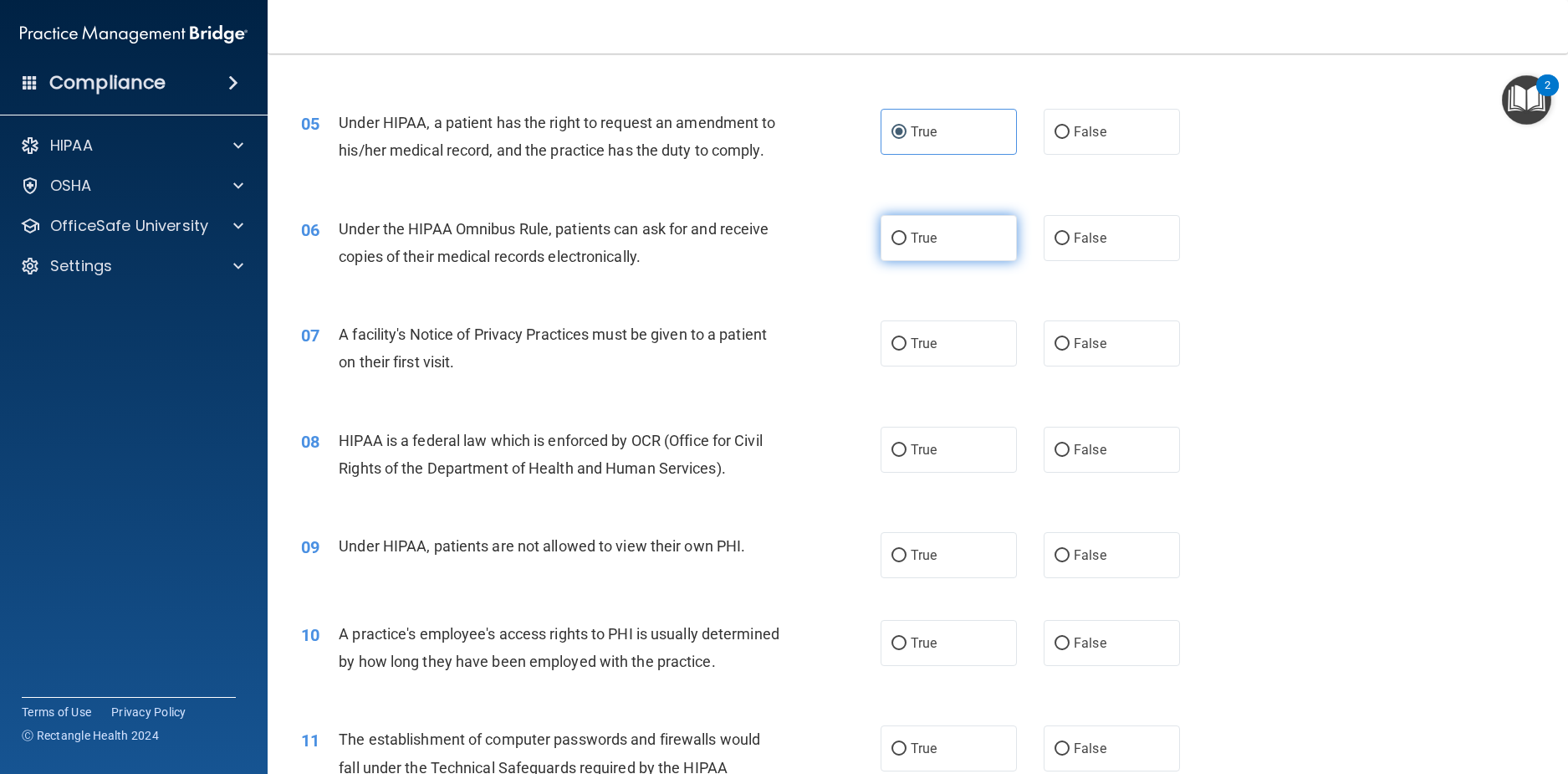 click on "True" at bounding box center (948, 238) 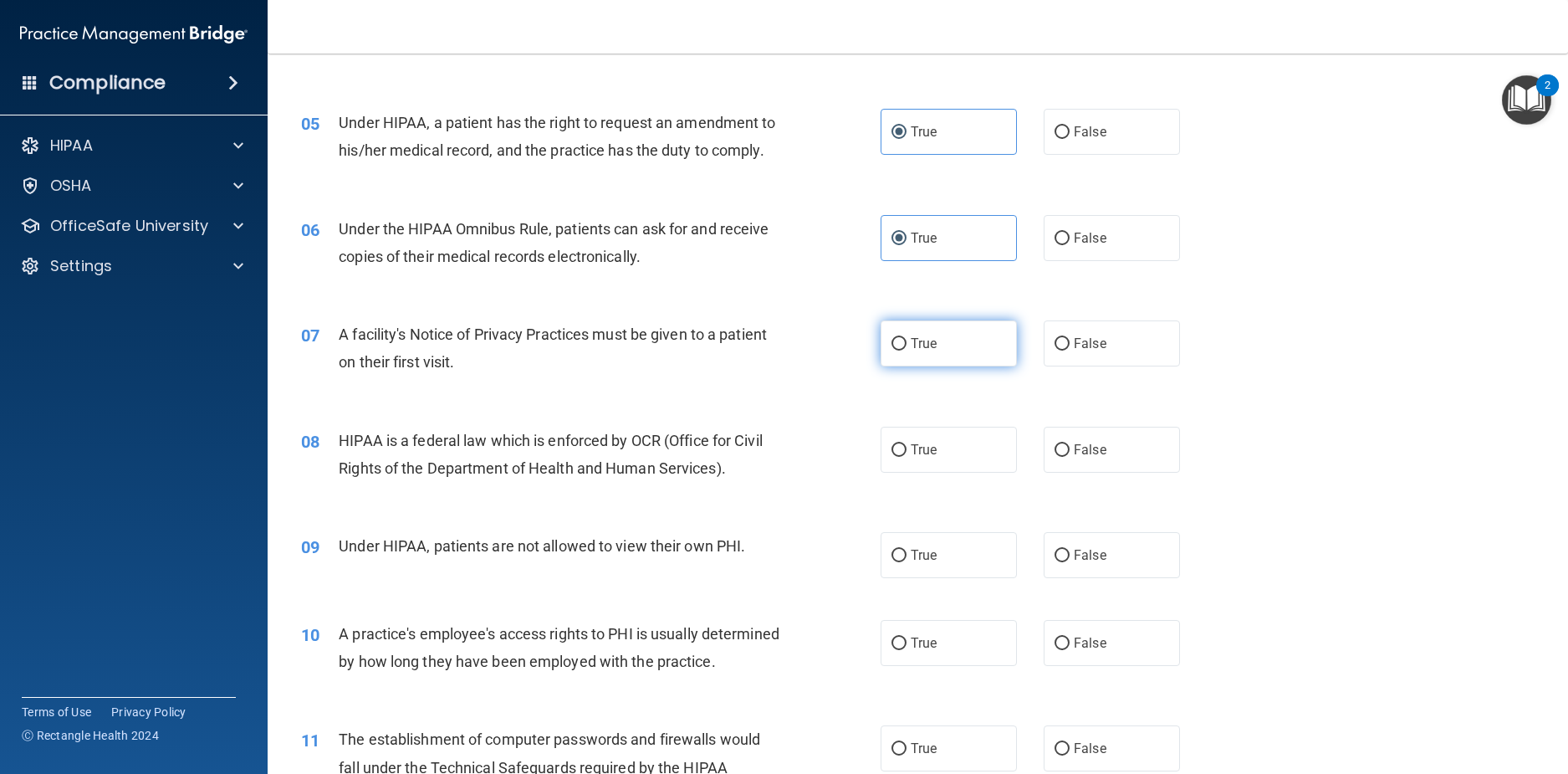 click on "True" at bounding box center (948, 343) 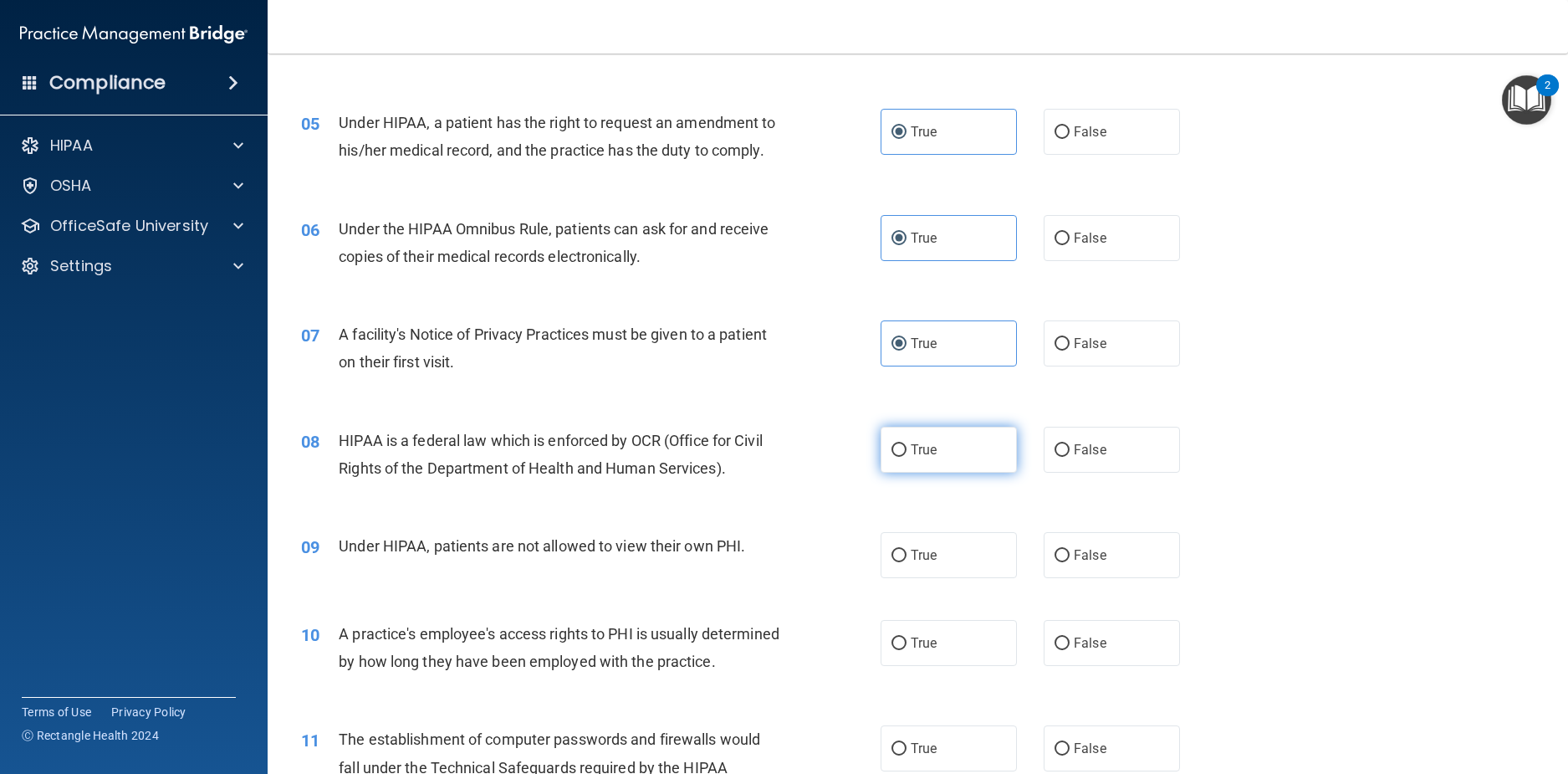 click on "True" at bounding box center [948, 449] 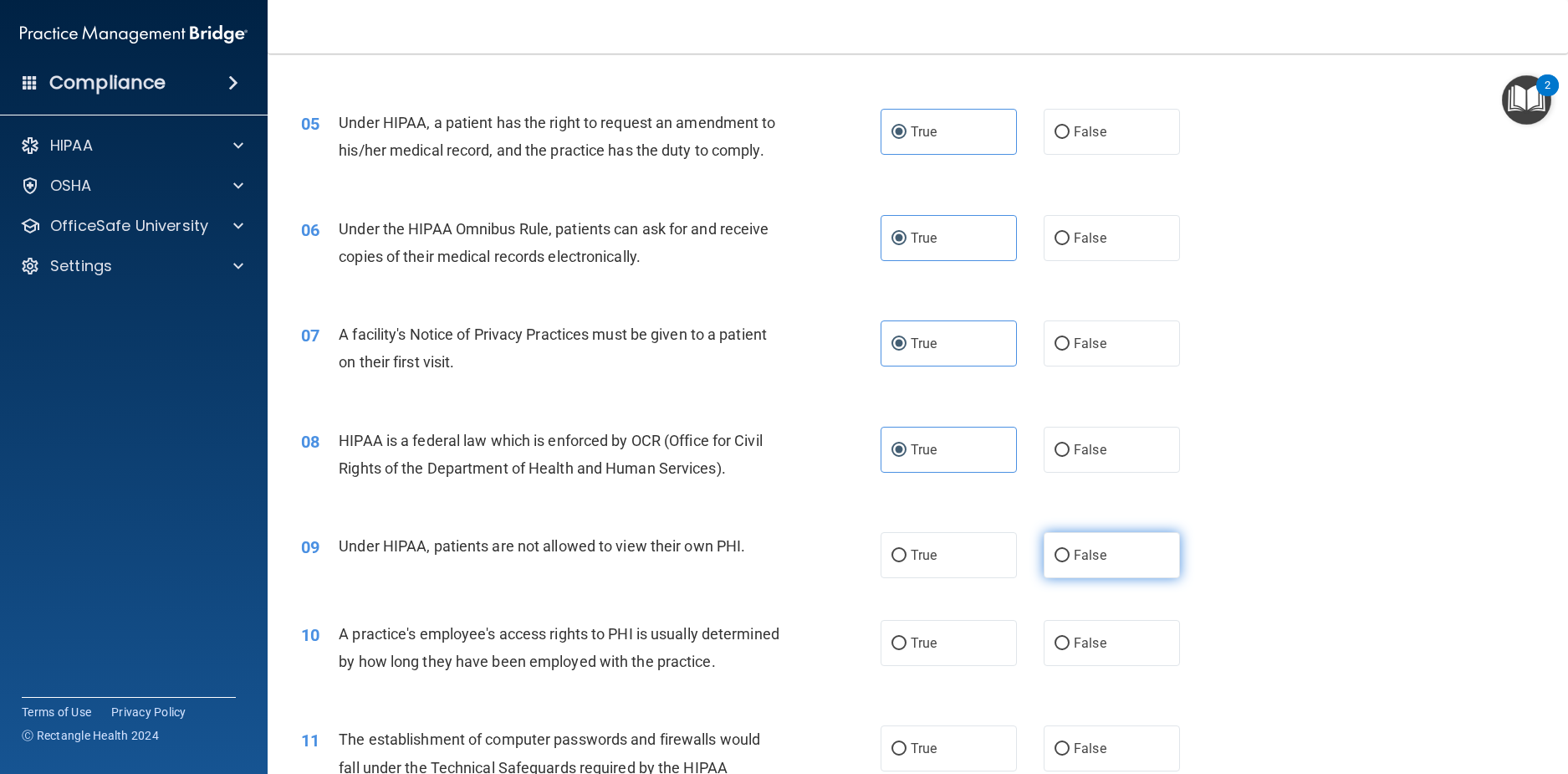 click on "False" at bounding box center [1111, 555] 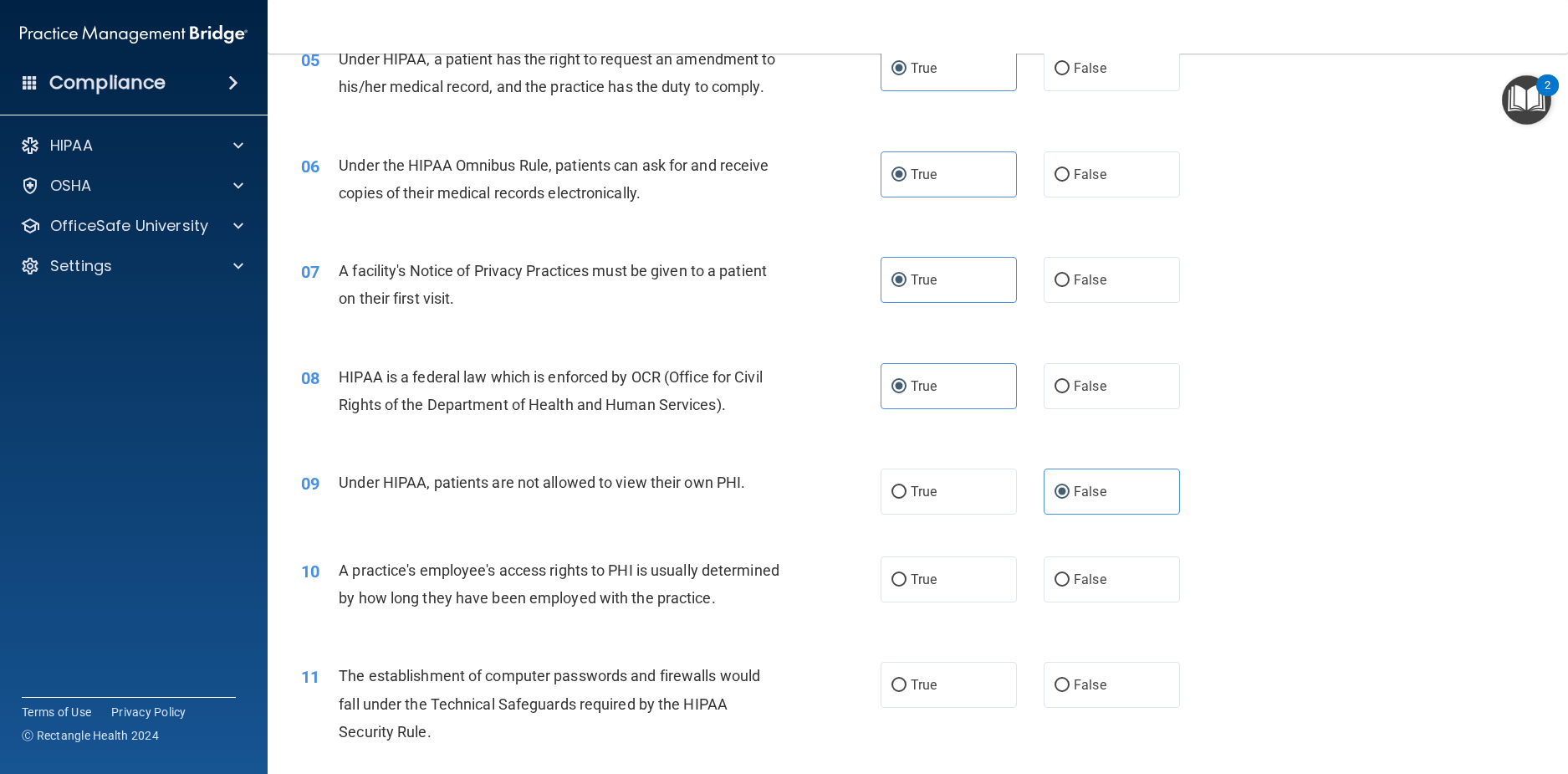 scroll, scrollTop: 753, scrollLeft: 0, axis: vertical 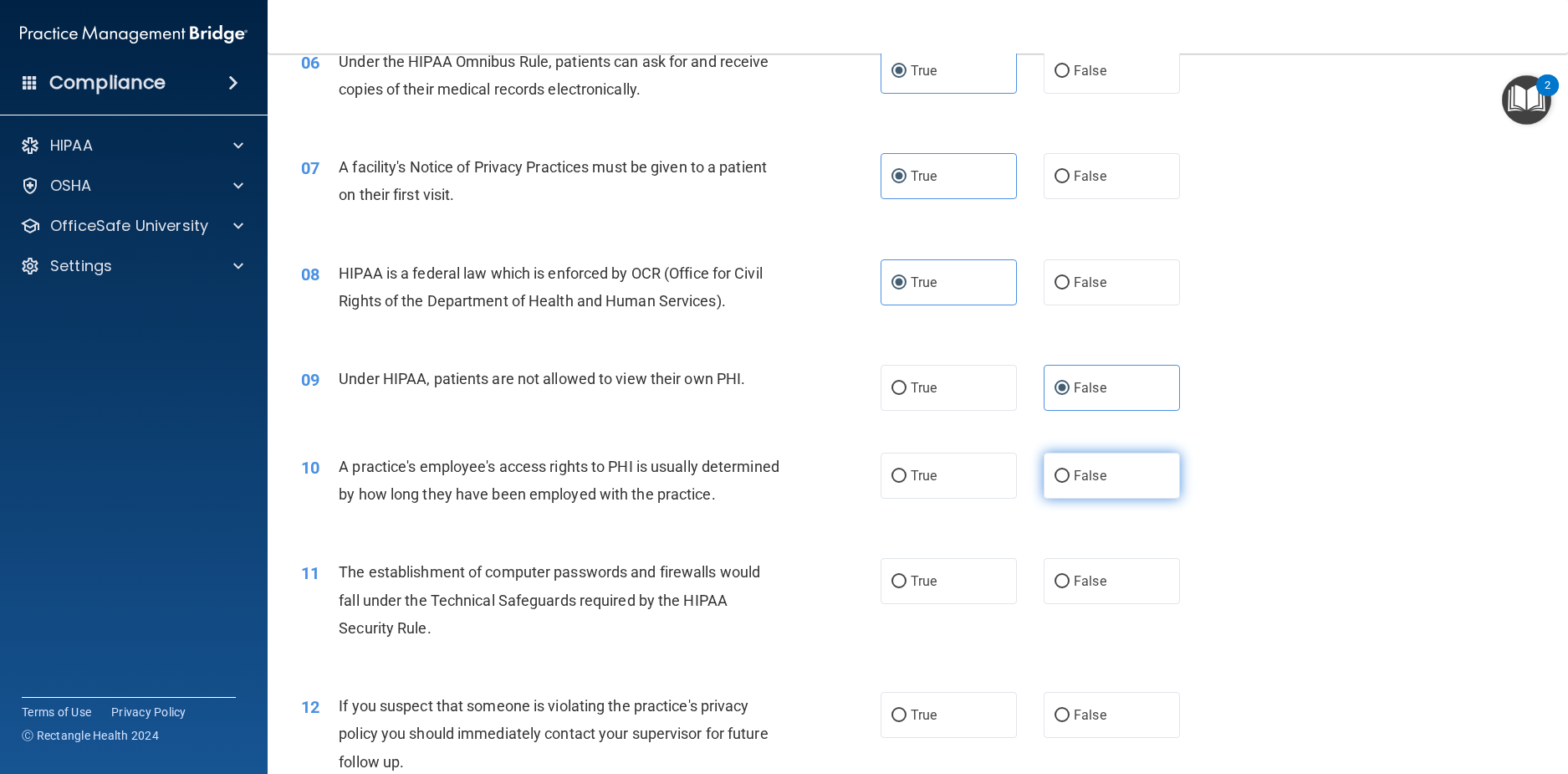 click on "False" at bounding box center (1111, 475) 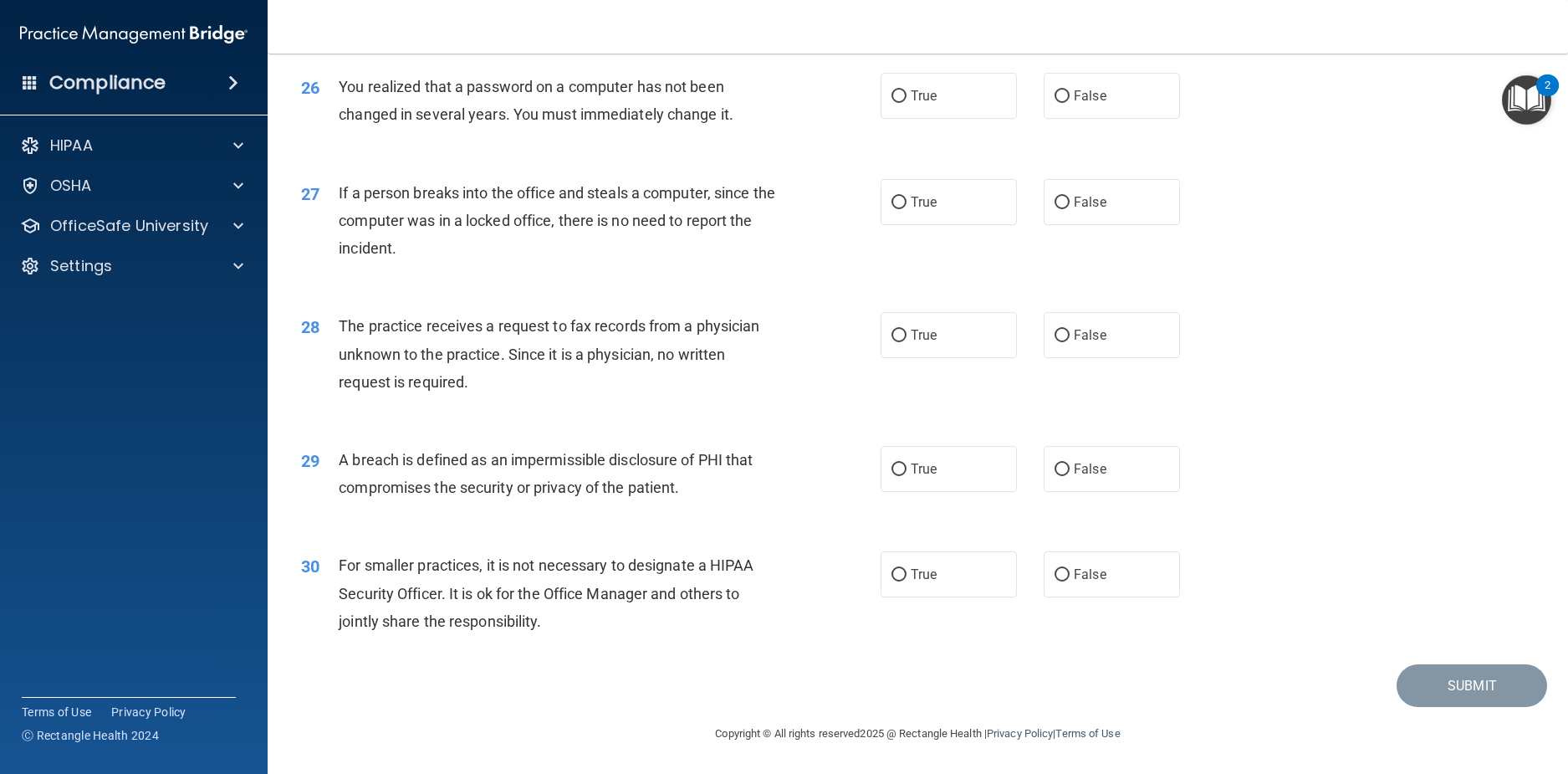 scroll, scrollTop: 3298, scrollLeft: 0, axis: vertical 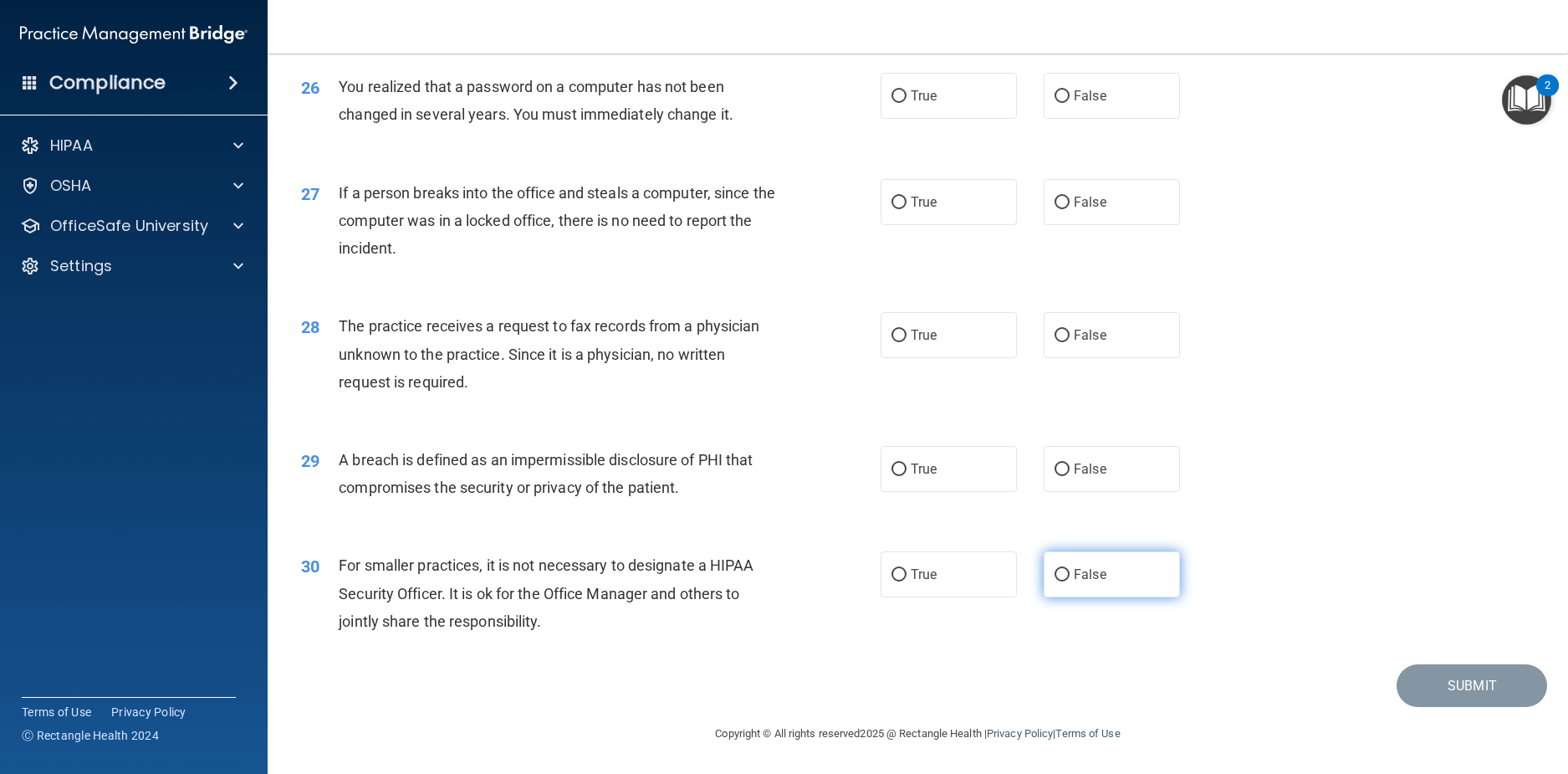 click on "False" at bounding box center (1090, 574) 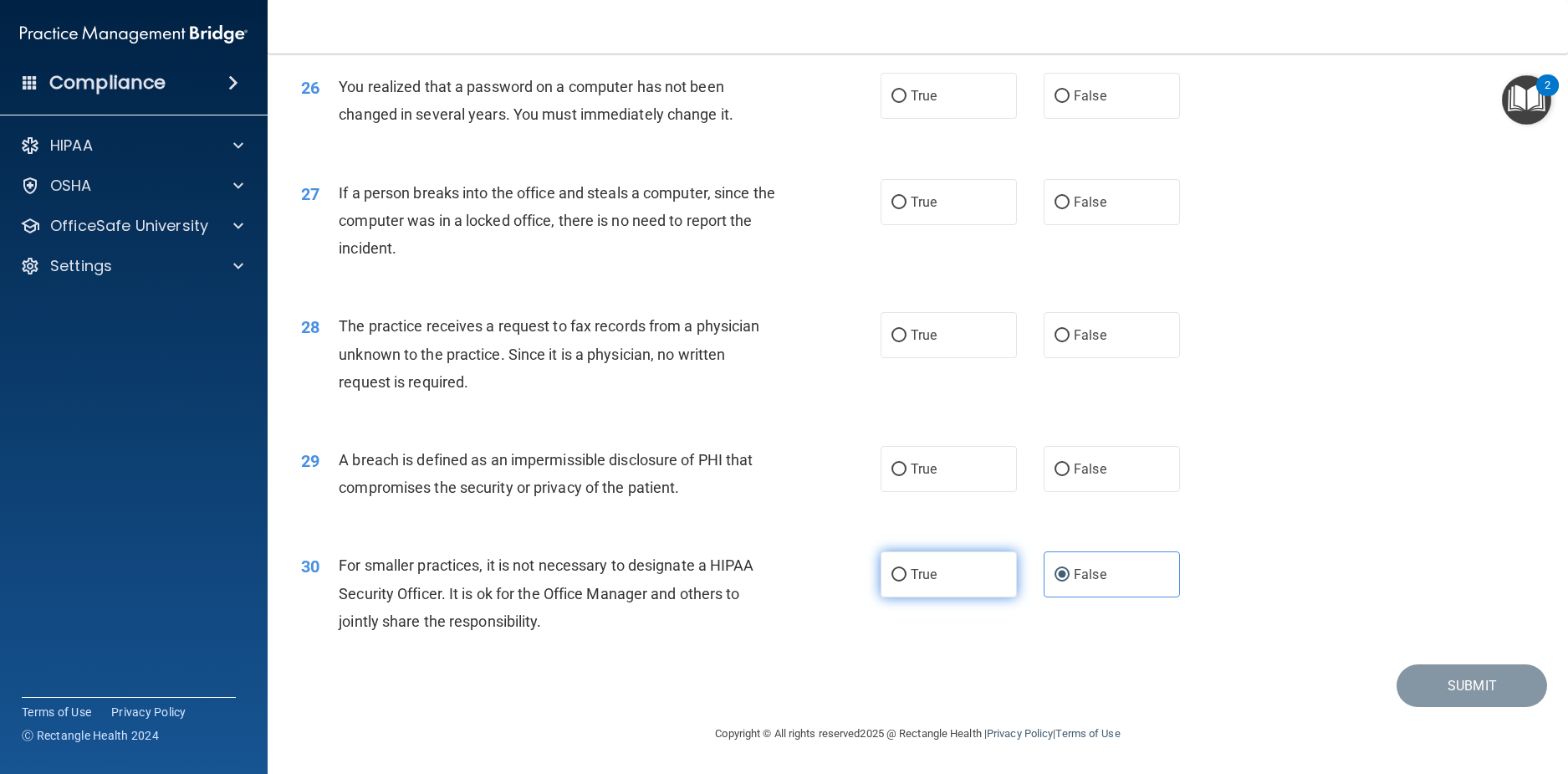 click on "True" at bounding box center [948, 574] 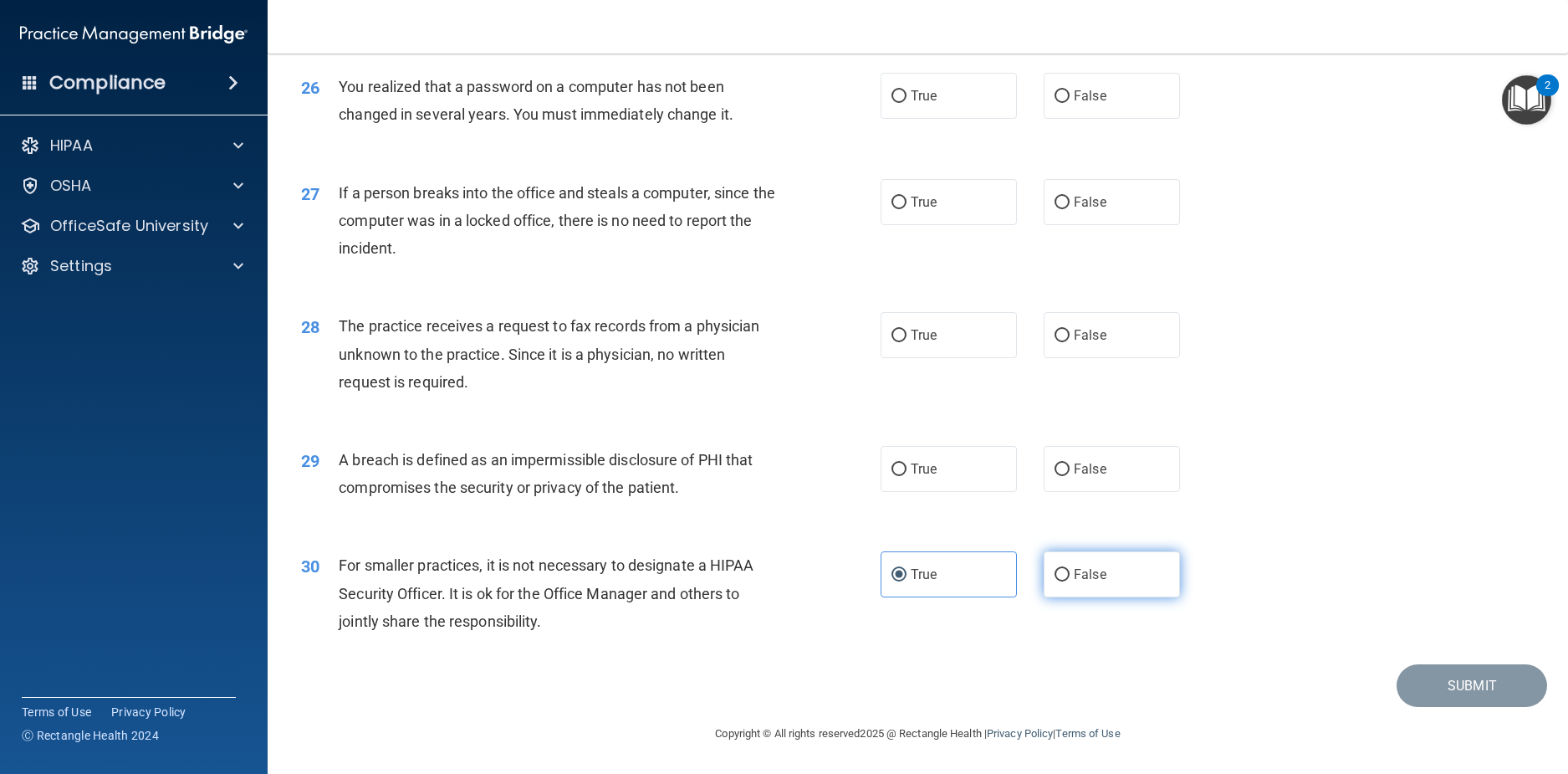 click on "False" at bounding box center (1111, 574) 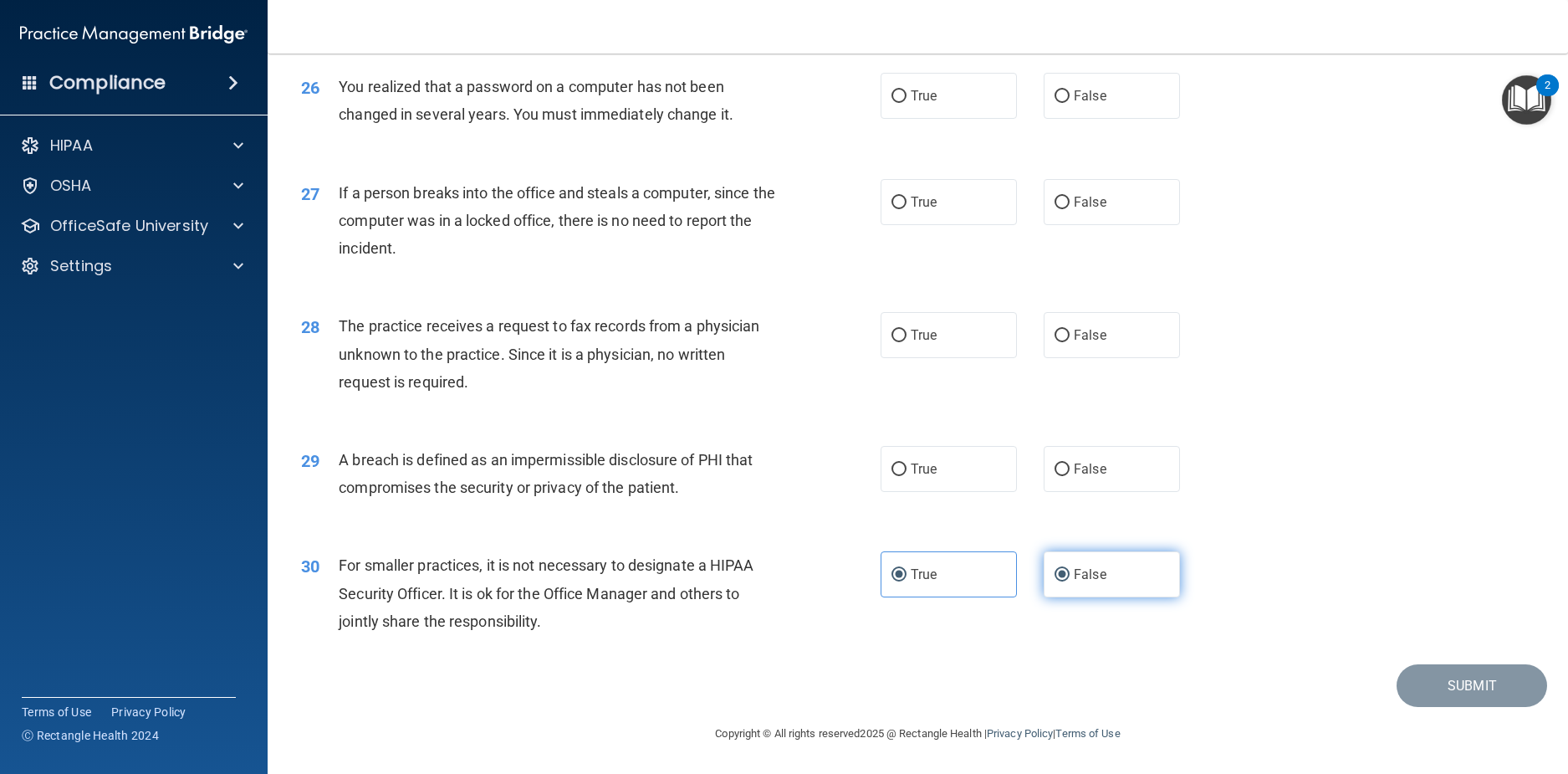 radio on "false" 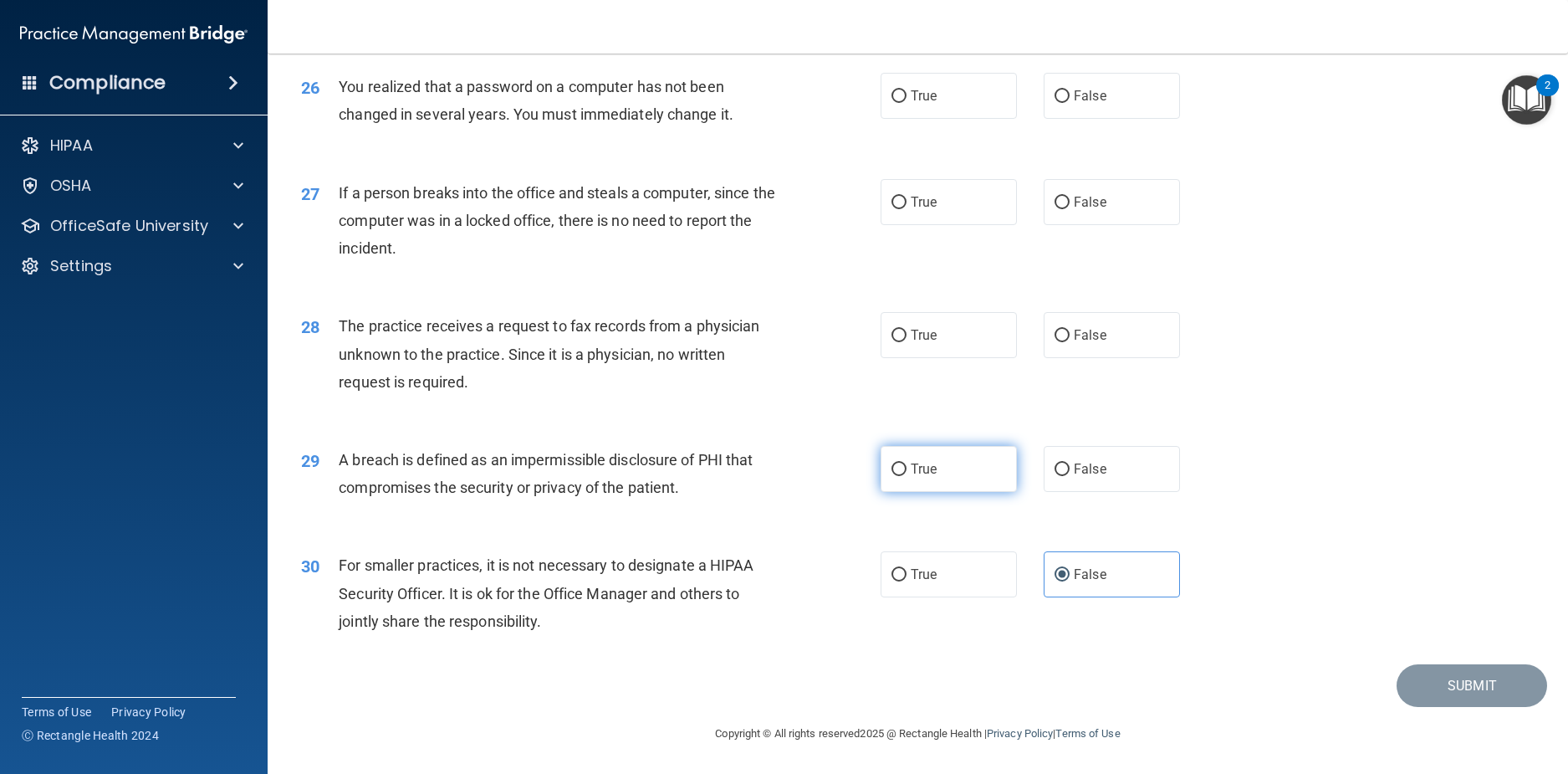 click on "True" at bounding box center [948, 469] 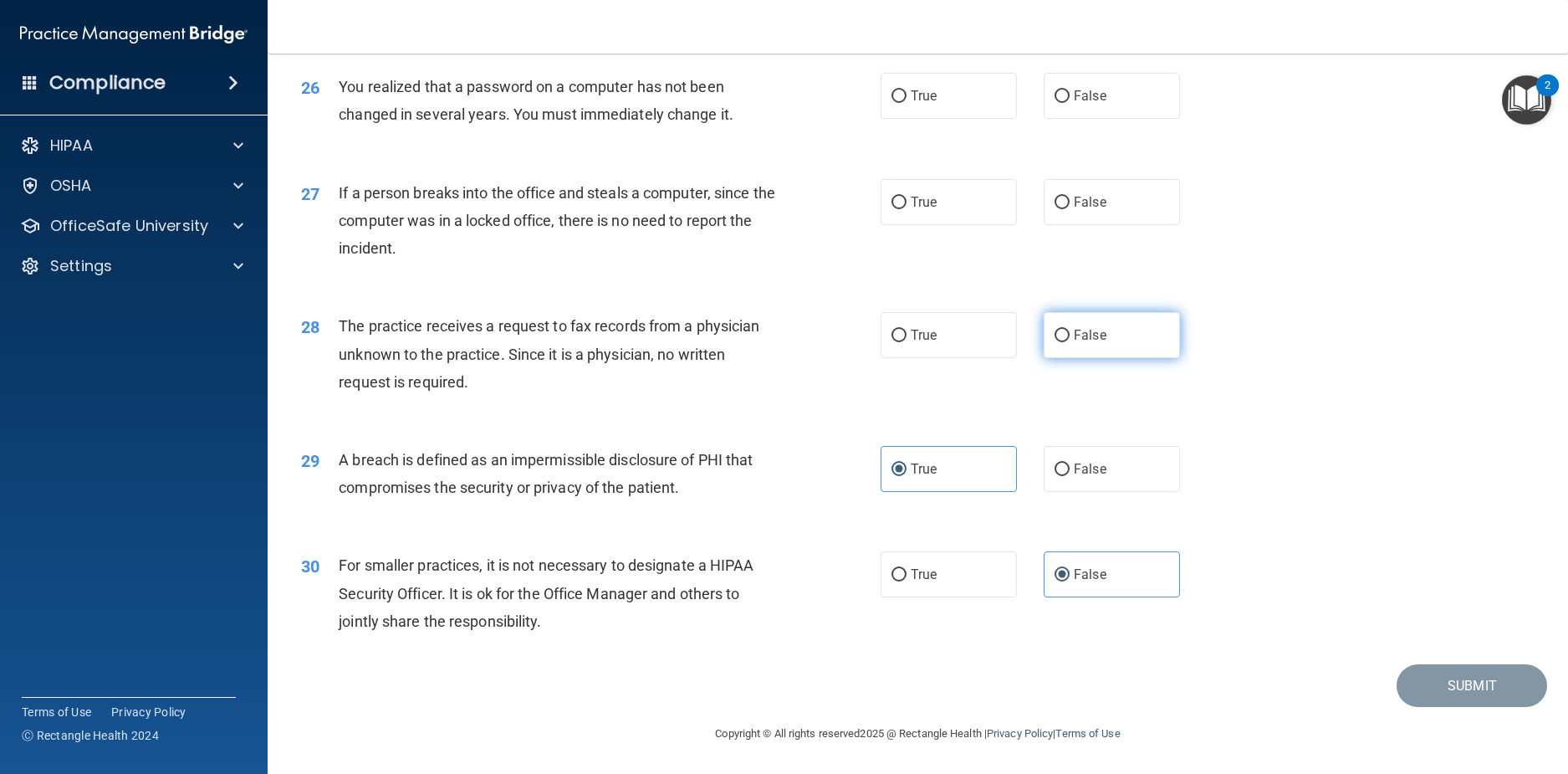 click on "False" at bounding box center (1090, 335) 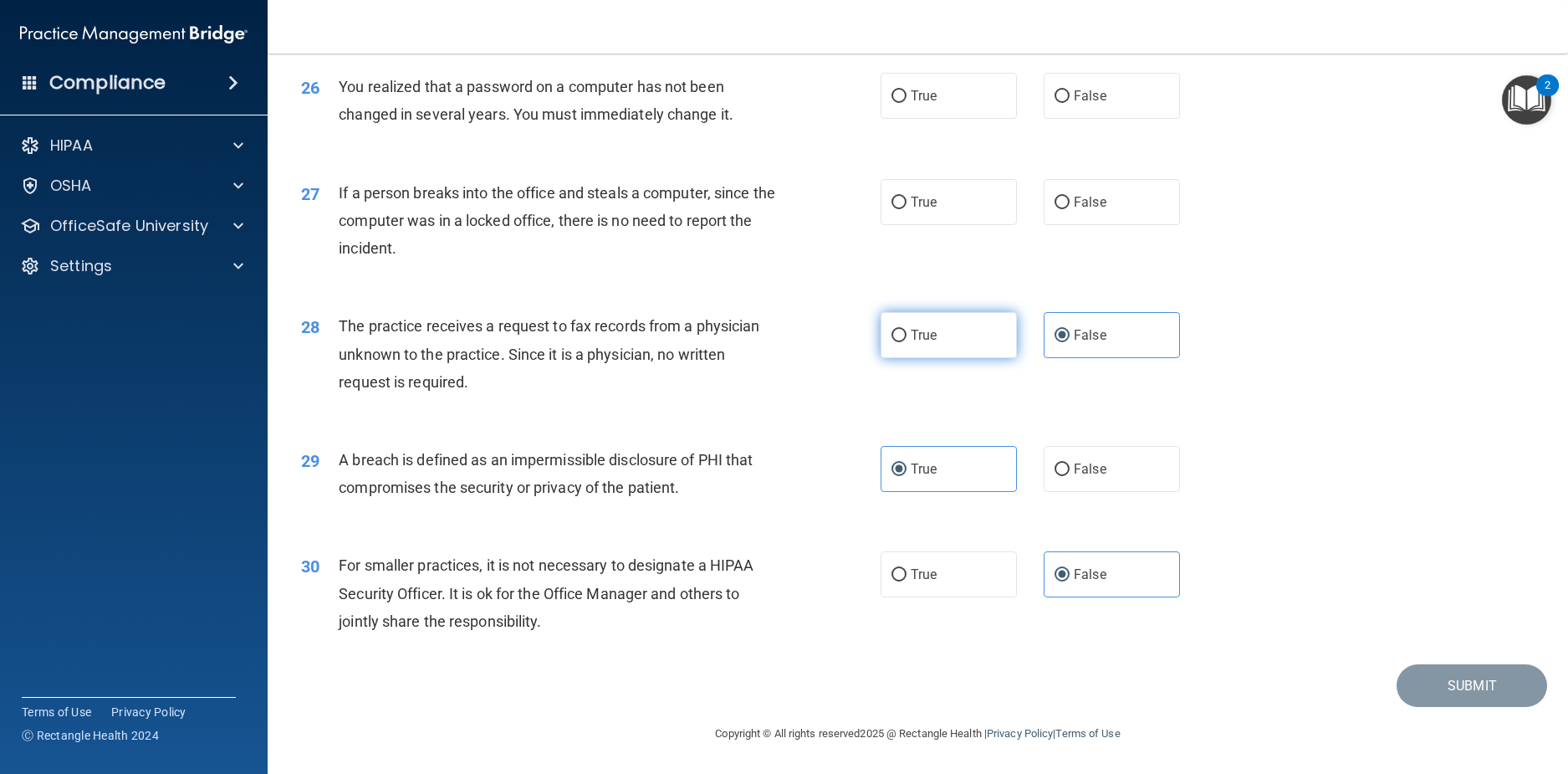 click on "True" at bounding box center [948, 335] 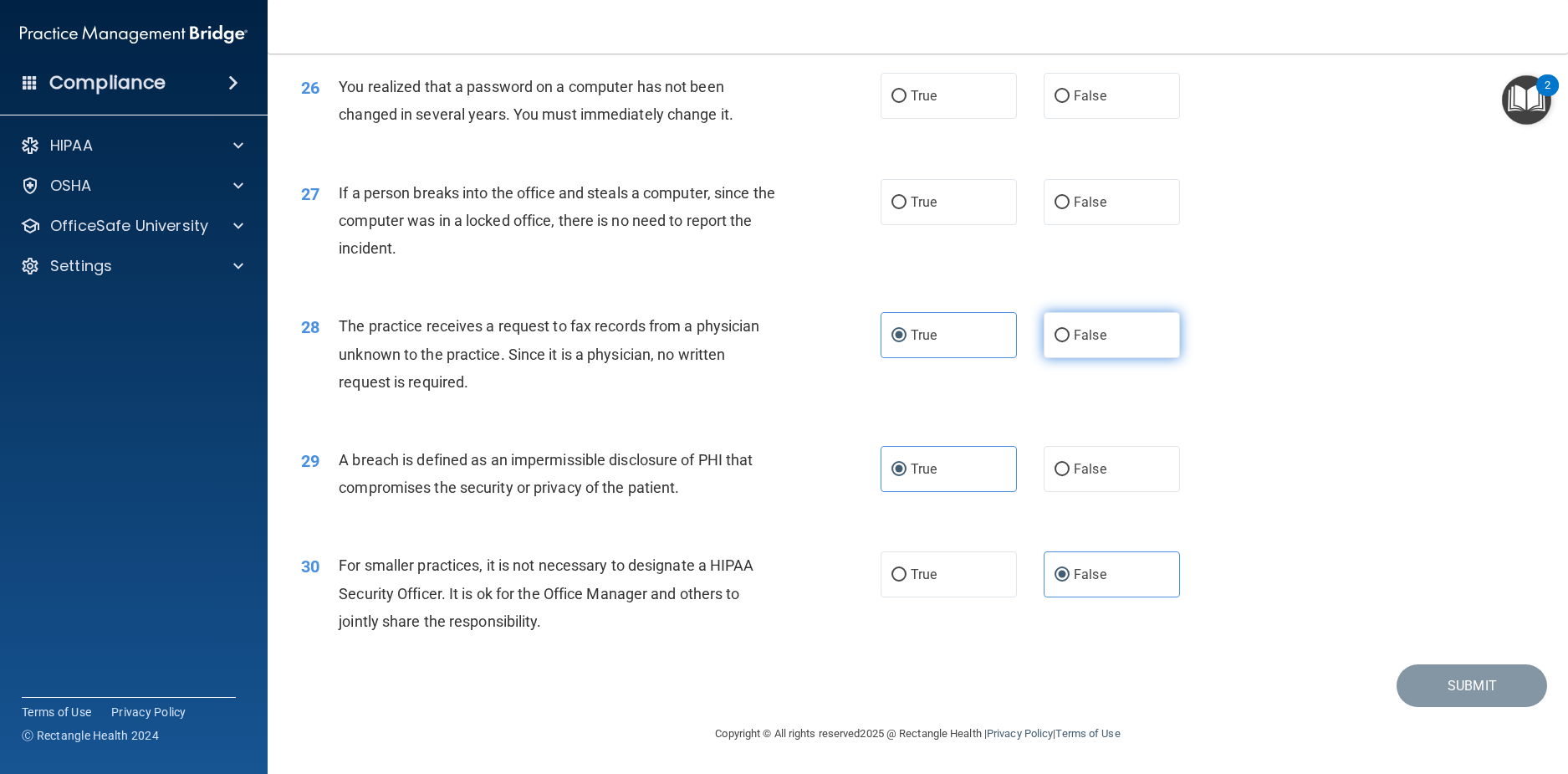 click on "False" at bounding box center (1111, 335) 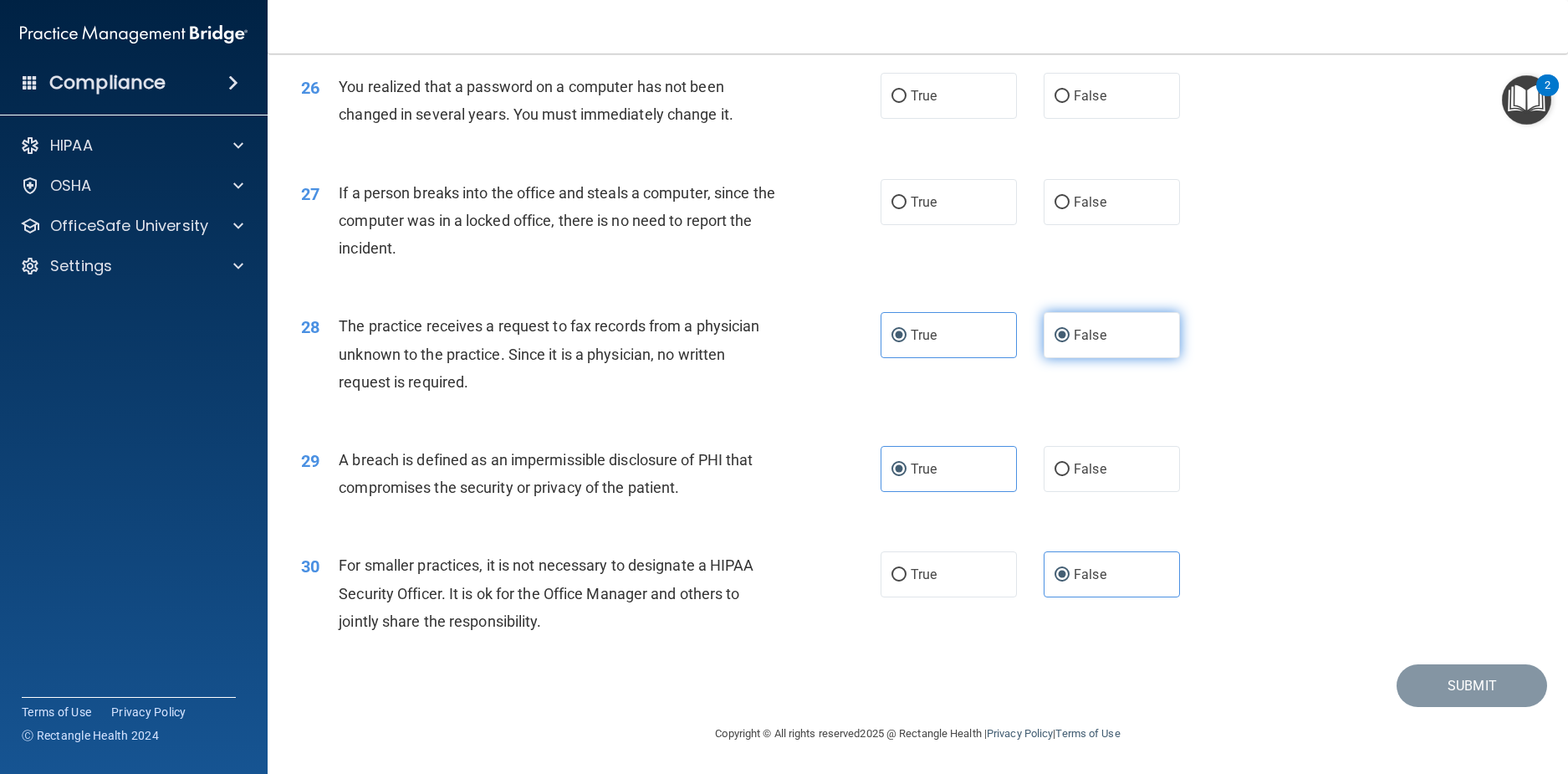 radio on "false" 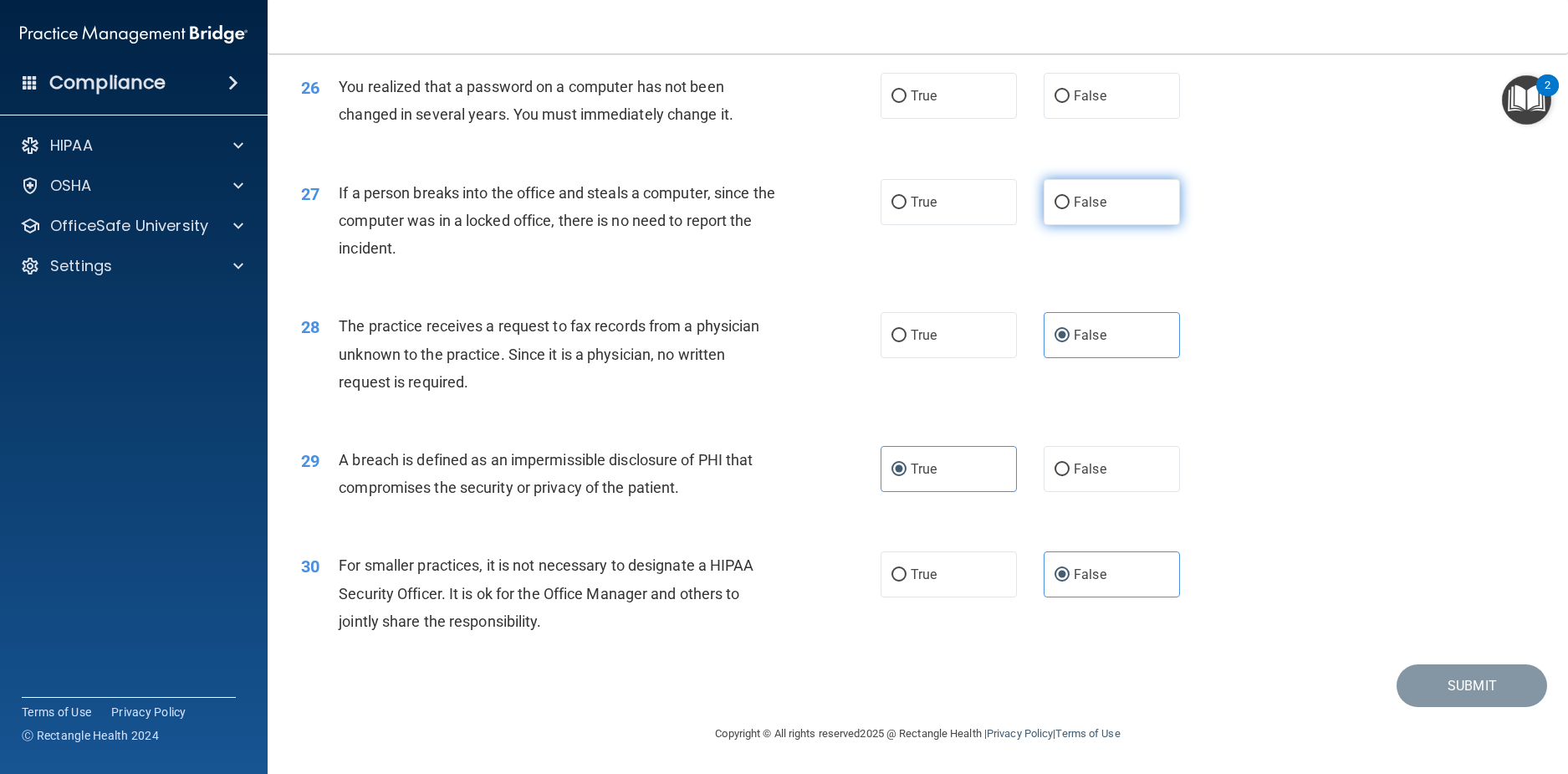 click on "False" at bounding box center [1090, 202] 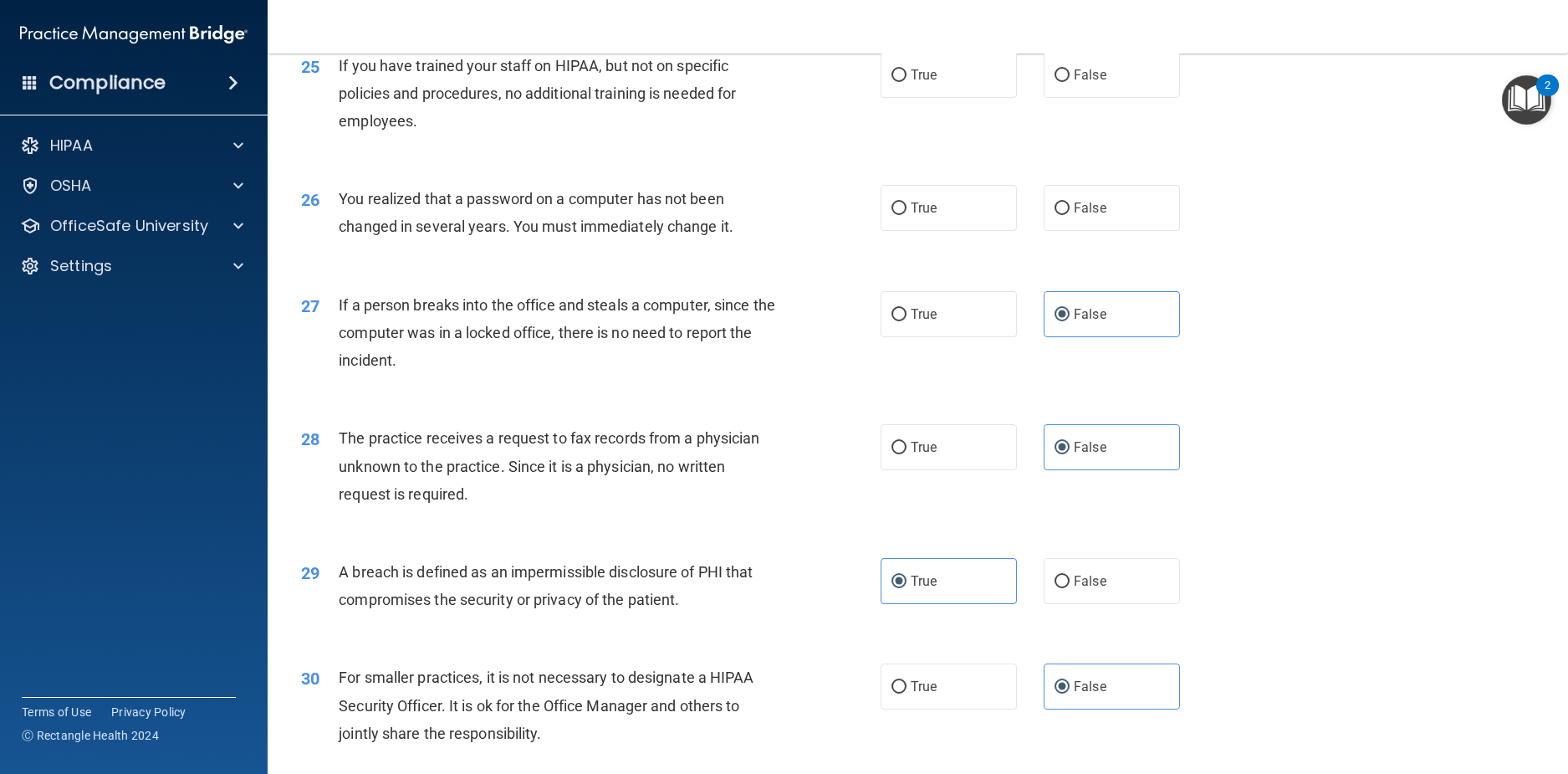 scroll, scrollTop: 3047, scrollLeft: 0, axis: vertical 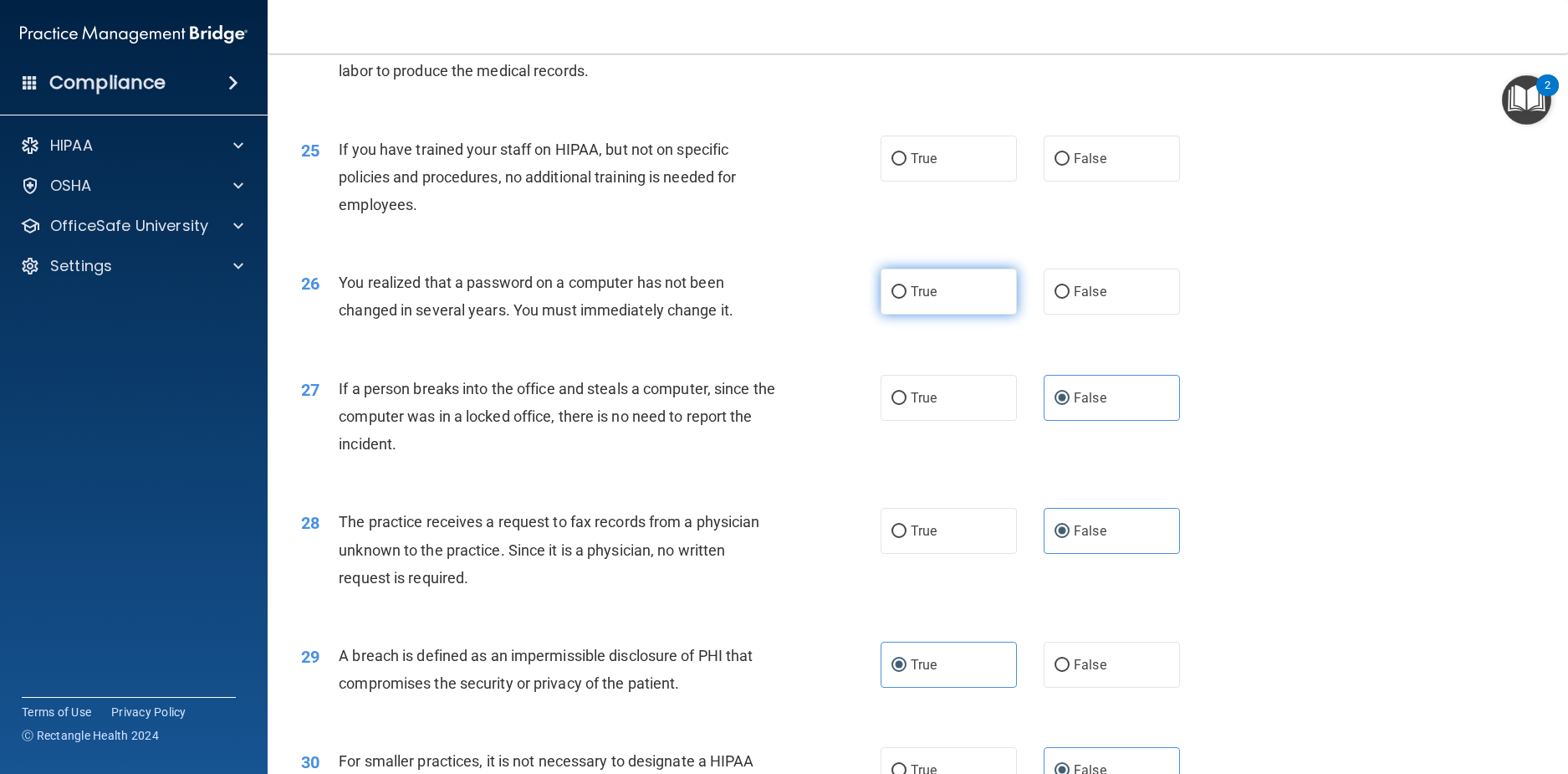 click on "True" at bounding box center (948, 291) 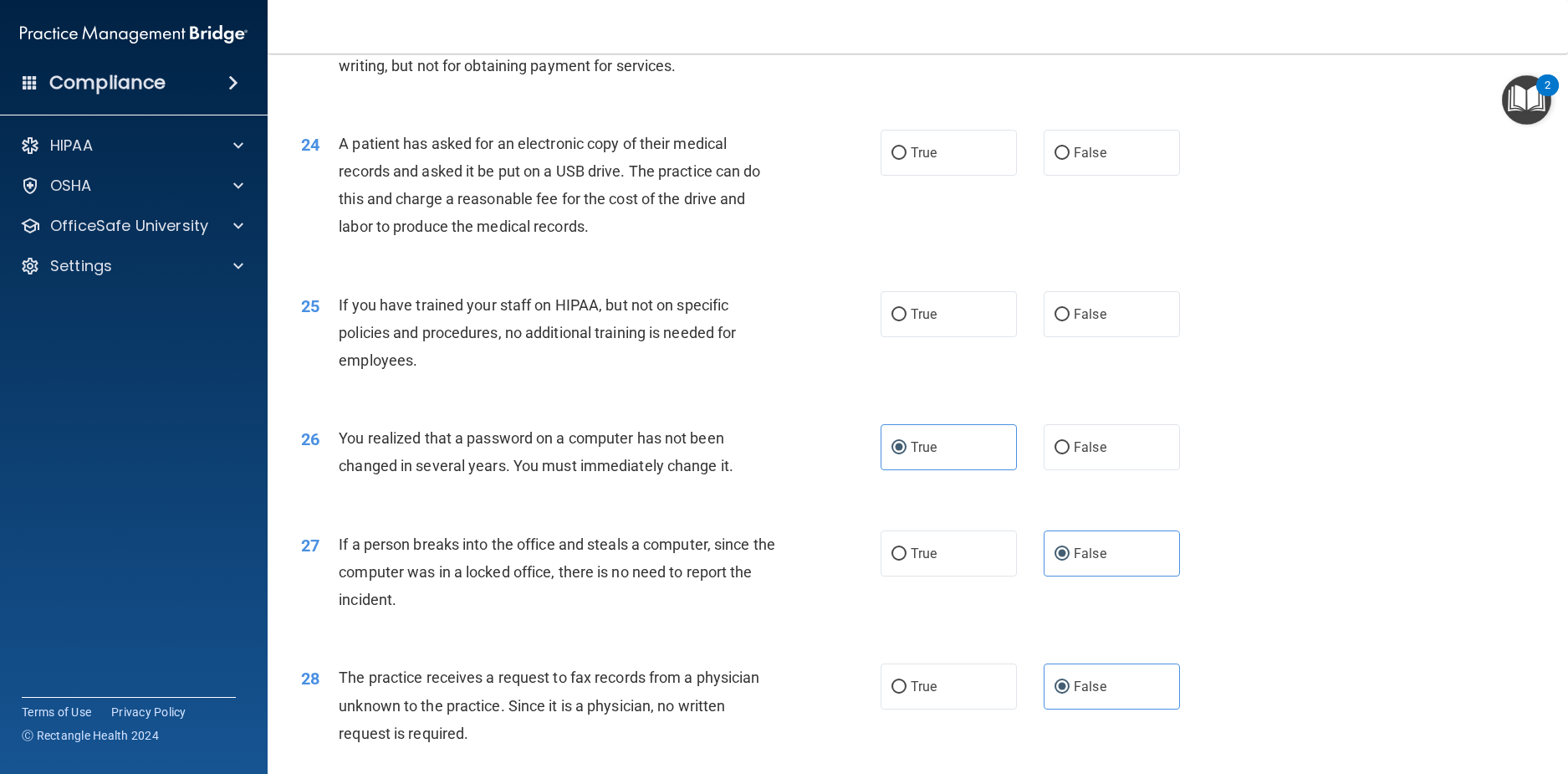 scroll, scrollTop: 2879, scrollLeft: 0, axis: vertical 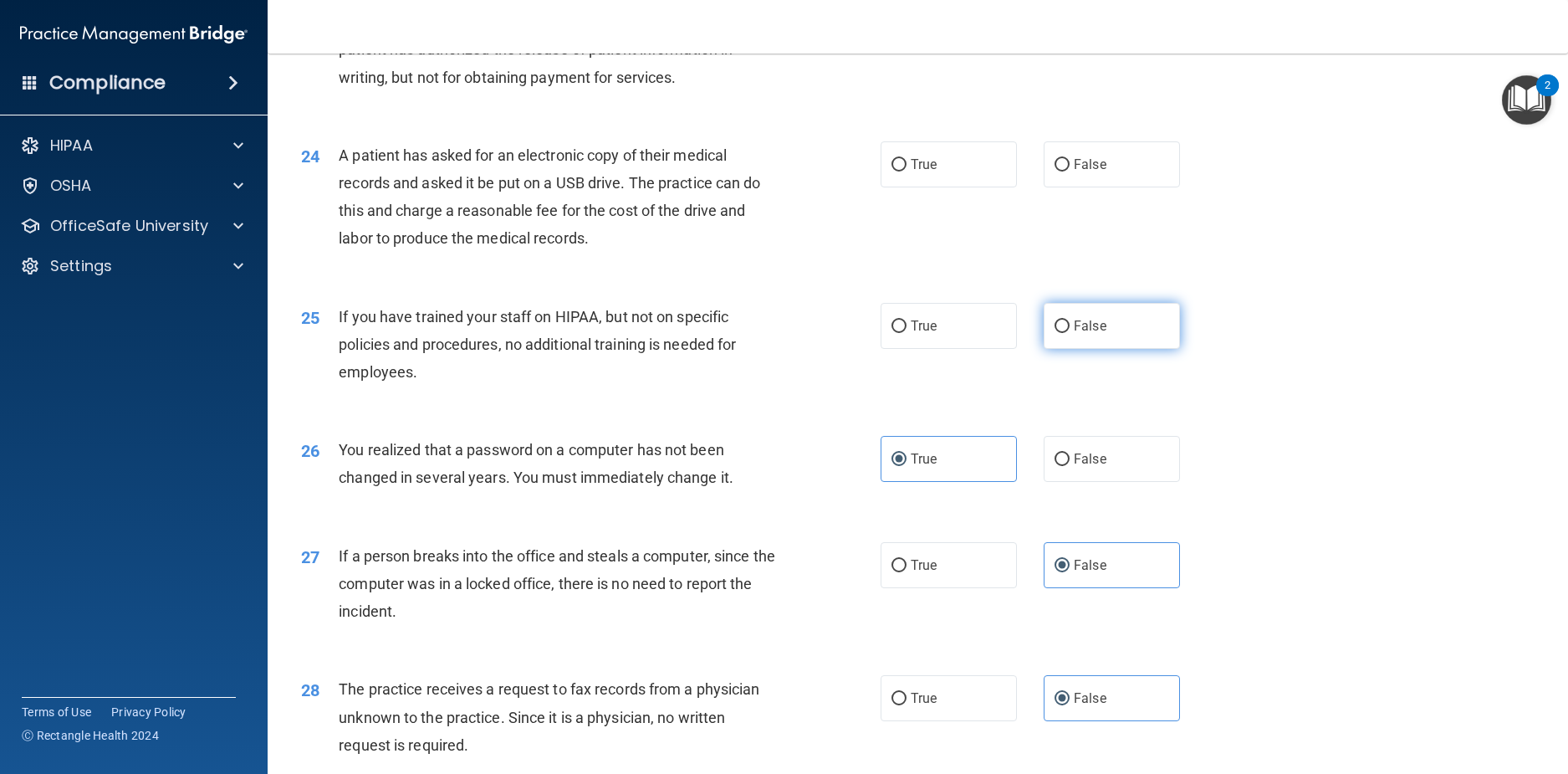 click on "False" at bounding box center (1111, 325) 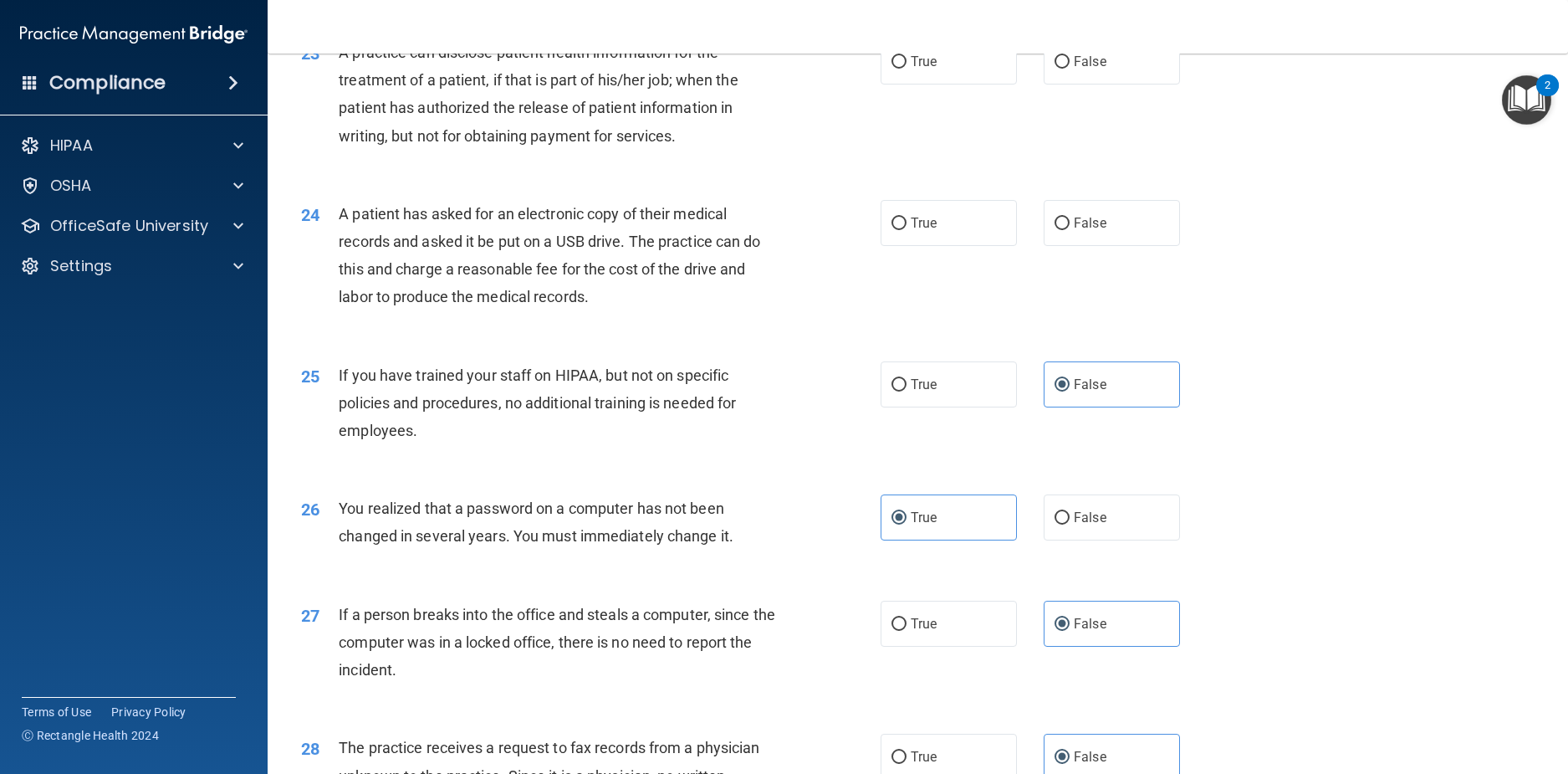 scroll, scrollTop: 2712, scrollLeft: 0, axis: vertical 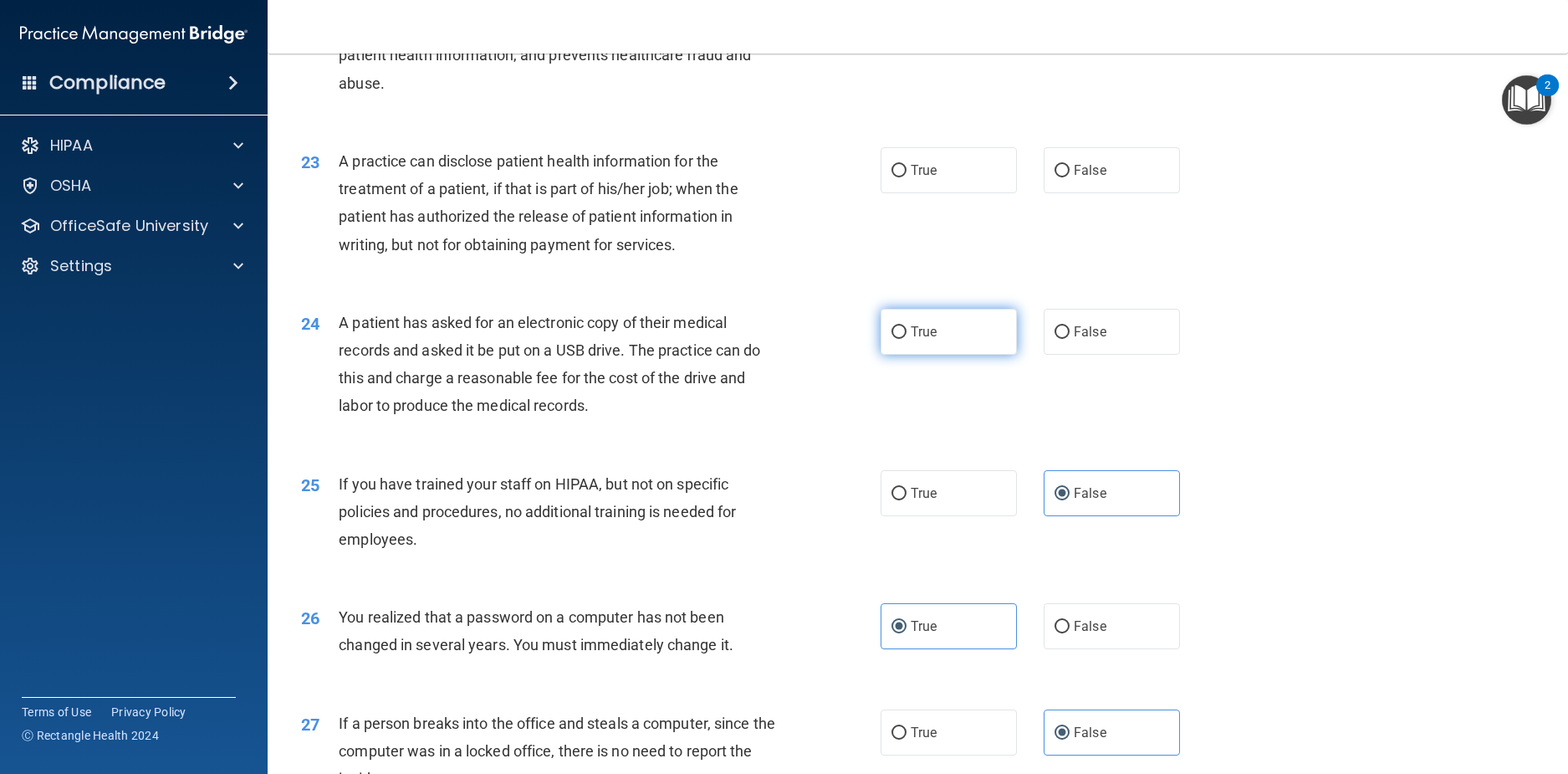 click on "True" at bounding box center [948, 331] 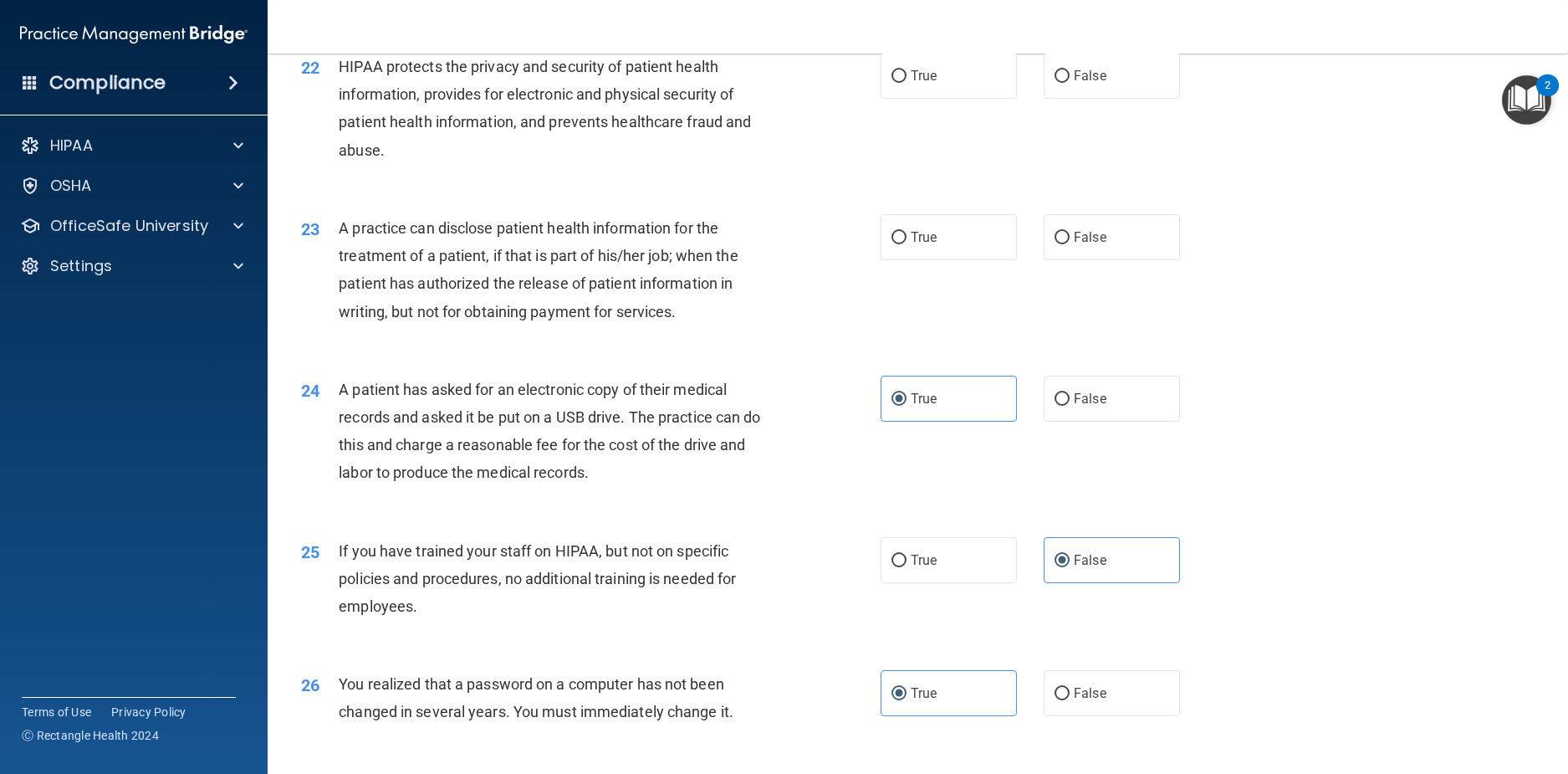 scroll, scrollTop: 2461, scrollLeft: 0, axis: vertical 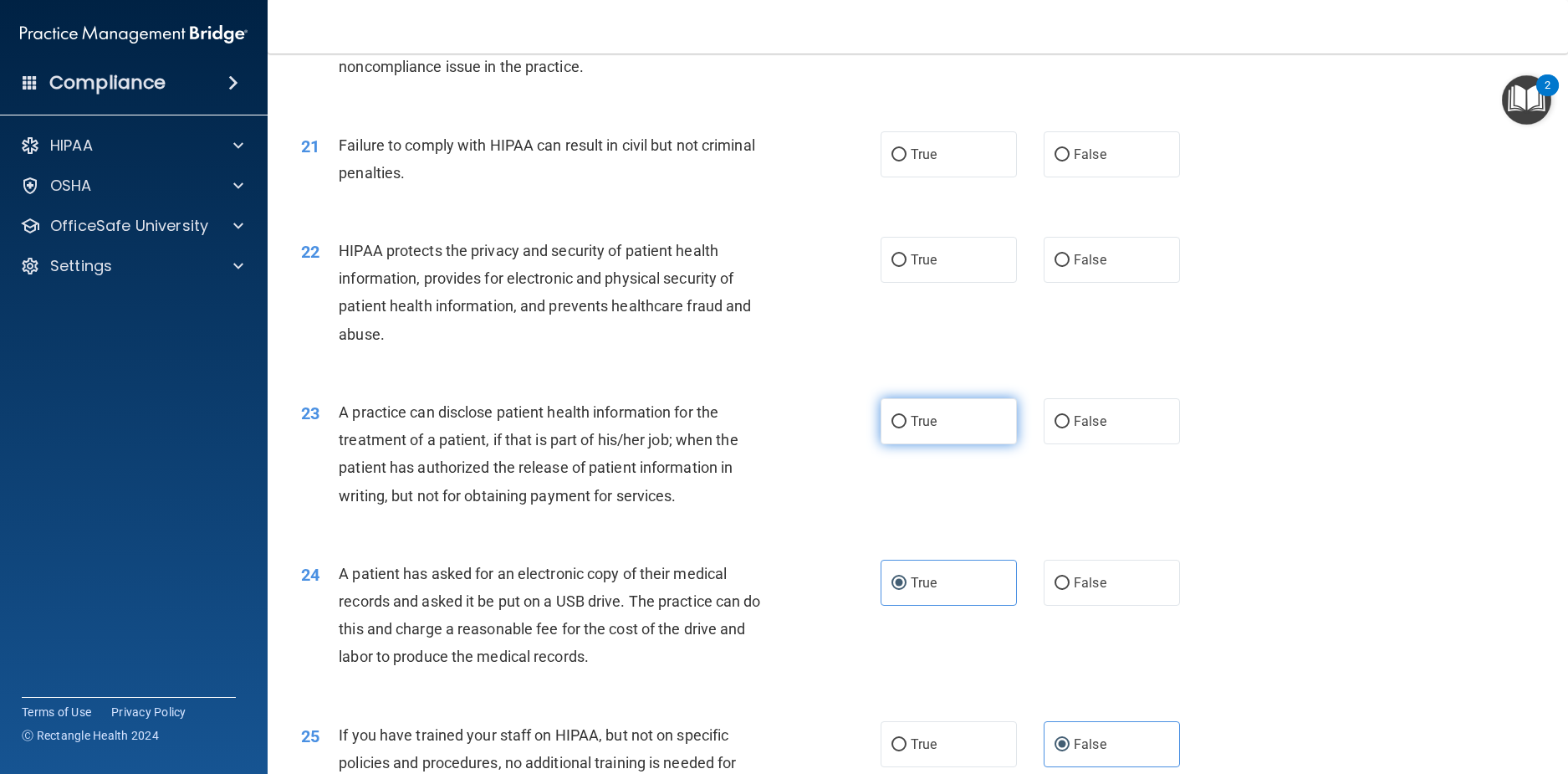 click on "True" at bounding box center (923, 421) 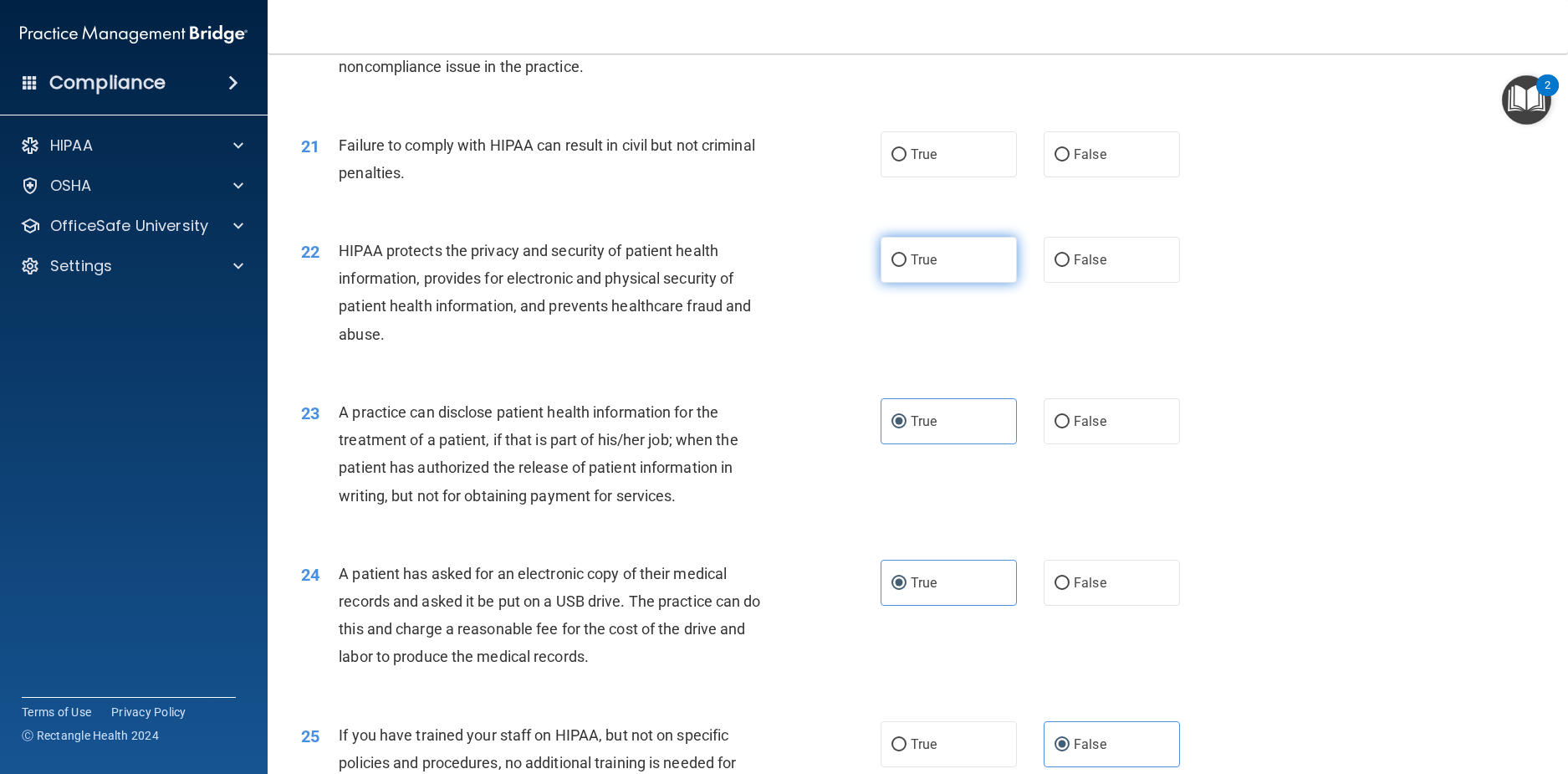 click on "True" at bounding box center [948, 259] 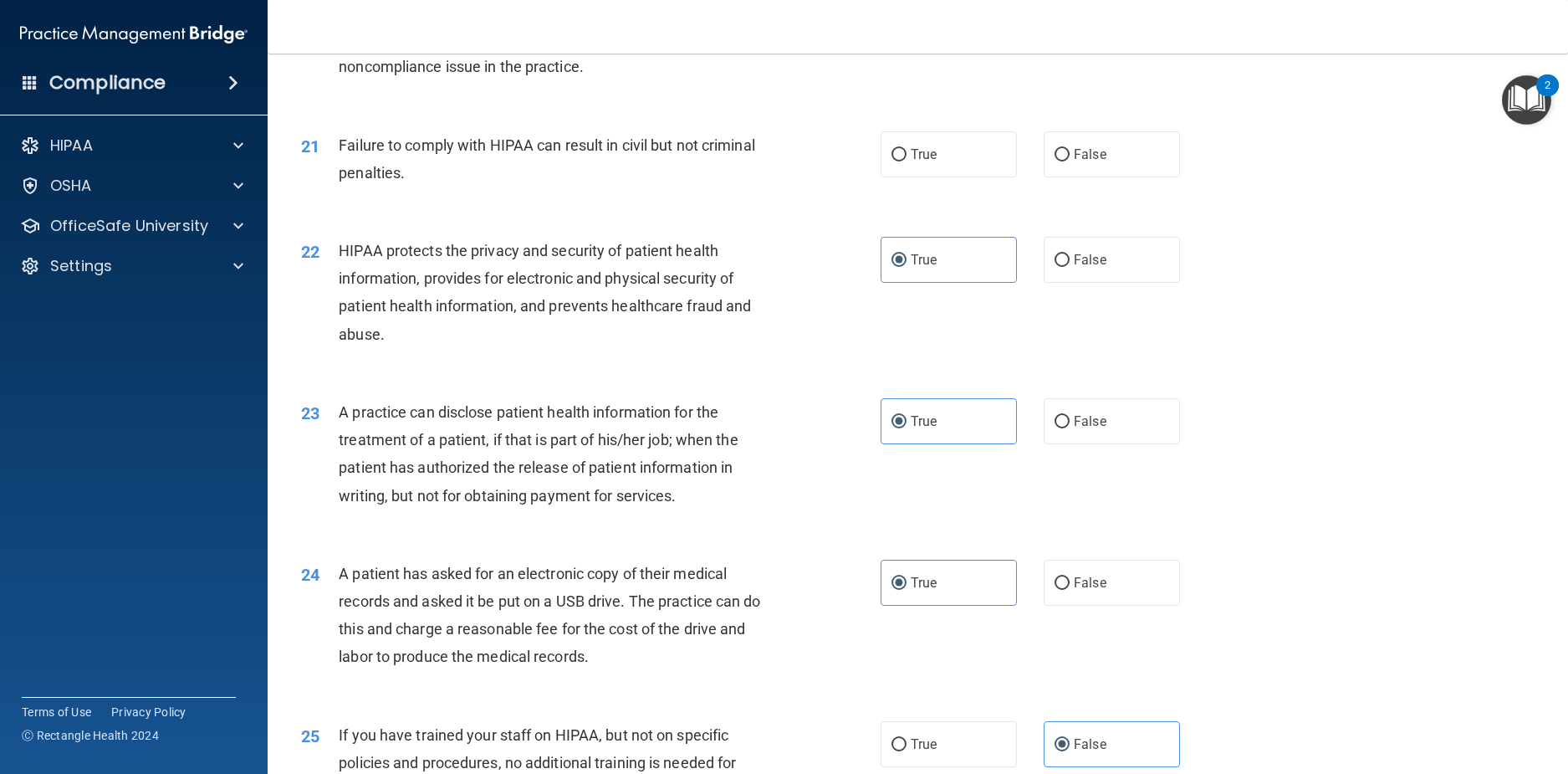 drag, startPoint x: 1089, startPoint y: 210, endPoint x: 950, endPoint y: 266, distance: 149.8566 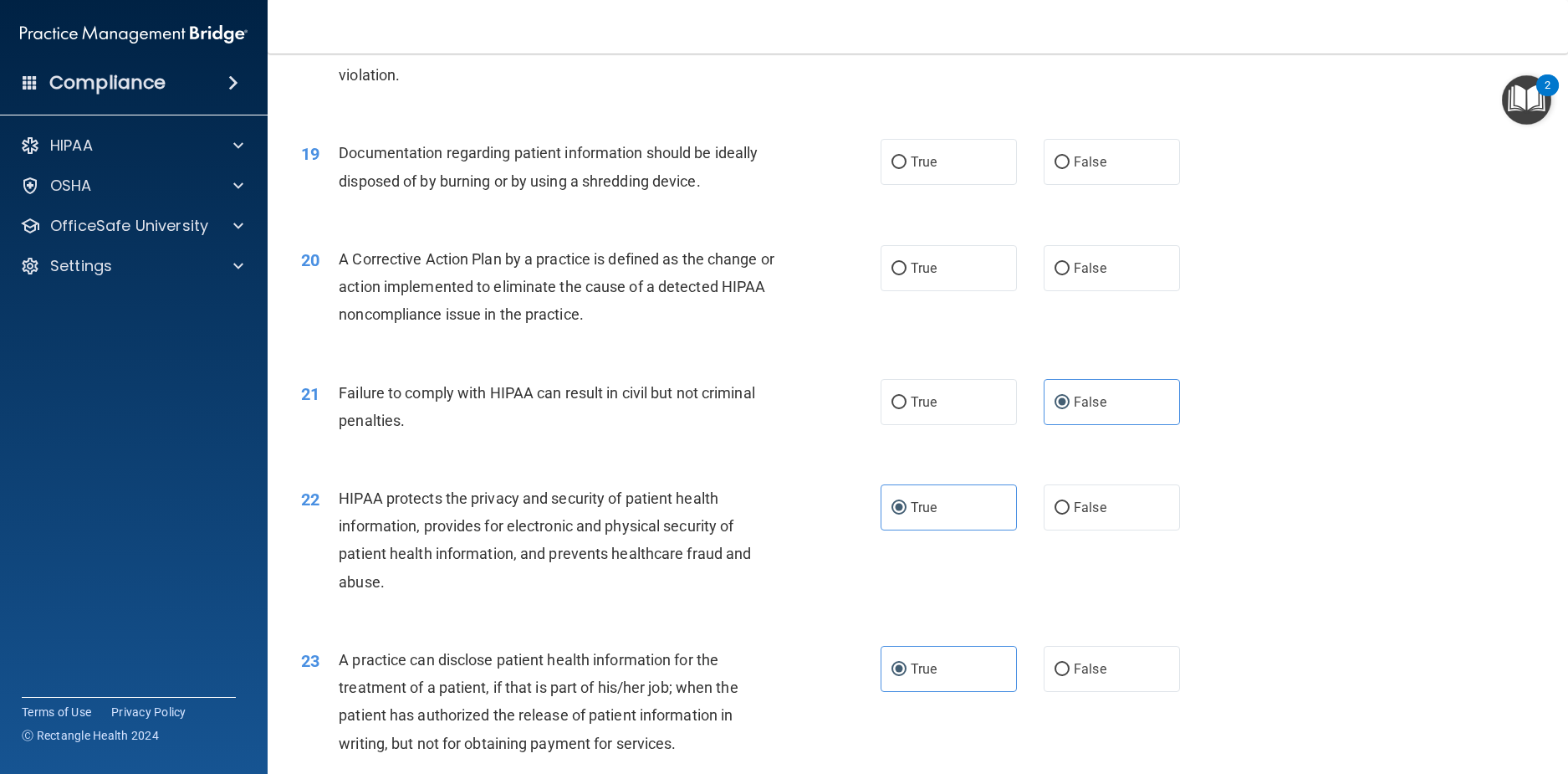 scroll, scrollTop: 2210, scrollLeft: 0, axis: vertical 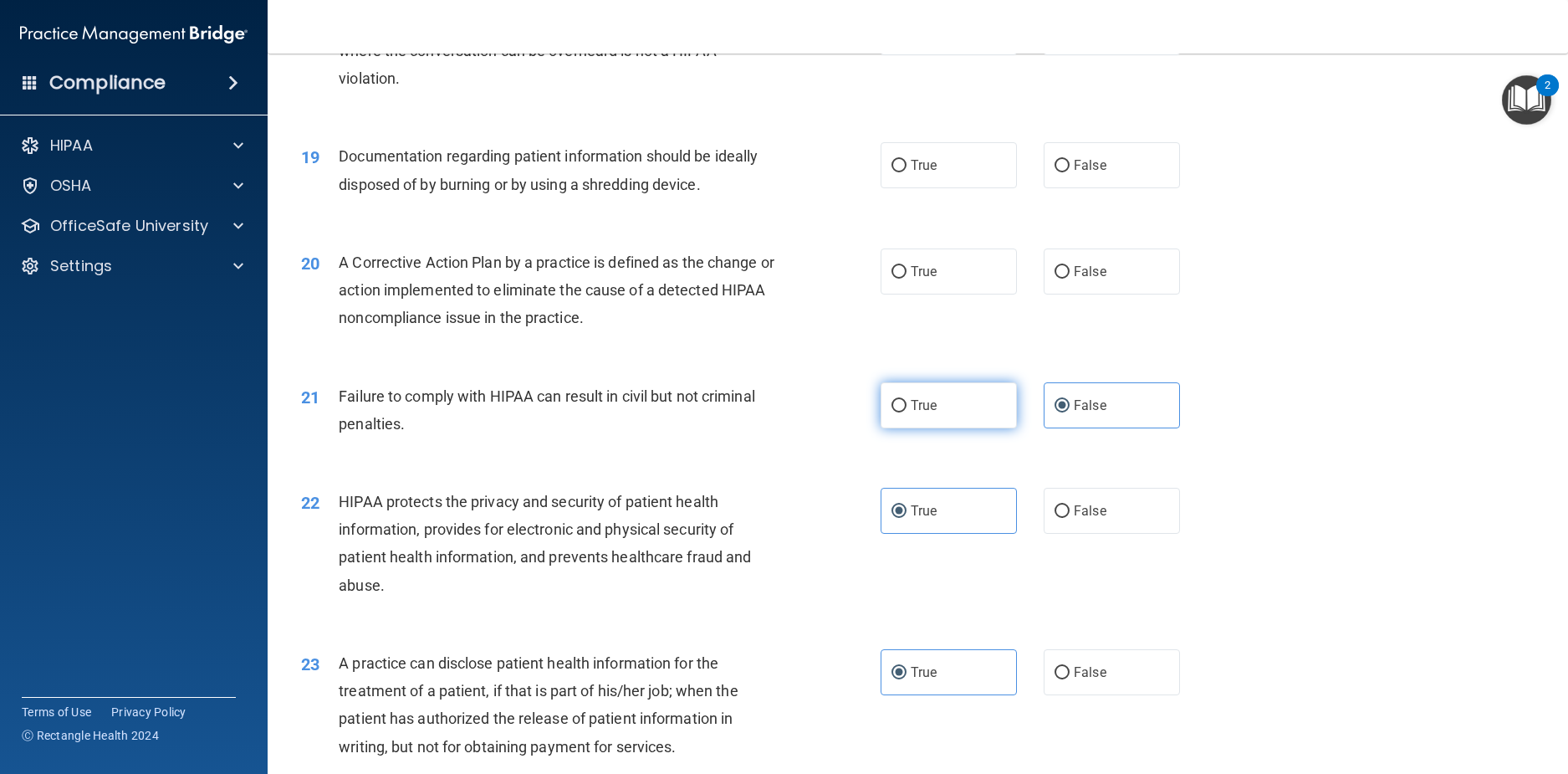 click on "True" at bounding box center [948, 405] 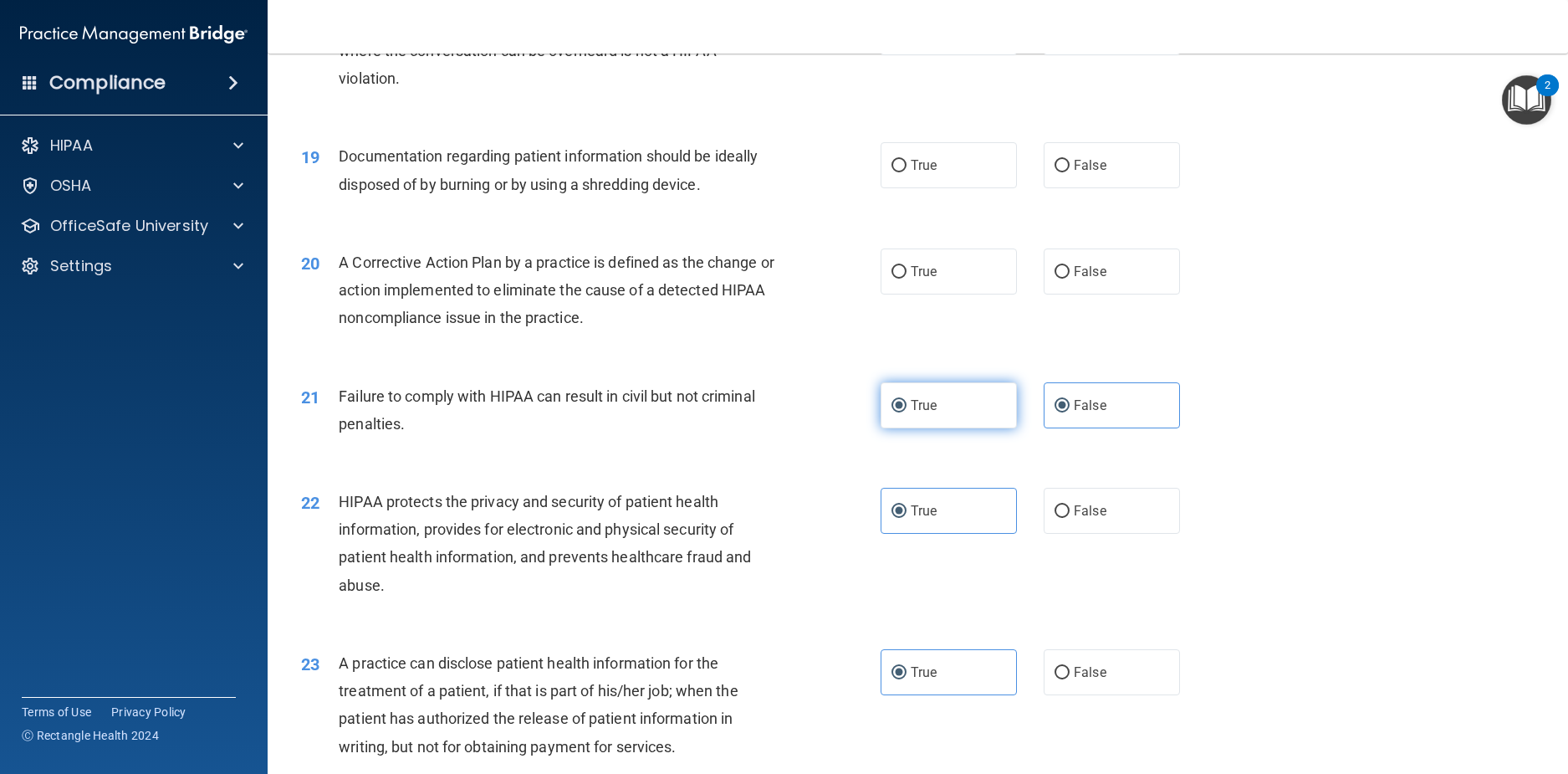 radio on "false" 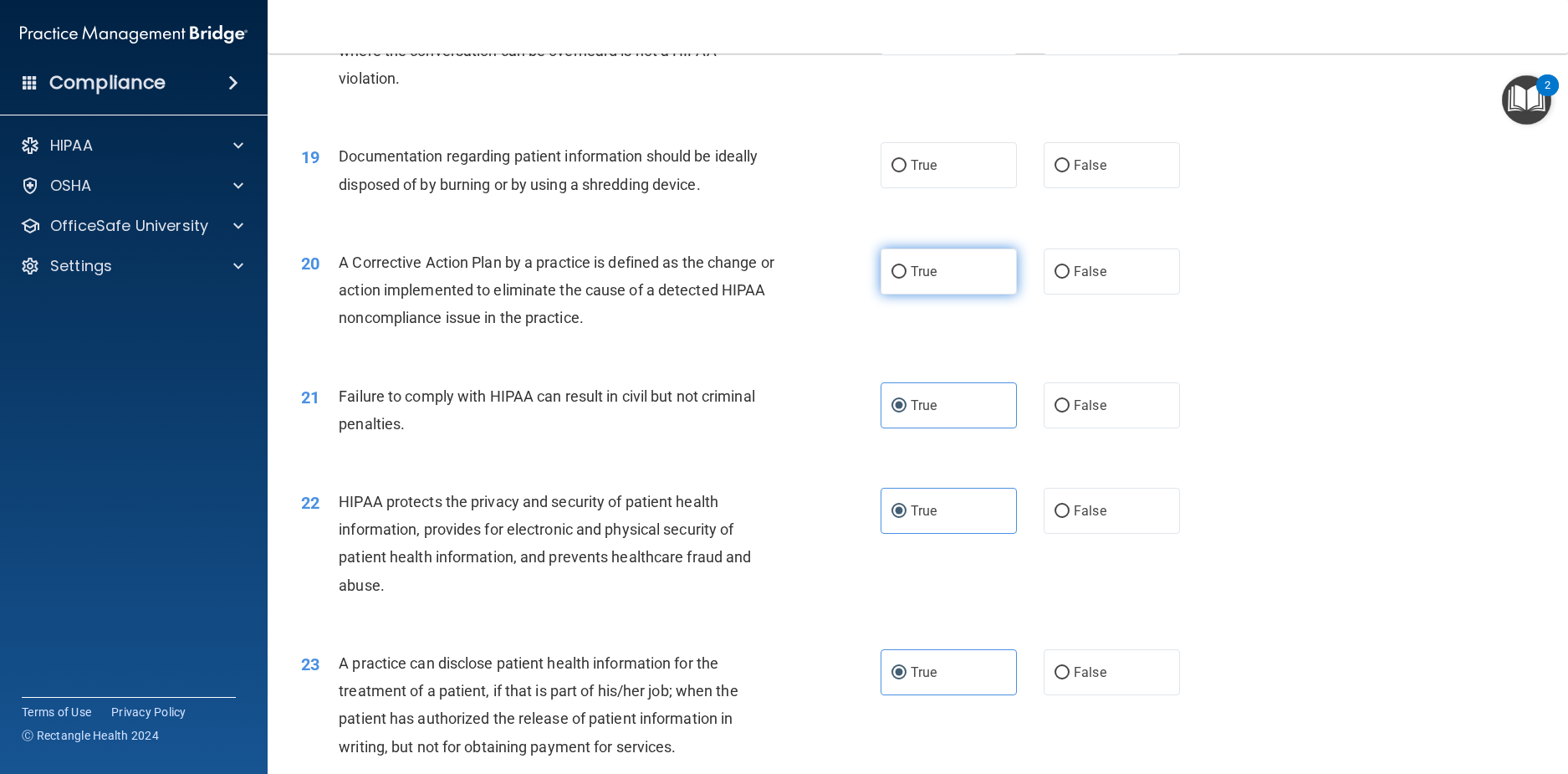 click on "True" at bounding box center (948, 271) 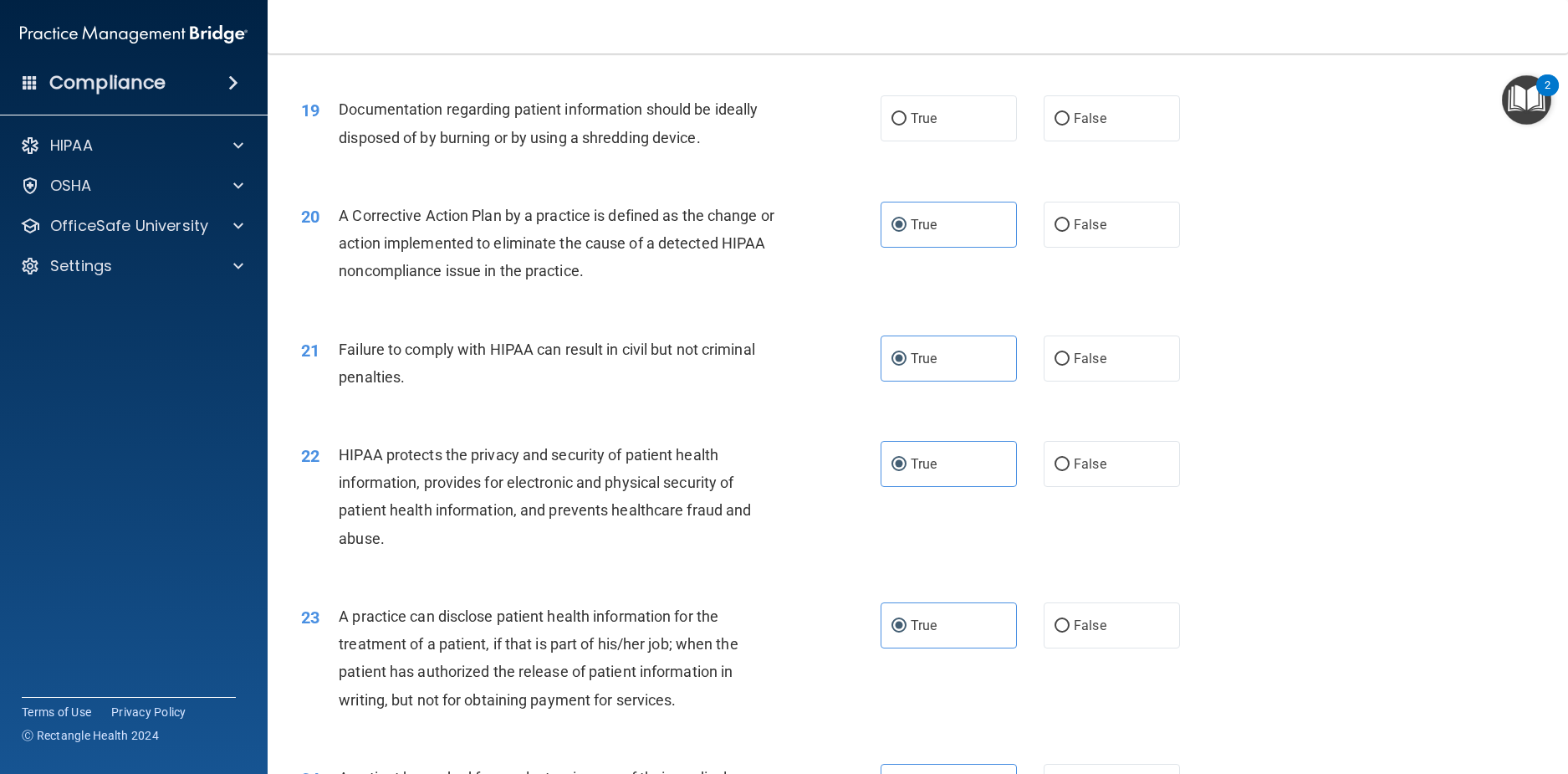 scroll, scrollTop: 2043, scrollLeft: 0, axis: vertical 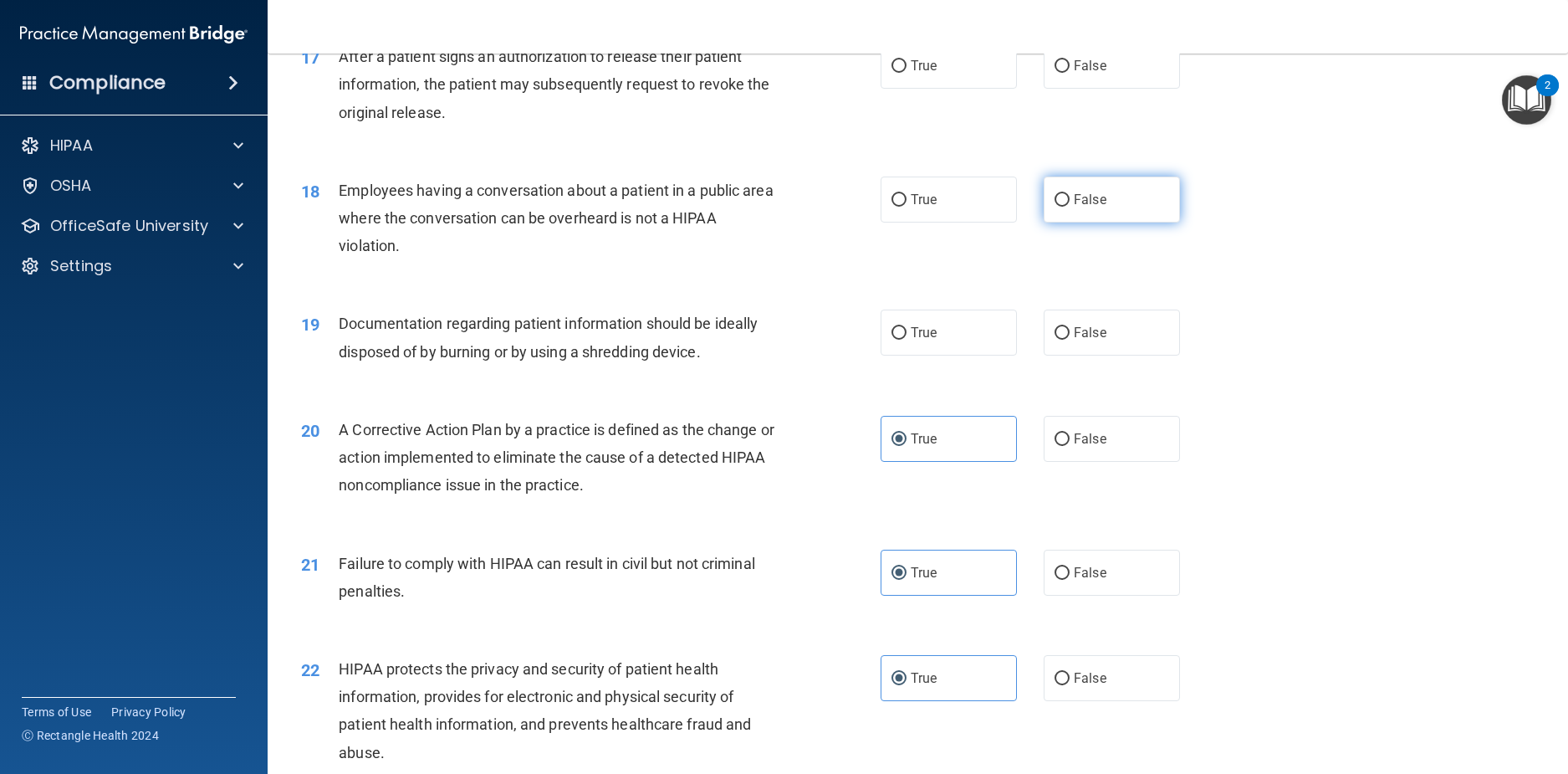 click on "False" at bounding box center (1090, 199) 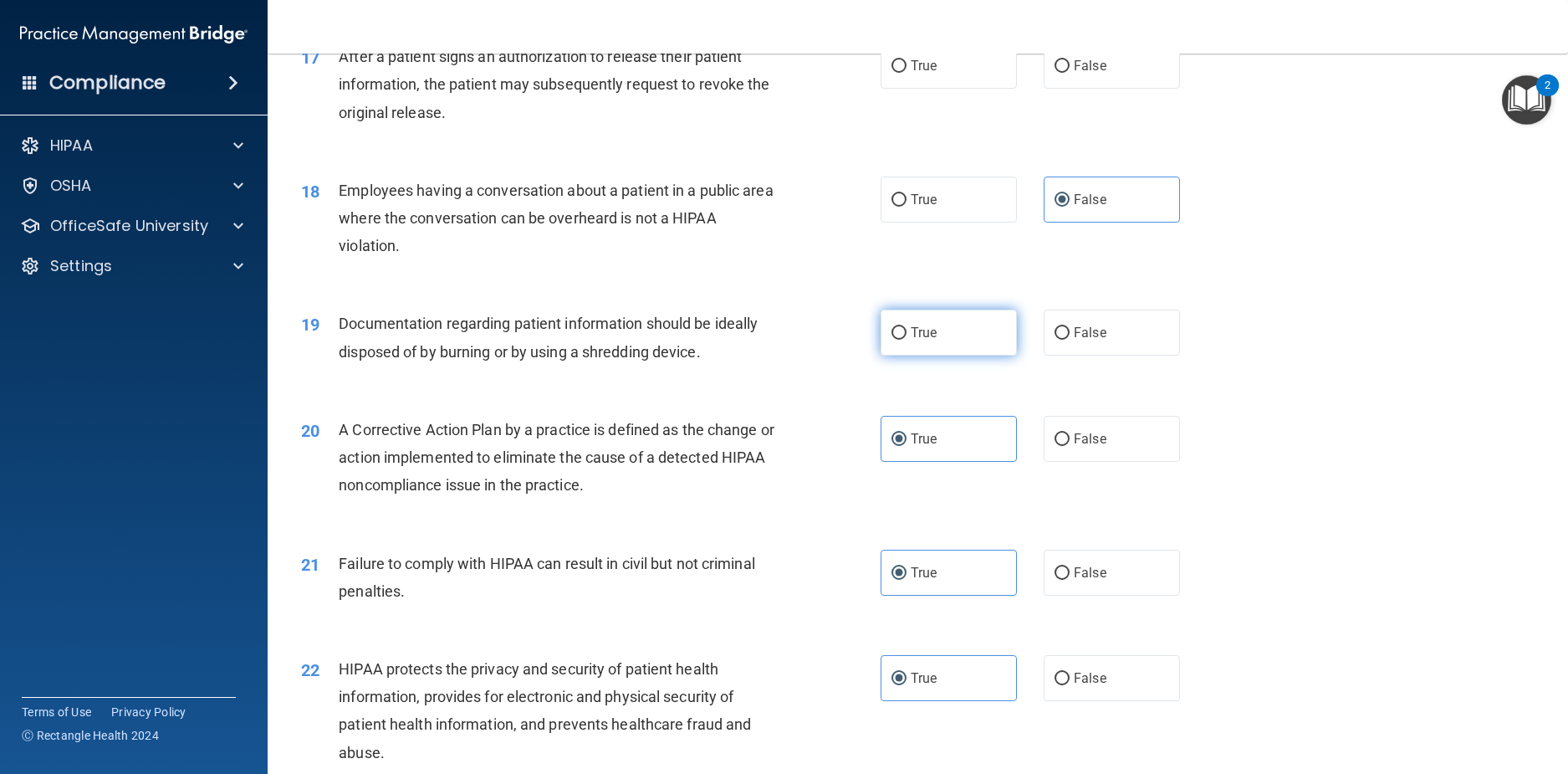 click on "True" at bounding box center (923, 332) 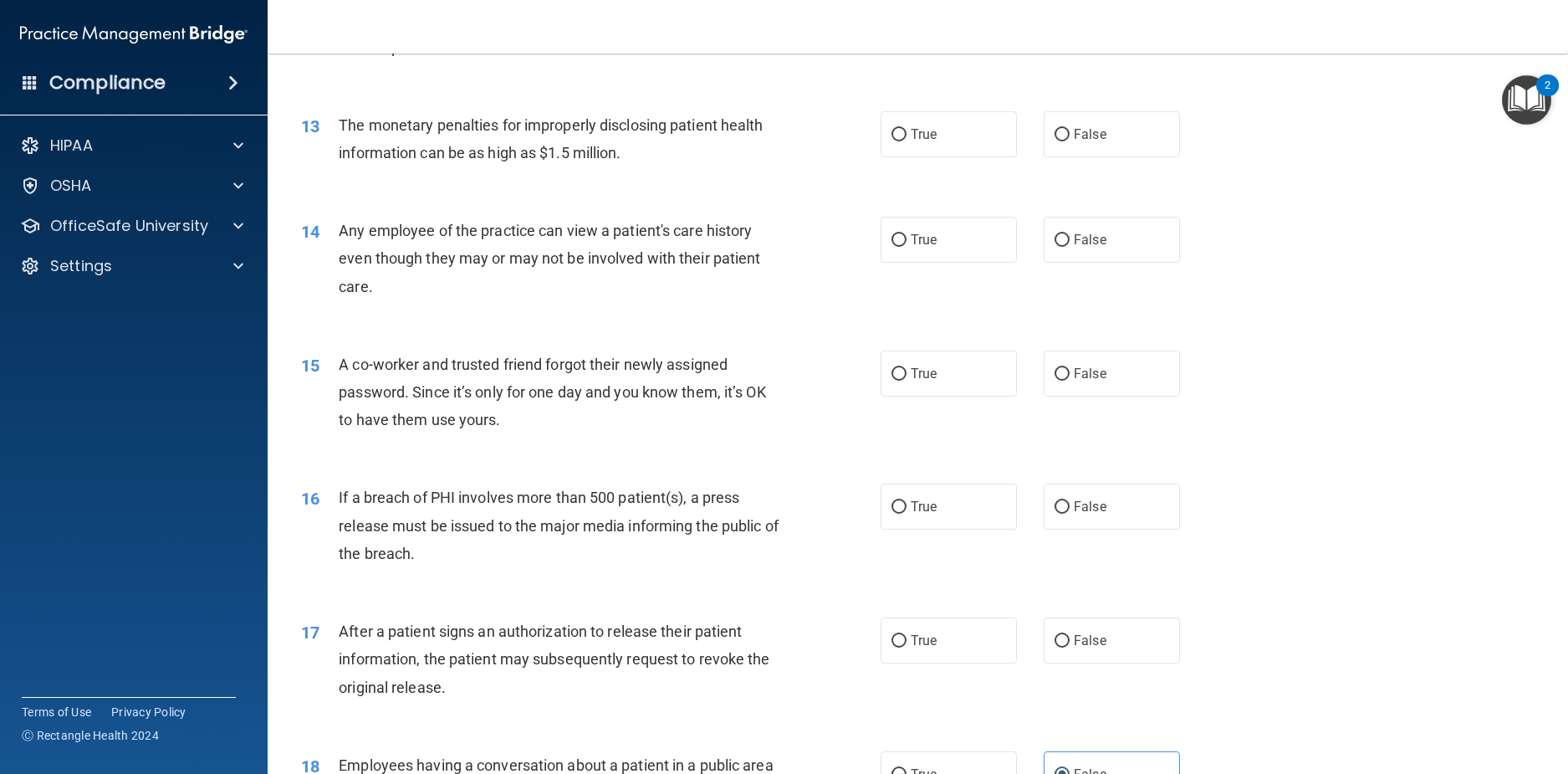 scroll, scrollTop: 1457, scrollLeft: 0, axis: vertical 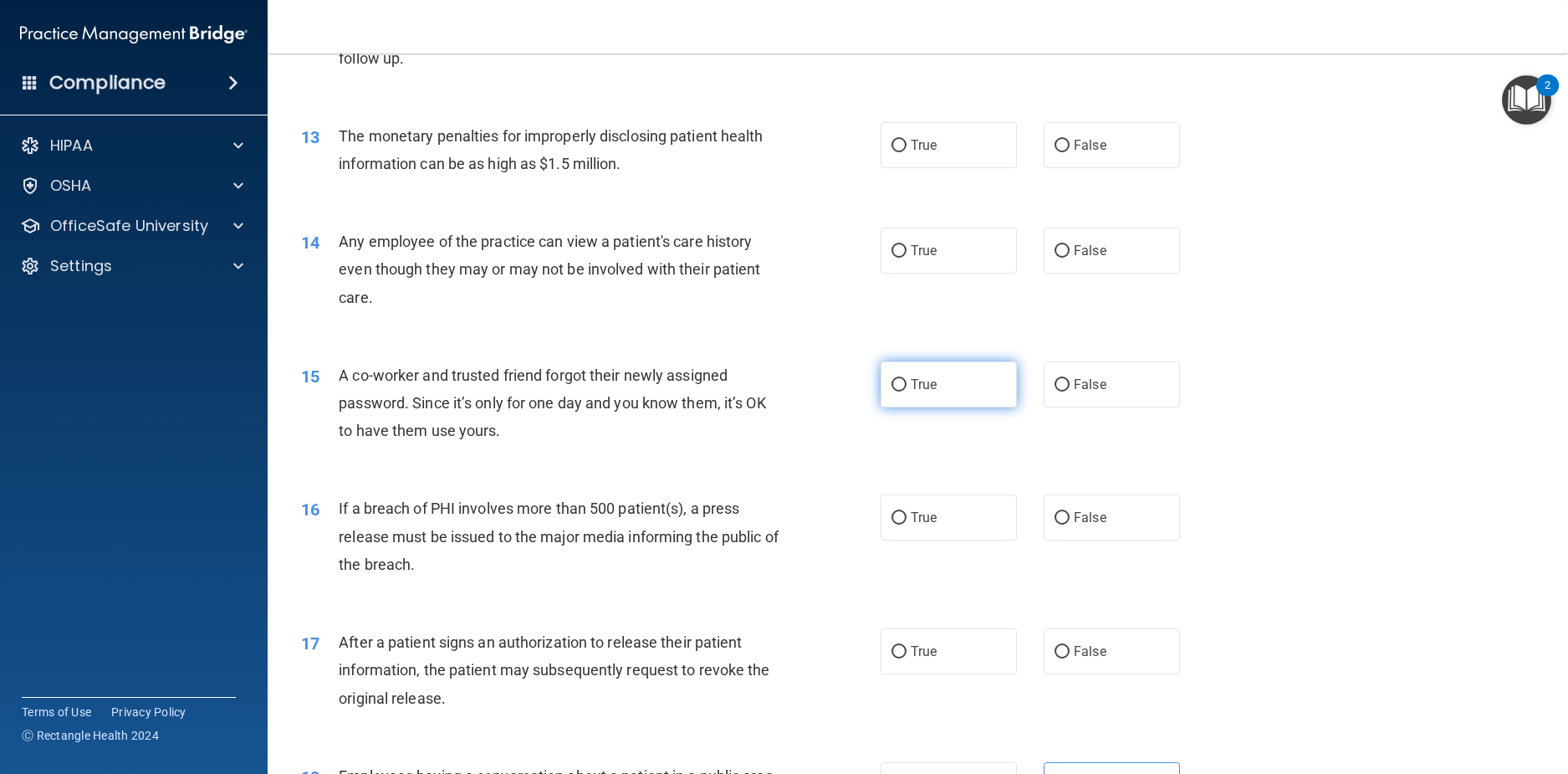 click on "True" at bounding box center [948, 384] 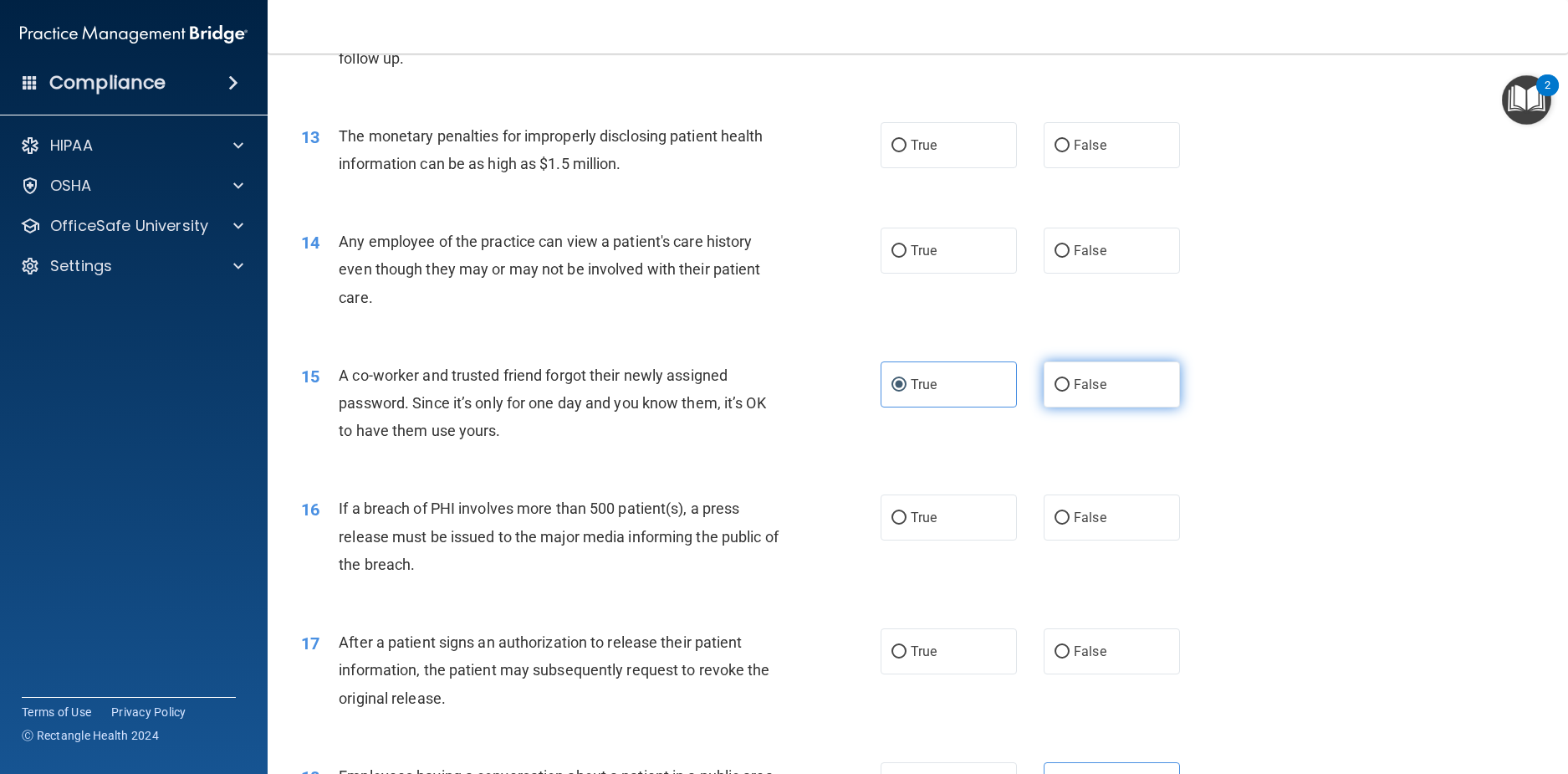 click on "False" at bounding box center (1111, 384) 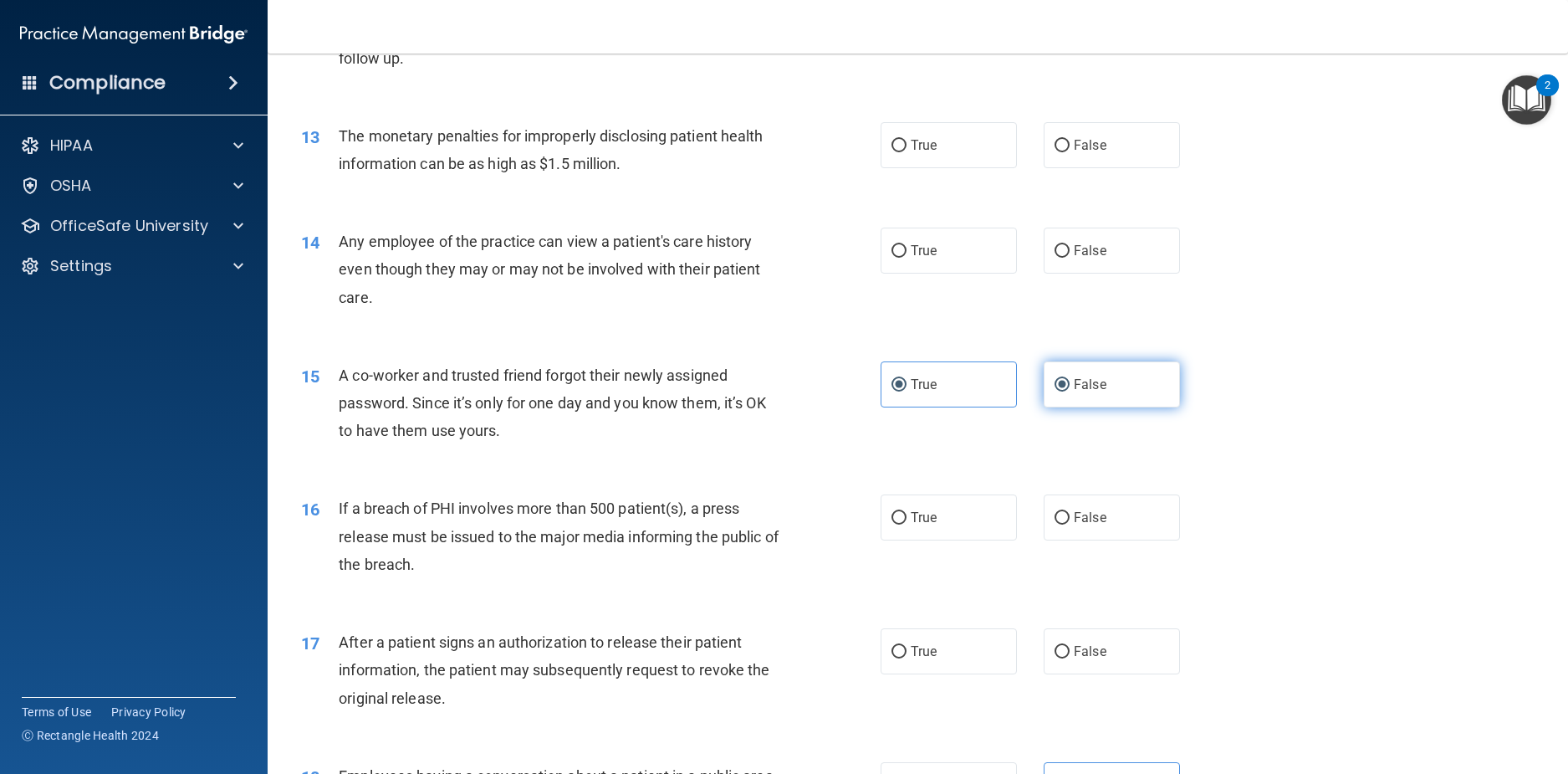 radio on "false" 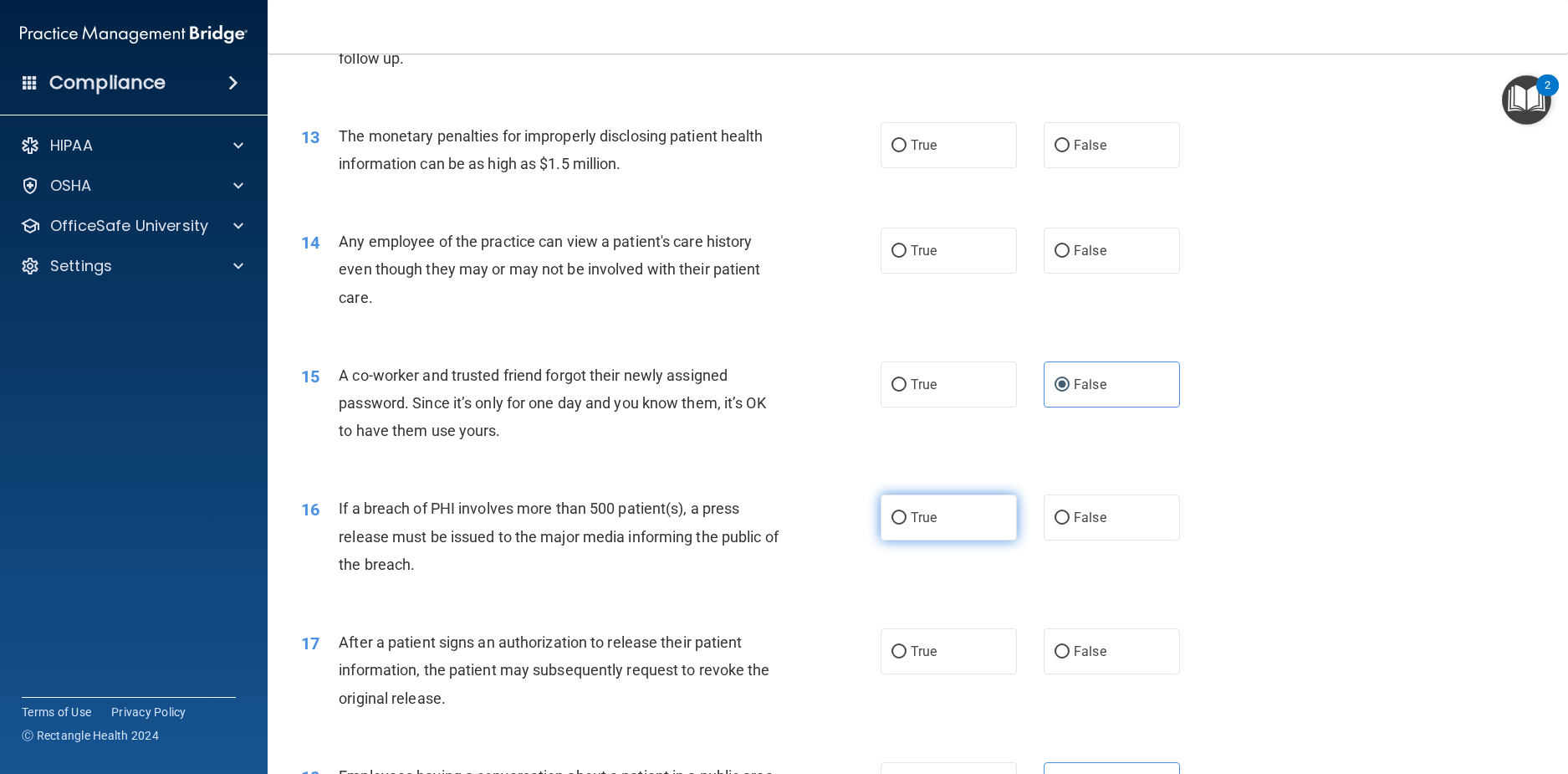 drag, startPoint x: 945, startPoint y: 591, endPoint x: 983, endPoint y: 591, distance: 38 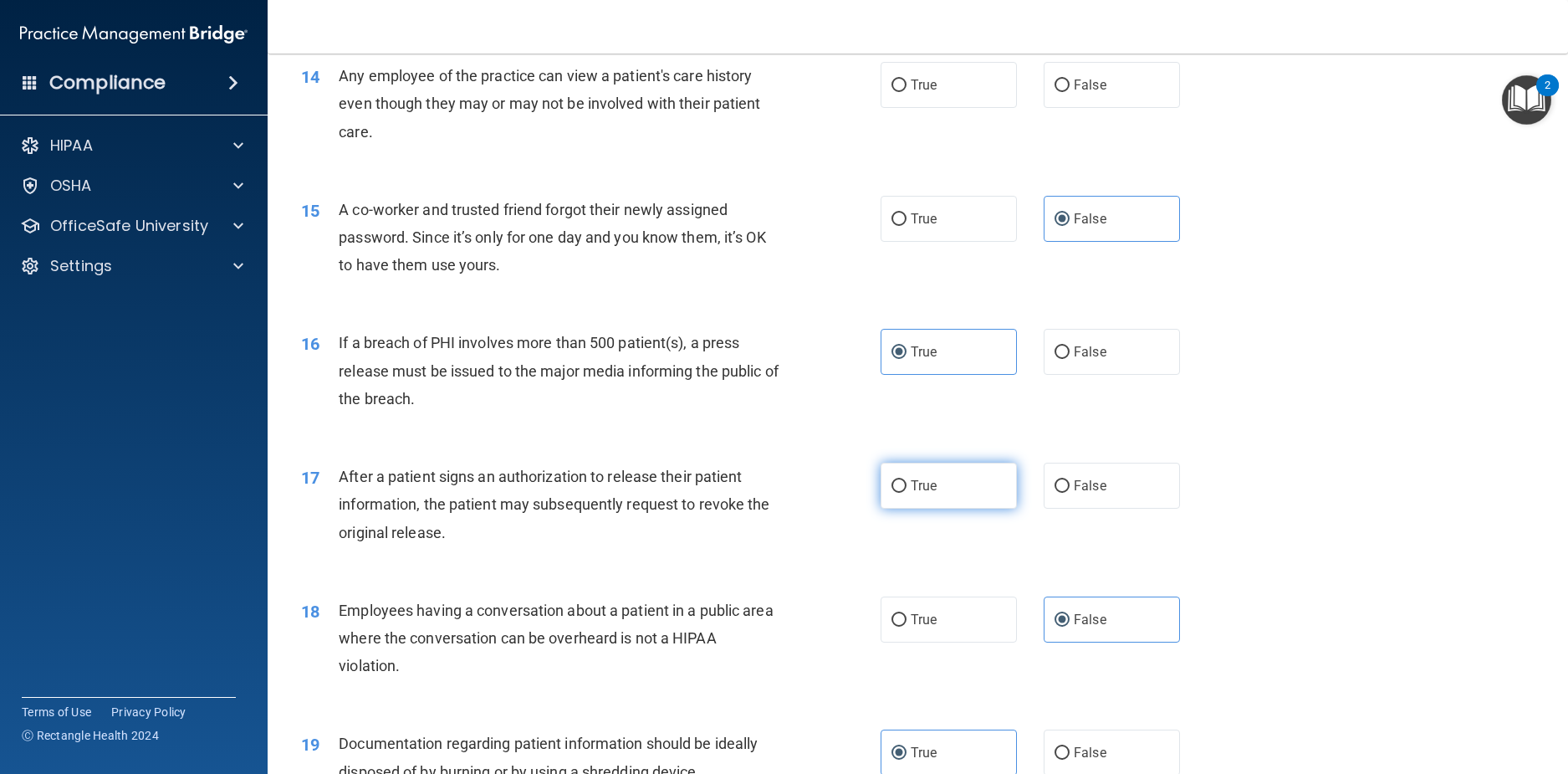 scroll, scrollTop: 1624, scrollLeft: 0, axis: vertical 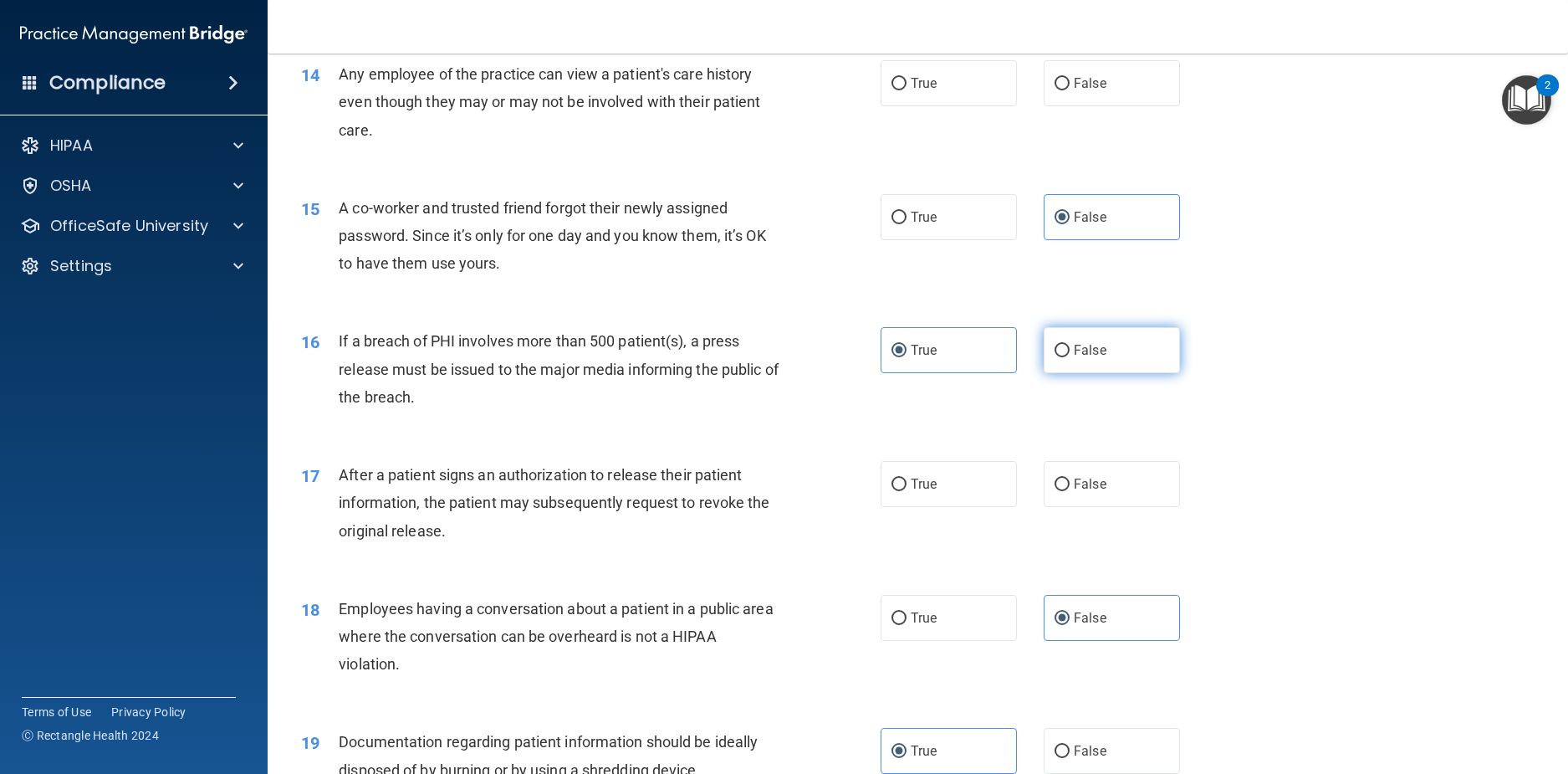click on "False" at bounding box center [1111, 350] 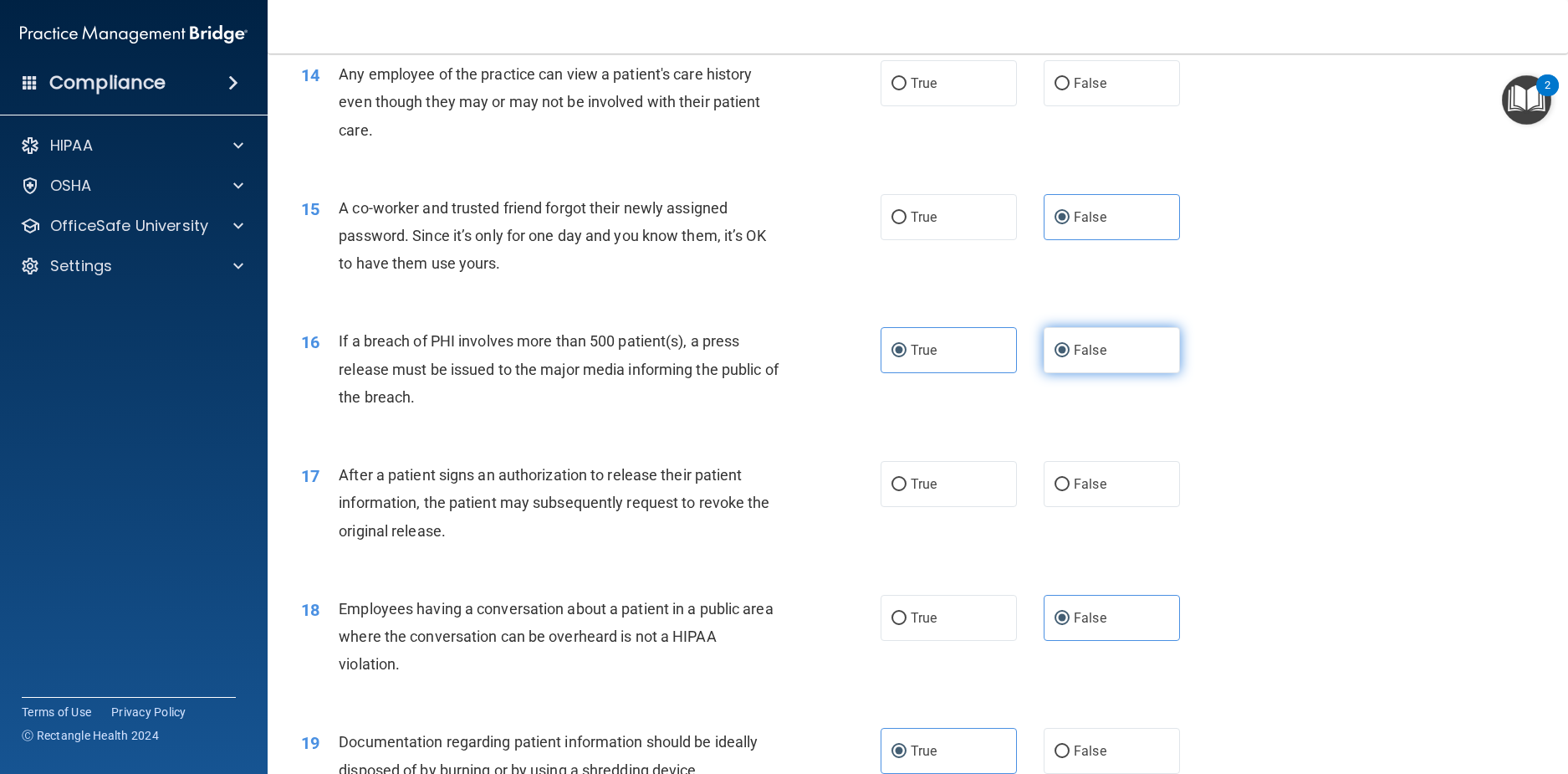 radio on "false" 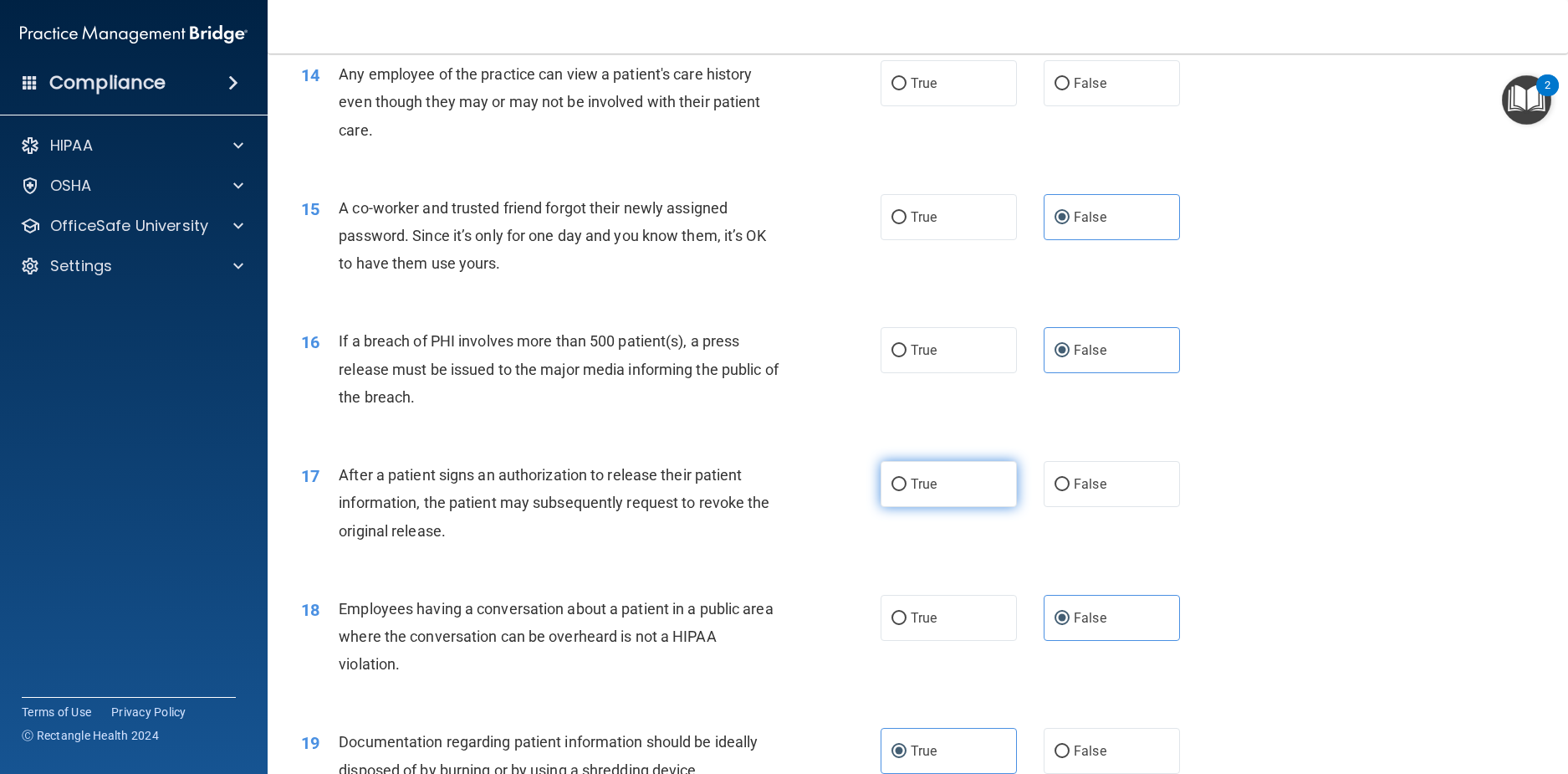click on "True" at bounding box center [948, 484] 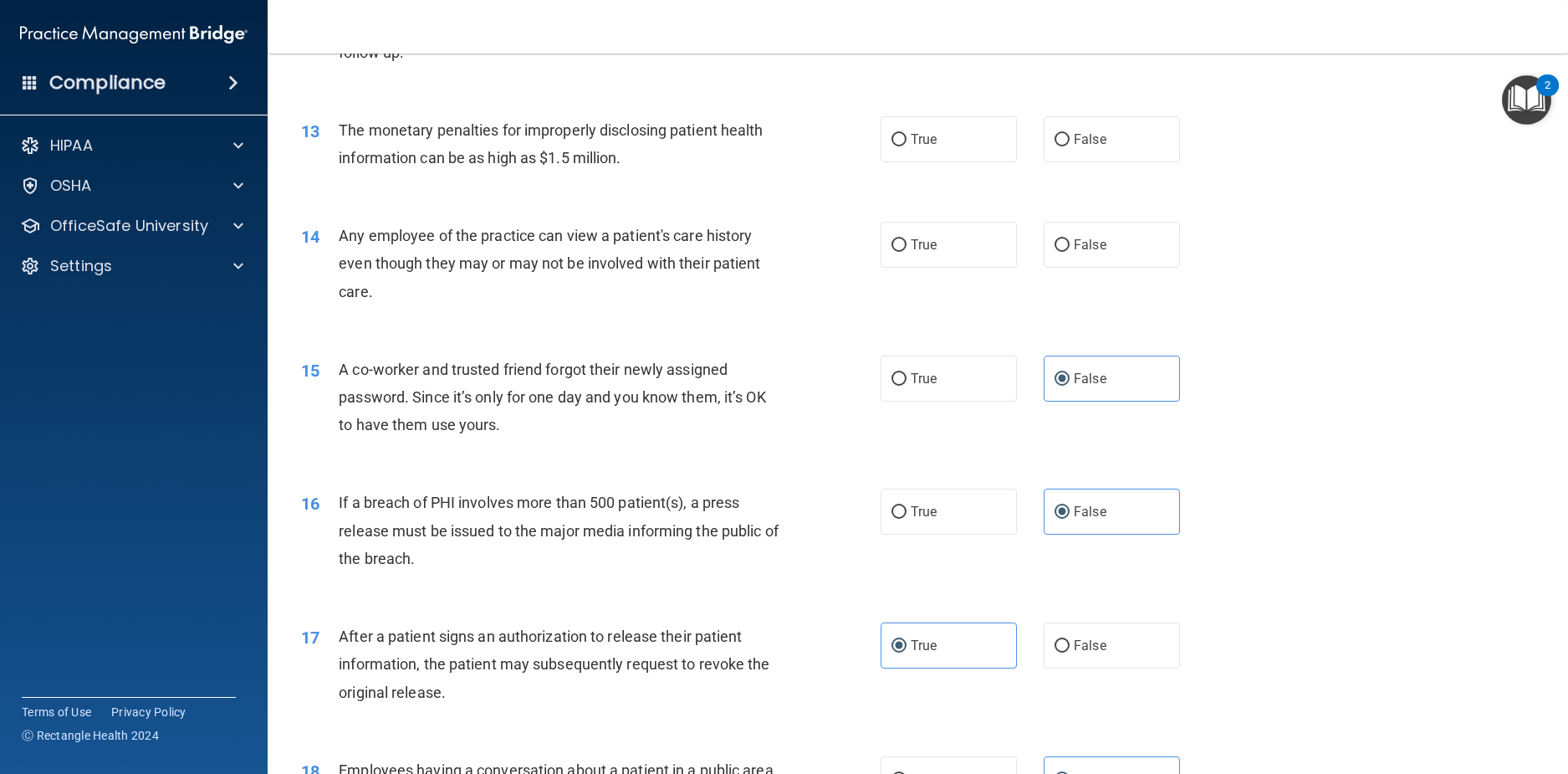 scroll, scrollTop: 1457, scrollLeft: 0, axis: vertical 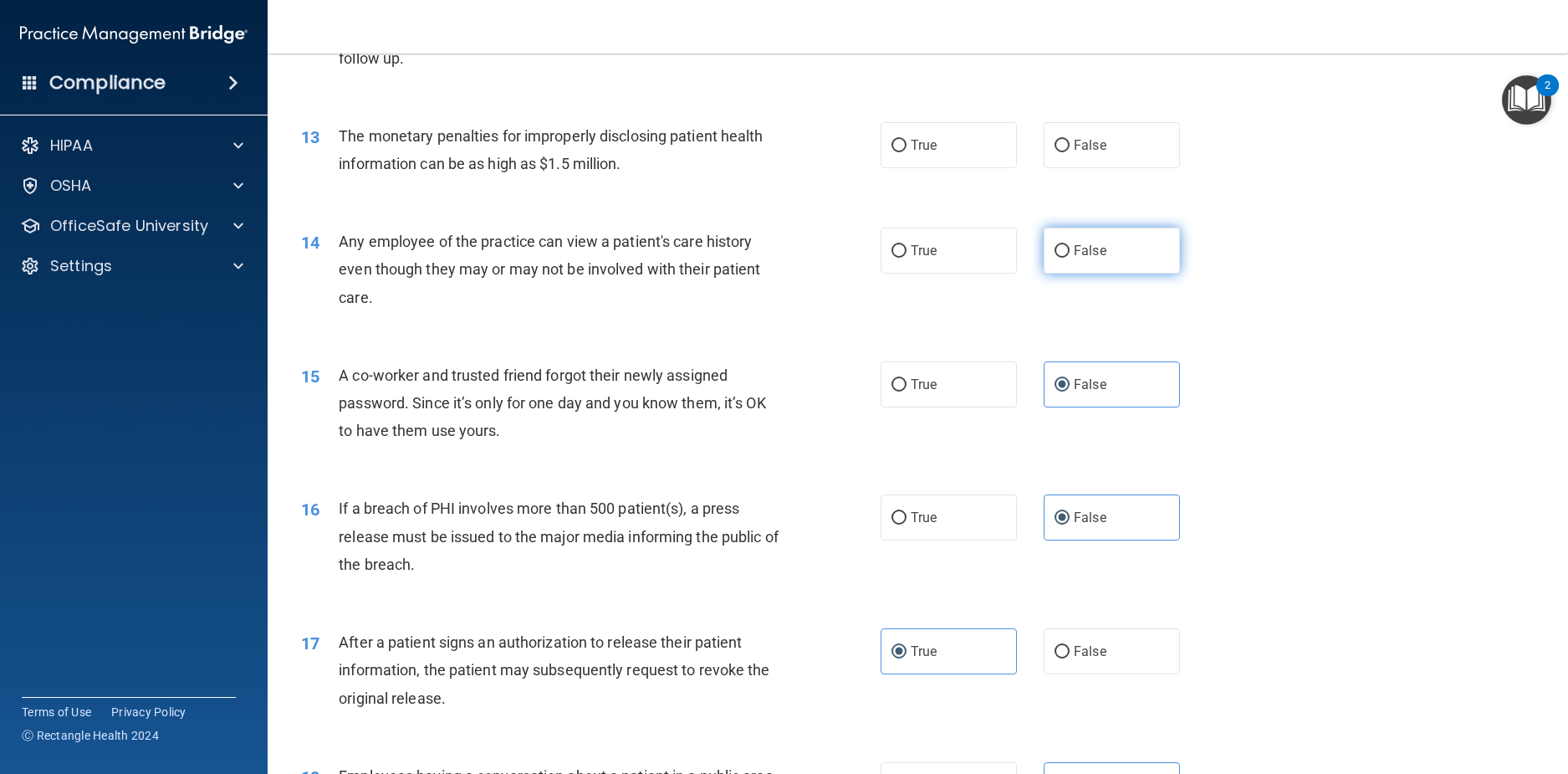 click on "False" at bounding box center [1111, 250] 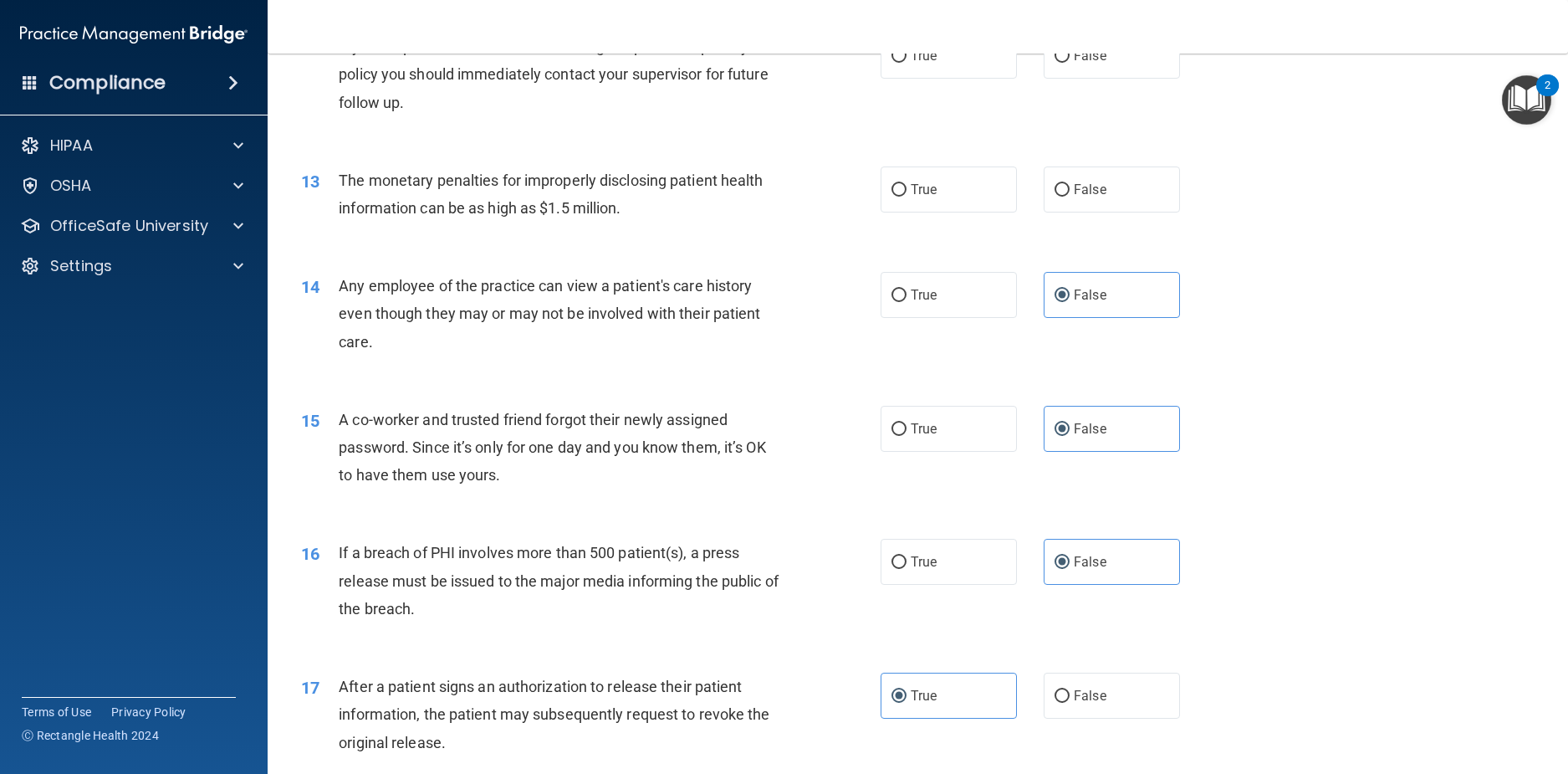 scroll, scrollTop: 1289, scrollLeft: 0, axis: vertical 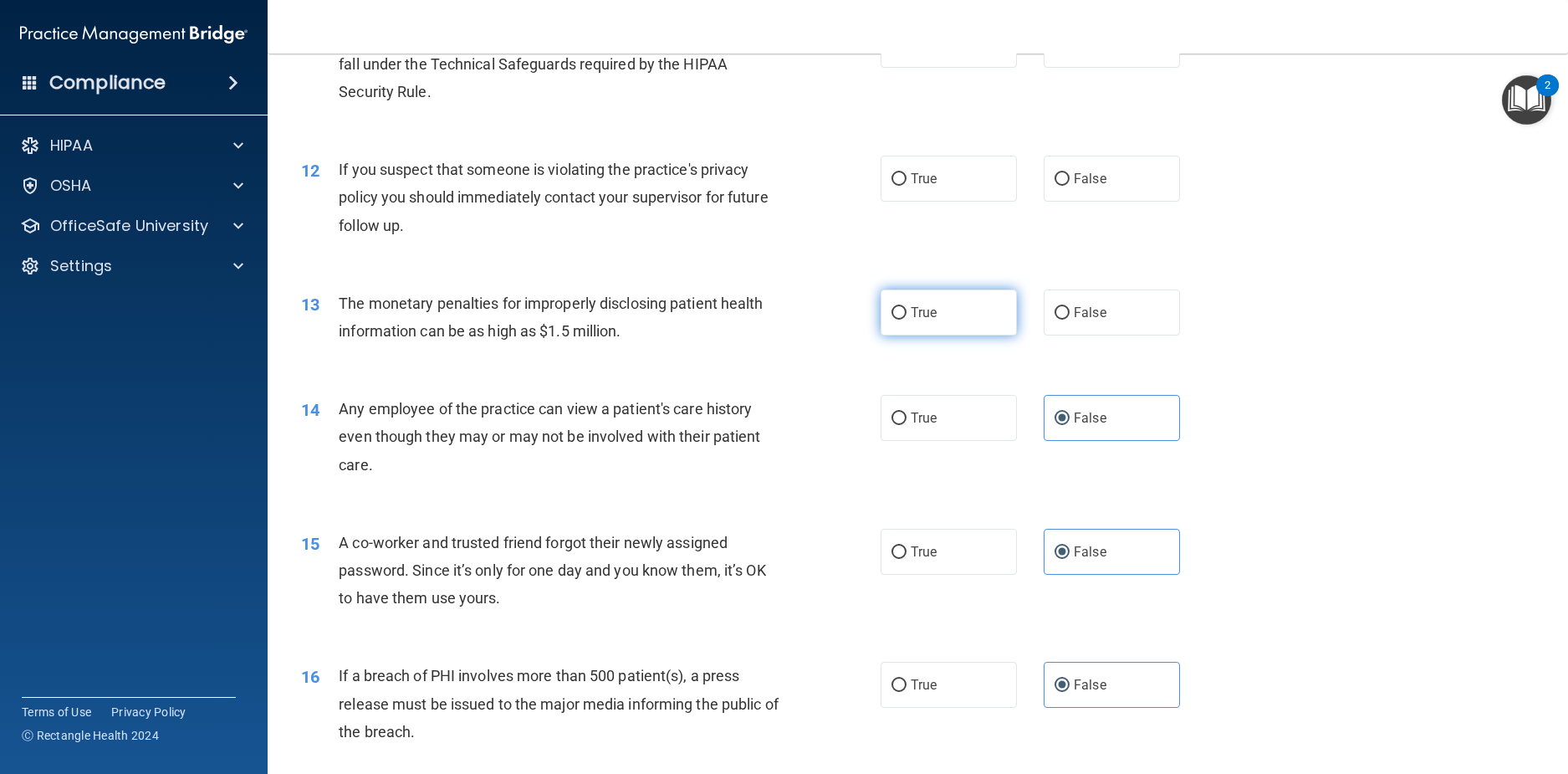 click on "True" at bounding box center [948, 312] 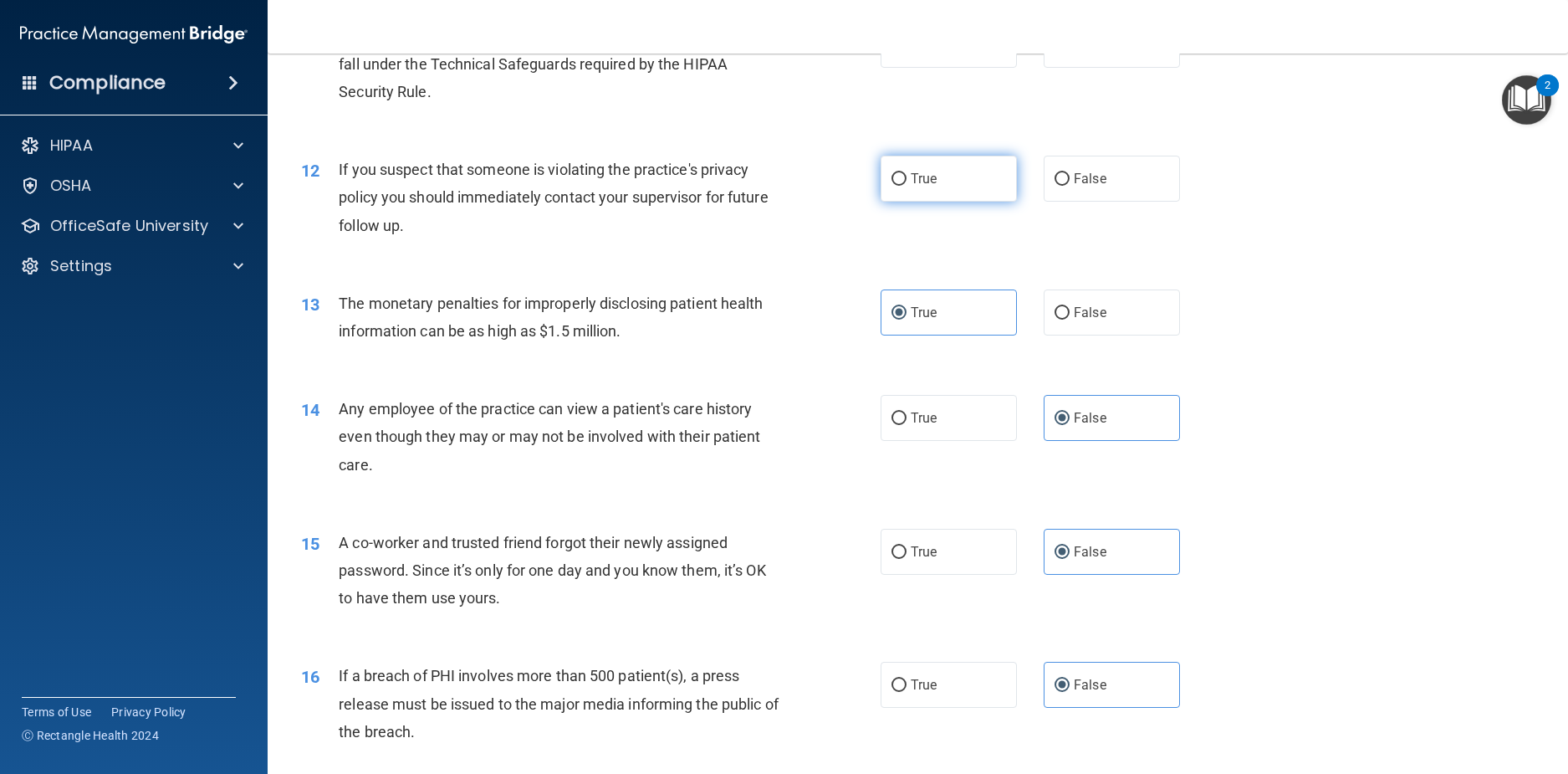 click on "True" at bounding box center [948, 178] 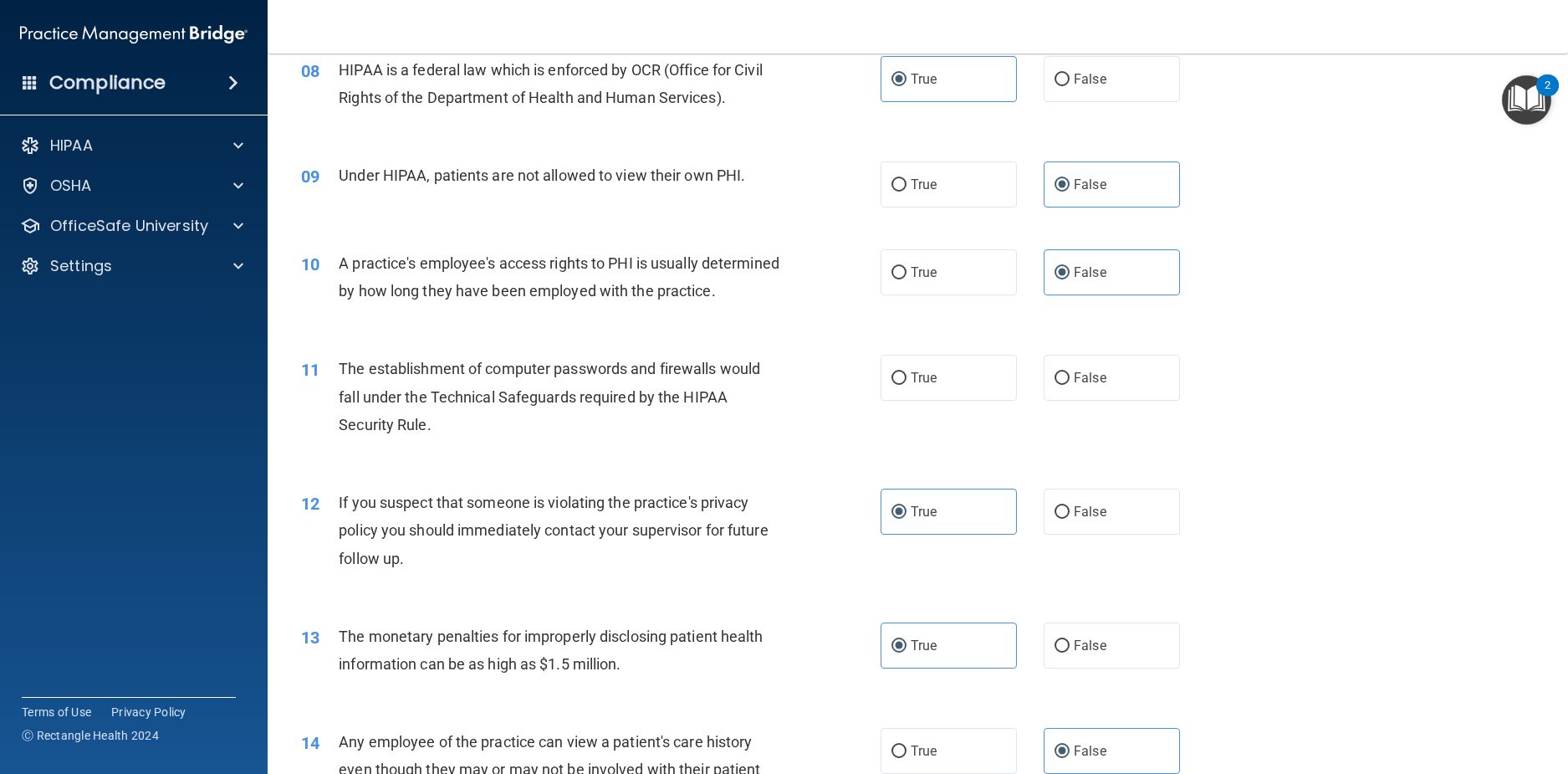 scroll, scrollTop: 955, scrollLeft: 0, axis: vertical 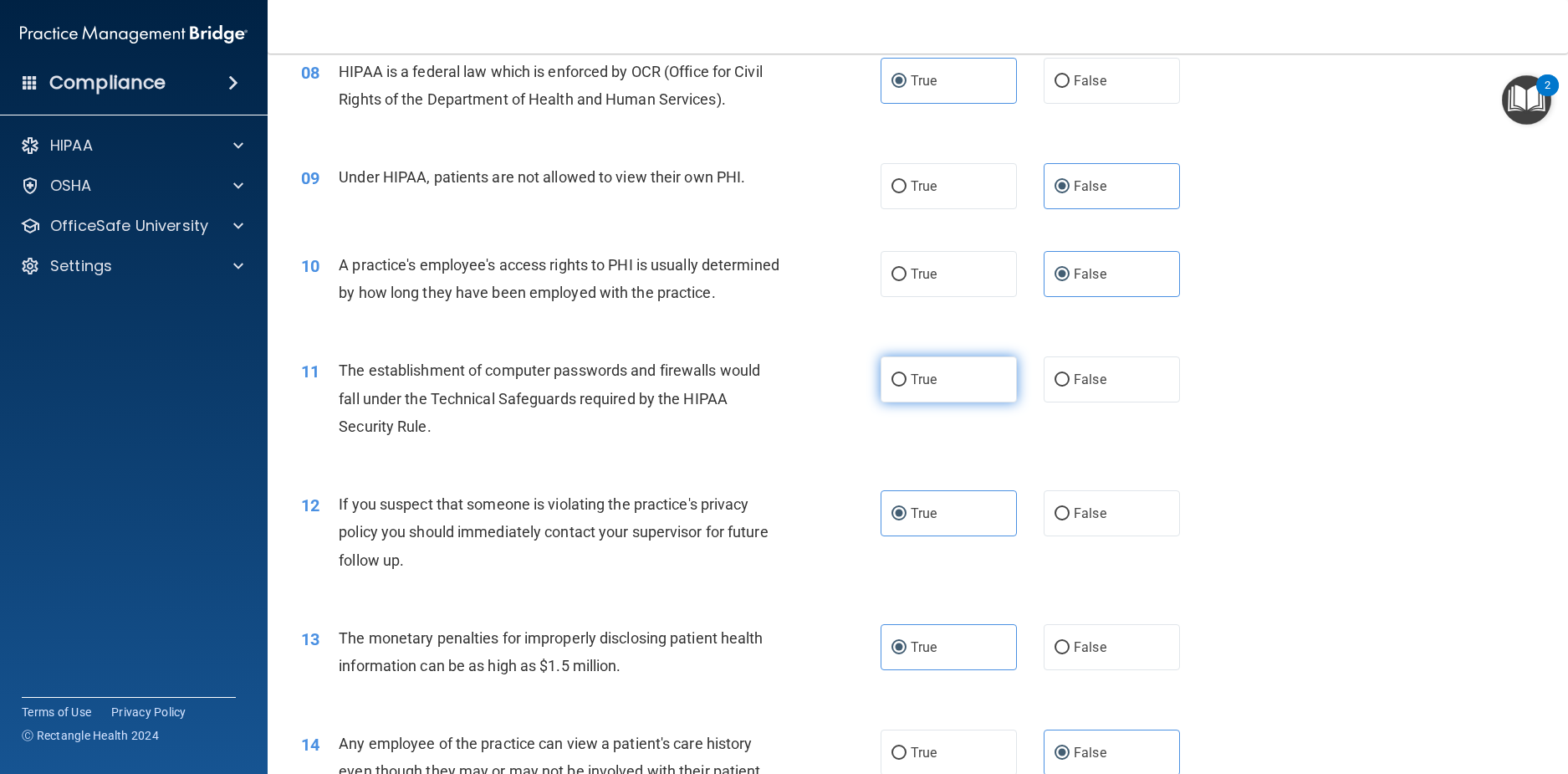 click on "True" at bounding box center [948, 379] 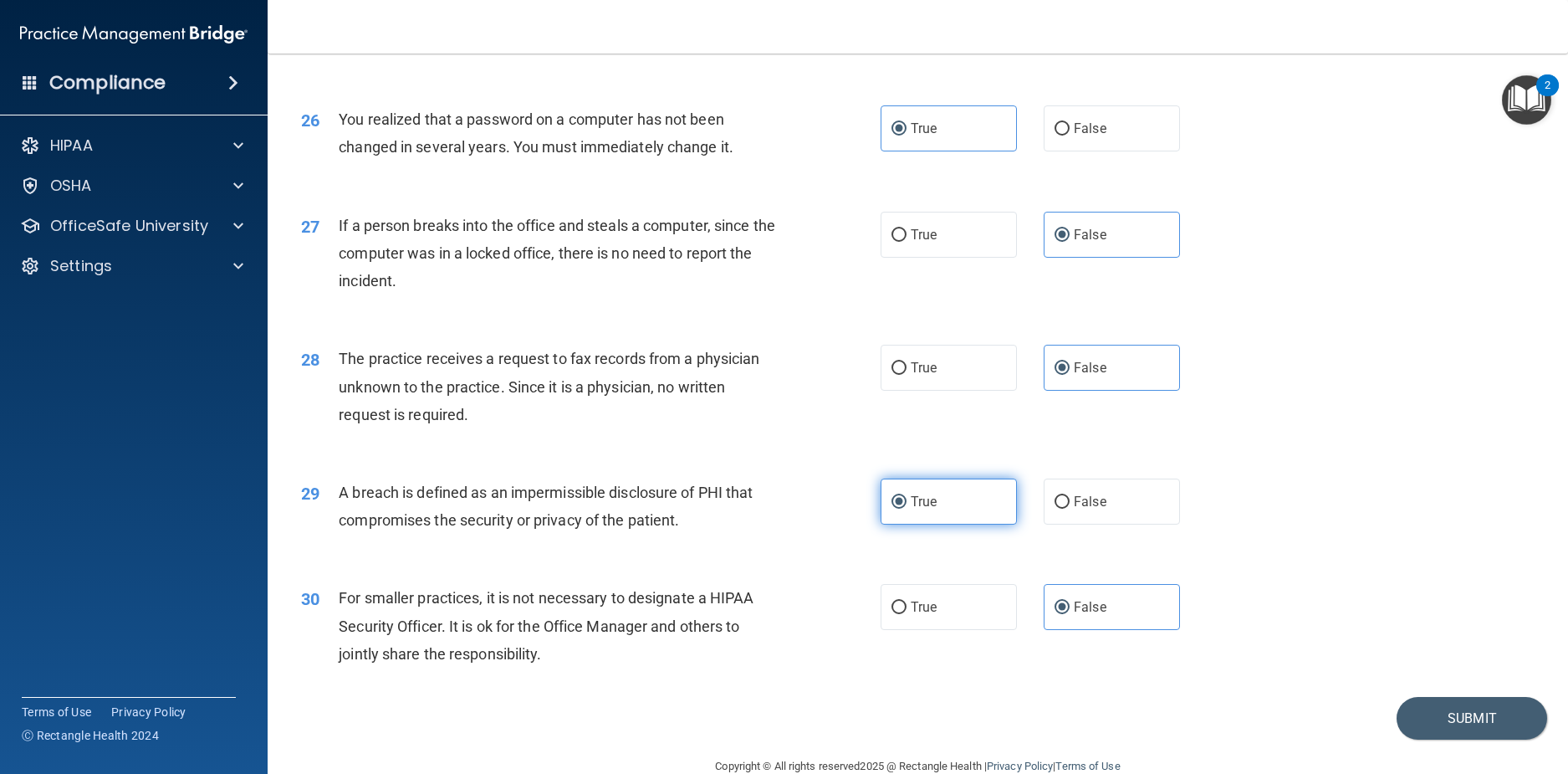 scroll, scrollTop: 3298, scrollLeft: 0, axis: vertical 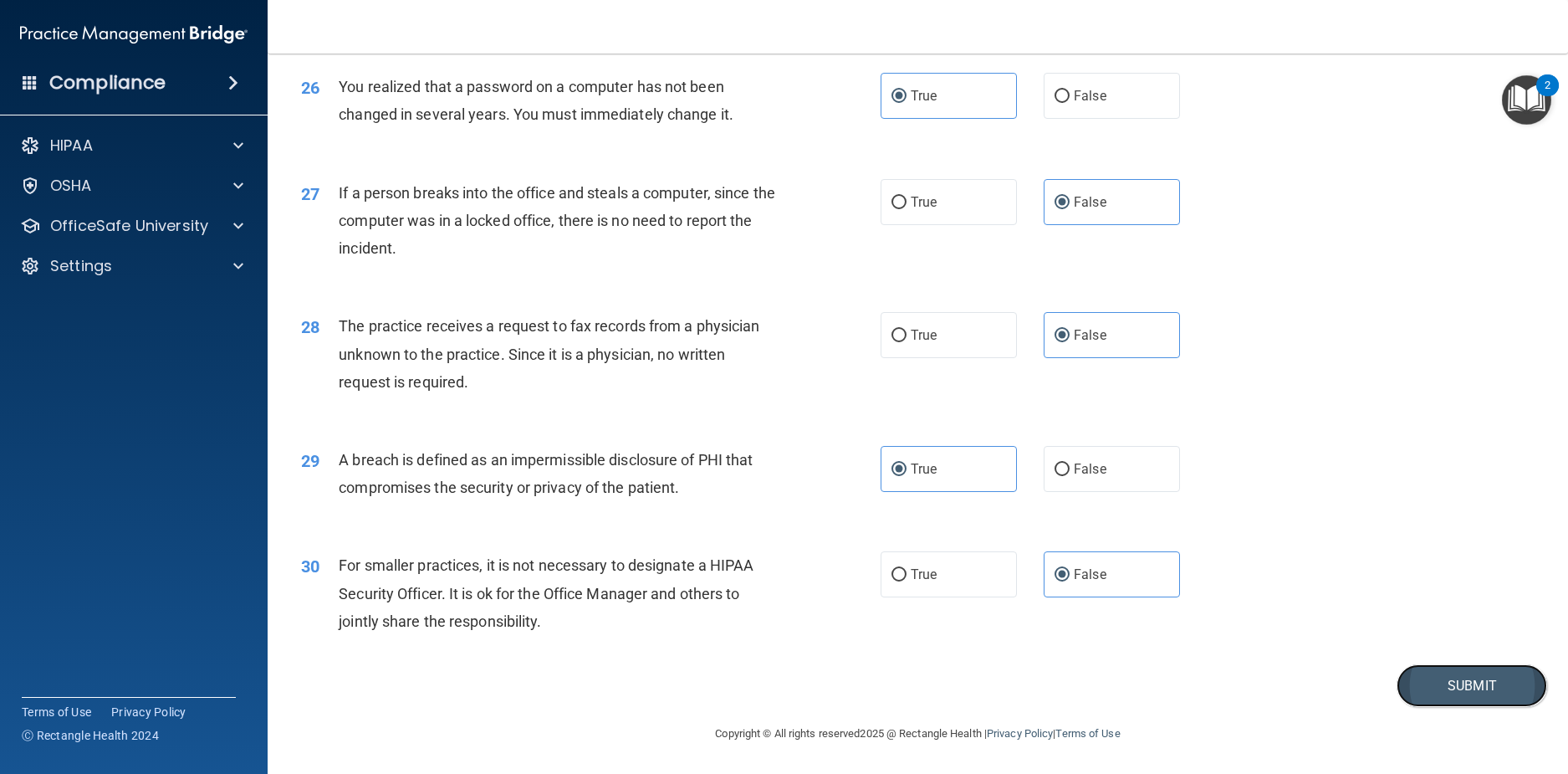 click on "Submit" at bounding box center (1472, 685) 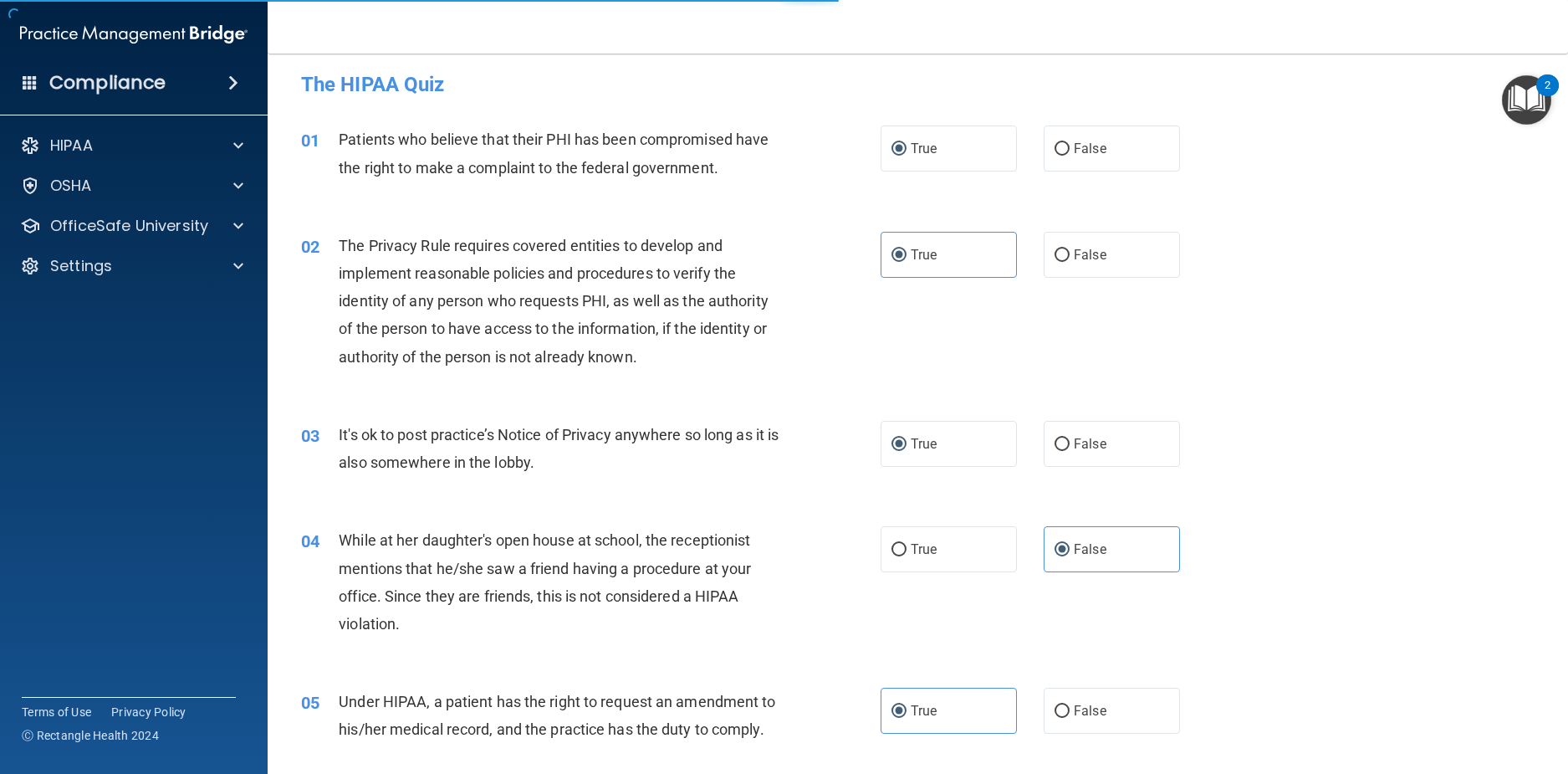 scroll, scrollTop: 0, scrollLeft: 0, axis: both 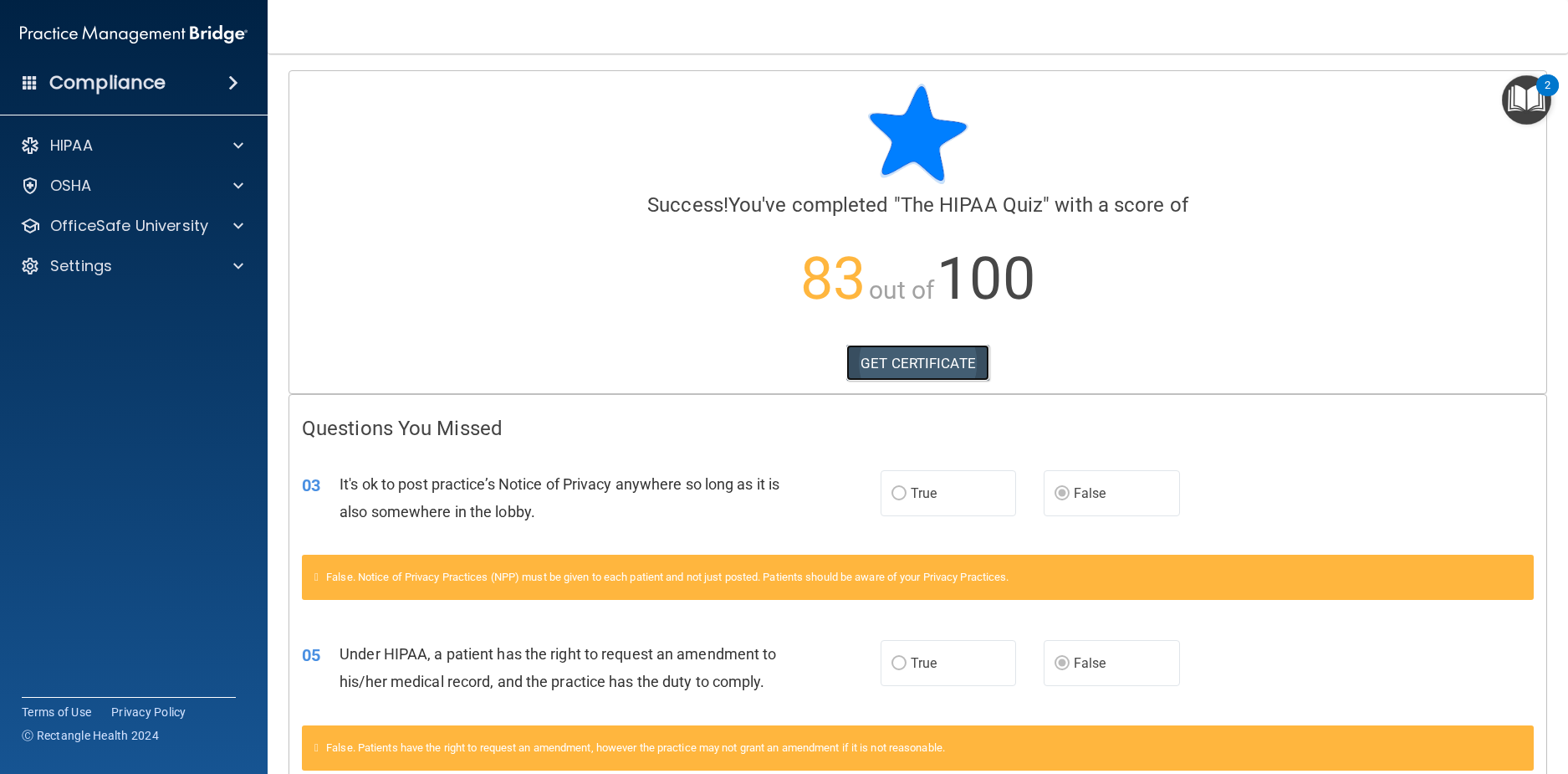 click on "GET CERTIFICATE" at bounding box center (917, 363) 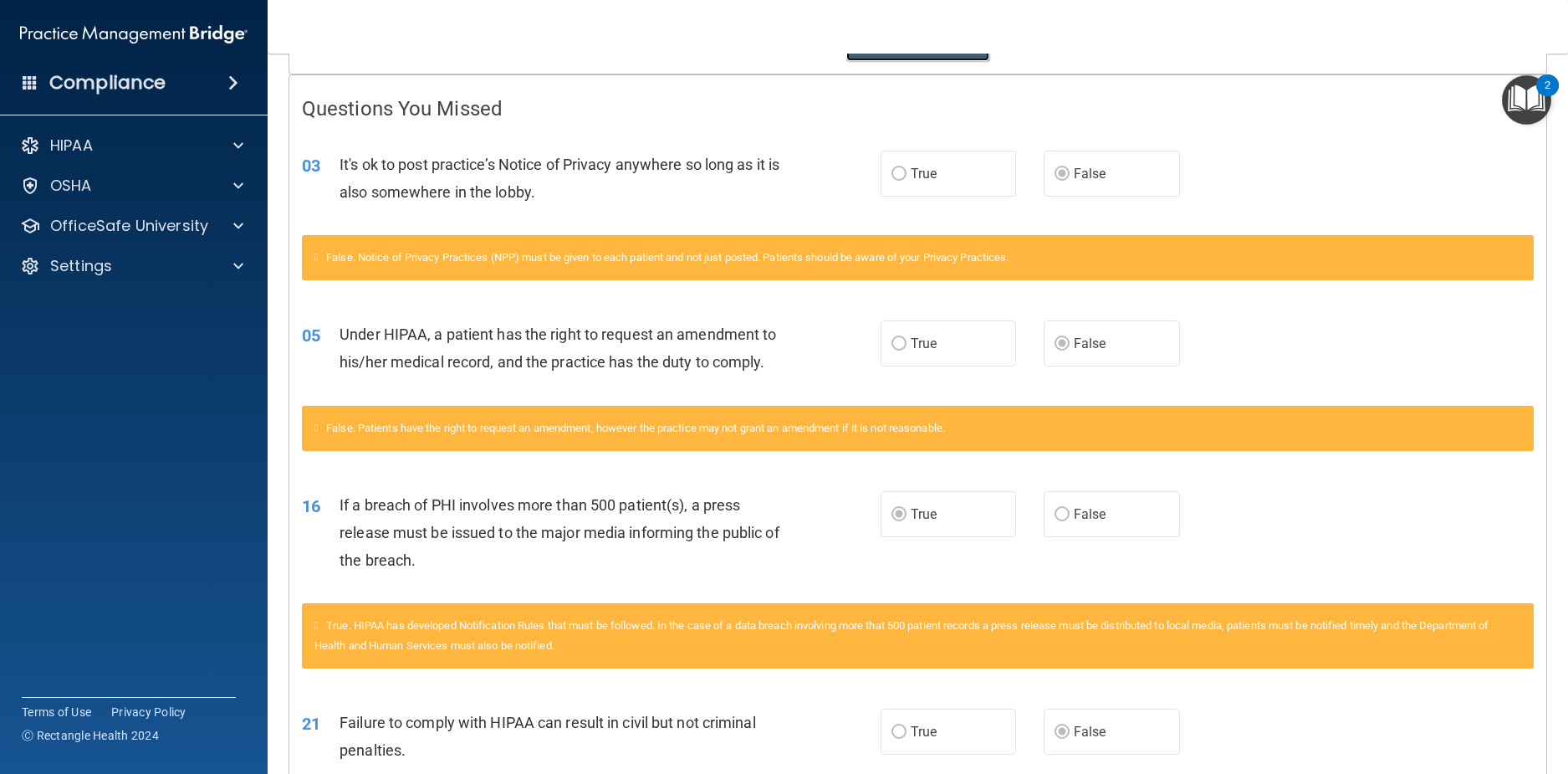 scroll, scrollTop: 0, scrollLeft: 0, axis: both 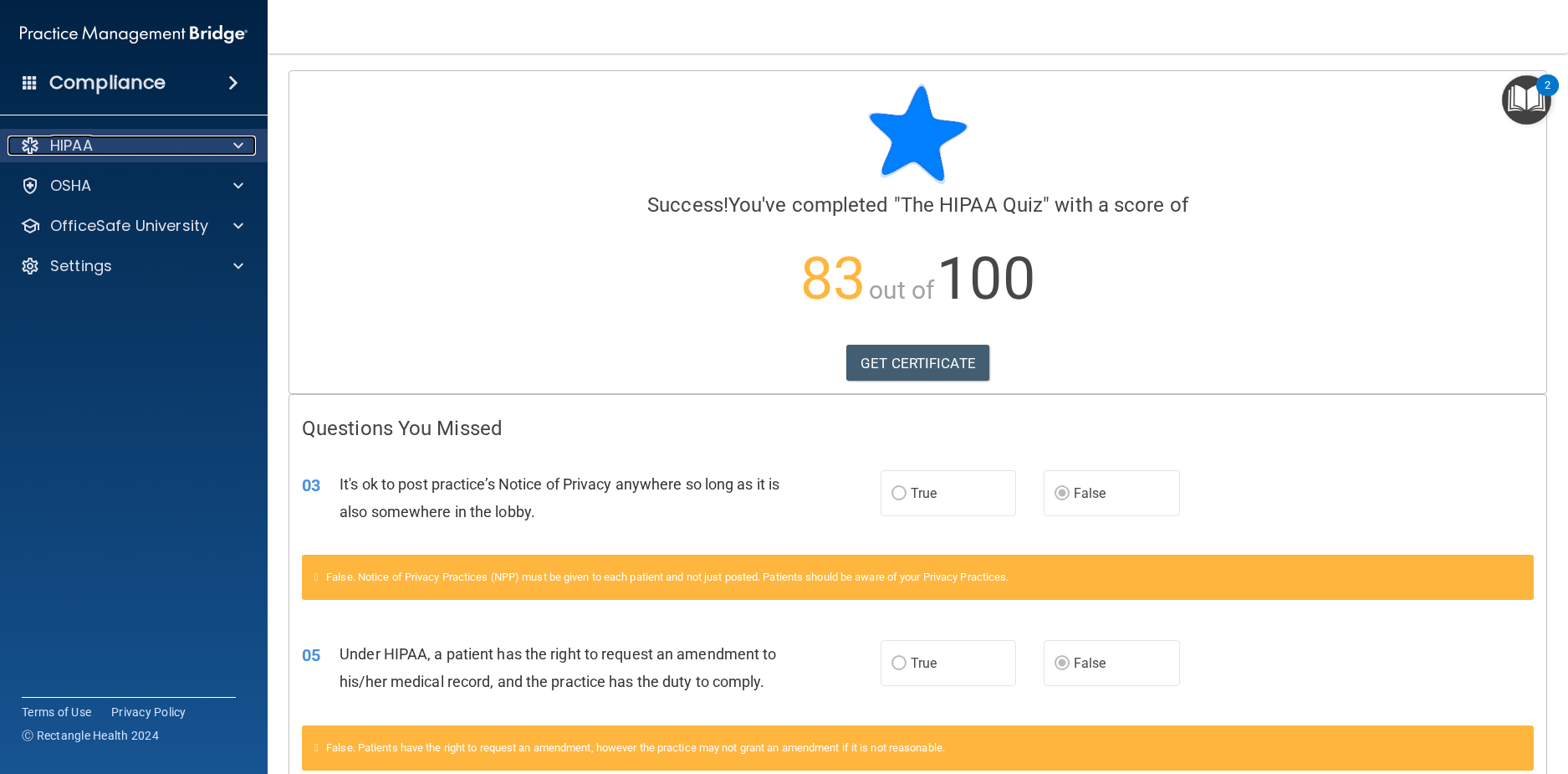 click at bounding box center [236, 146] 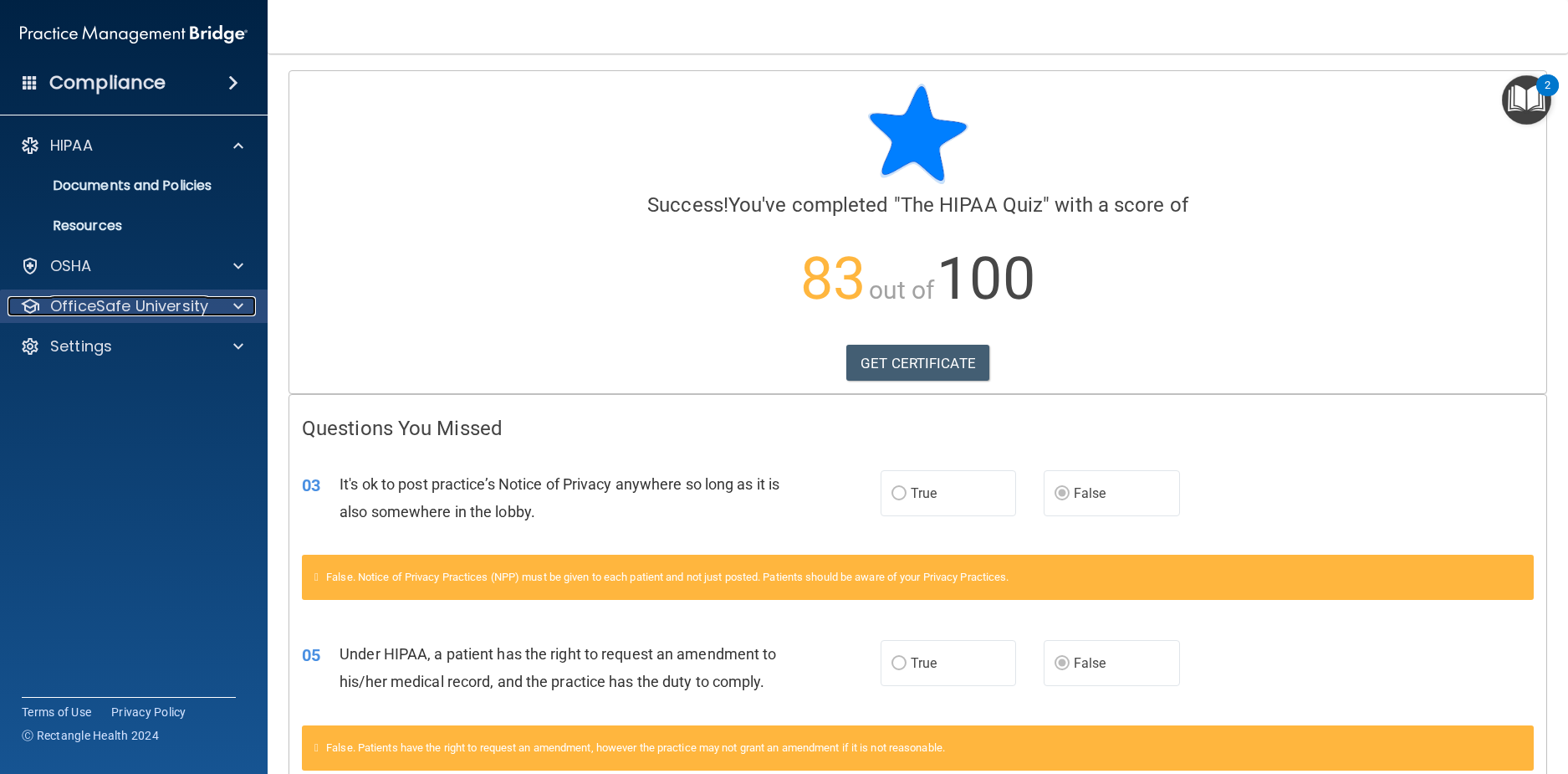 click at bounding box center [236, 306] 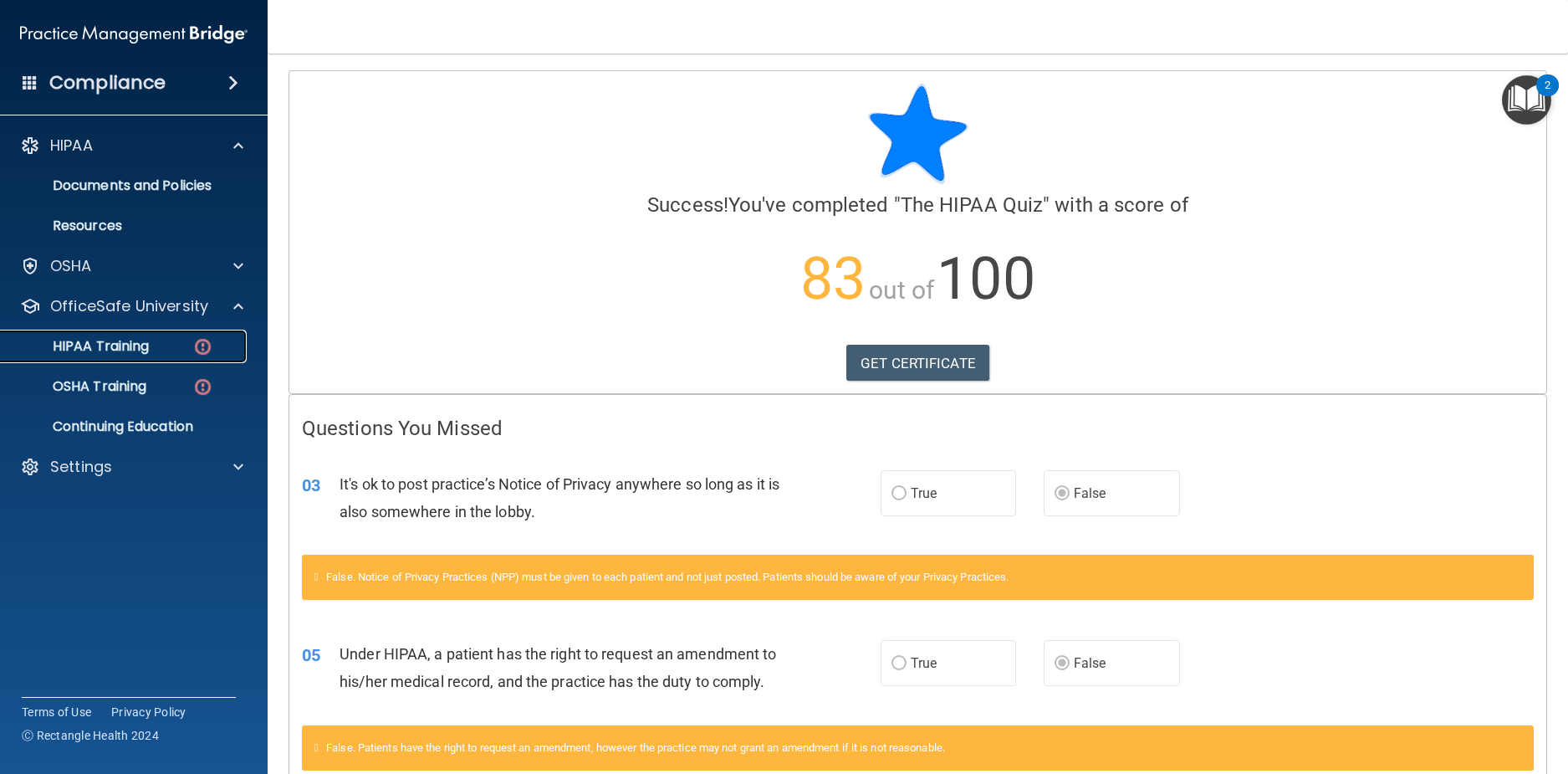 click on "HIPAA Training" at bounding box center (125, 346) 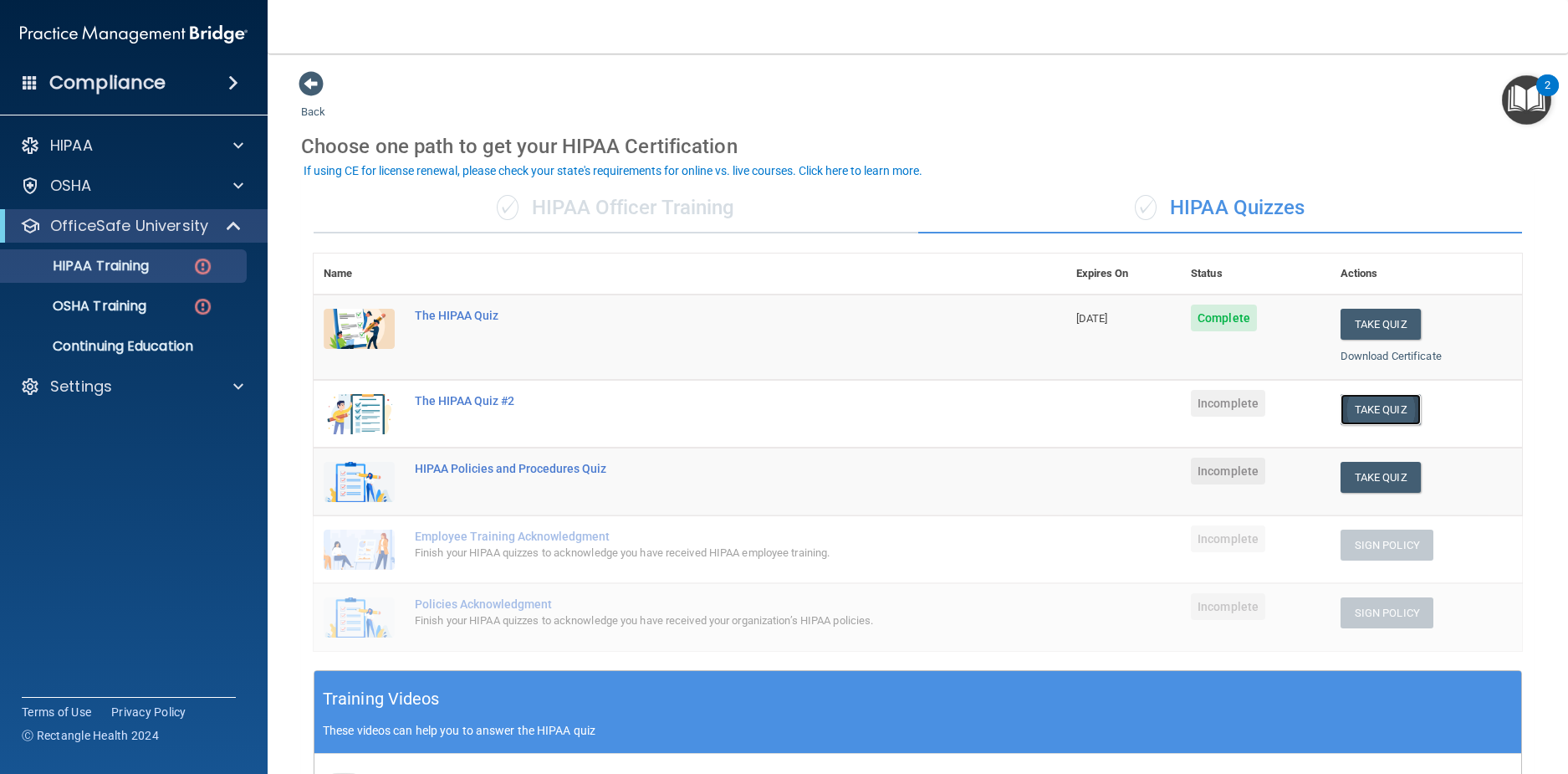 click on "Take Quiz" at bounding box center [1381, 409] 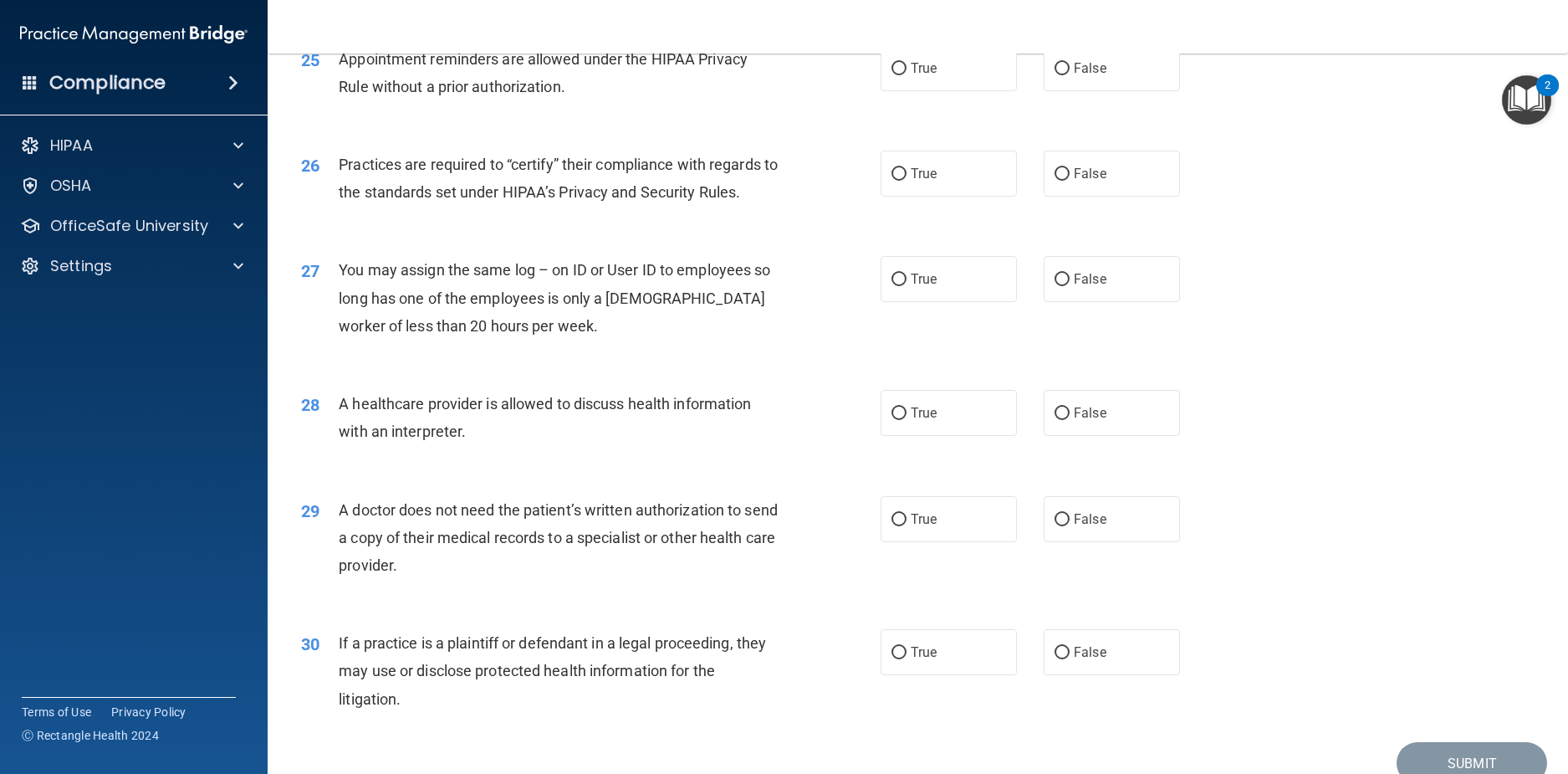 scroll, scrollTop: 3232, scrollLeft: 0, axis: vertical 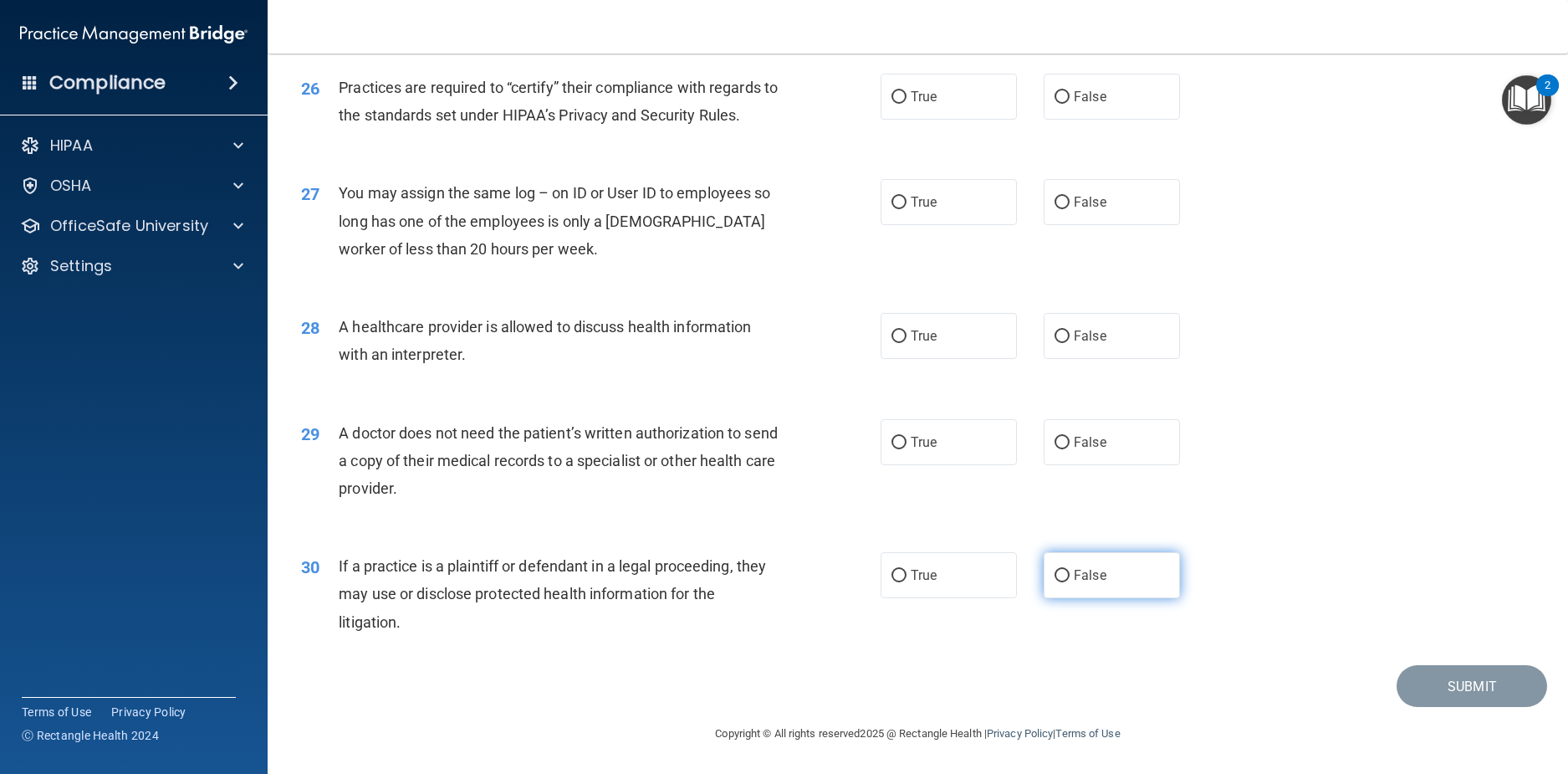 click on "False" at bounding box center [1111, 575] 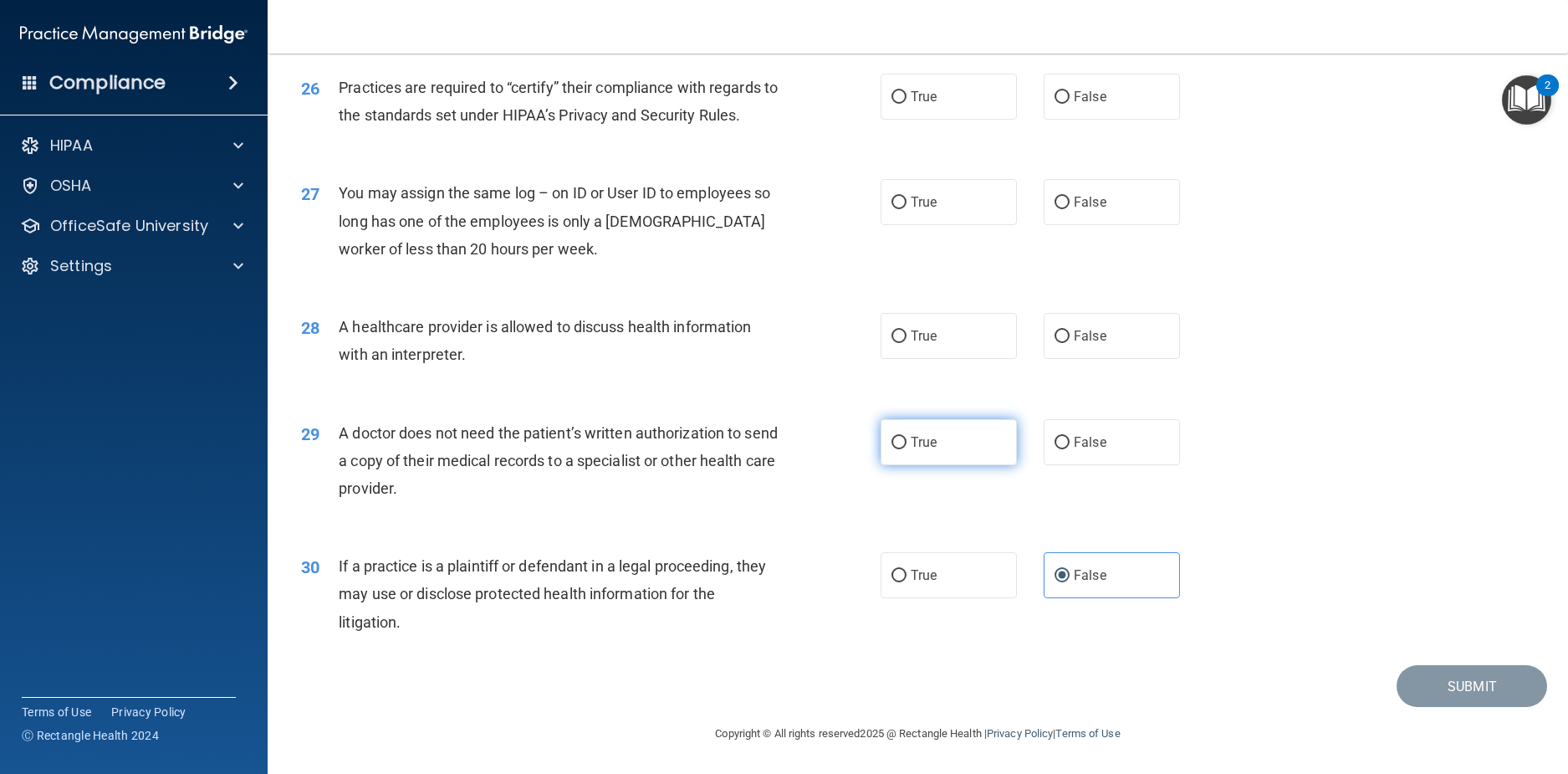 click on "True" at bounding box center [899, 443] 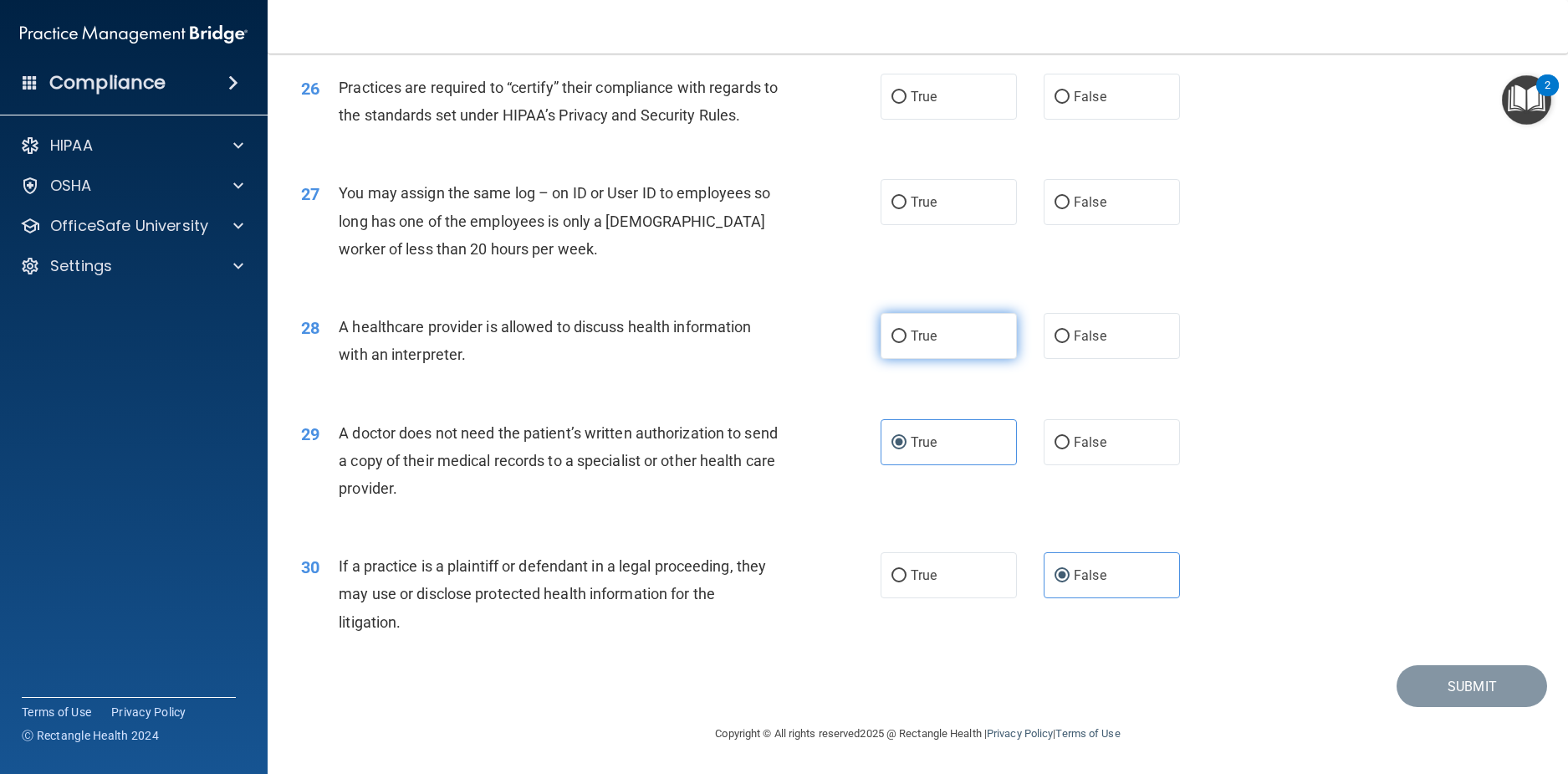 click on "True" at bounding box center [948, 336] 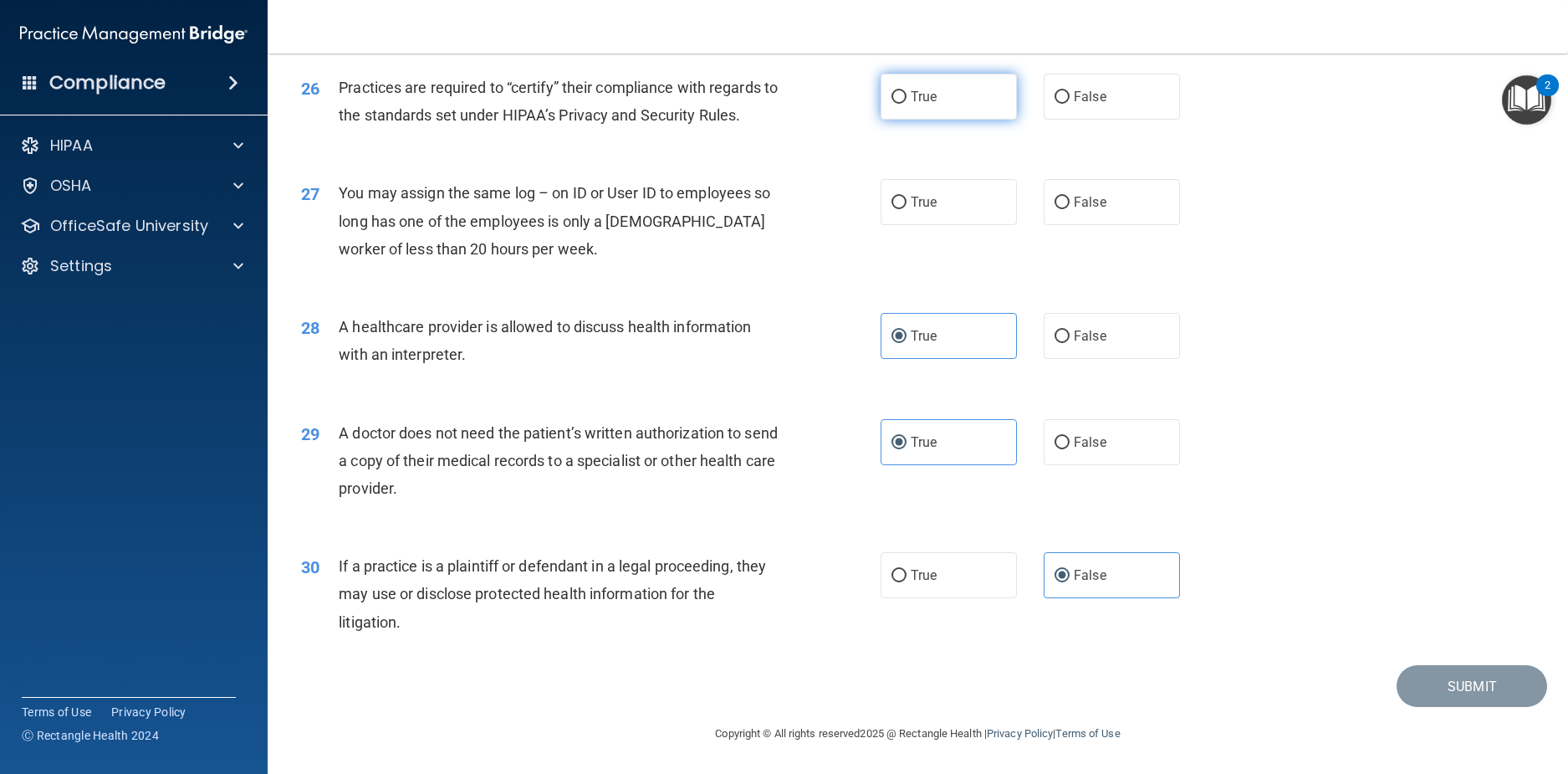 click on "True" at bounding box center [948, 96] 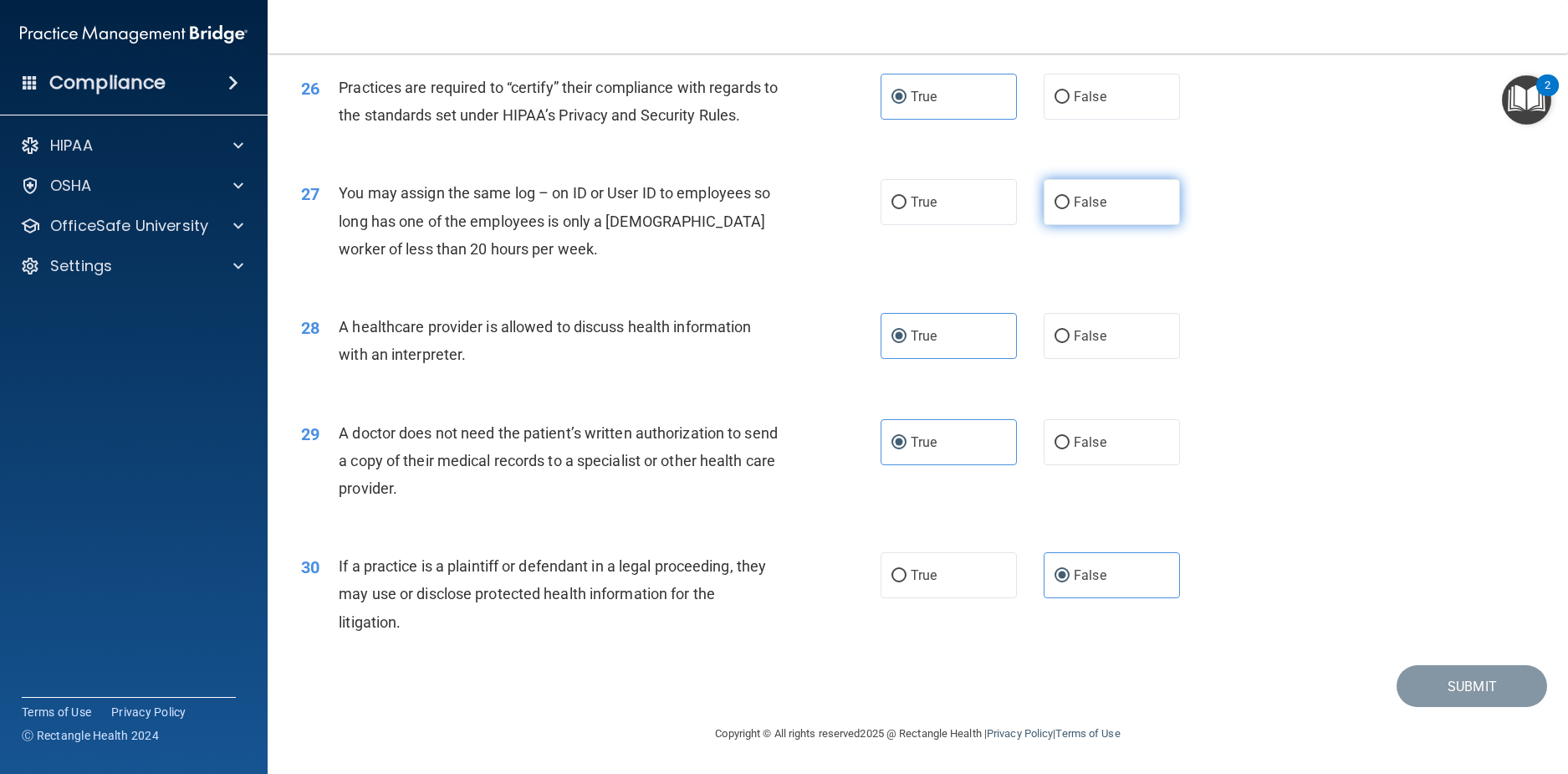 click on "False" at bounding box center (1111, 202) 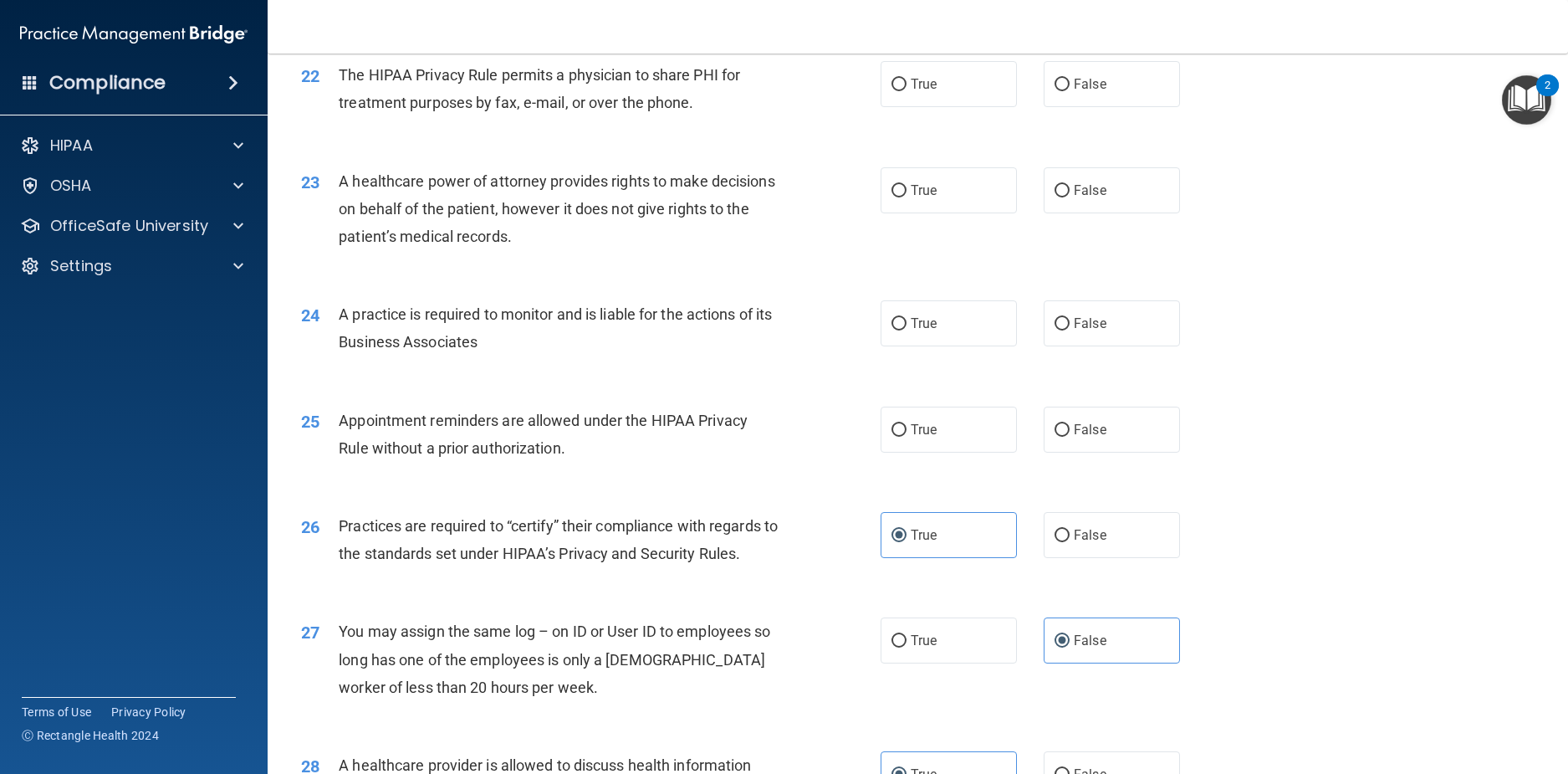 scroll, scrollTop: 2730, scrollLeft: 0, axis: vertical 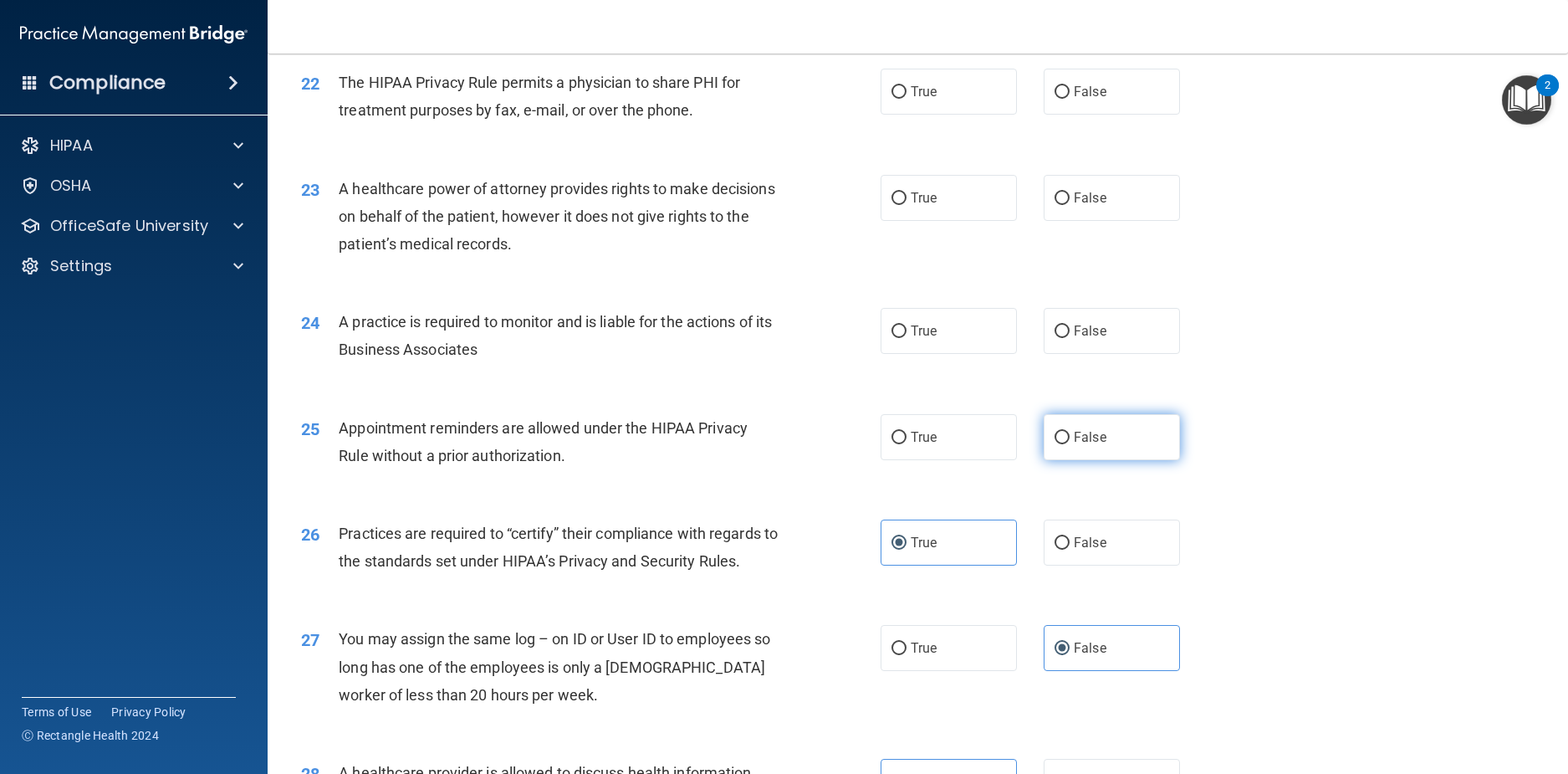 click on "False" at bounding box center (1111, 437) 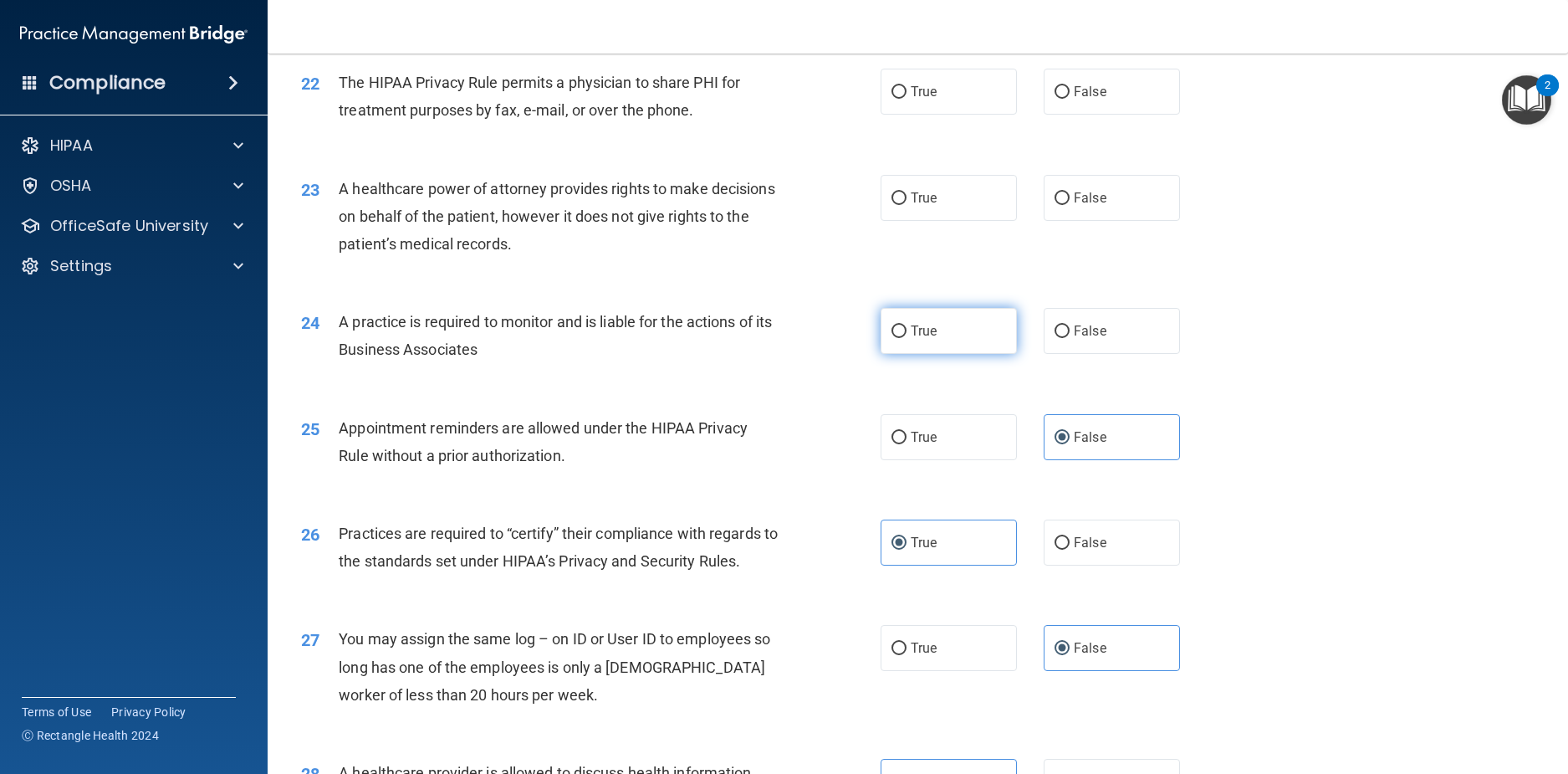 click on "True" at bounding box center [948, 331] 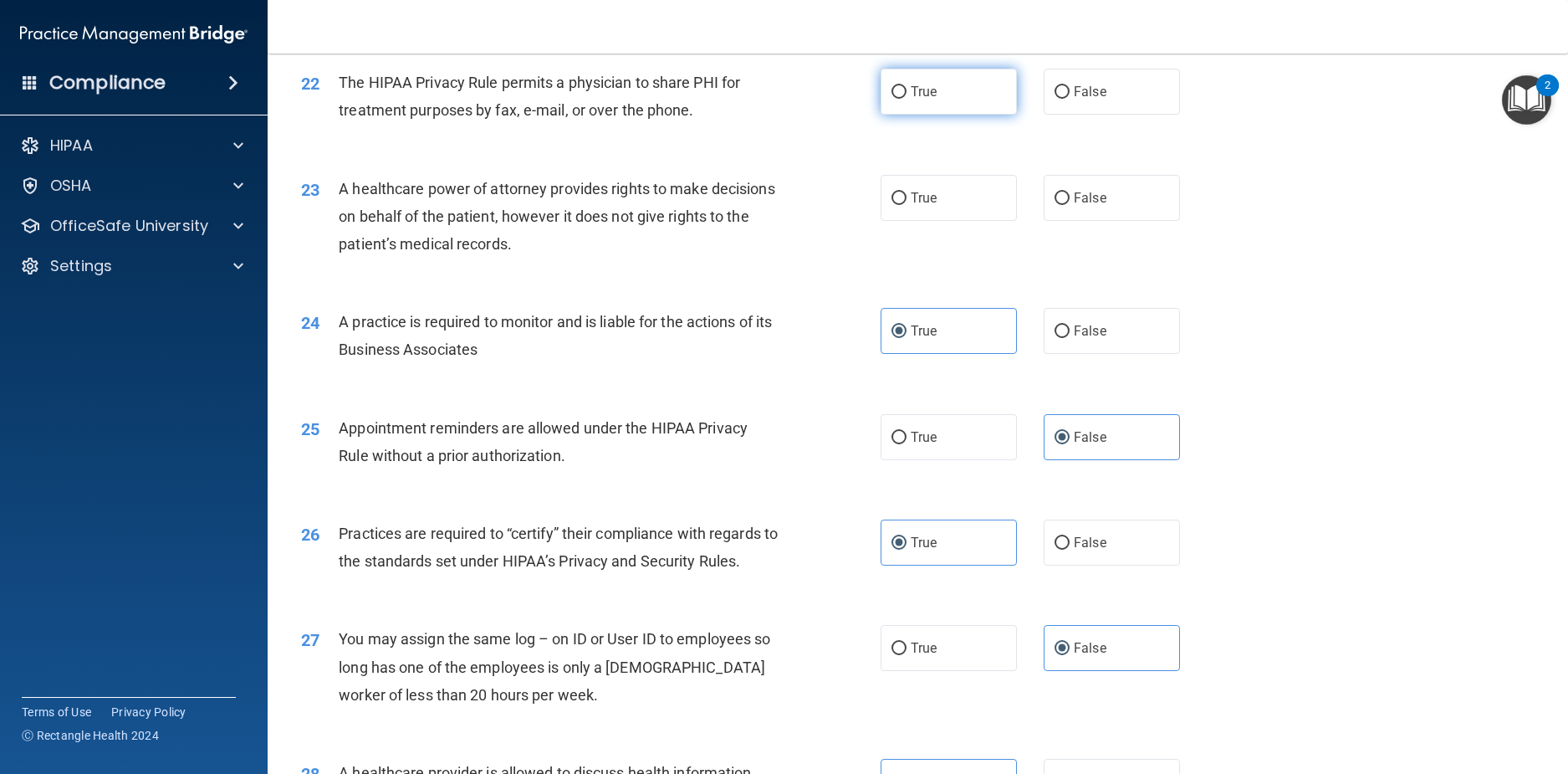 click on "True" at bounding box center (948, 91) 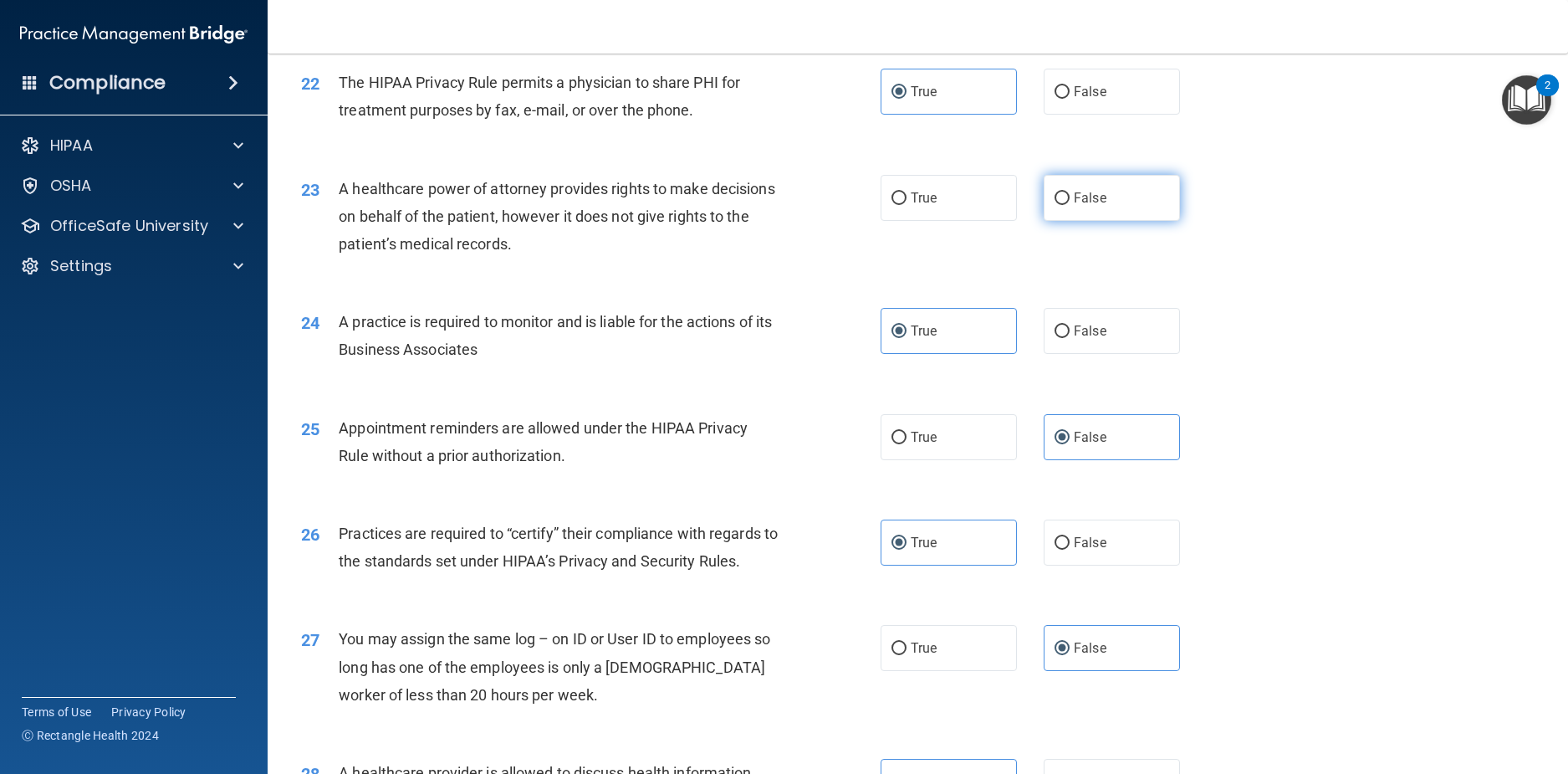 click on "False" at bounding box center (1111, 197) 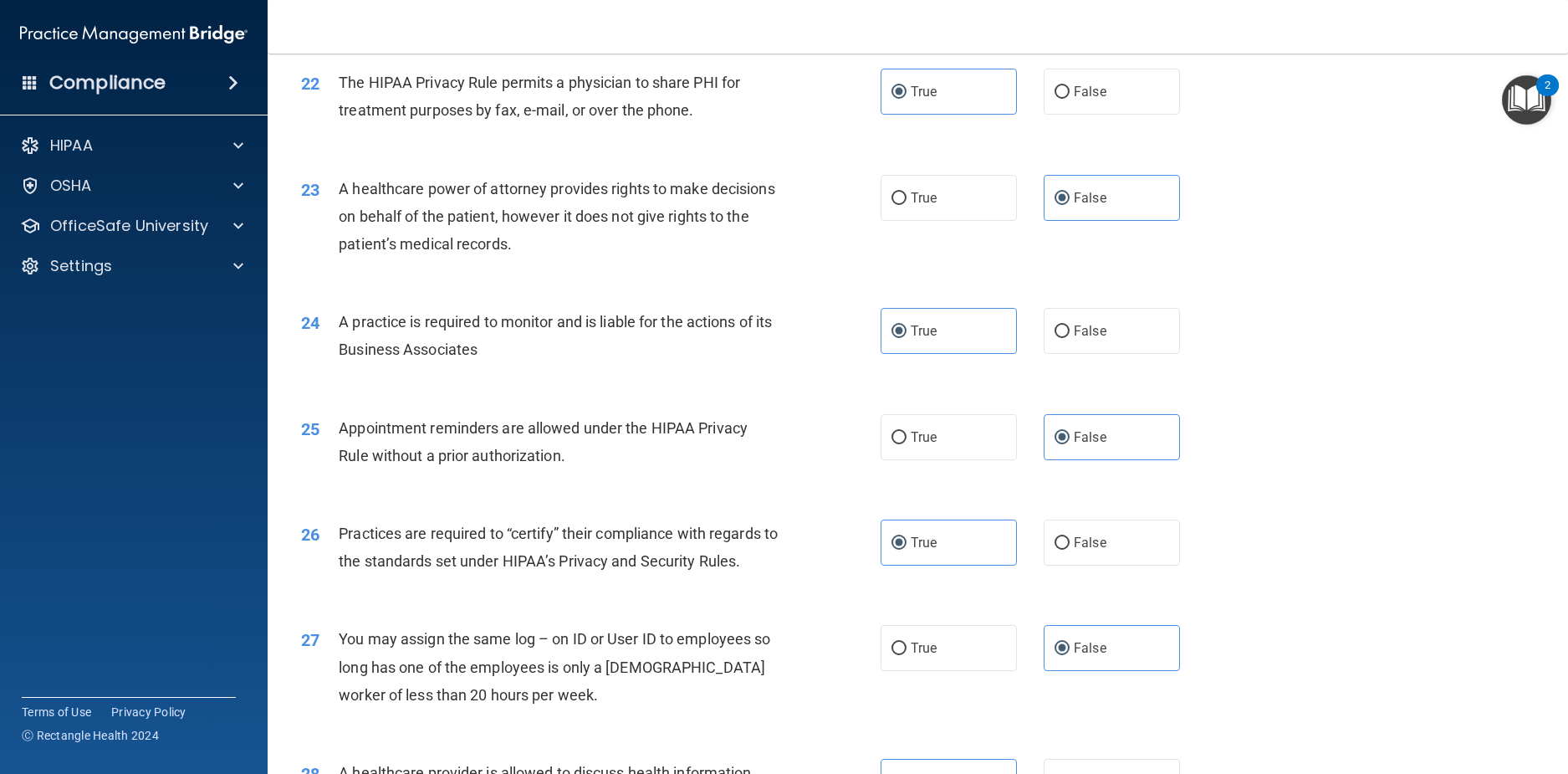 drag, startPoint x: 897, startPoint y: 256, endPoint x: 942, endPoint y: 332, distance: 88.32327 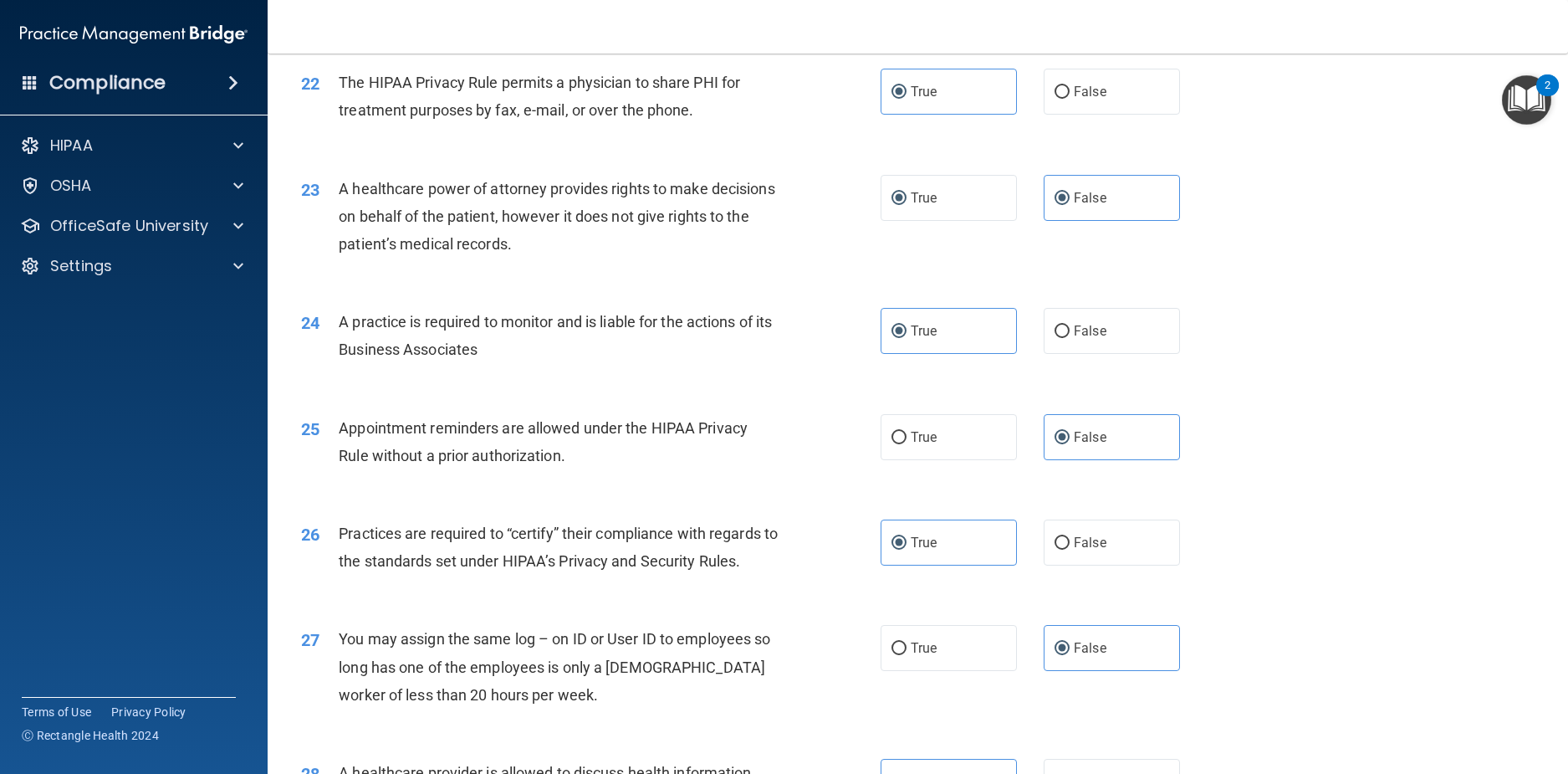 radio on "false" 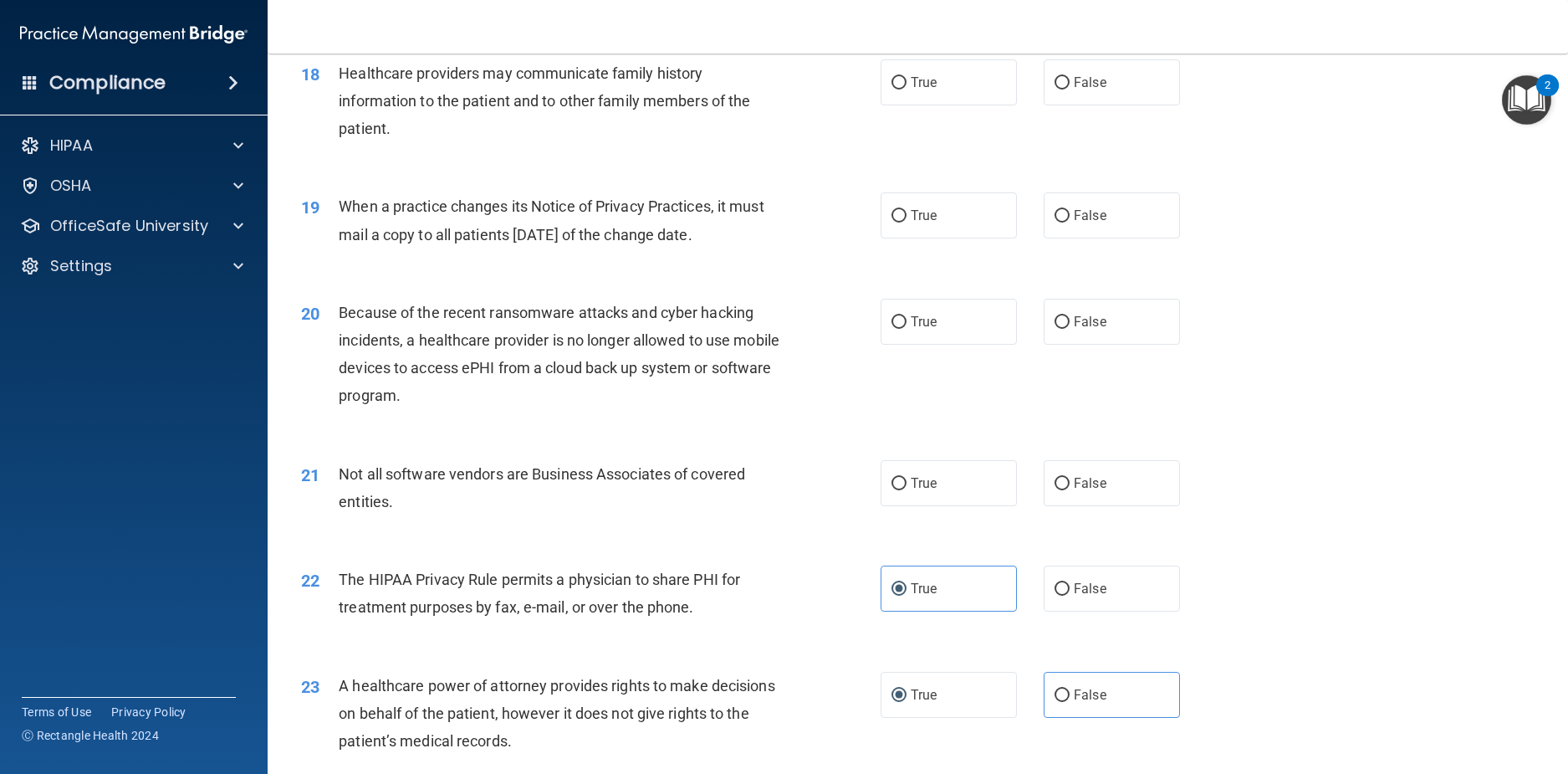 scroll, scrollTop: 2228, scrollLeft: 0, axis: vertical 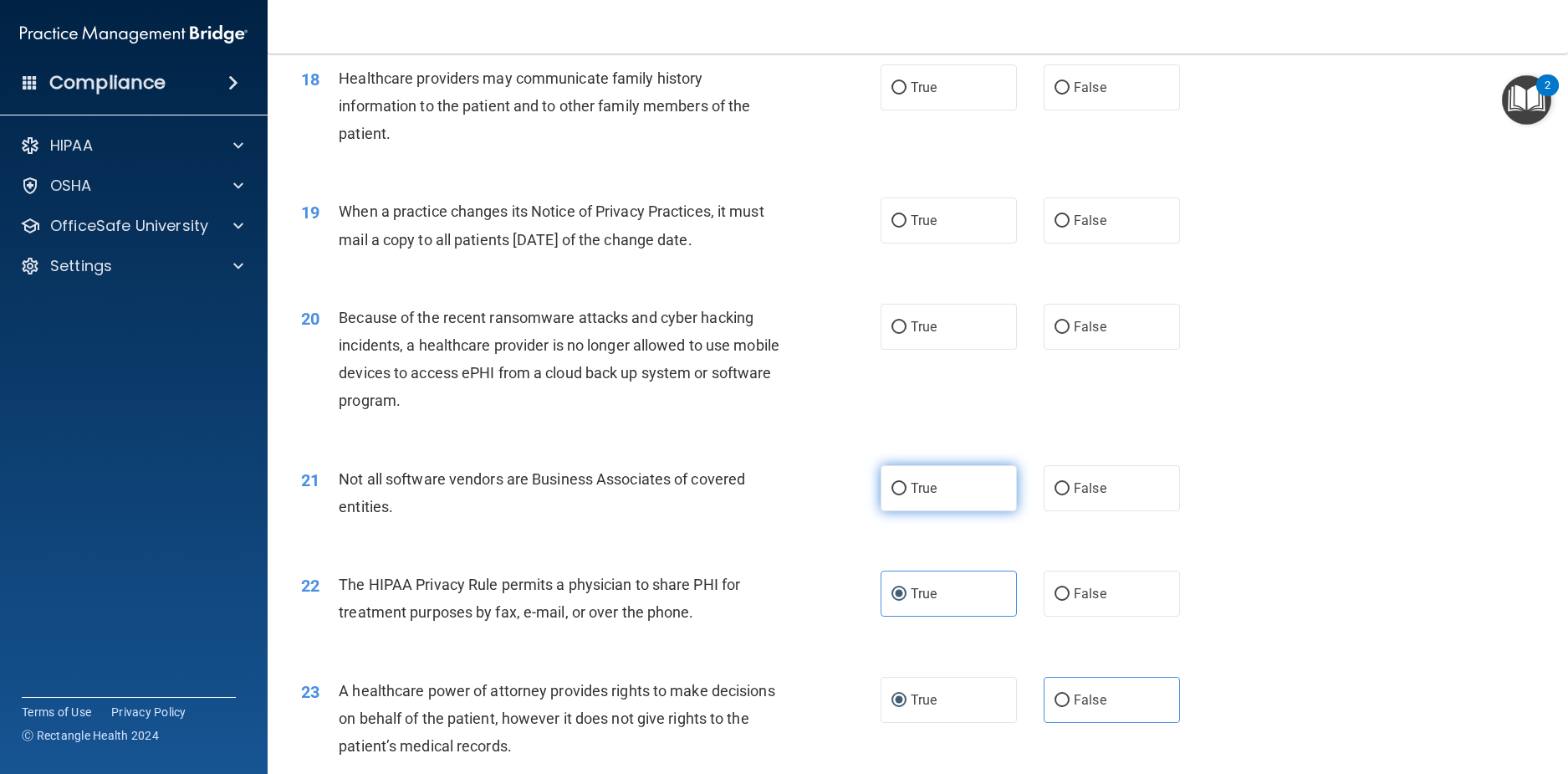 click on "True" at bounding box center [948, 488] 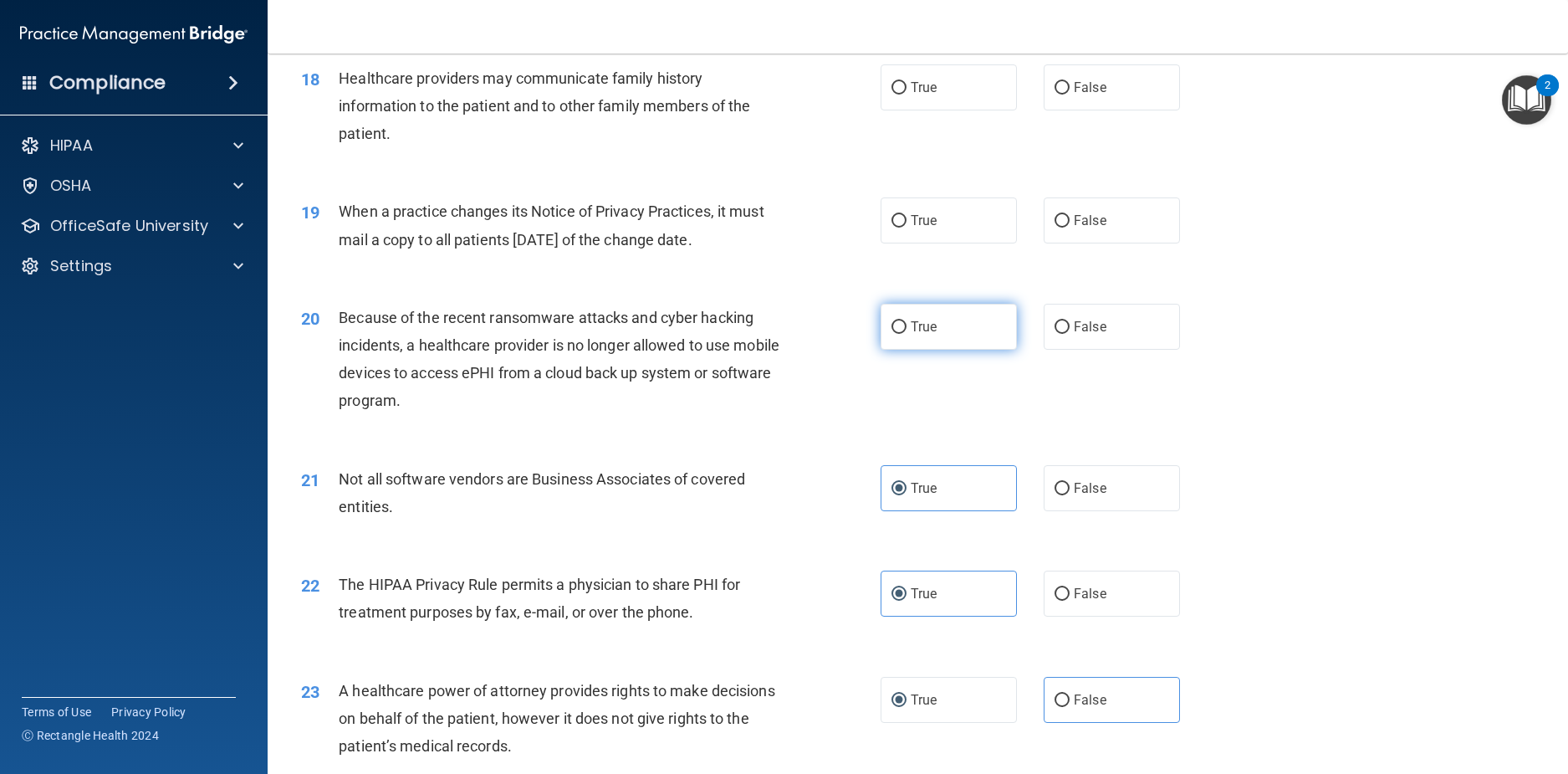 click on "True" at bounding box center [948, 326] 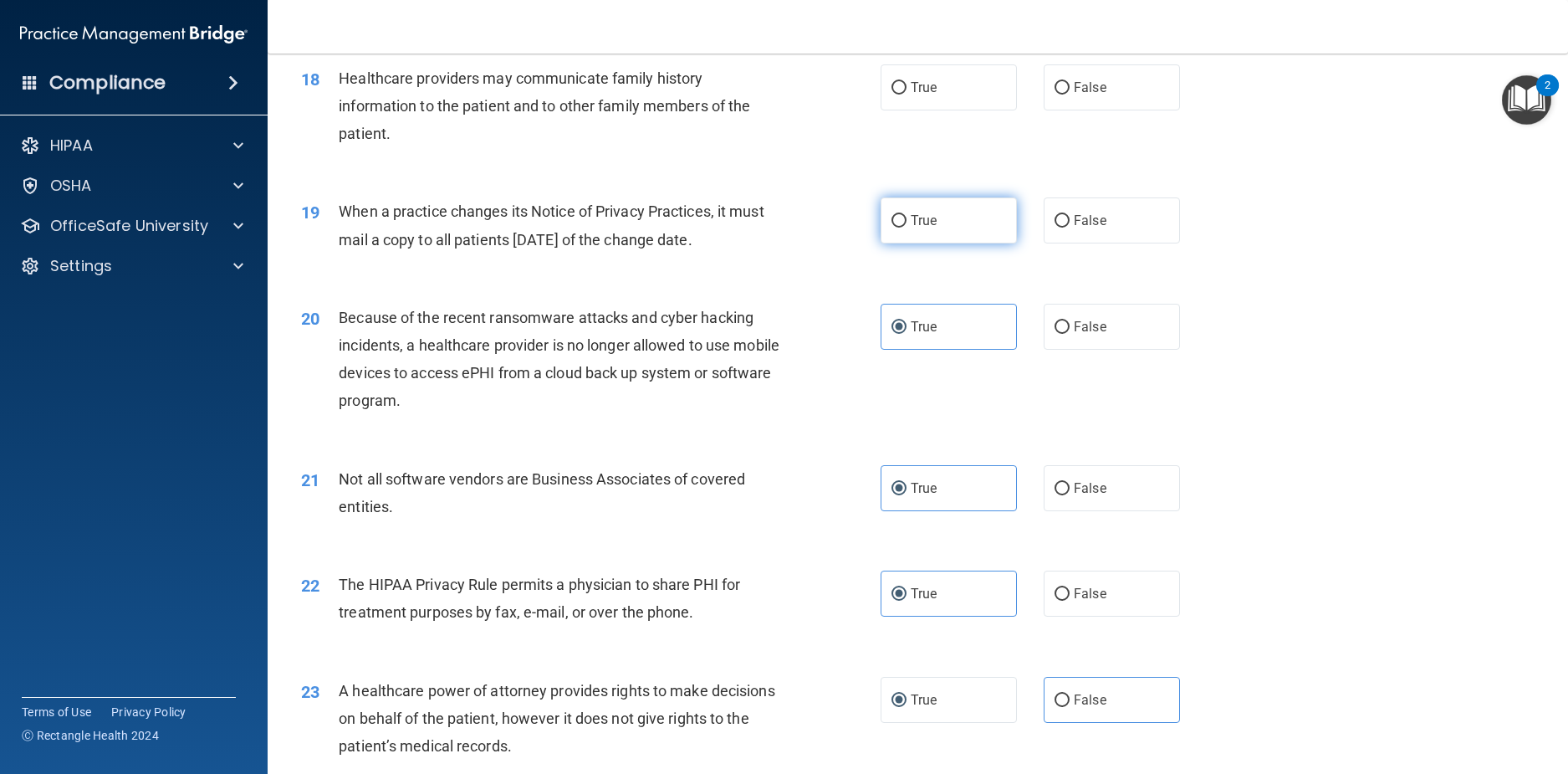 click on "True" at bounding box center [948, 220] 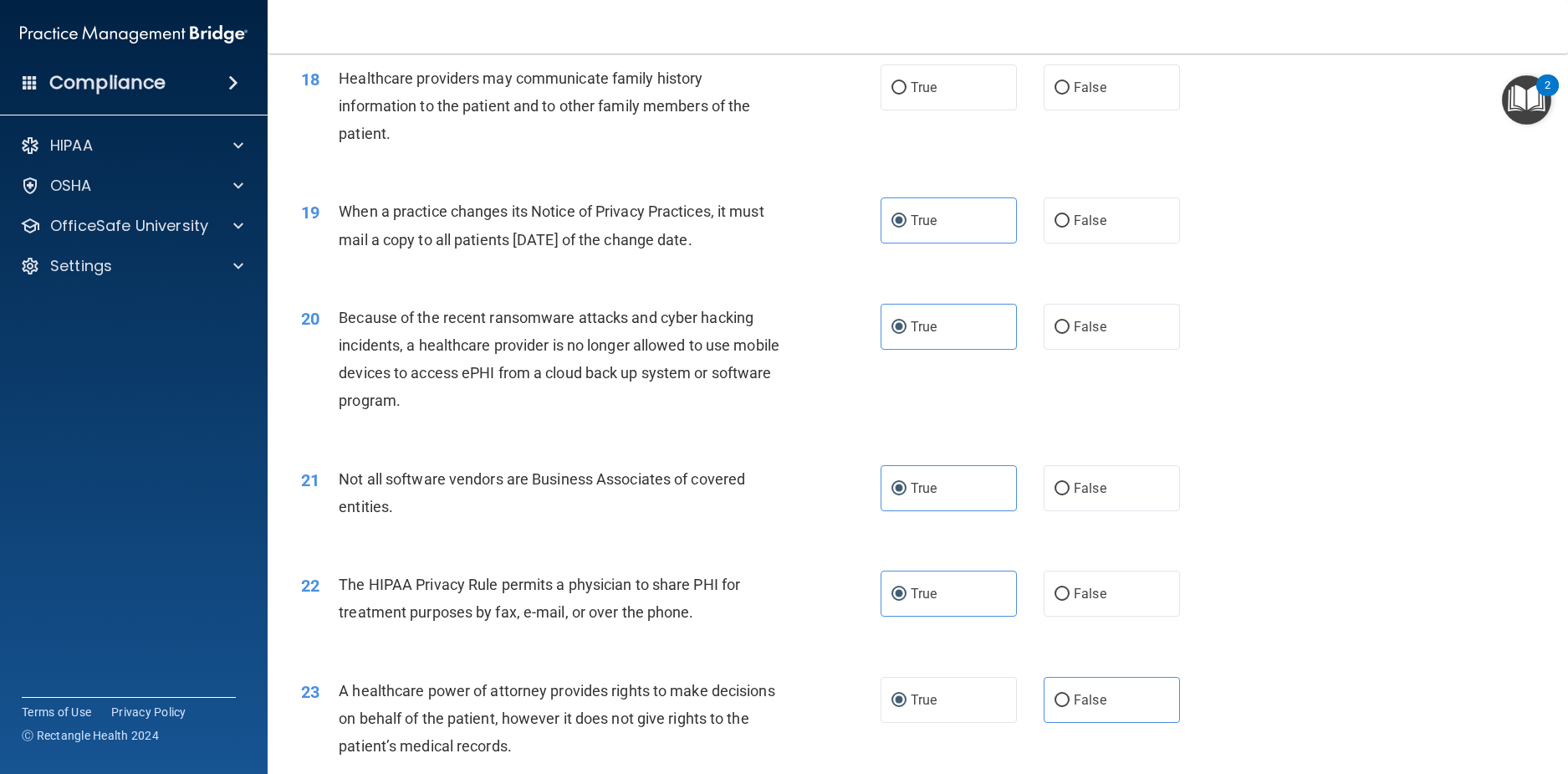 drag, startPoint x: 967, startPoint y: 154, endPoint x: 965, endPoint y: 180, distance: 26.07681 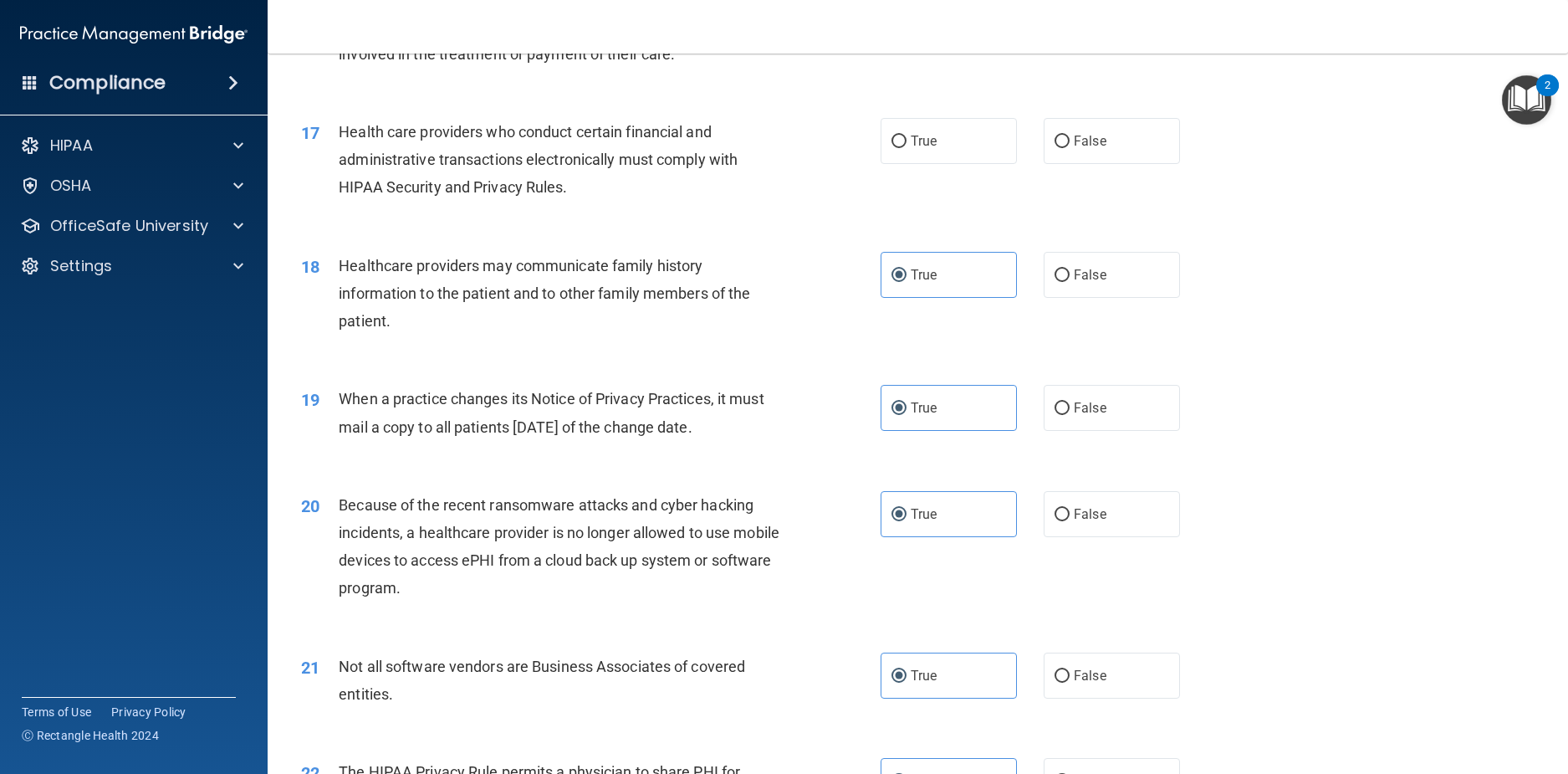 scroll, scrollTop: 1977, scrollLeft: 0, axis: vertical 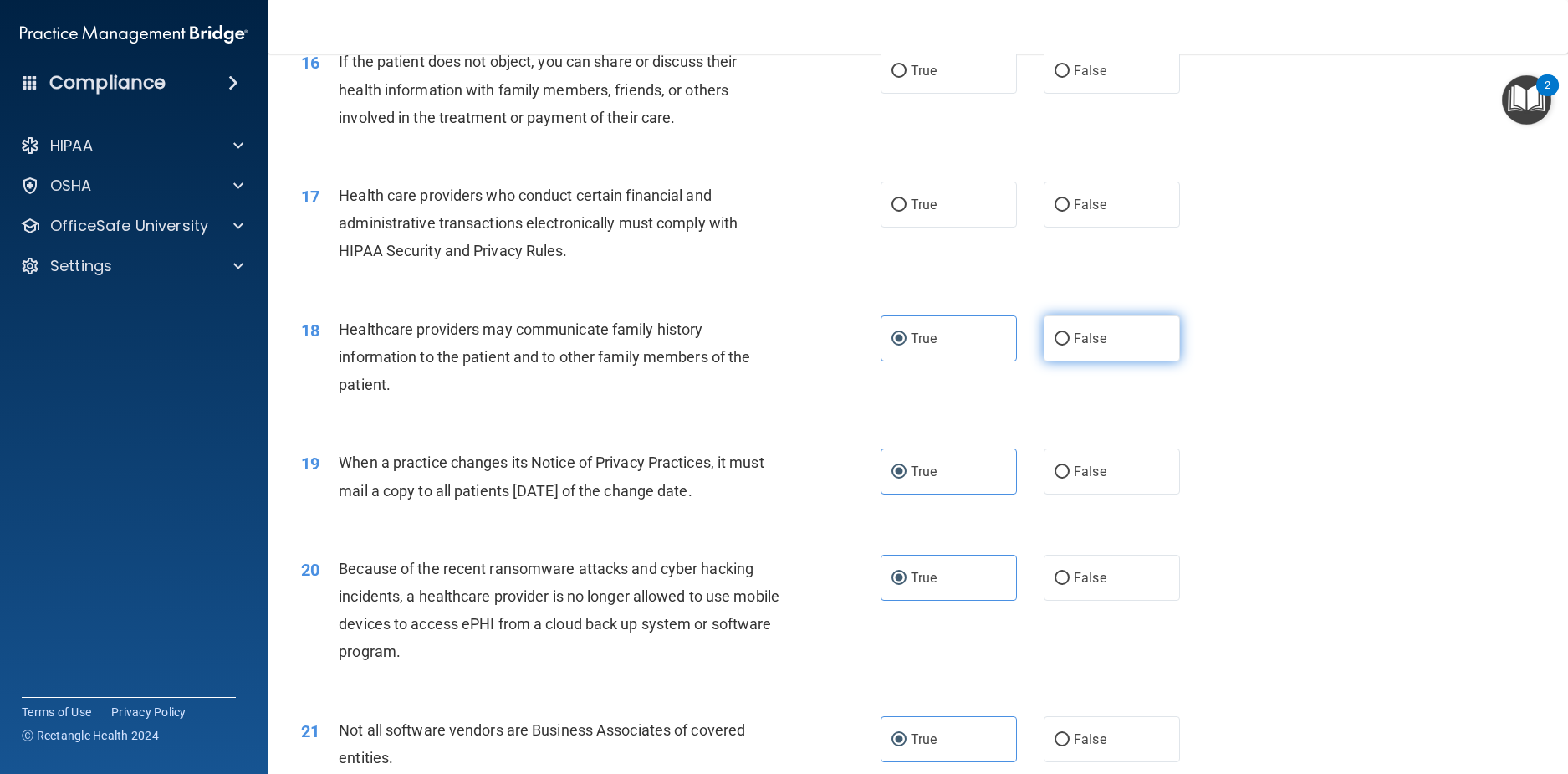 click on "False" at bounding box center (1090, 338) 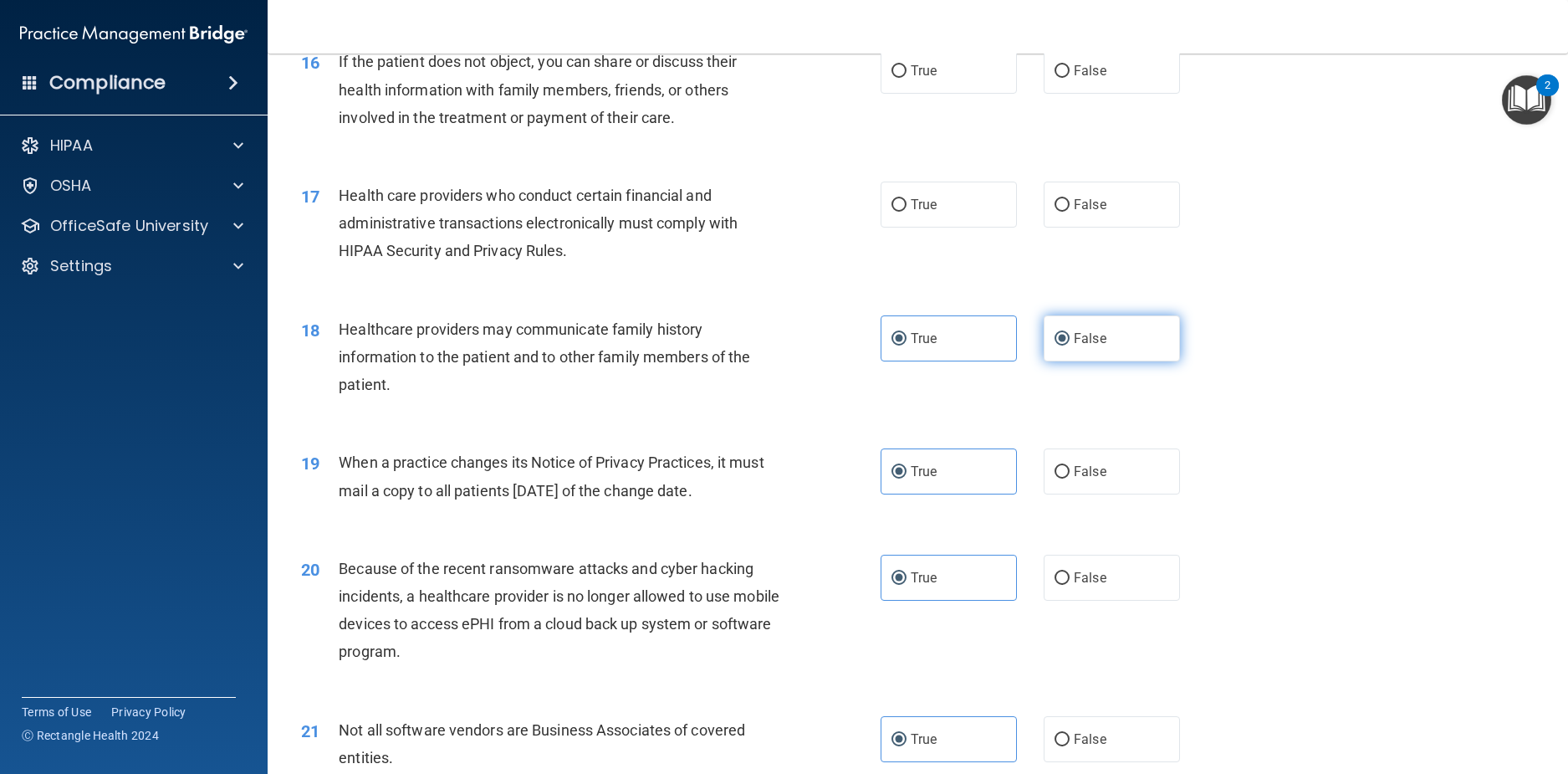 radio on "false" 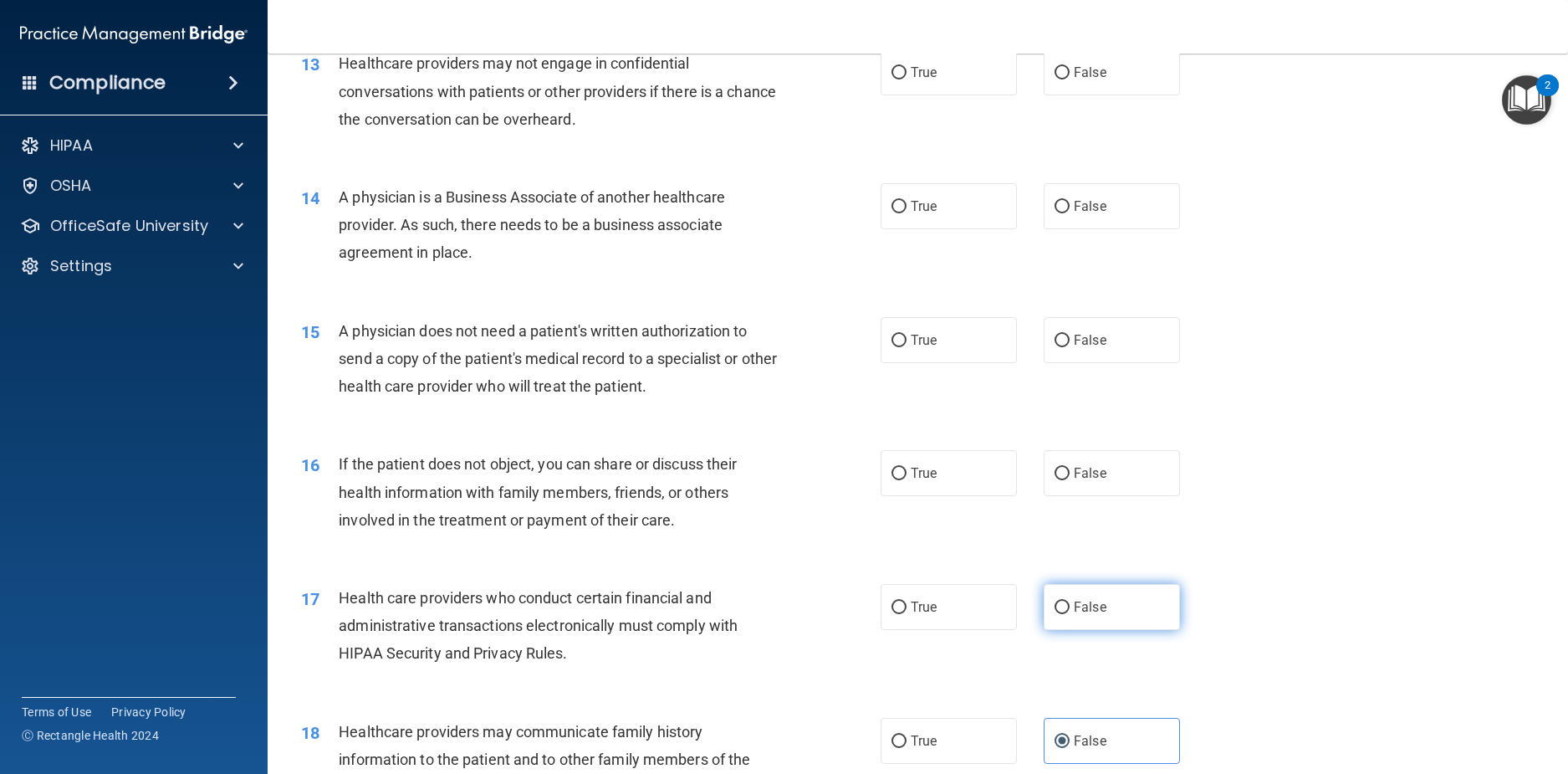 scroll, scrollTop: 1559, scrollLeft: 0, axis: vertical 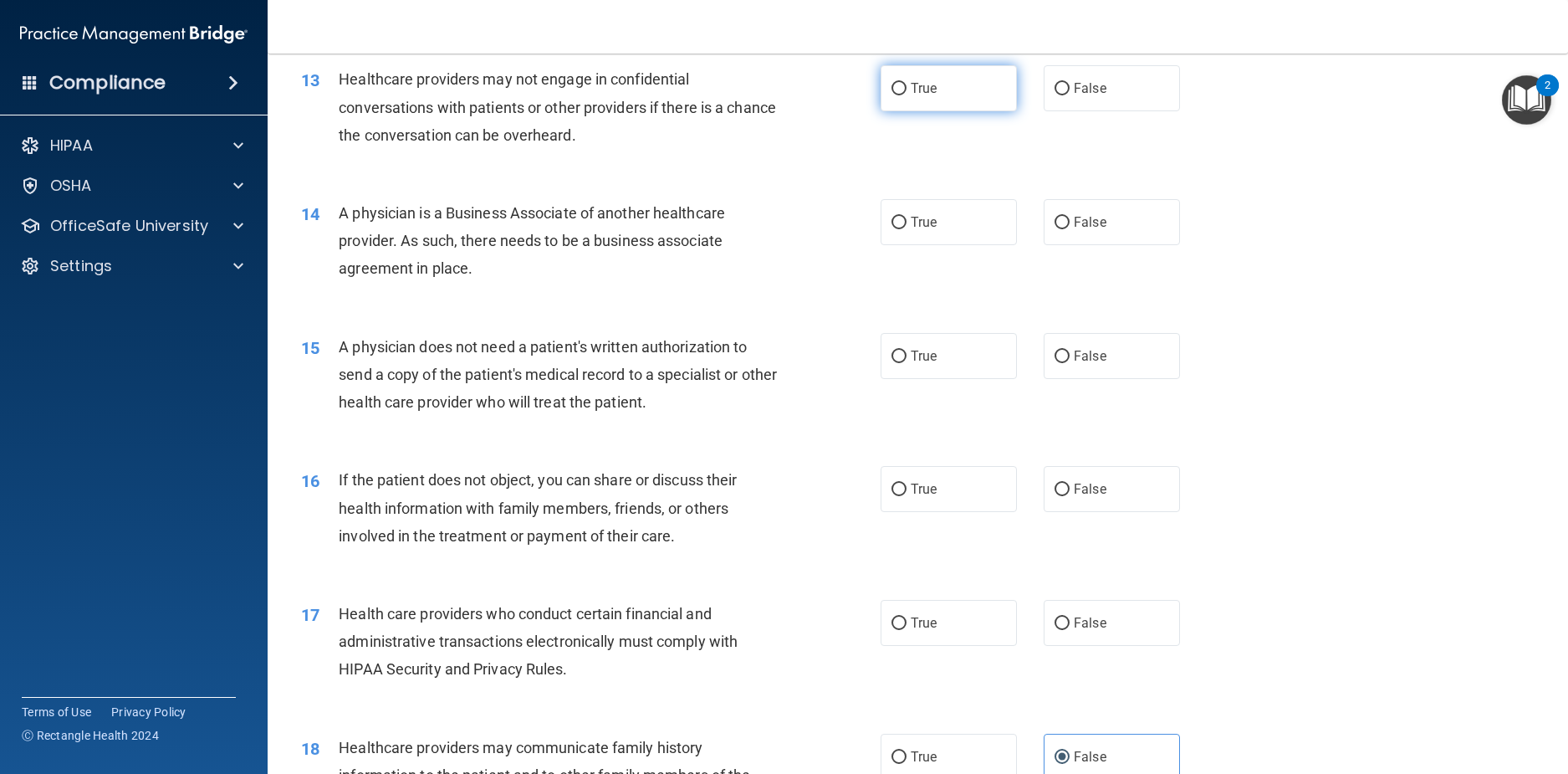 click on "True" at bounding box center (948, 88) 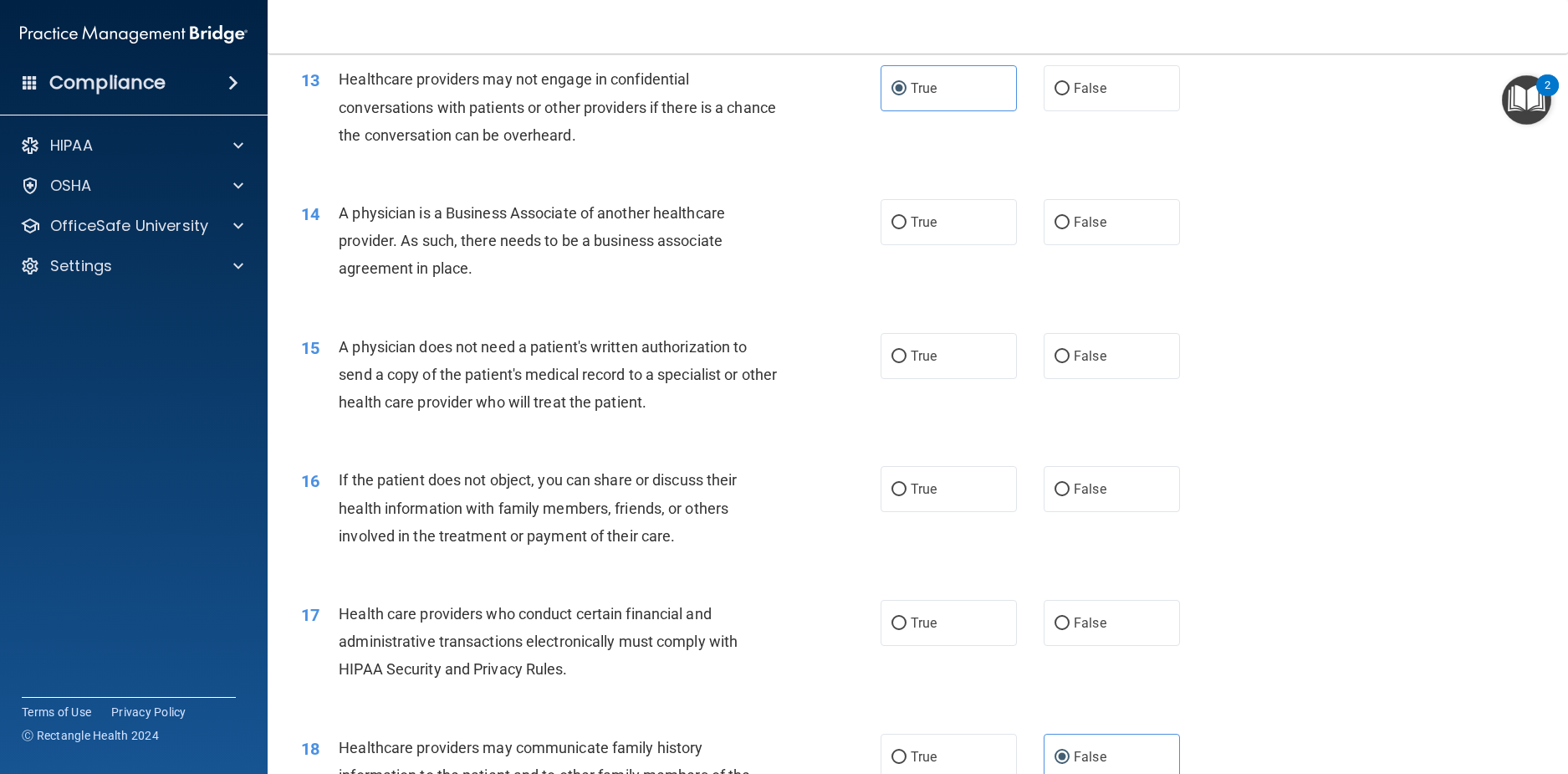 drag, startPoint x: 955, startPoint y: 292, endPoint x: 982, endPoint y: 301, distance: 28.4605 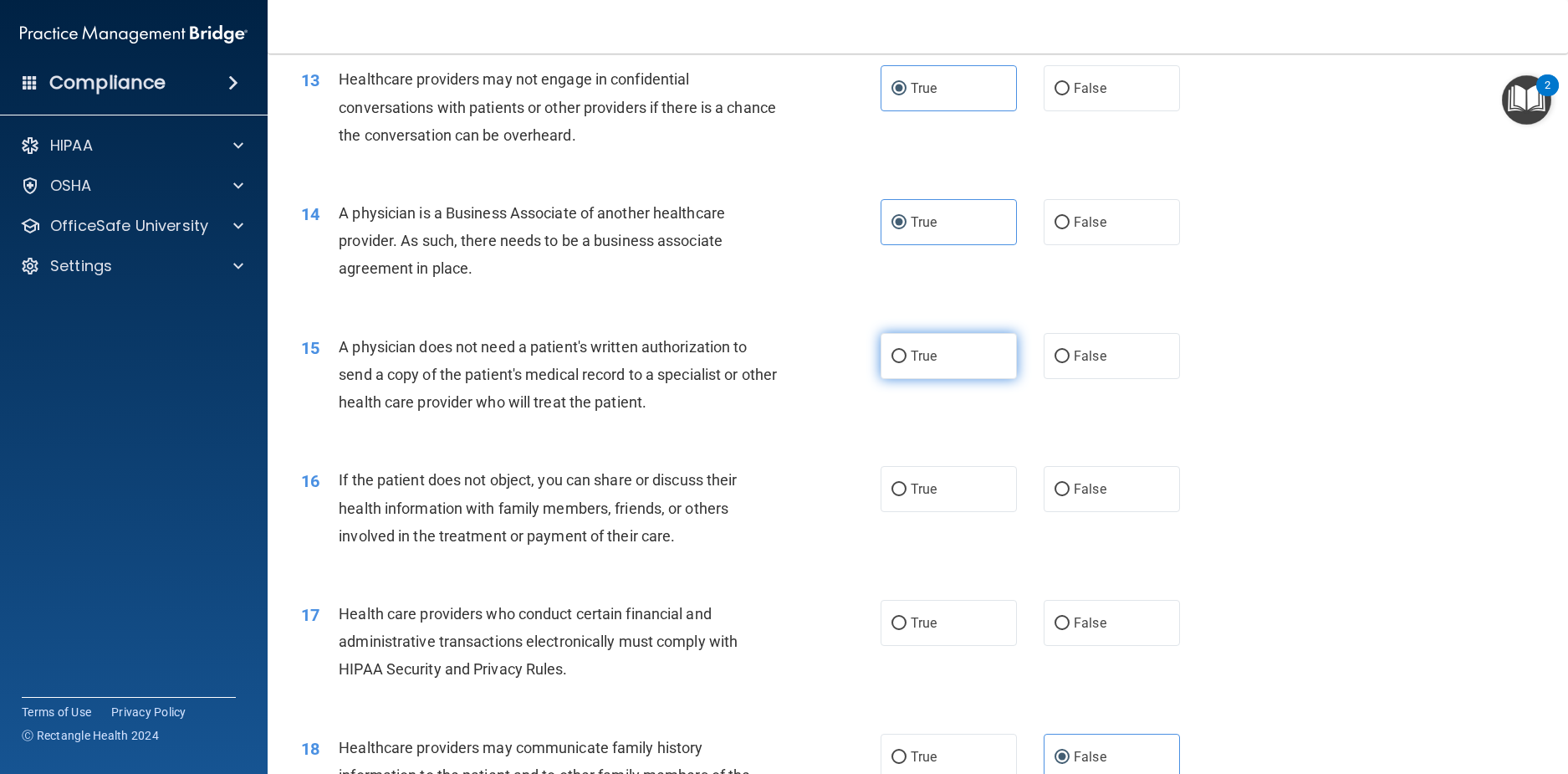 click on "True" at bounding box center [948, 356] 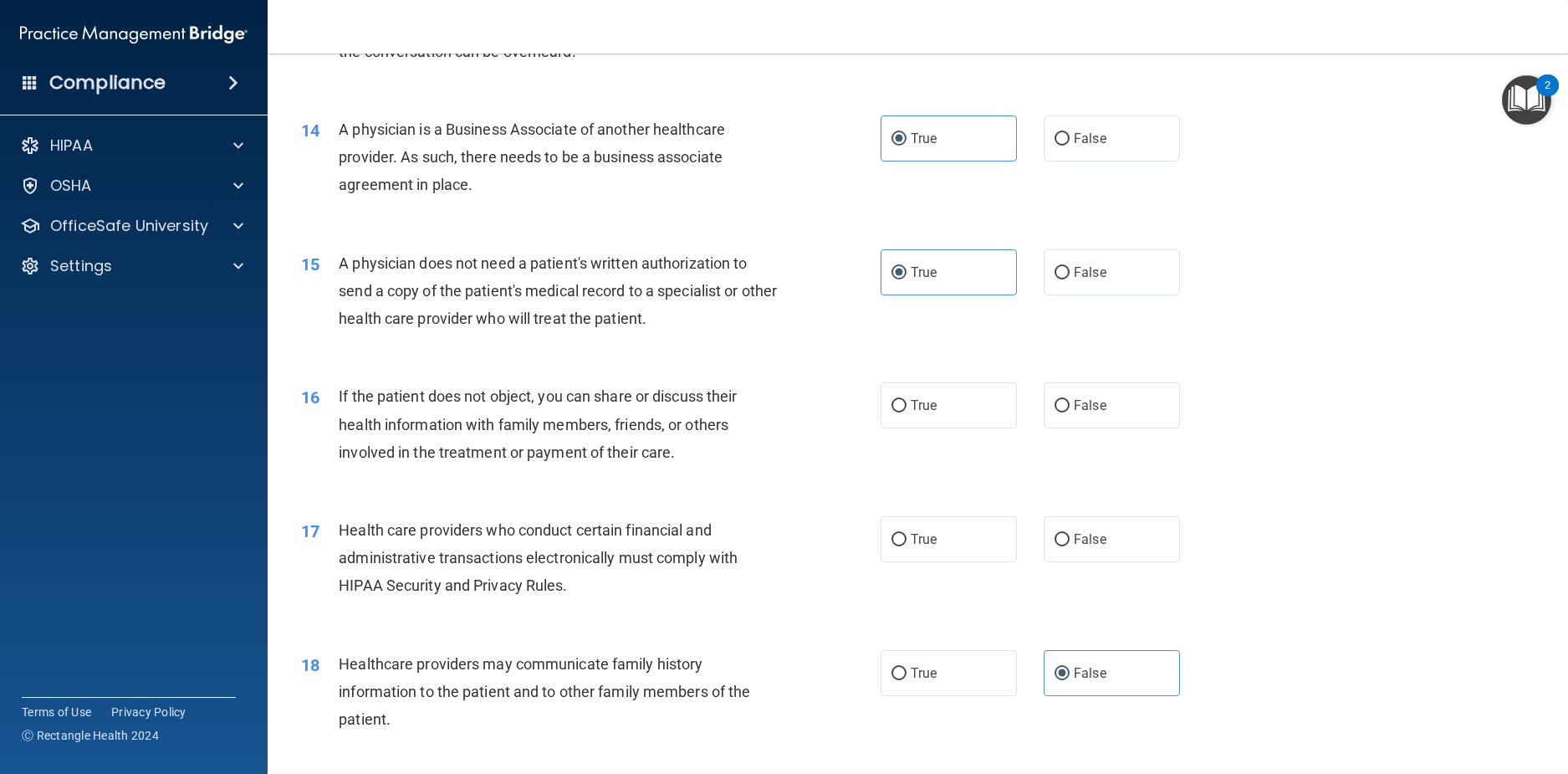 scroll, scrollTop: 1726, scrollLeft: 0, axis: vertical 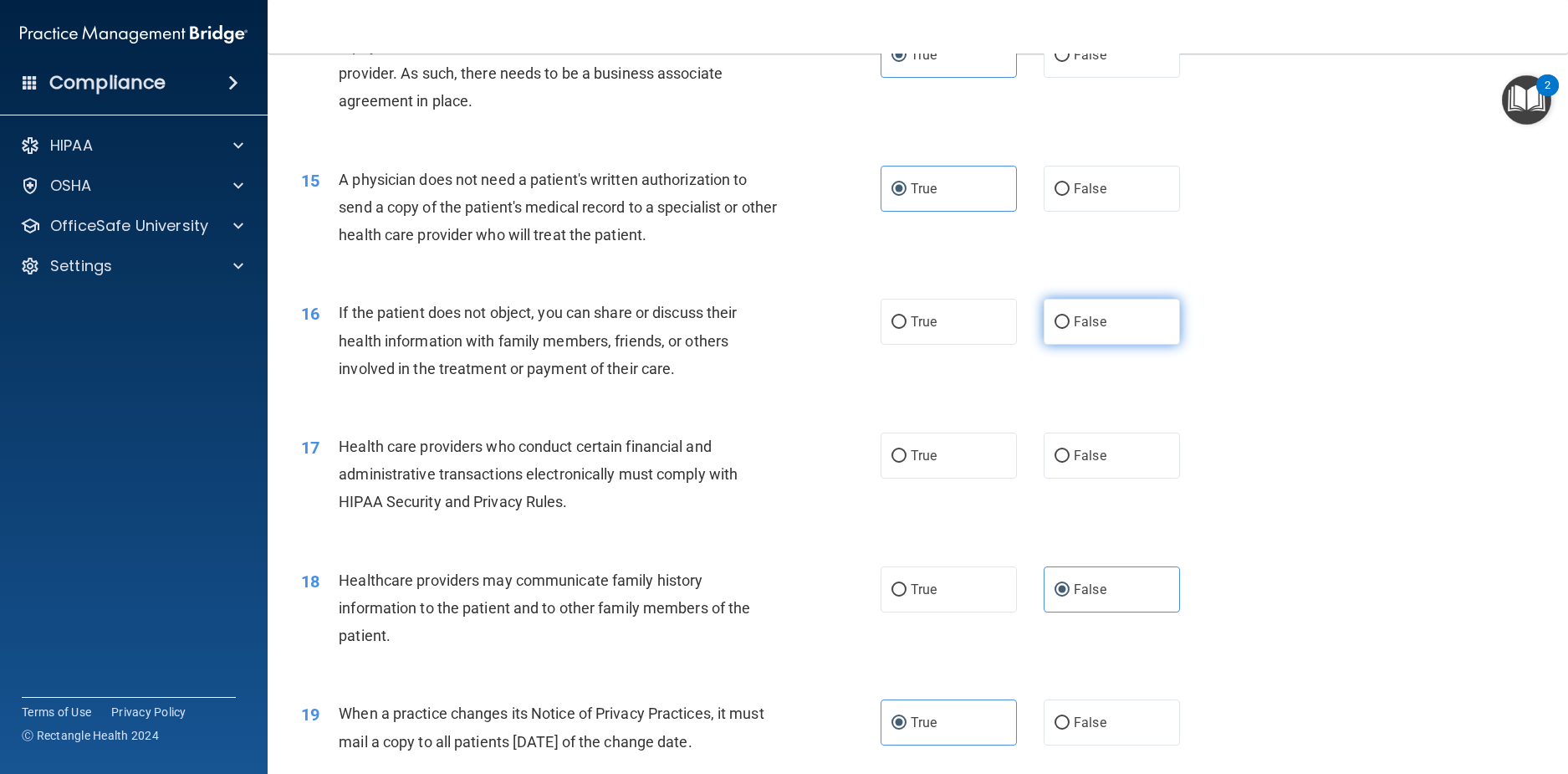 click on "False" at bounding box center [1090, 321] 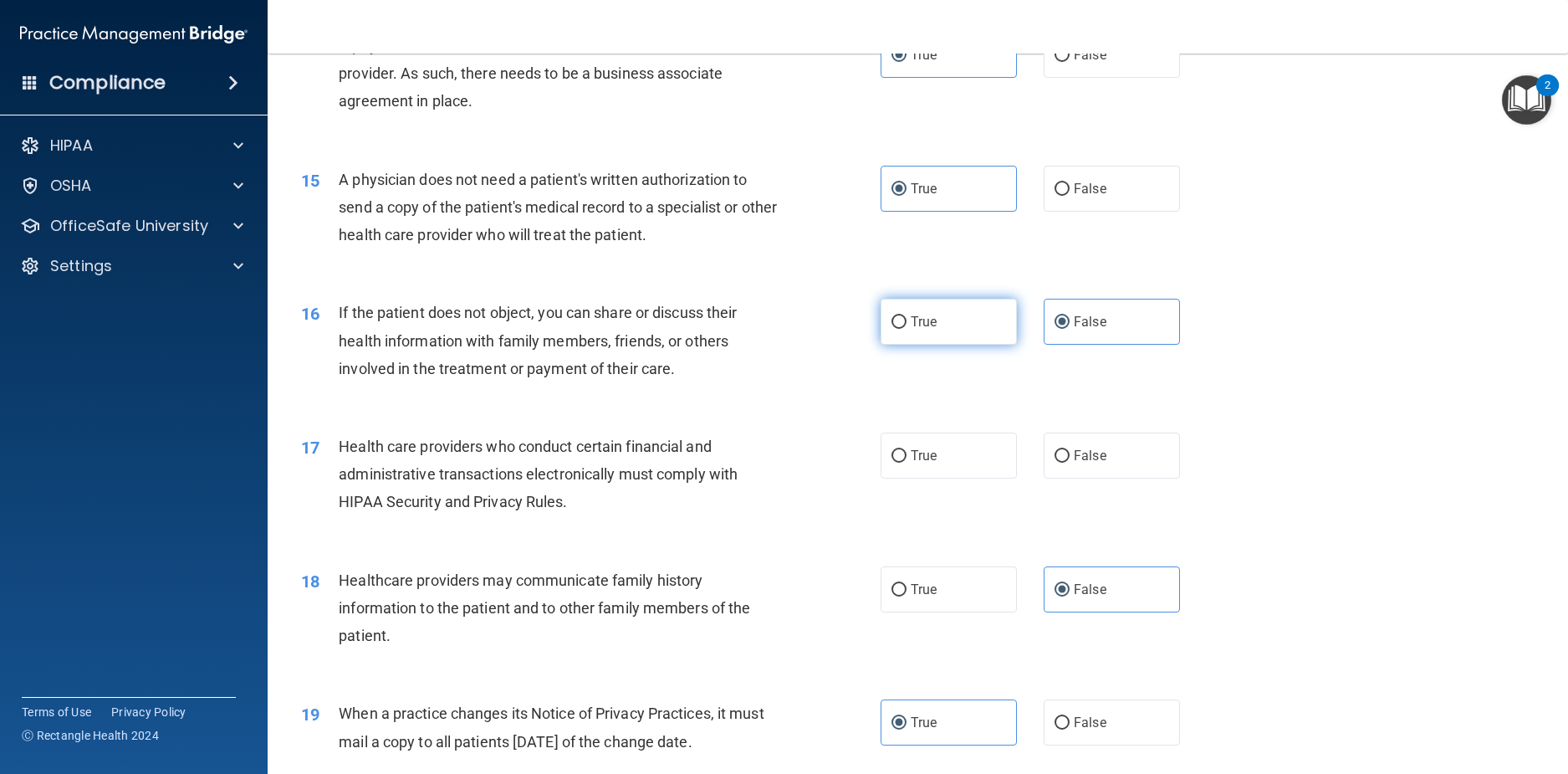click on "True" at bounding box center [948, 321] 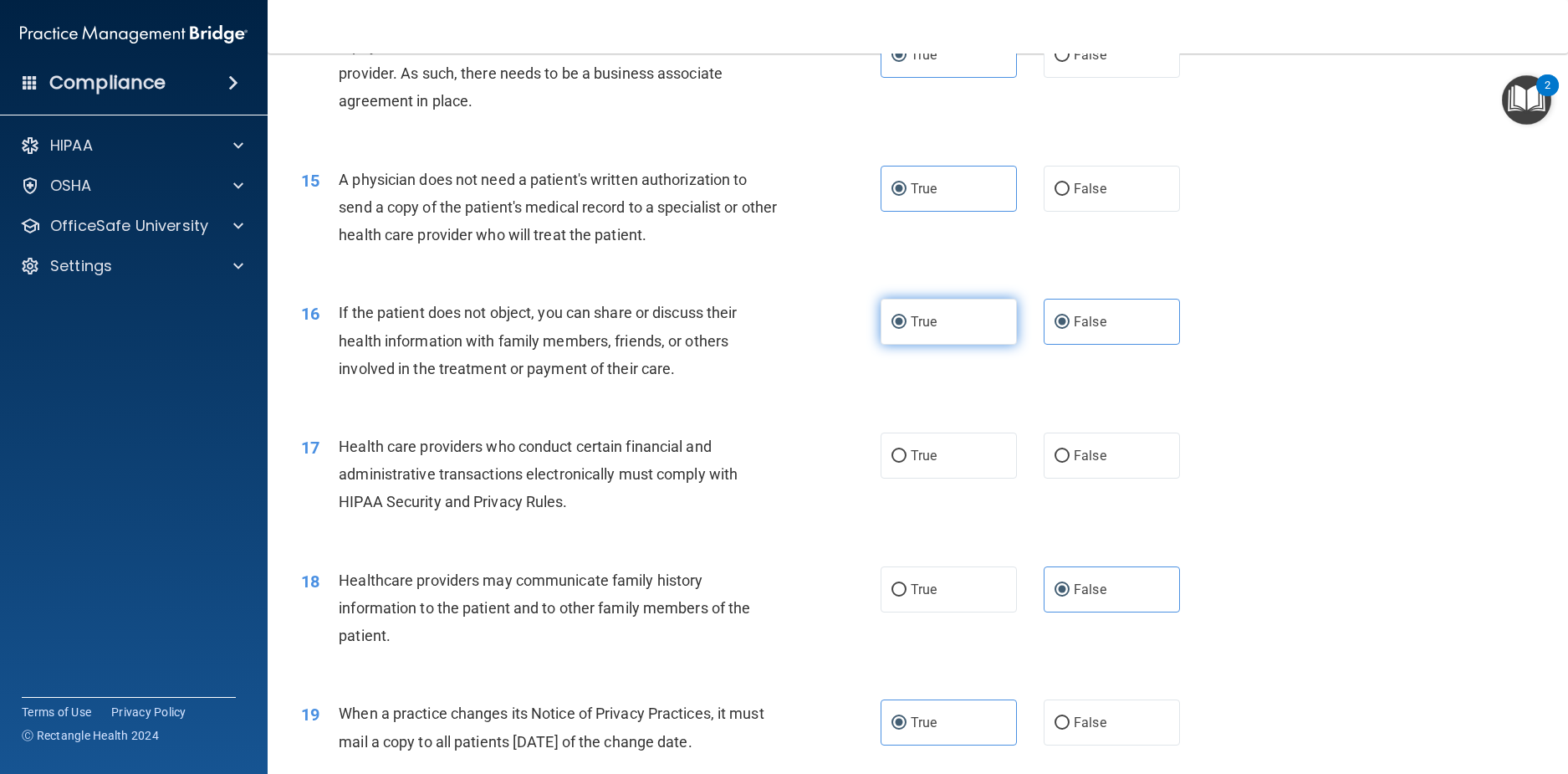 radio on "false" 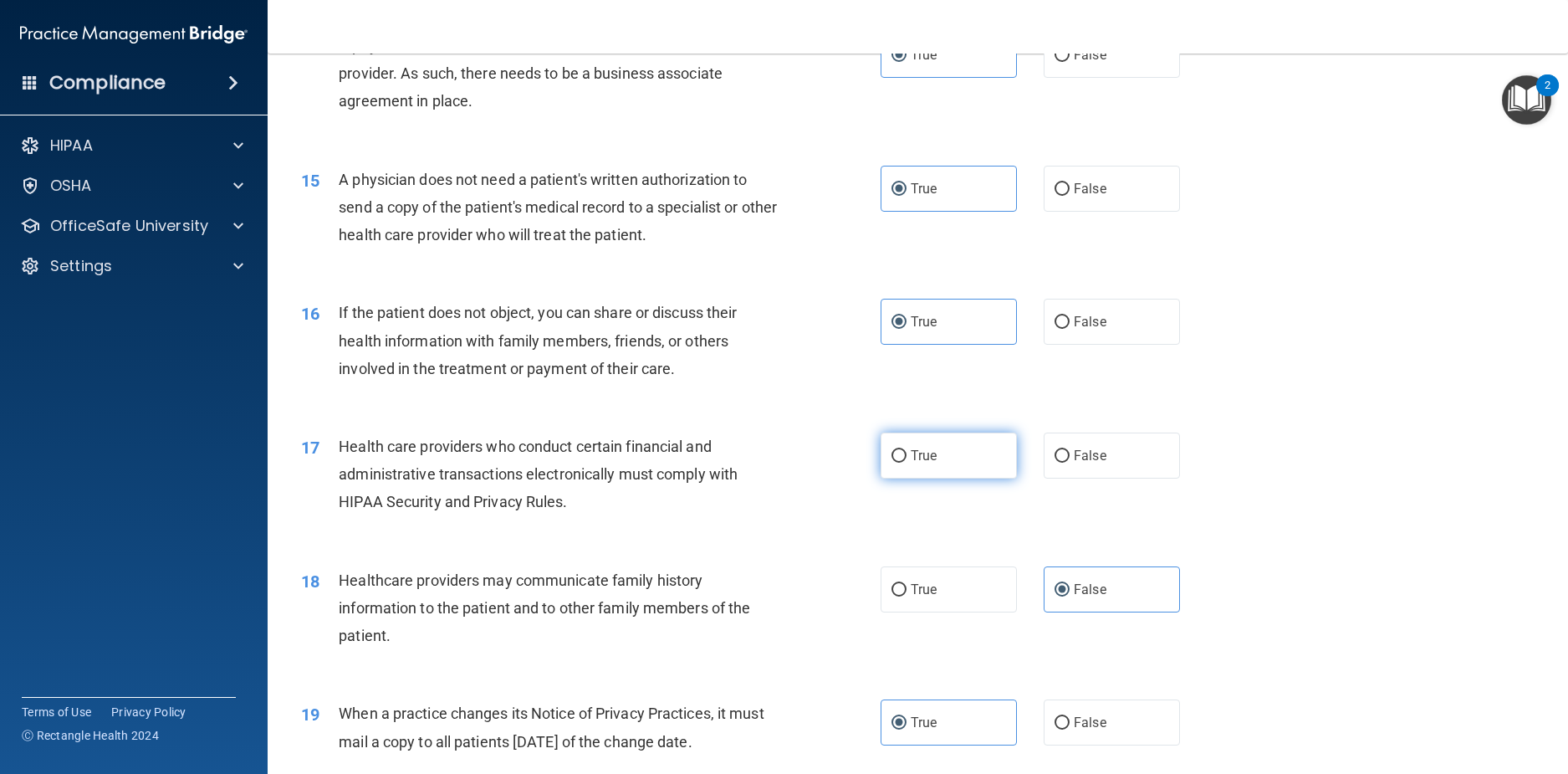 click on "True" at bounding box center [948, 455] 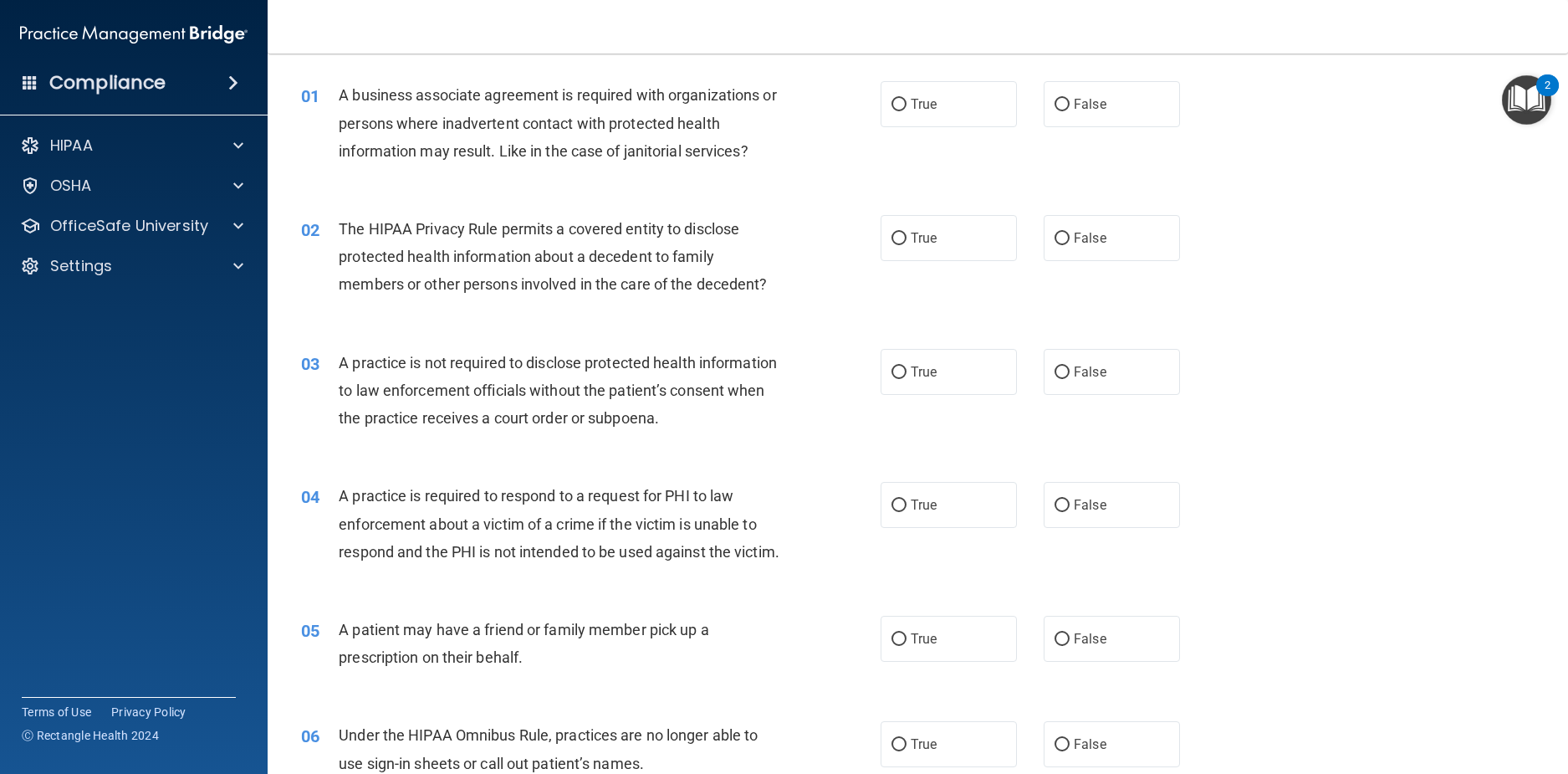 scroll, scrollTop: 0, scrollLeft: 0, axis: both 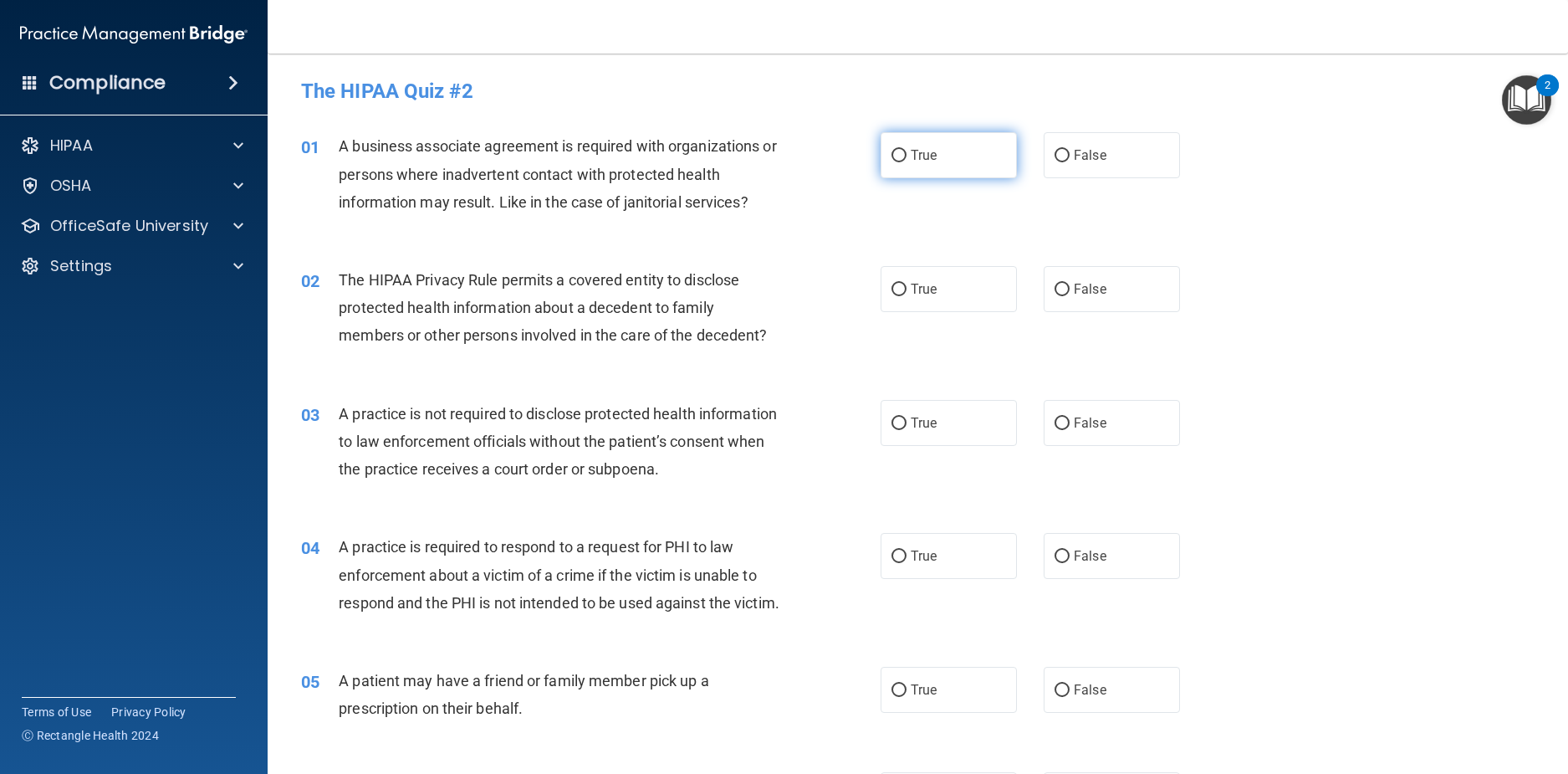 click on "True" at bounding box center [948, 155] 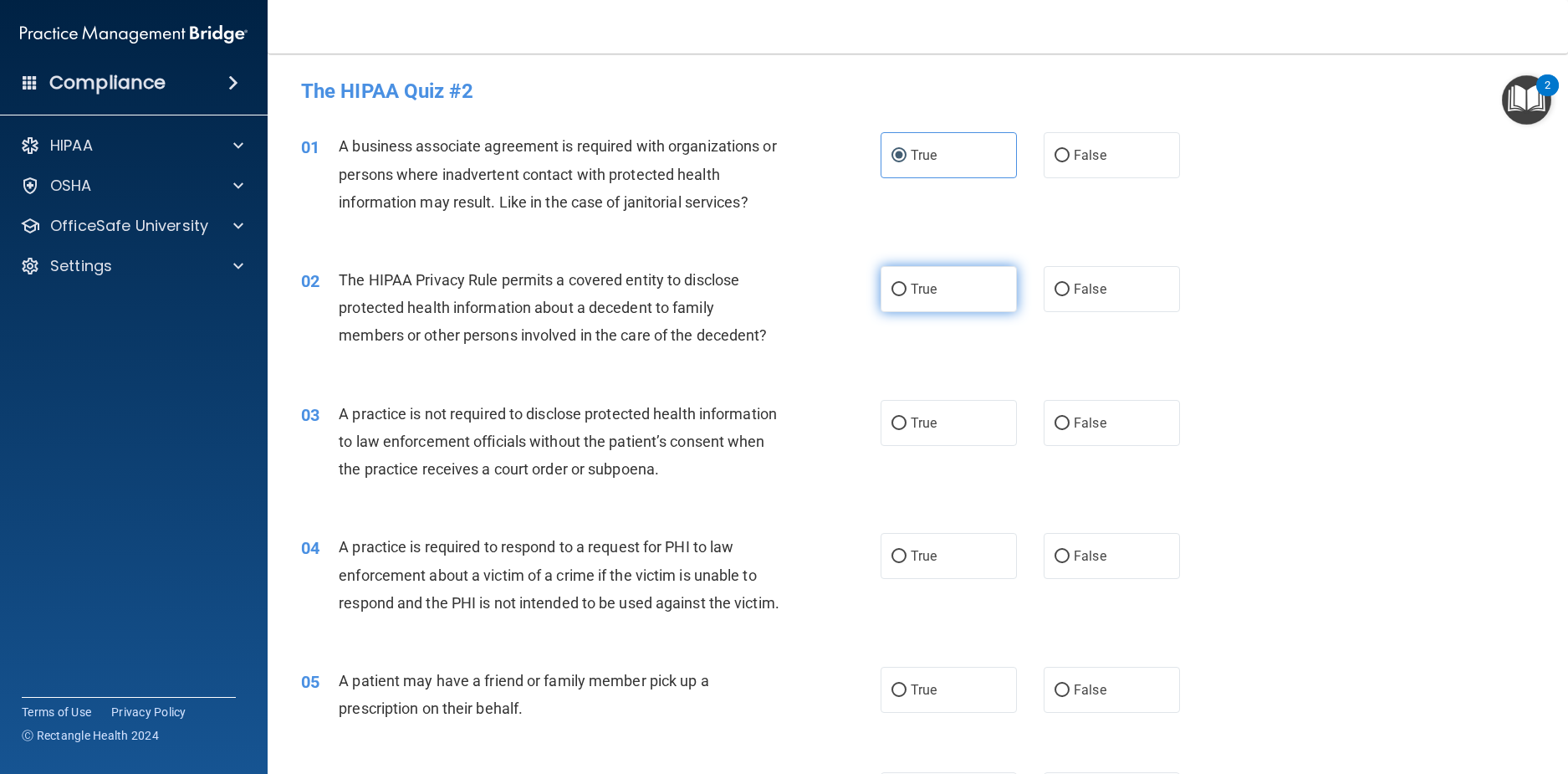 click on "True" at bounding box center [923, 289] 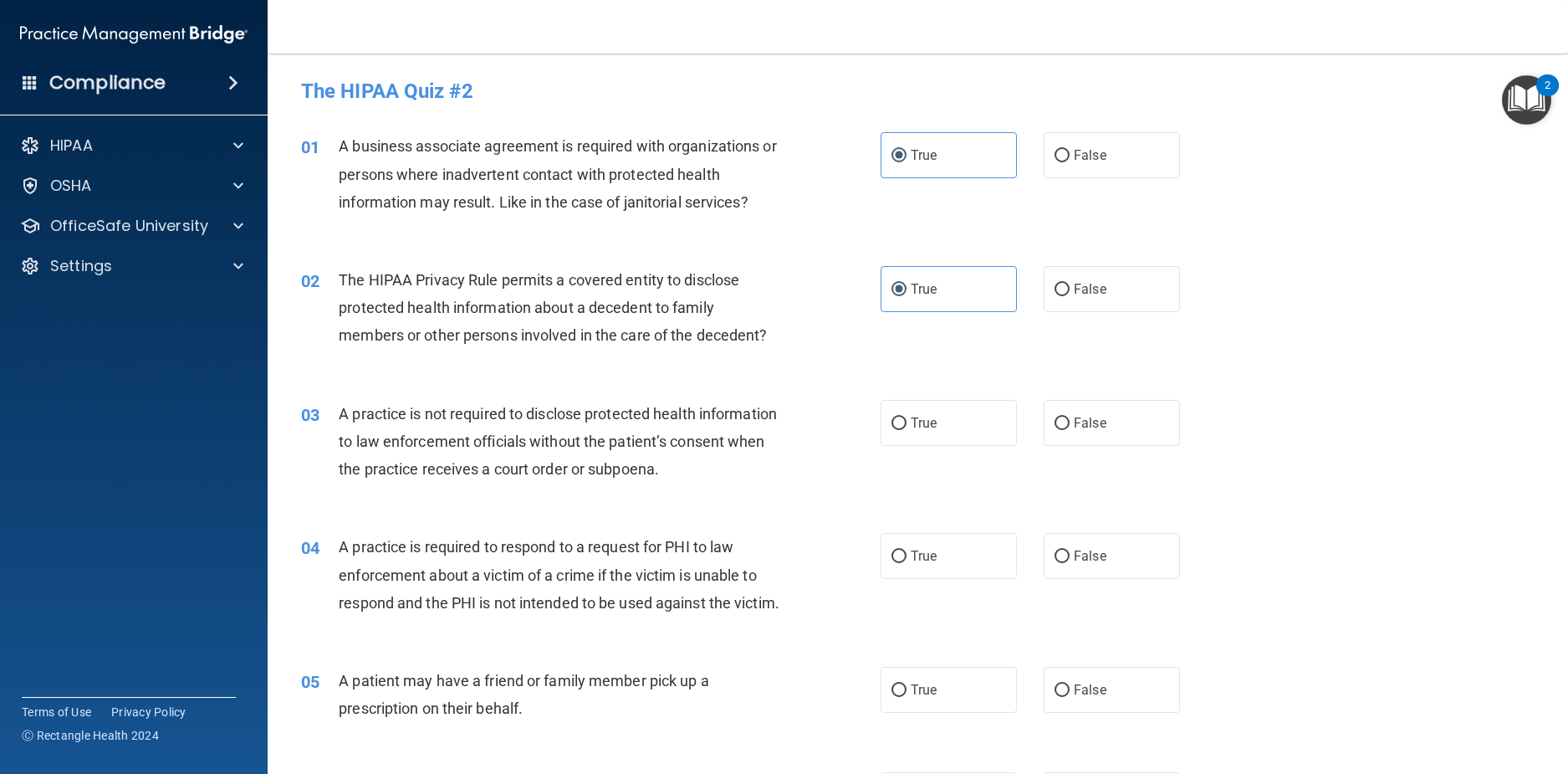 scroll, scrollTop: 84, scrollLeft: 0, axis: vertical 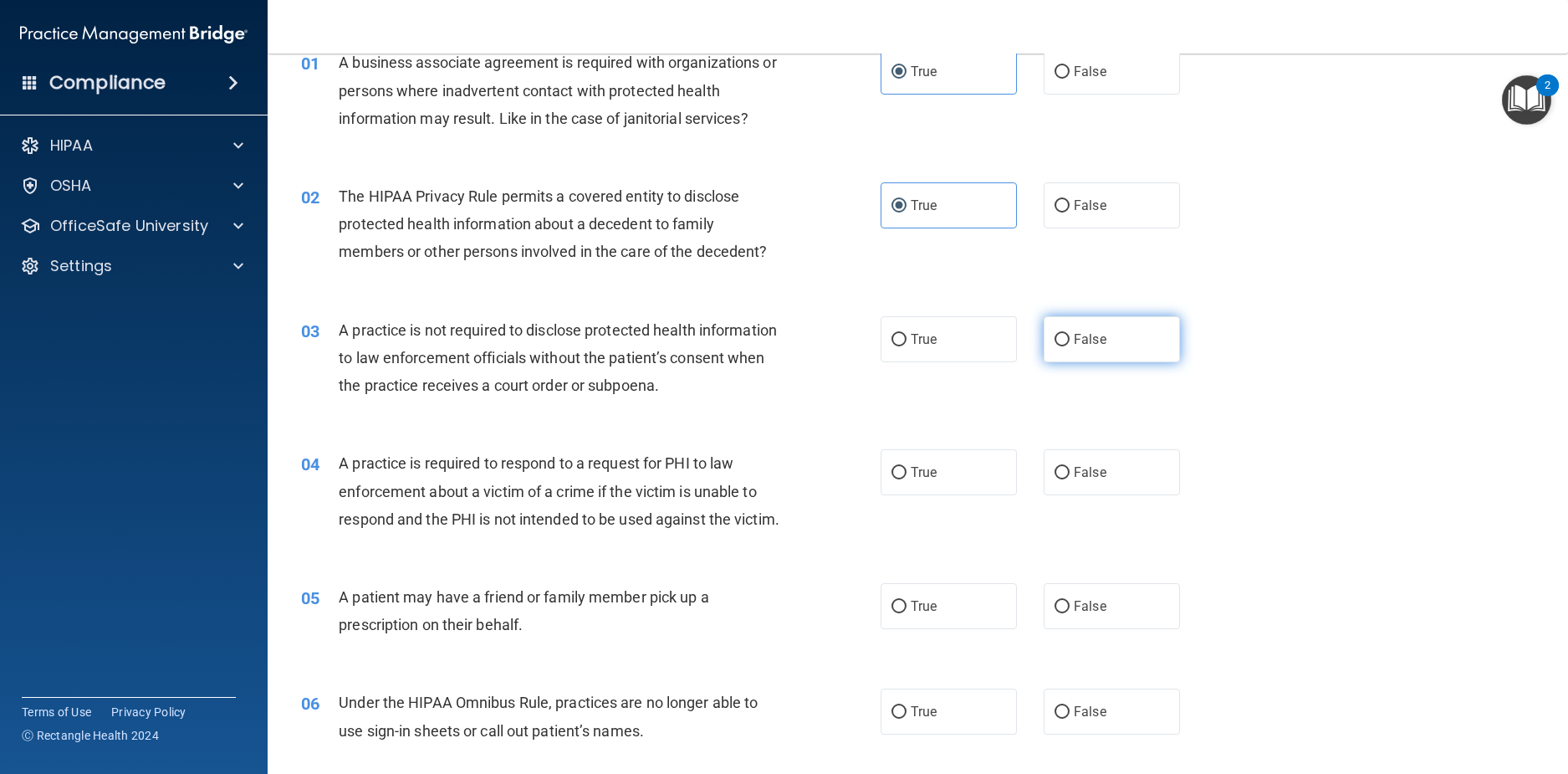 click on "False" at bounding box center (1111, 339) 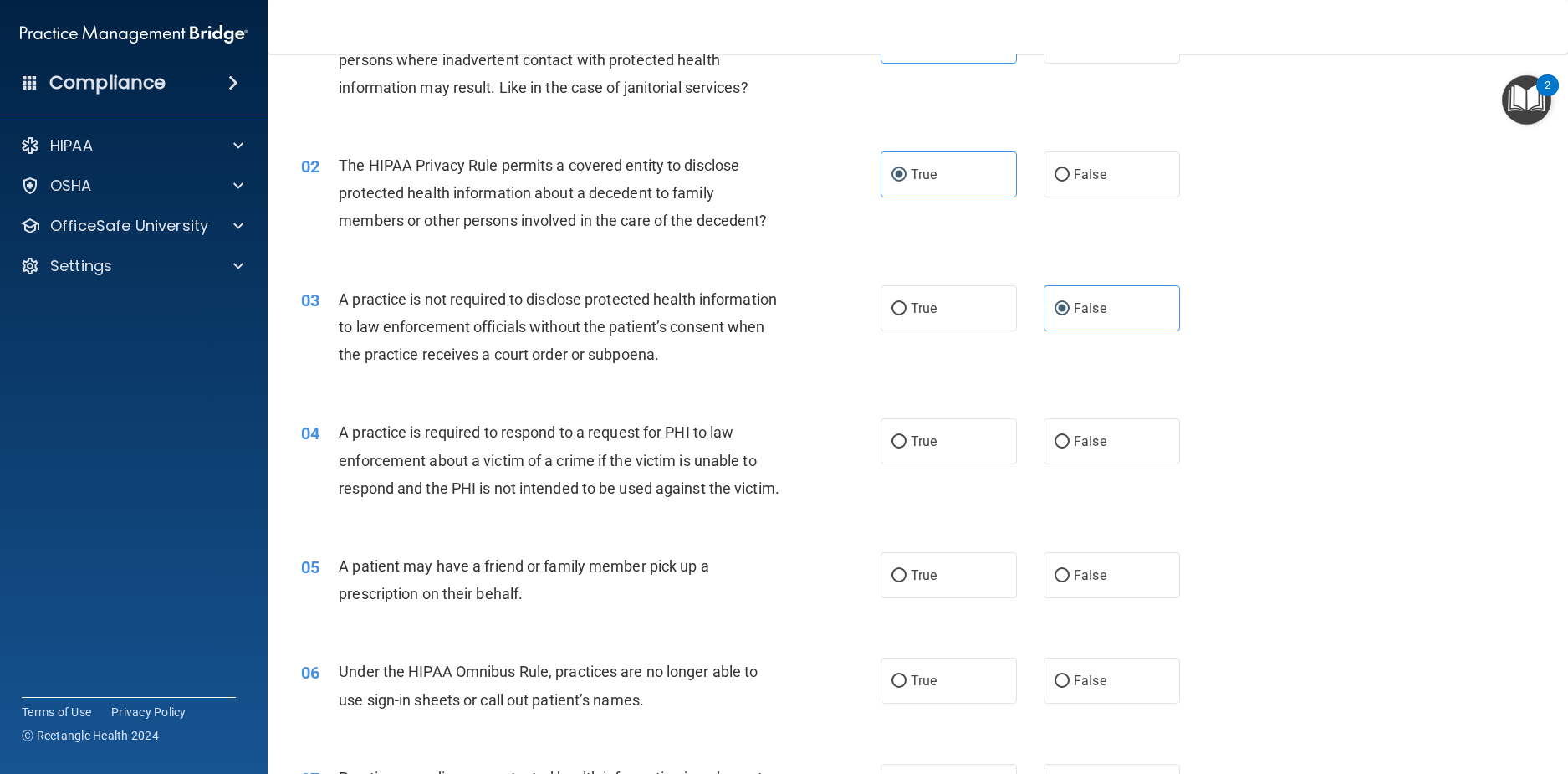 scroll, scrollTop: 167, scrollLeft: 0, axis: vertical 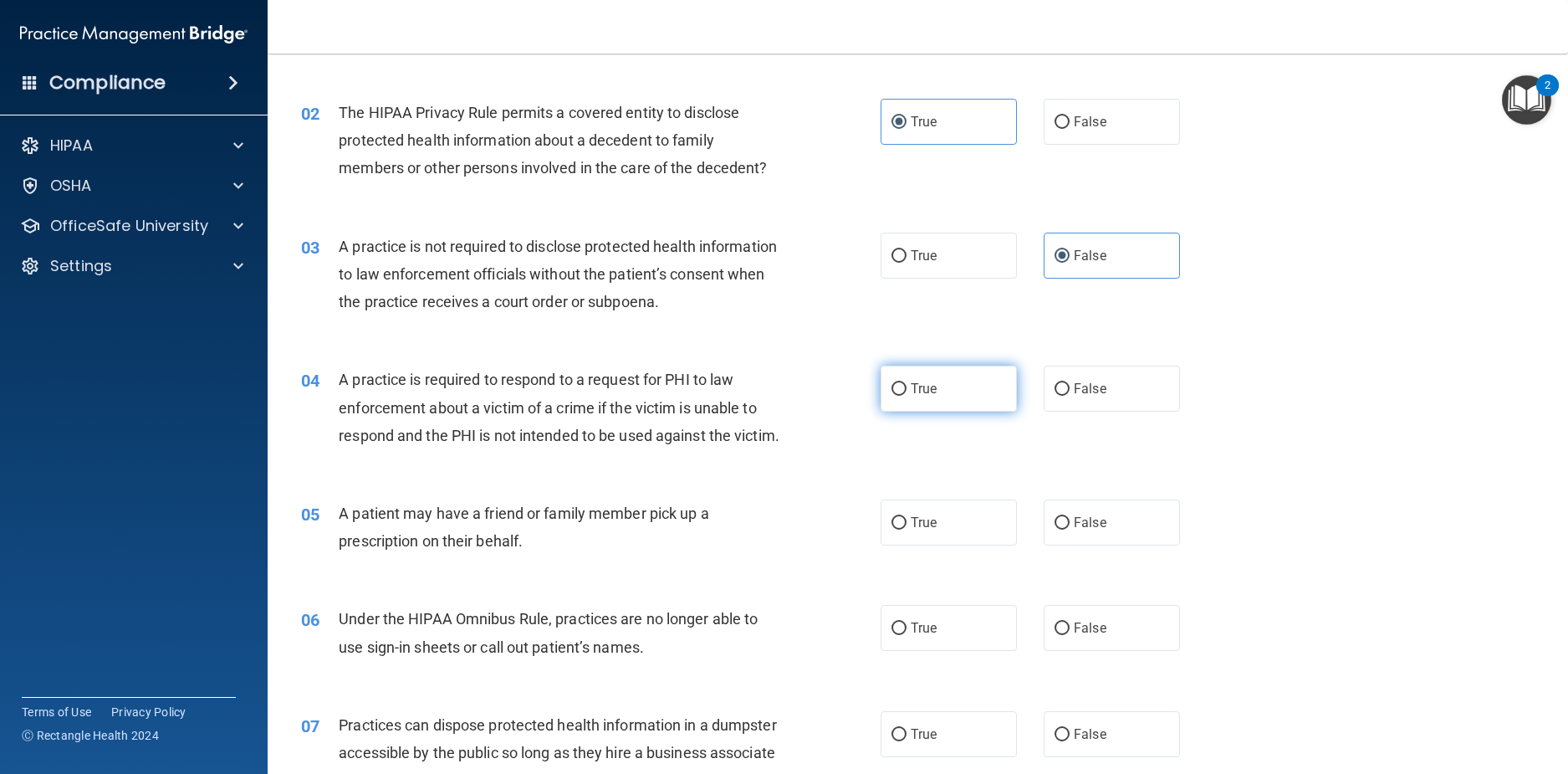 click on "True" at bounding box center (948, 388) 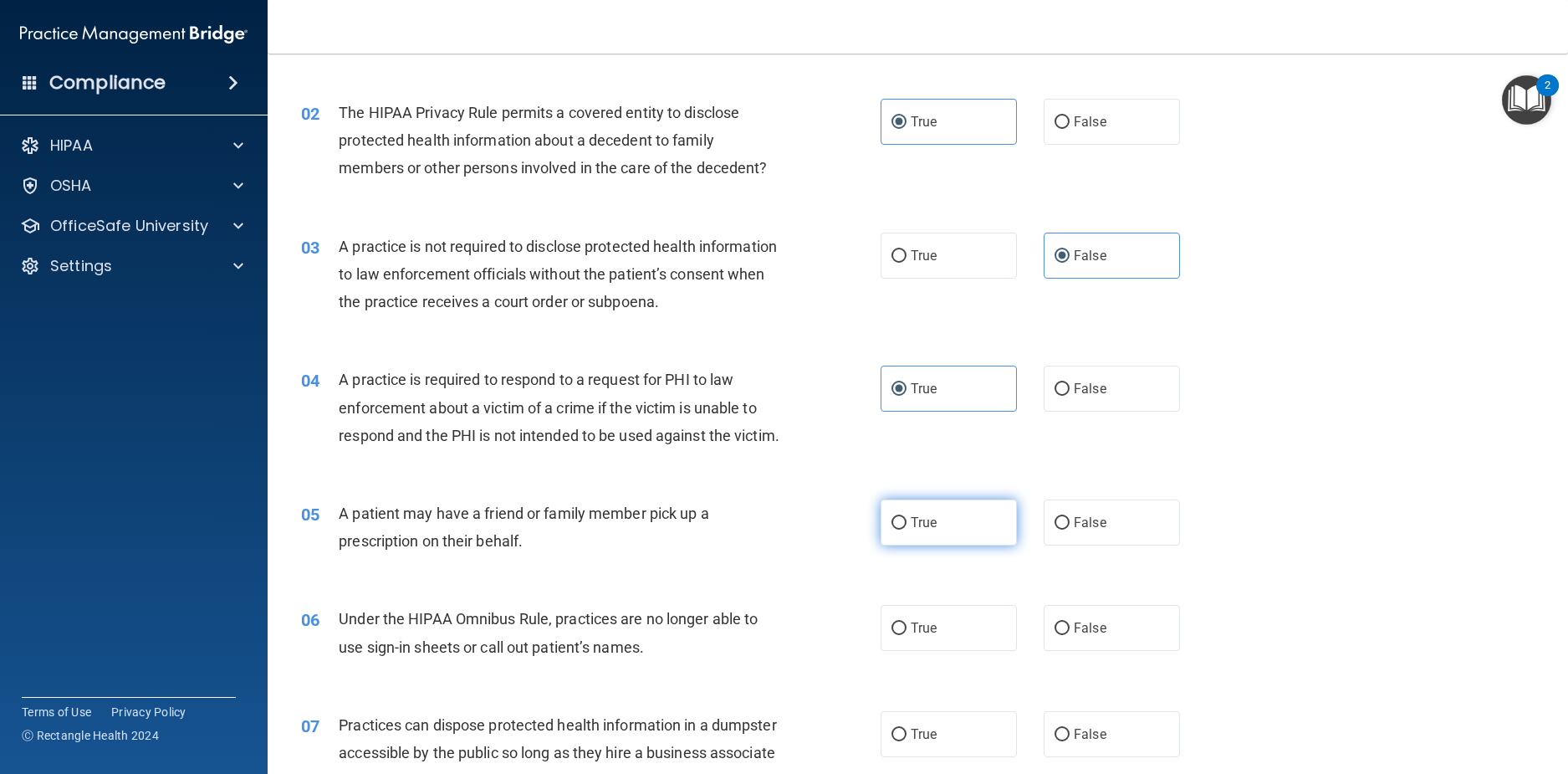 click on "True" at bounding box center (948, 522) 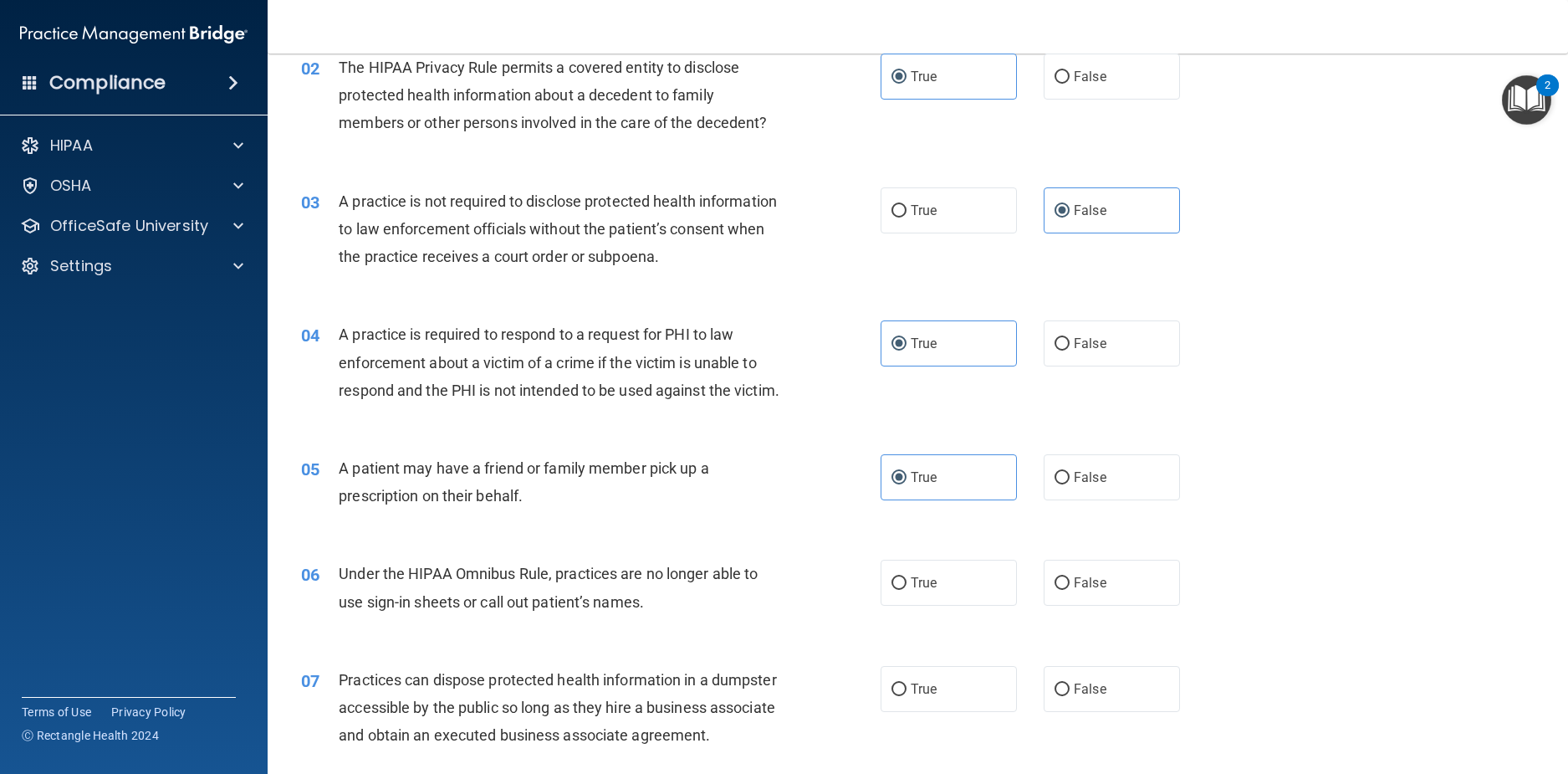 scroll, scrollTop: 251, scrollLeft: 0, axis: vertical 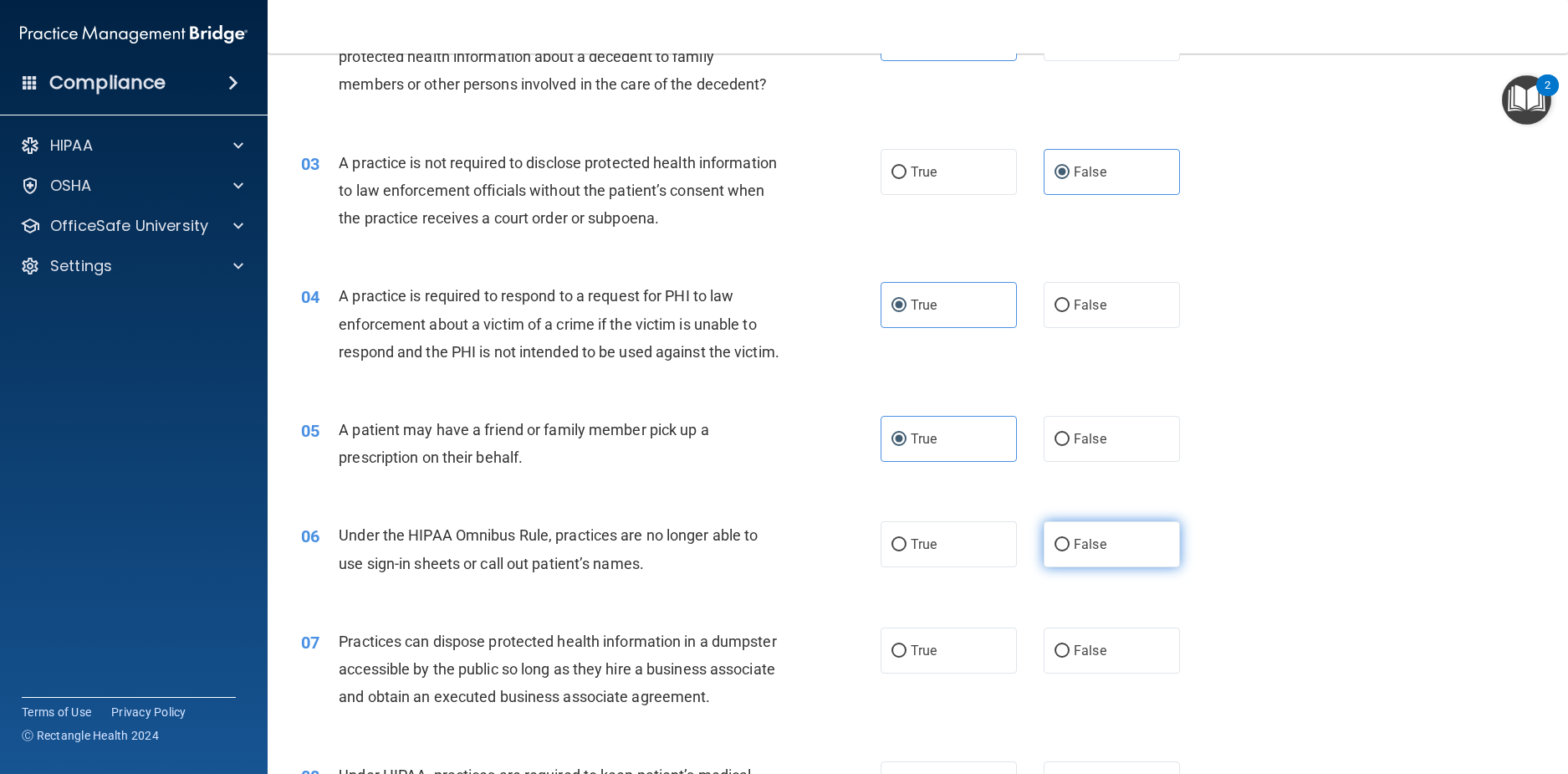 click on "False" at bounding box center [1111, 544] 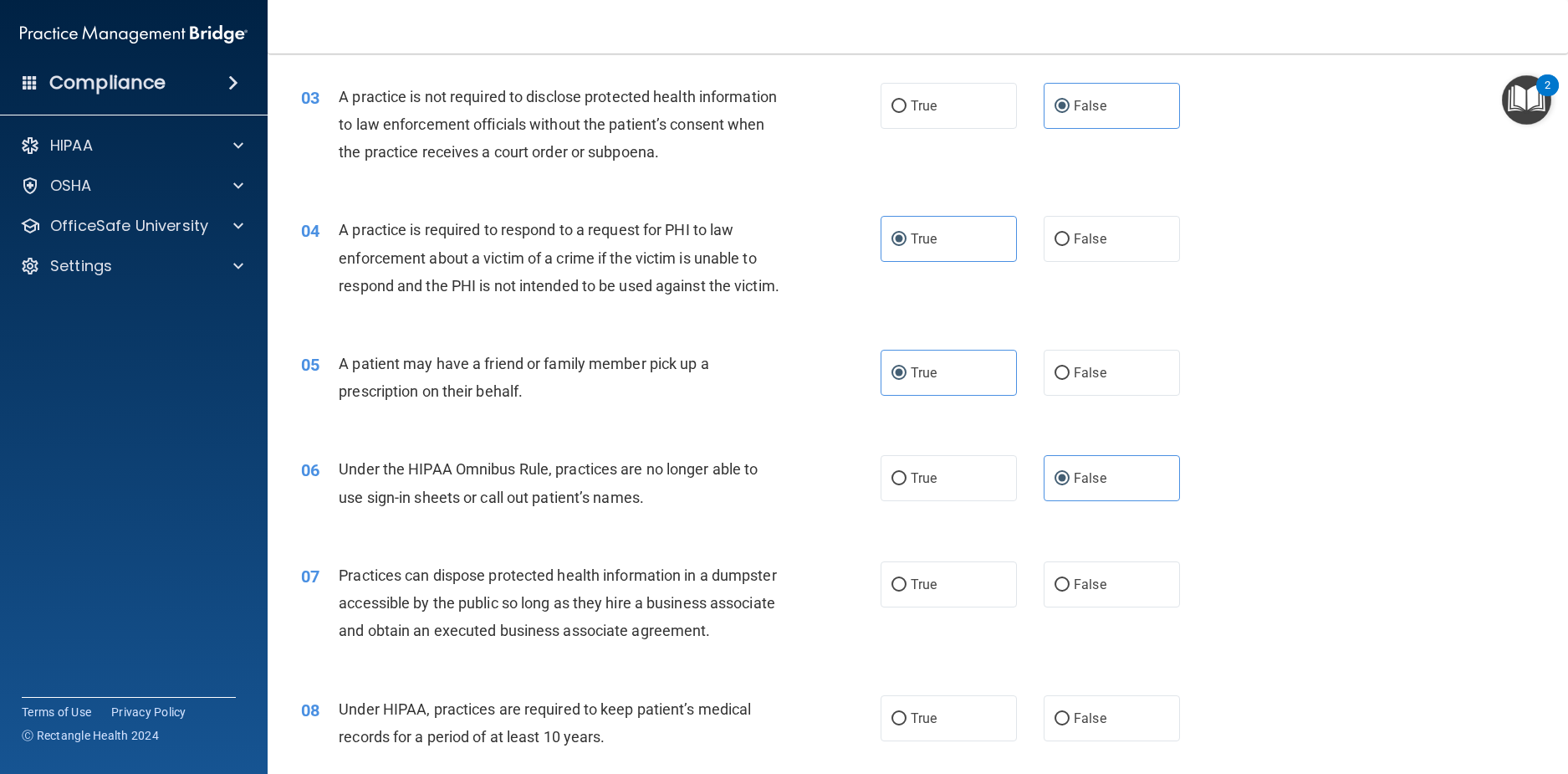 scroll, scrollTop: 502, scrollLeft: 0, axis: vertical 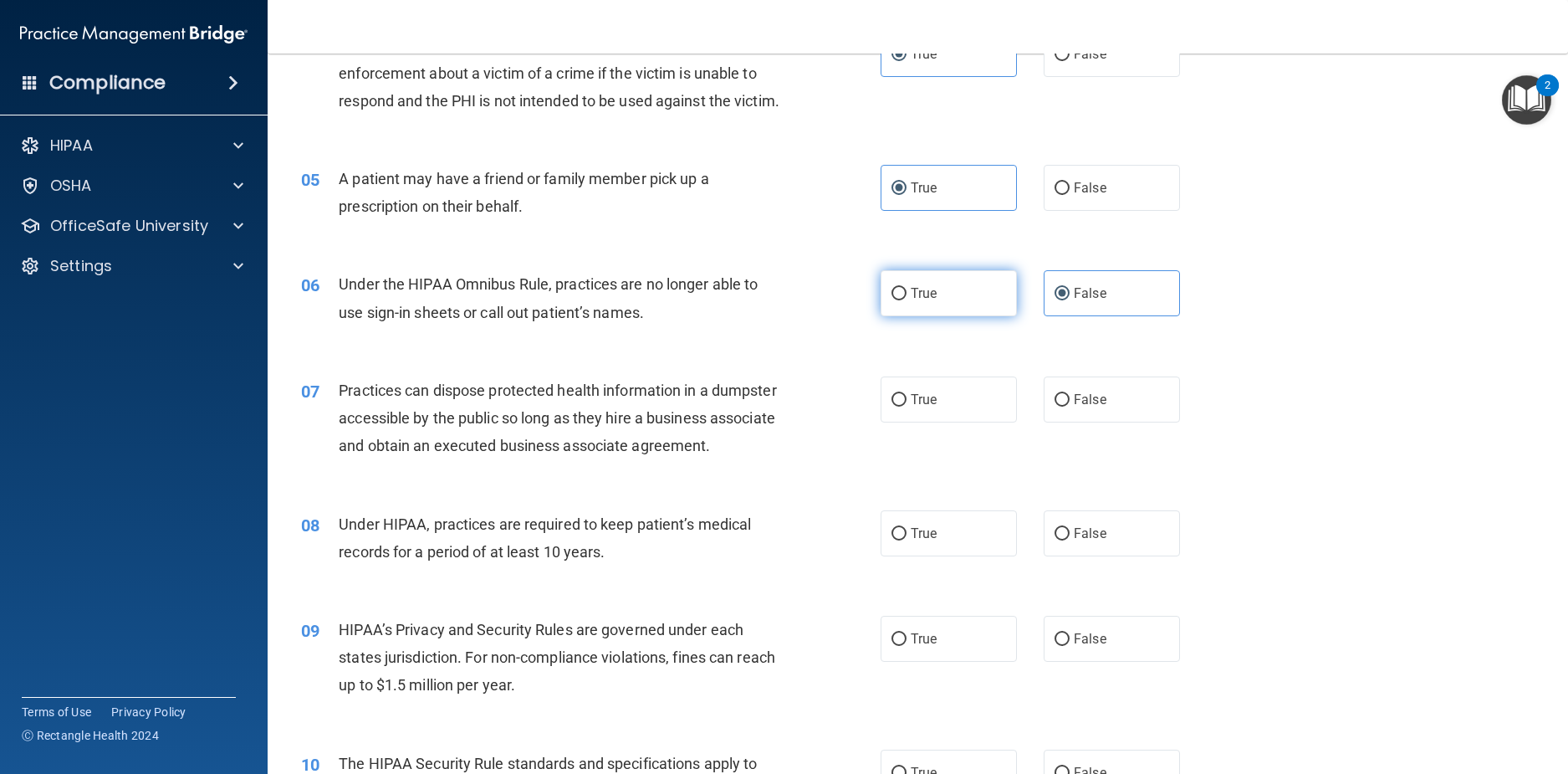 click on "True" at bounding box center (948, 293) 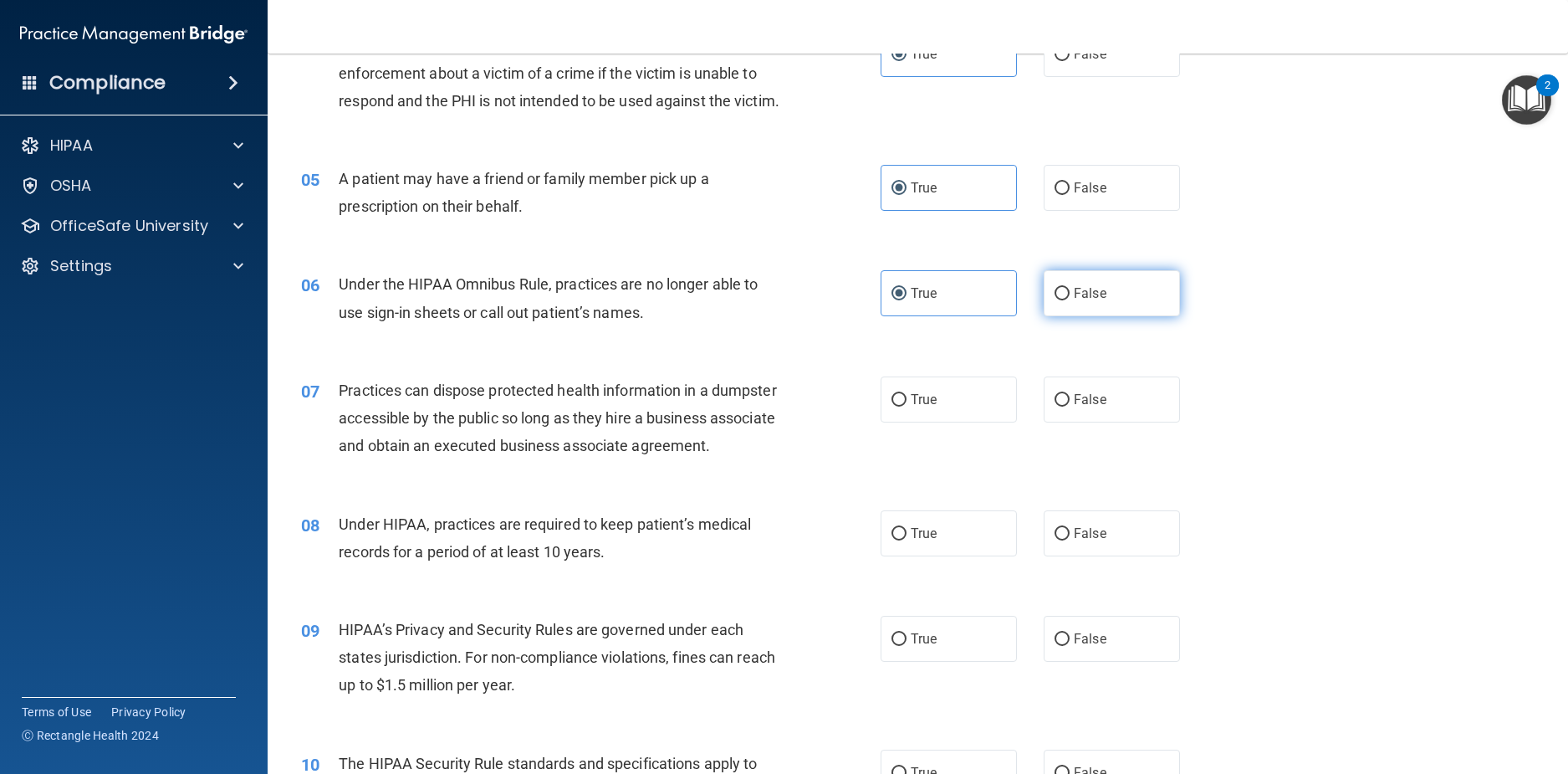 click on "False" at bounding box center [1090, 293] 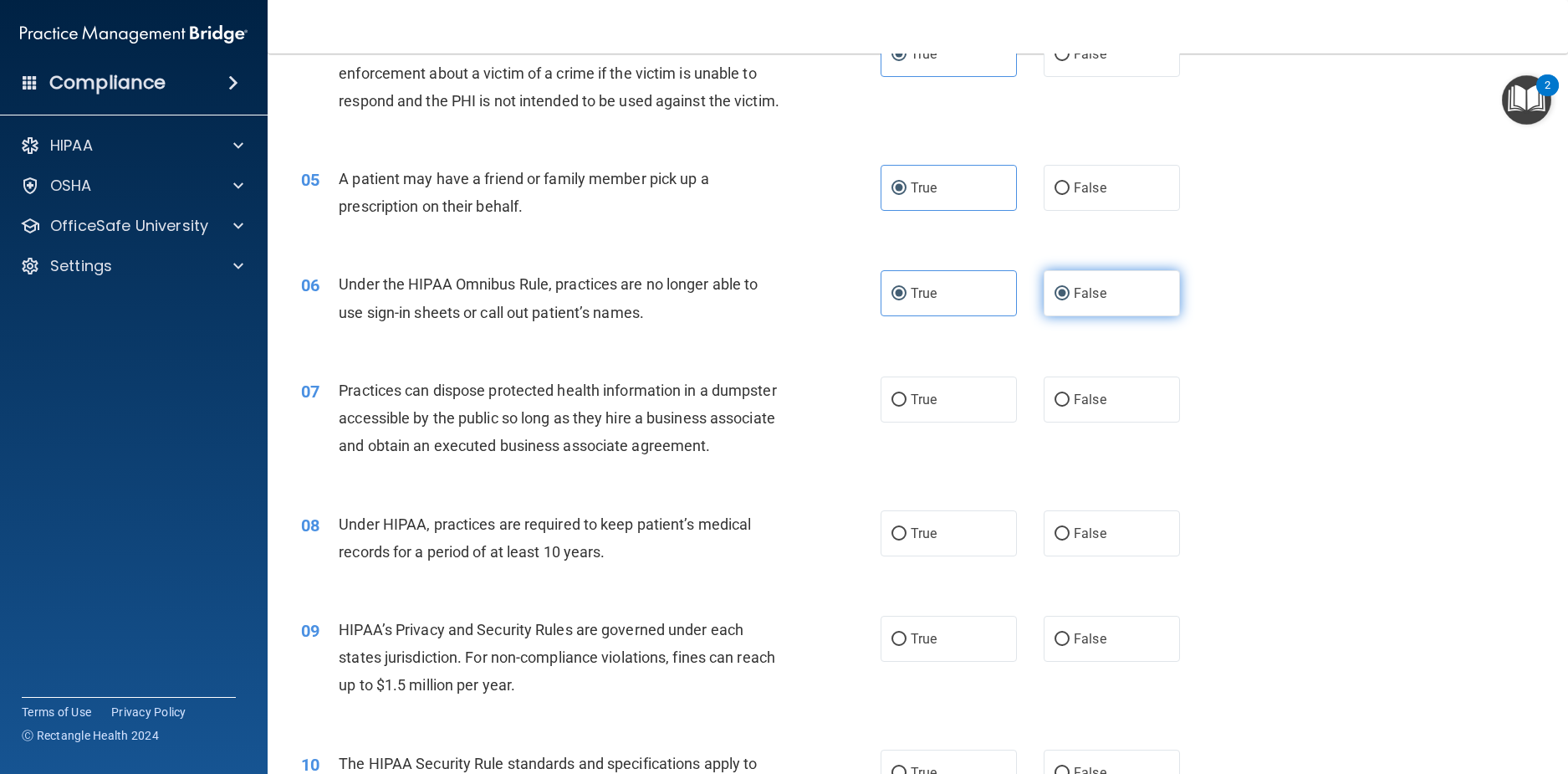 radio on "false" 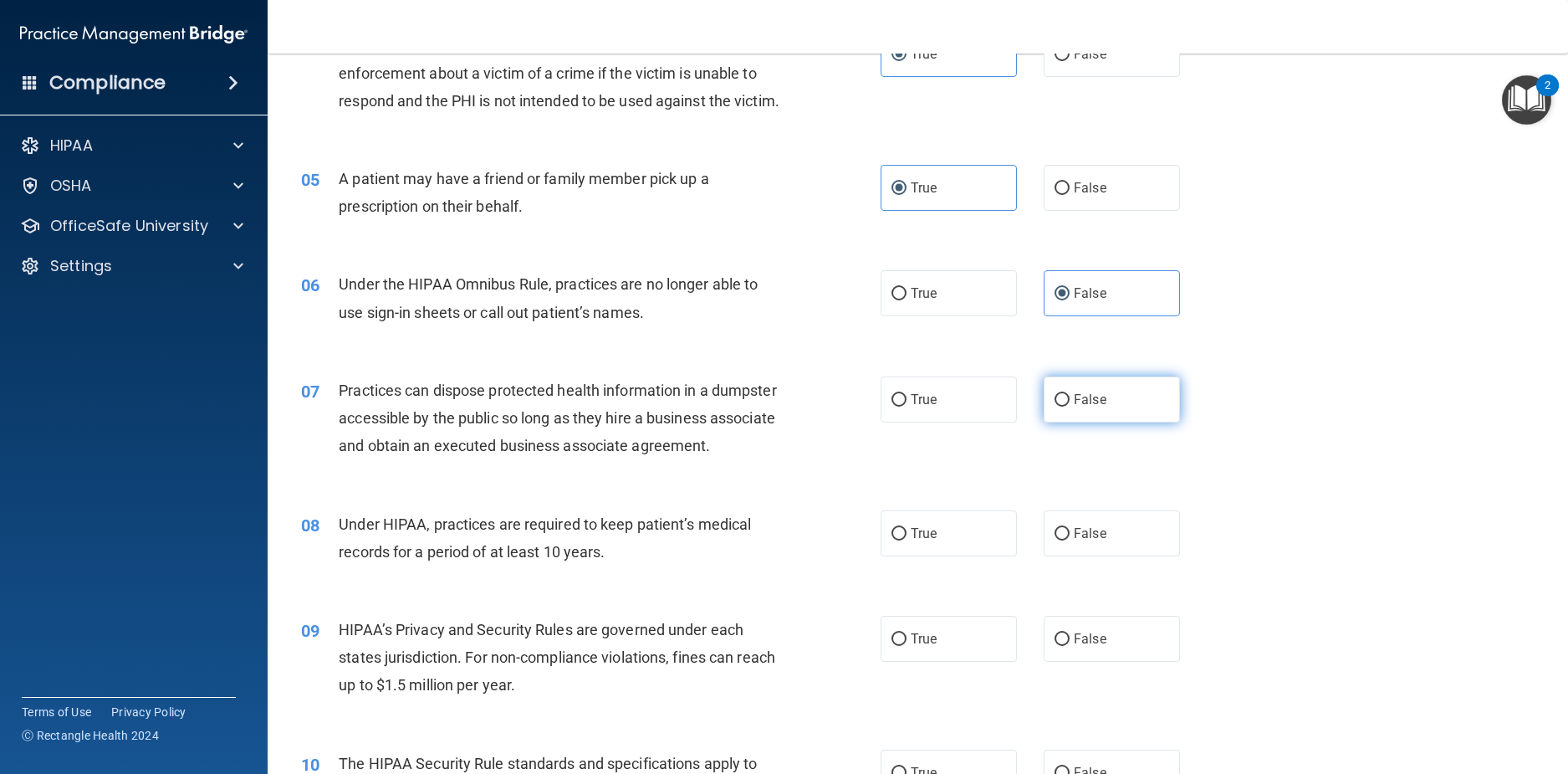 click on "False" at bounding box center (1111, 399) 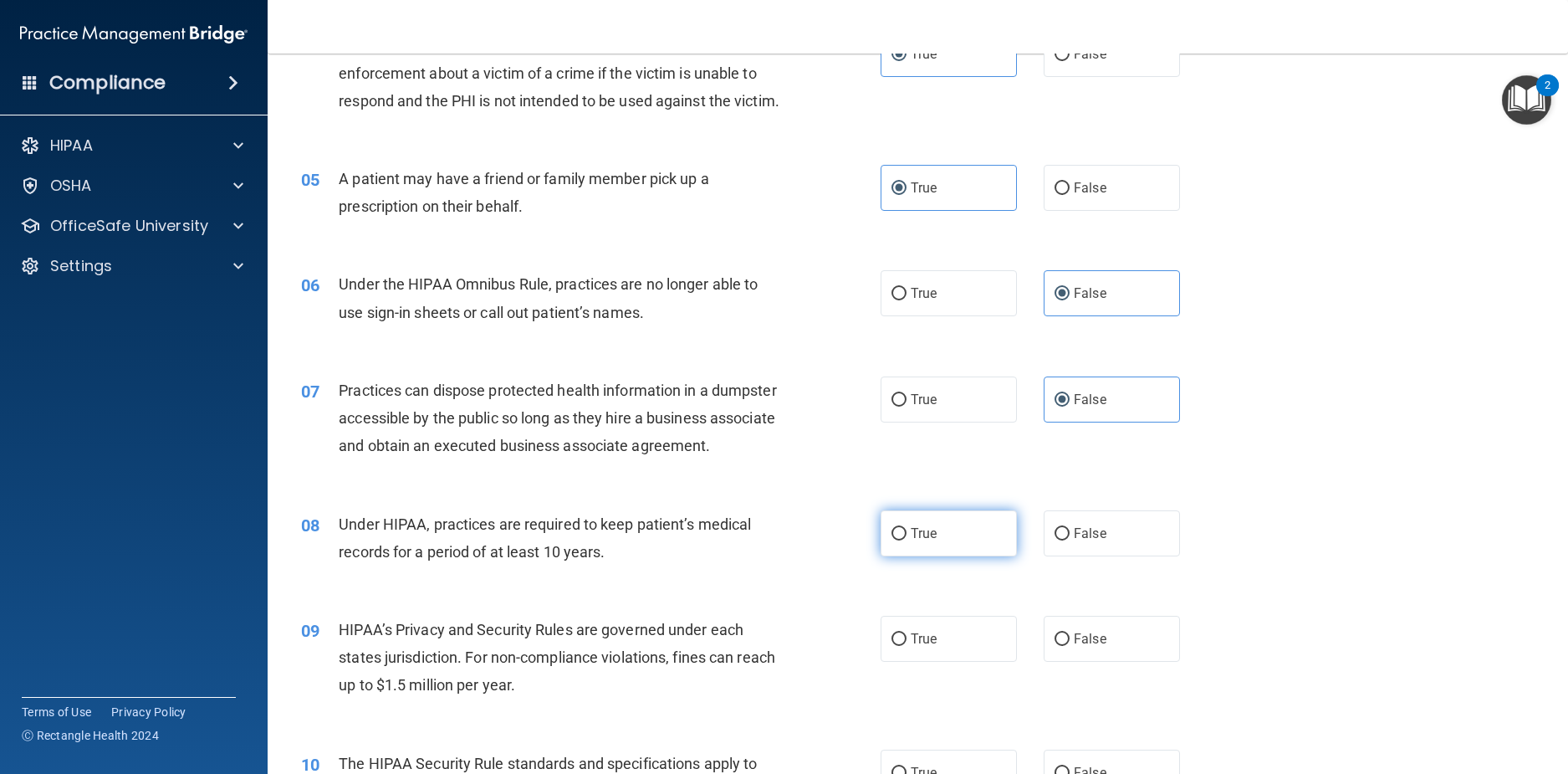 click on "True" at bounding box center [948, 533] 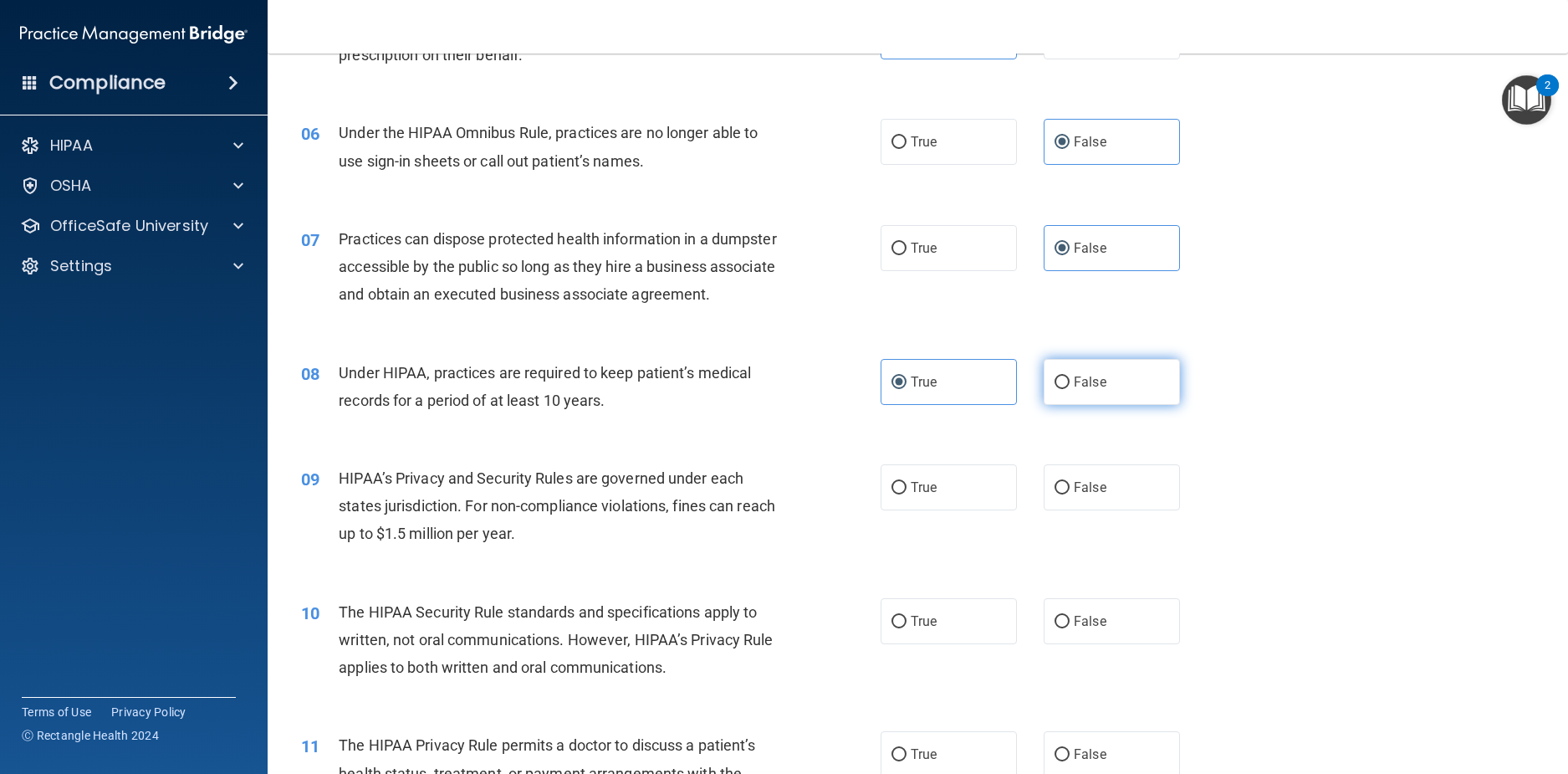 scroll, scrollTop: 669, scrollLeft: 0, axis: vertical 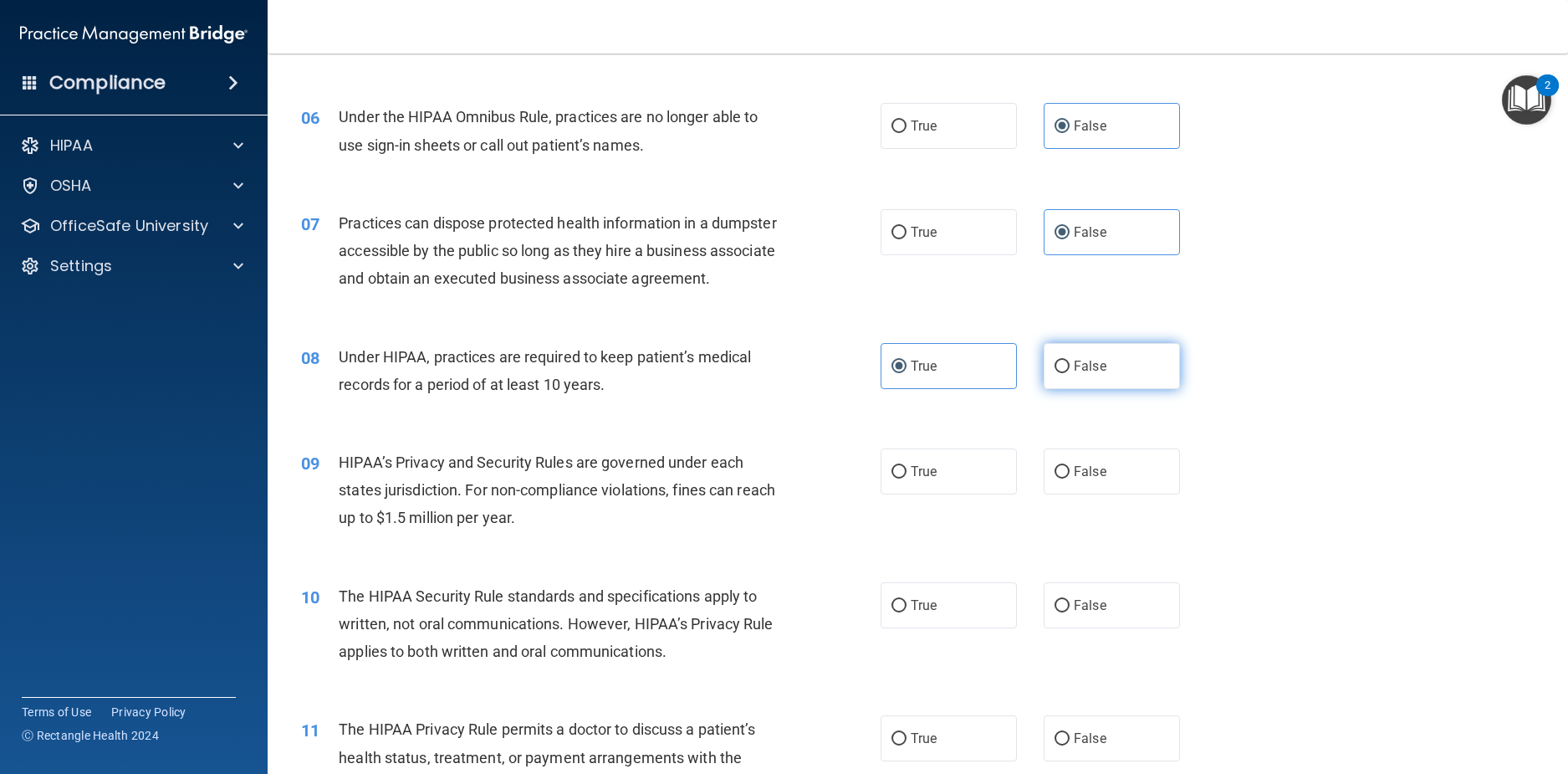 click on "False" at bounding box center [1090, 366] 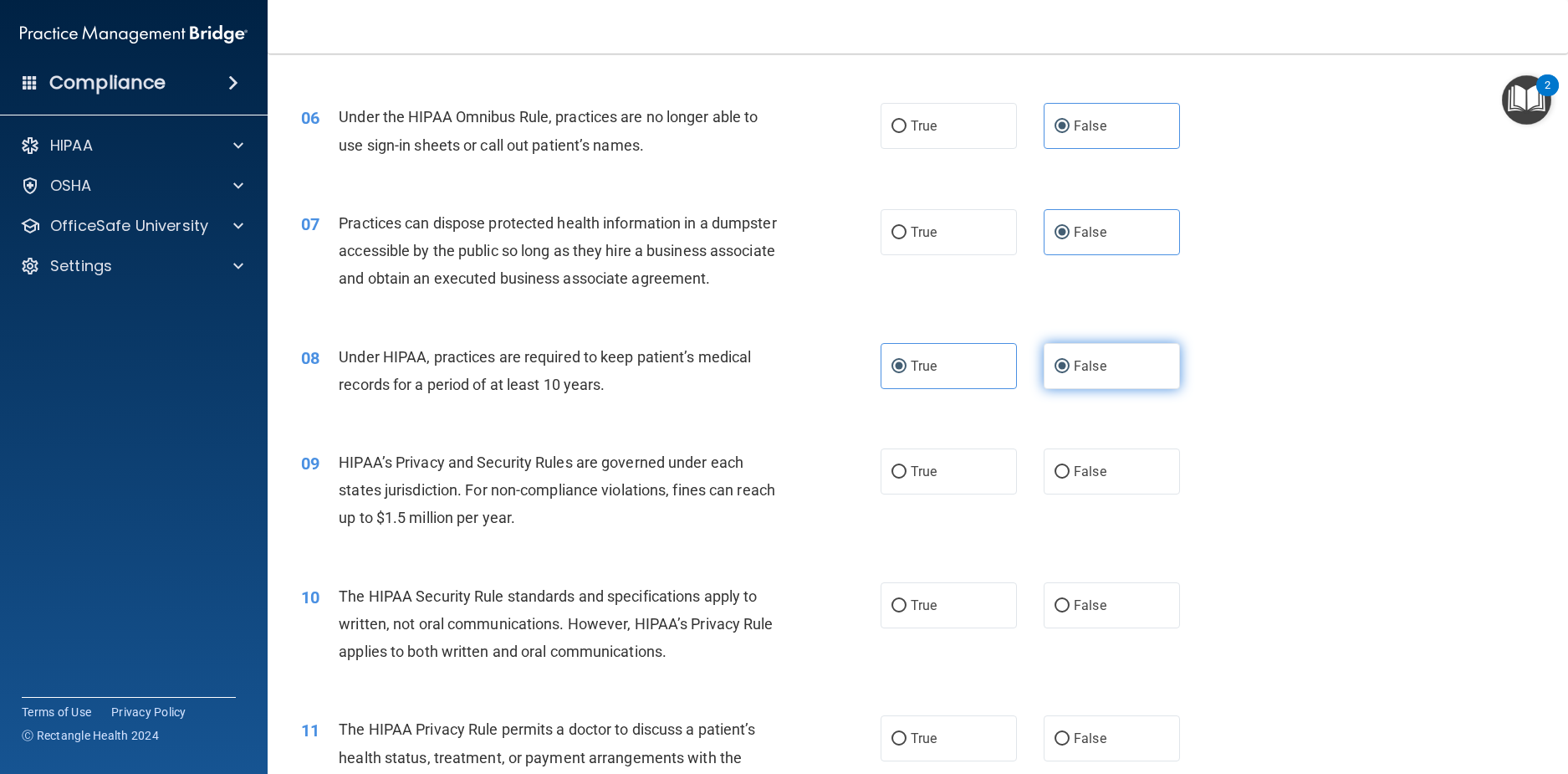 radio on "false" 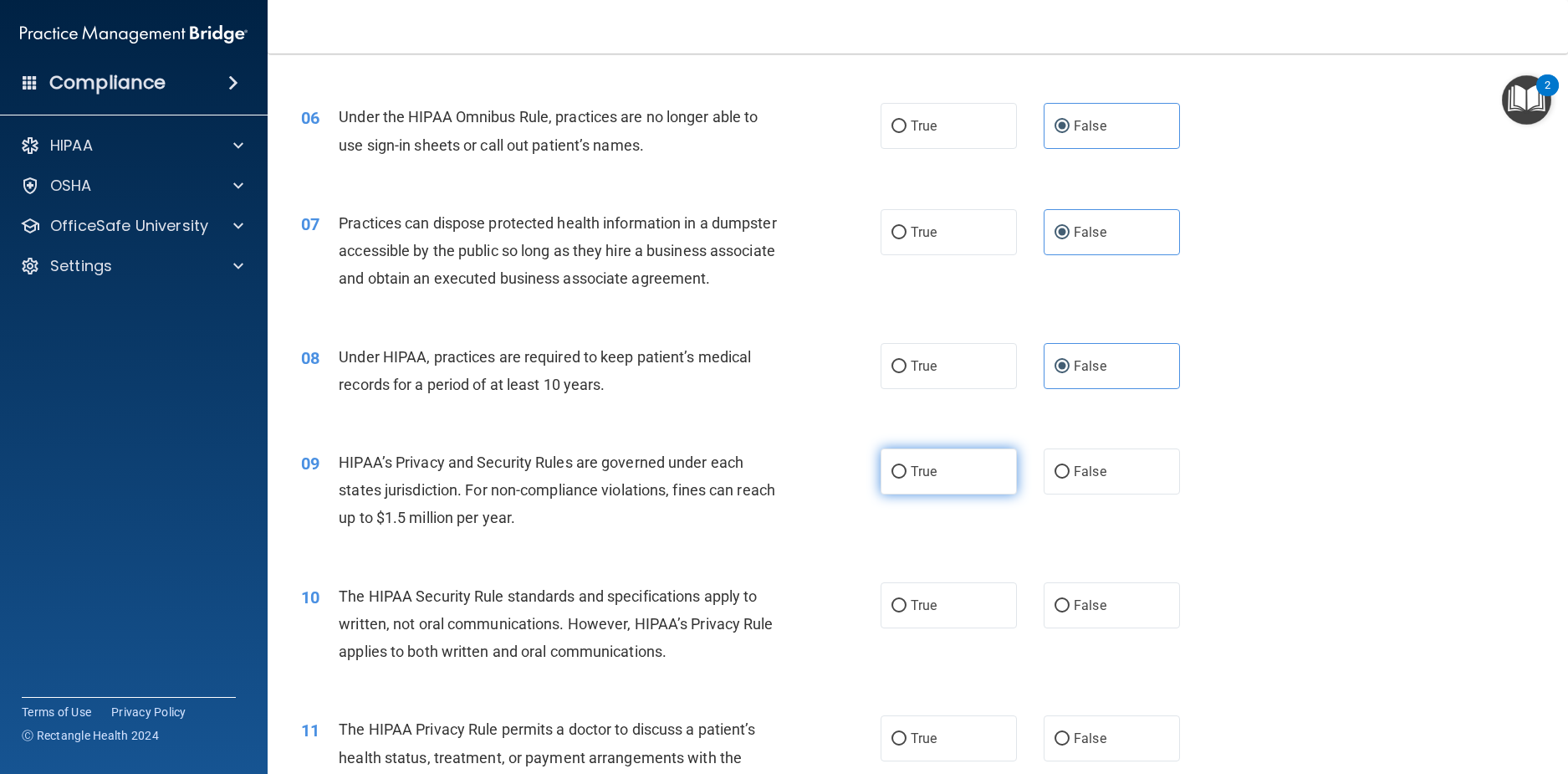 click on "True" at bounding box center [948, 471] 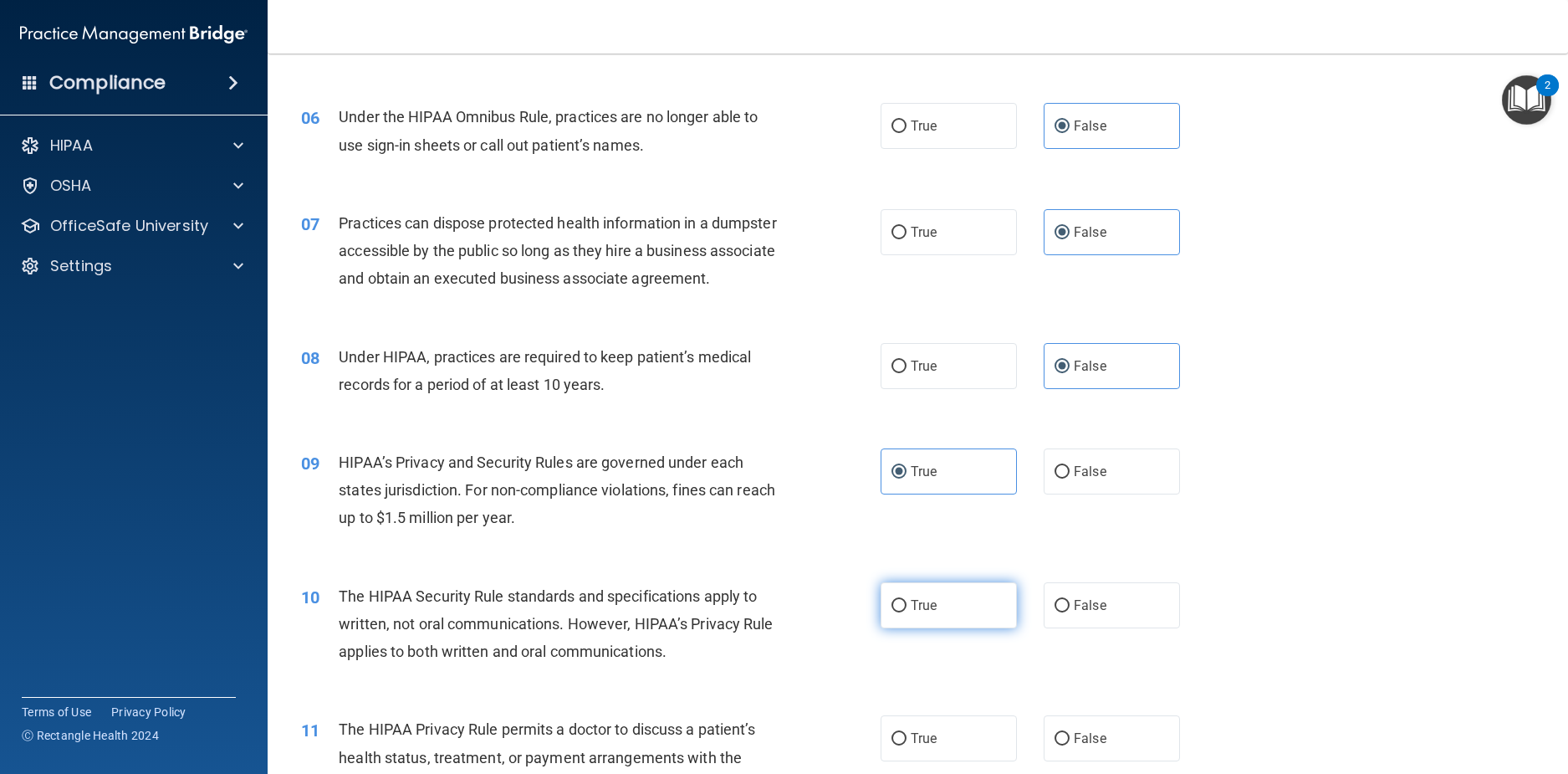 click on "True" at bounding box center (948, 605) 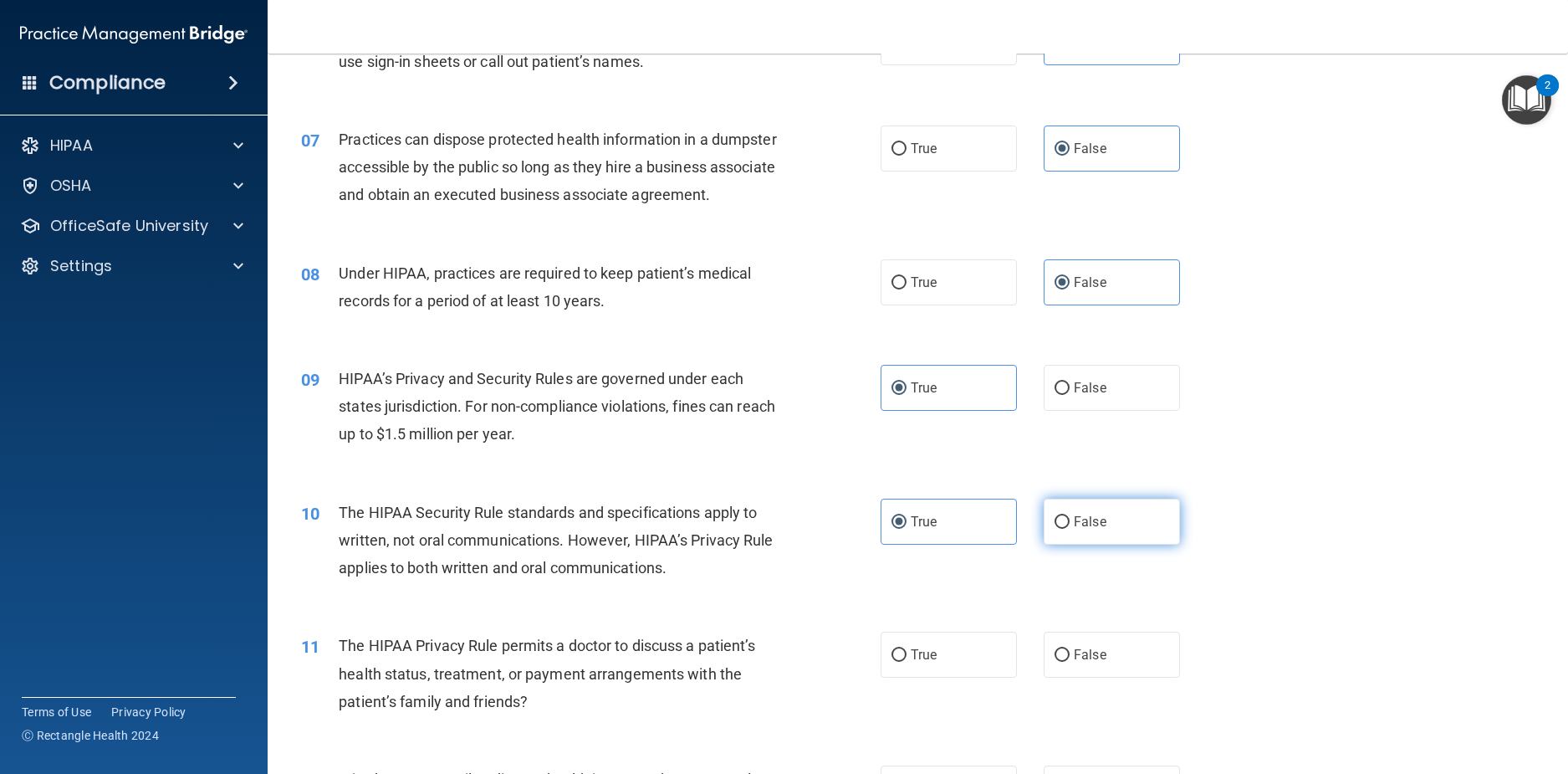 scroll, scrollTop: 1088, scrollLeft: 0, axis: vertical 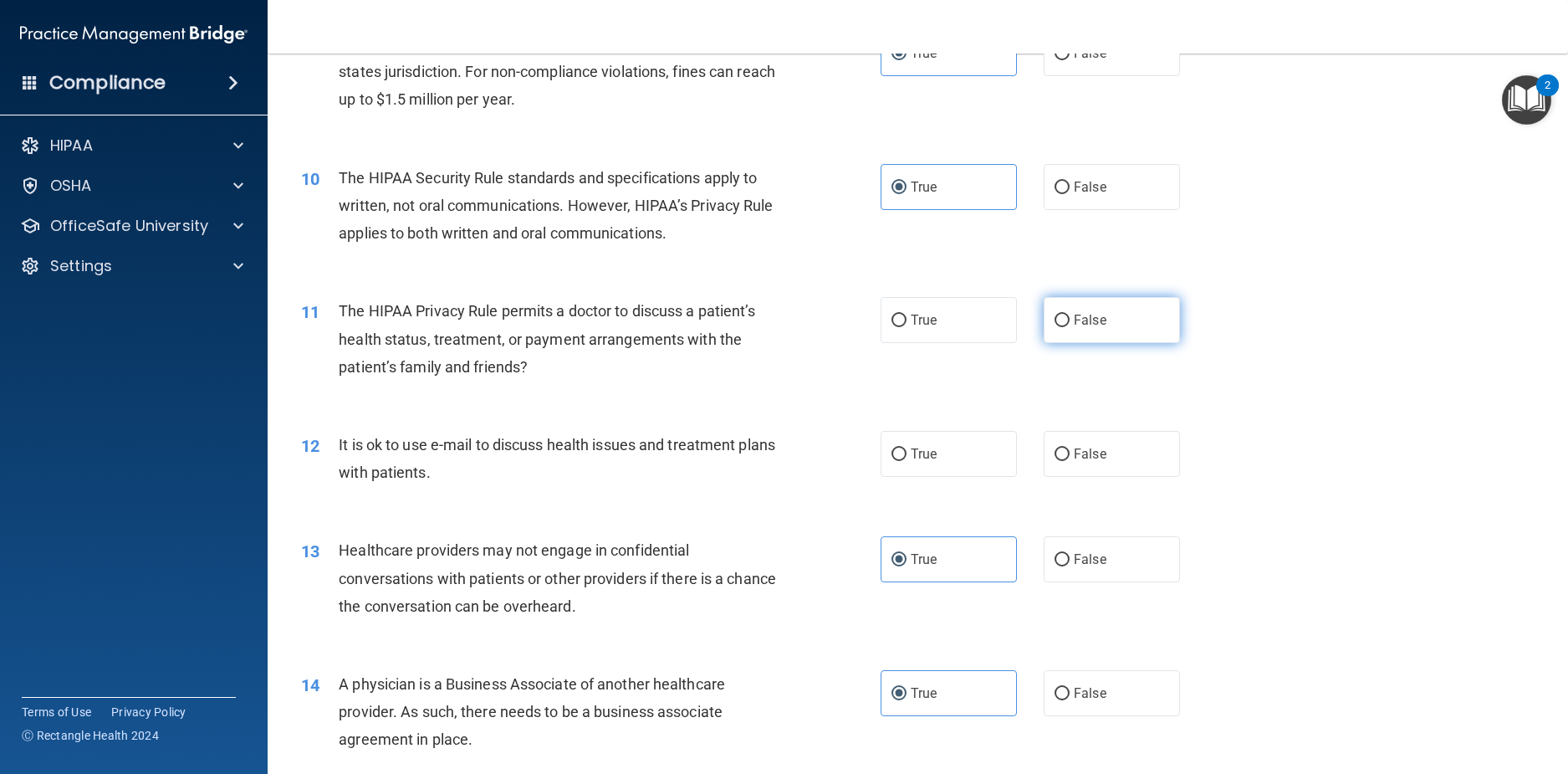 click on "False" at bounding box center [1111, 320] 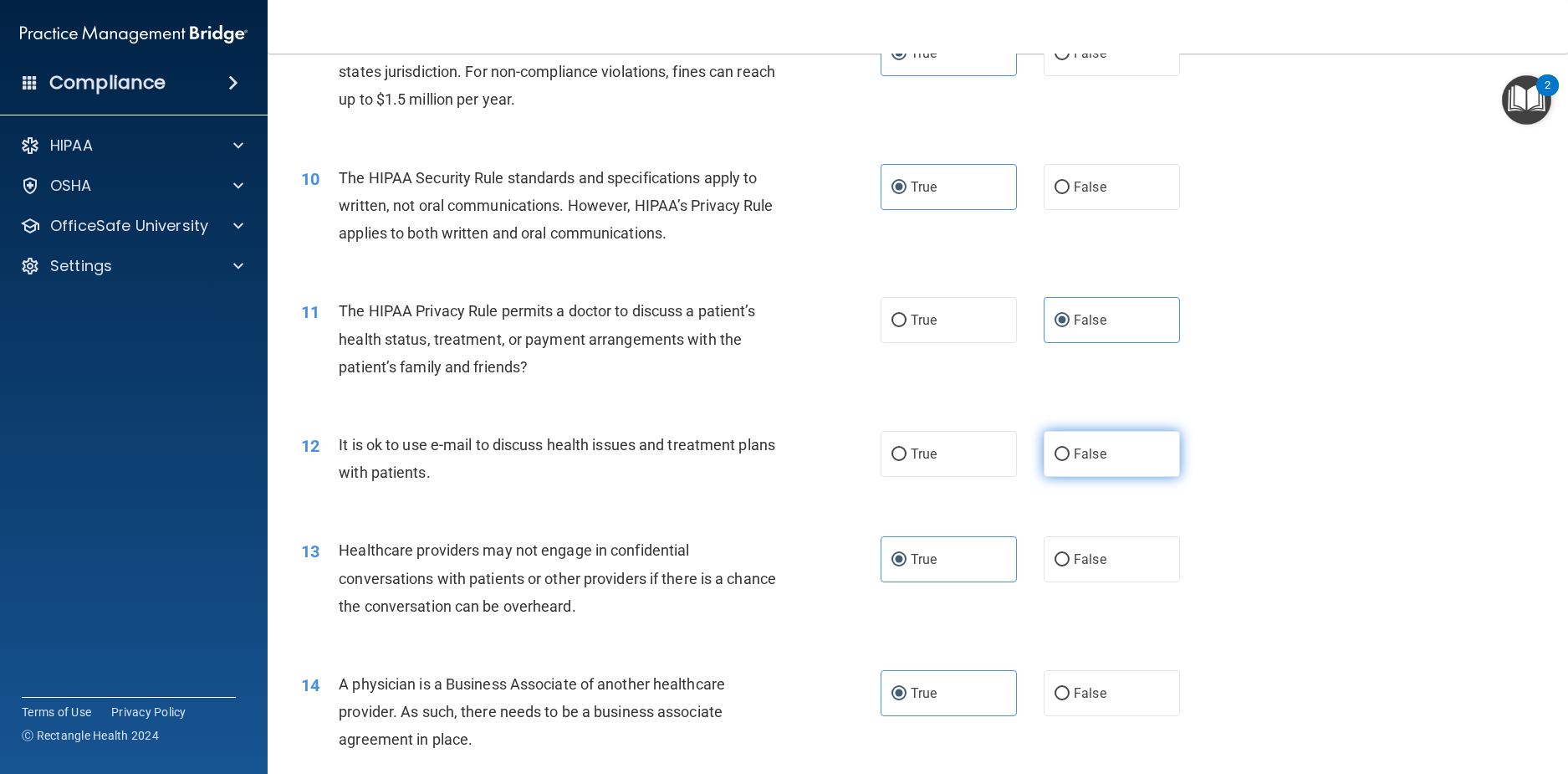 click on "False" at bounding box center [1111, 454] 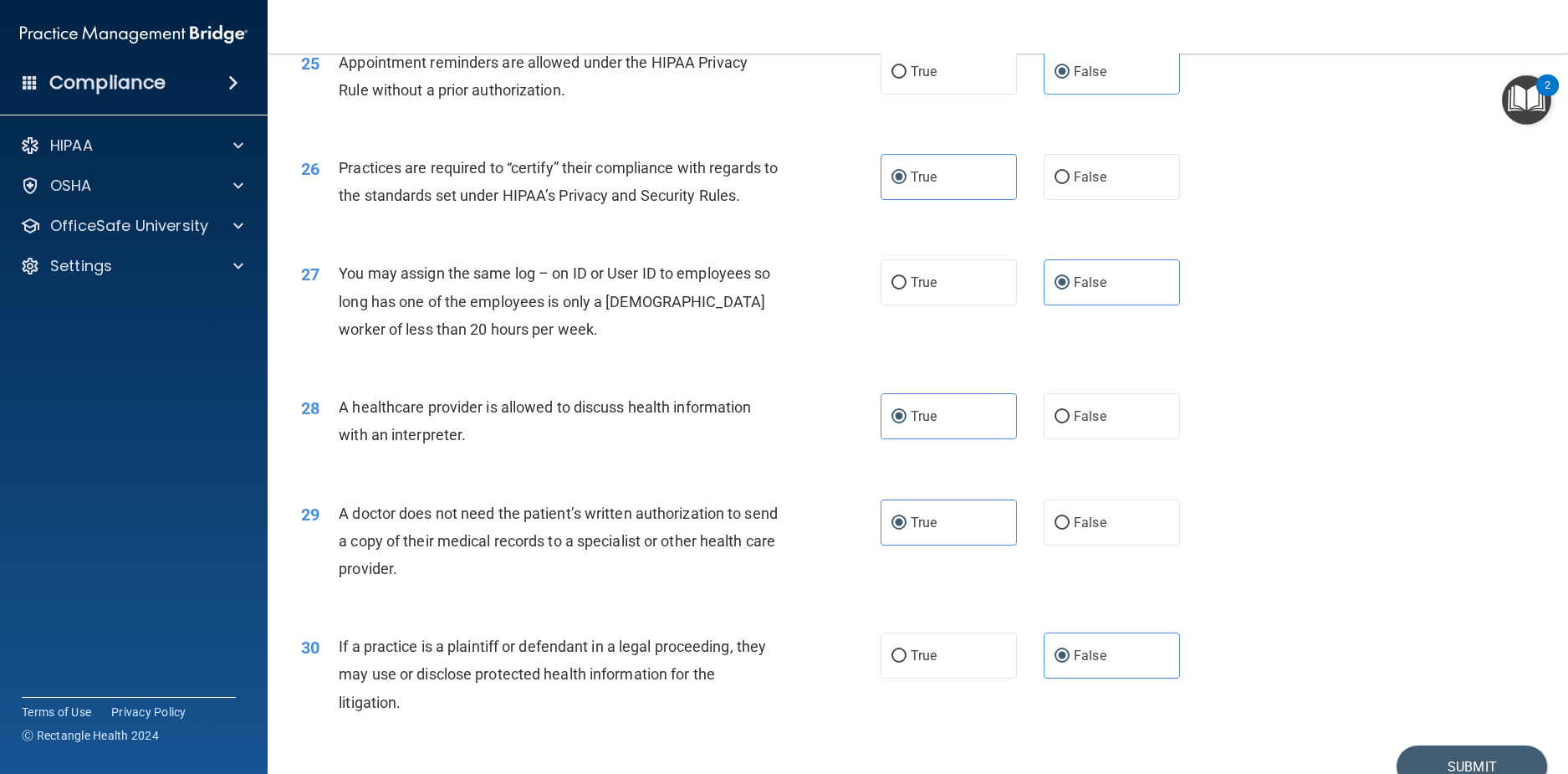 scroll, scrollTop: 3180, scrollLeft: 0, axis: vertical 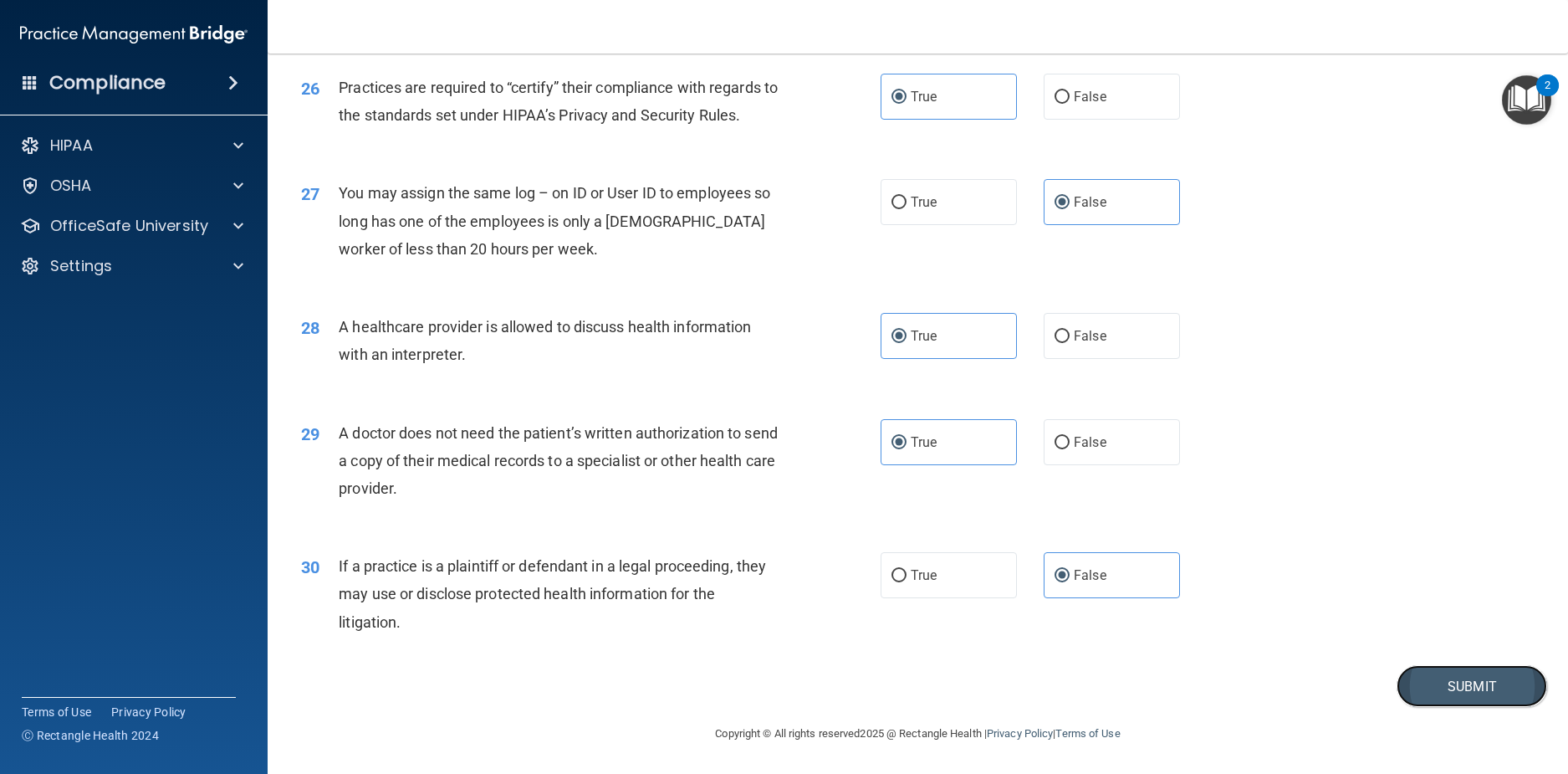 click on "Submit" at bounding box center (1472, 686) 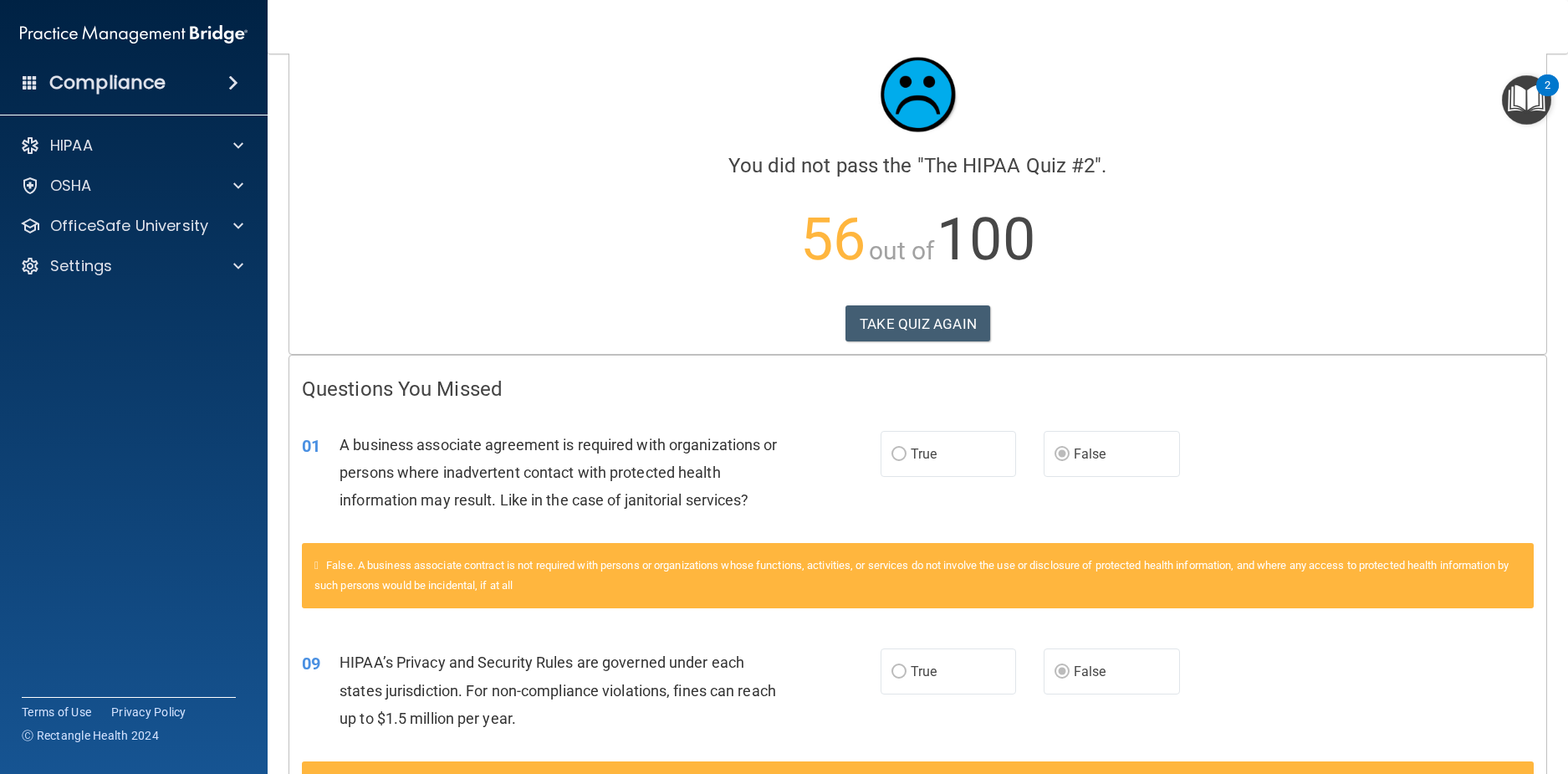 scroll, scrollTop: 0, scrollLeft: 0, axis: both 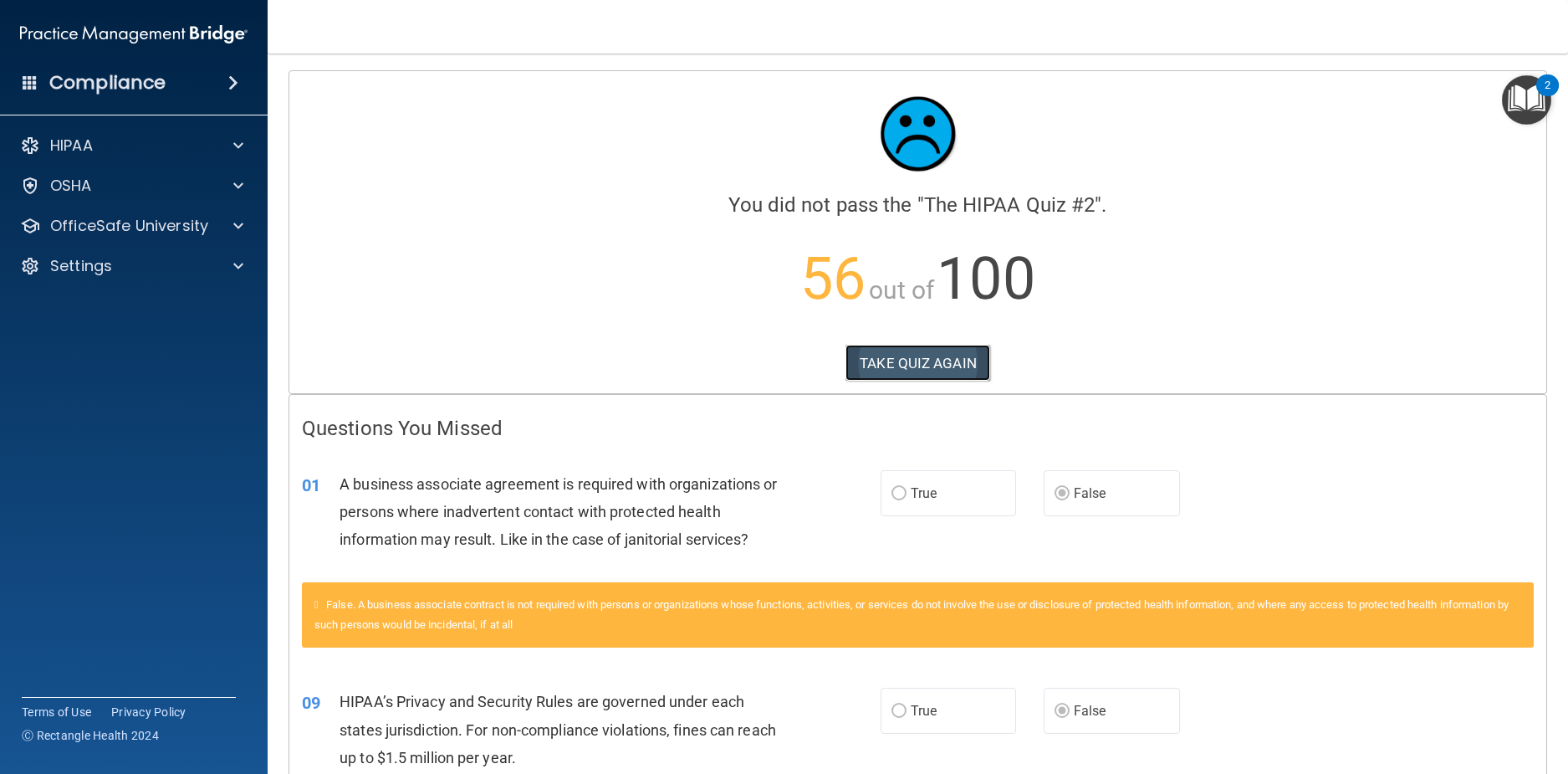 click on "TAKE QUIZ AGAIN" at bounding box center (917, 363) 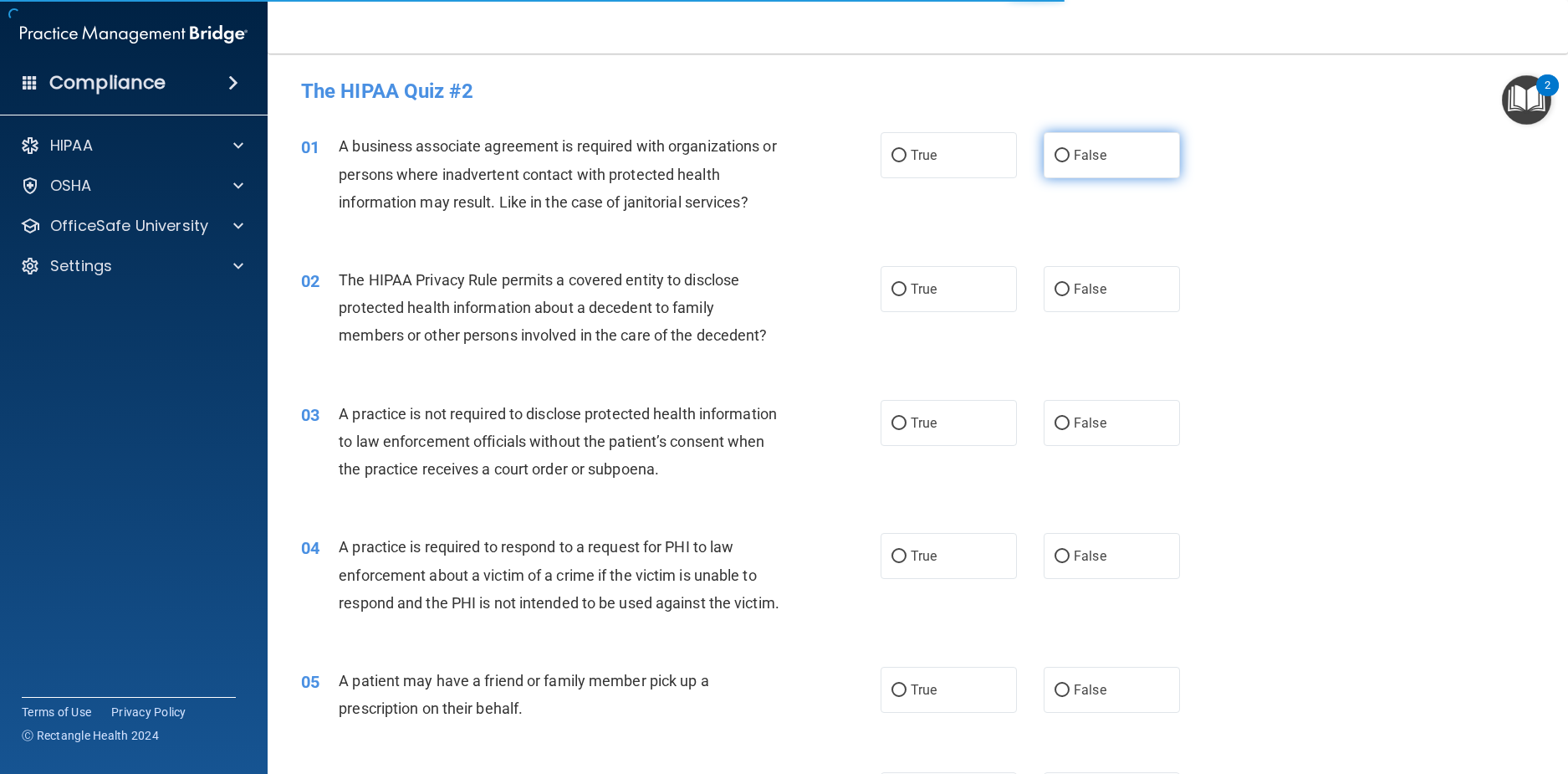 click on "False" at bounding box center (1111, 155) 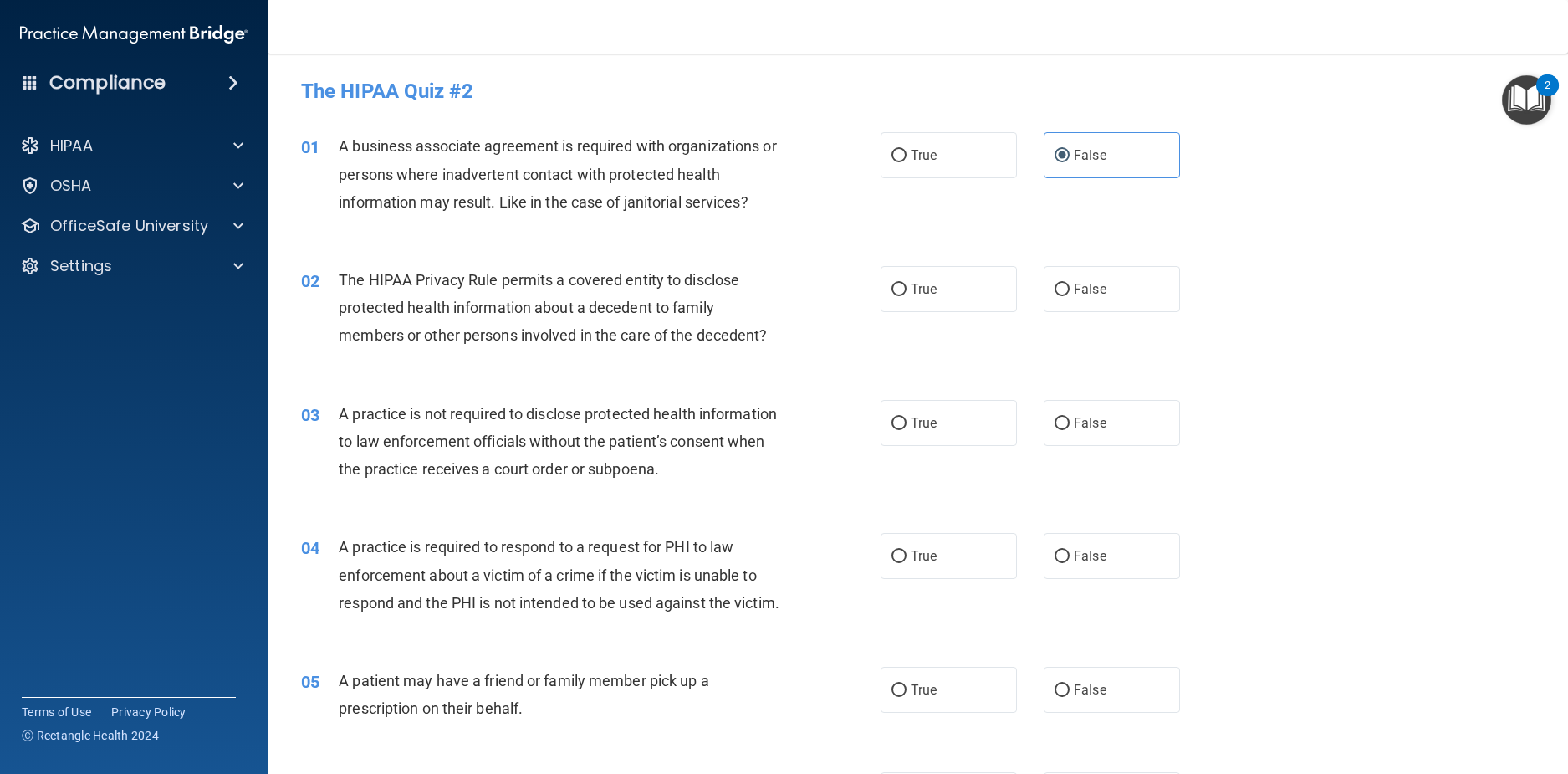 drag, startPoint x: 940, startPoint y: 301, endPoint x: 931, endPoint y: 465, distance: 164.24677 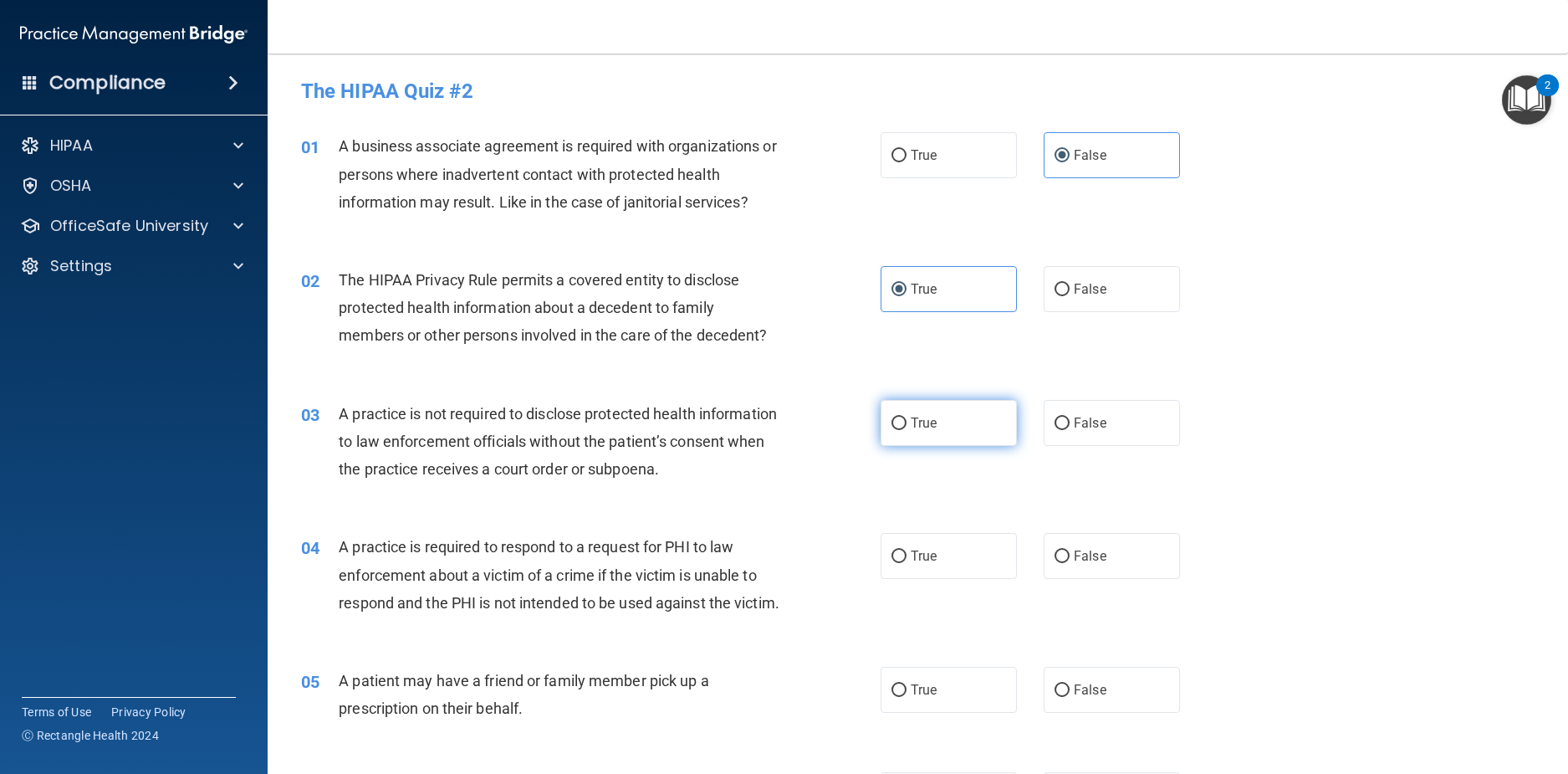 drag, startPoint x: 937, startPoint y: 427, endPoint x: 953, endPoint y: 436, distance: 18.35756 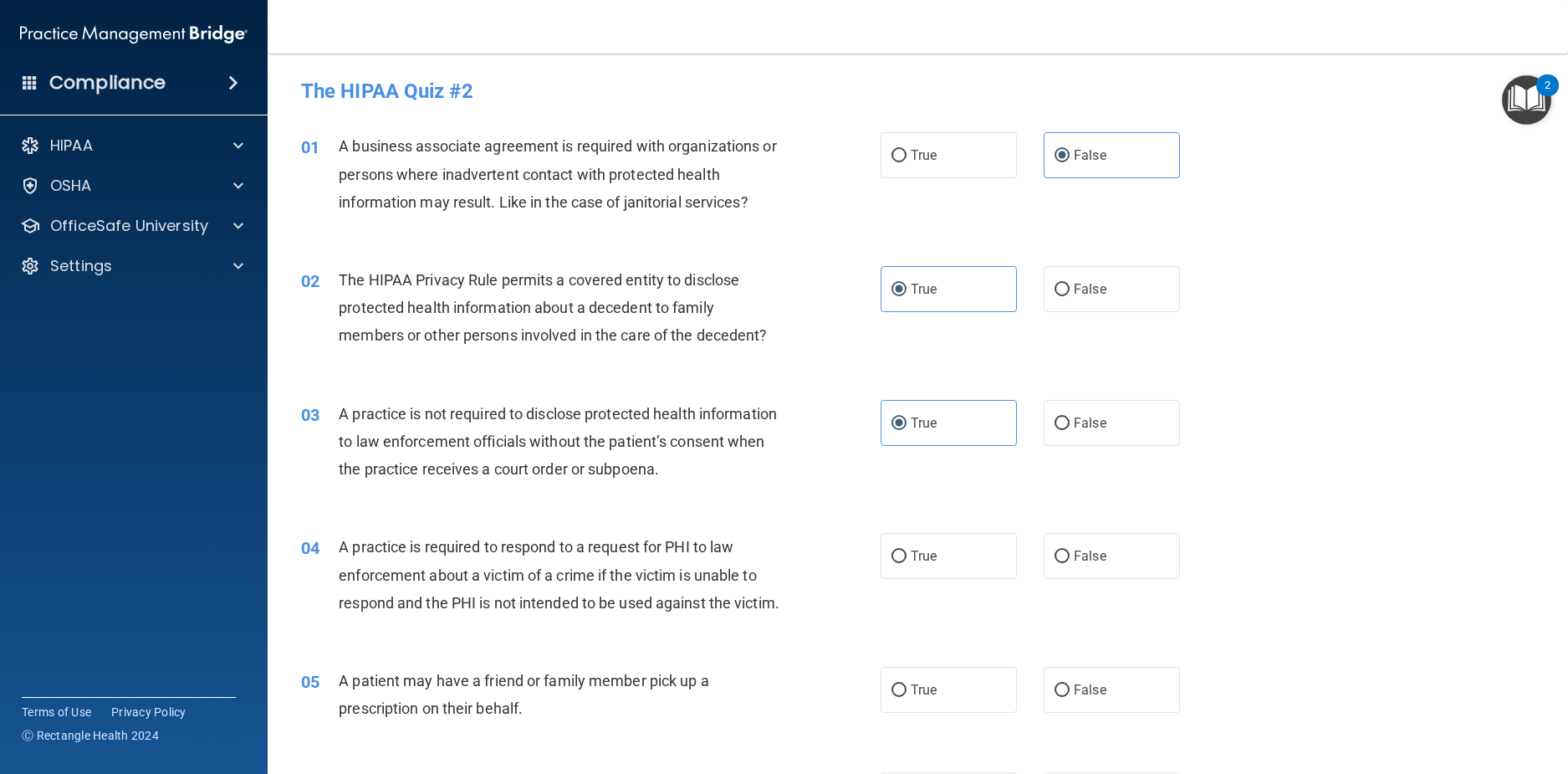 drag, startPoint x: 1120, startPoint y: 555, endPoint x: 1020, endPoint y: 564, distance: 100.404183 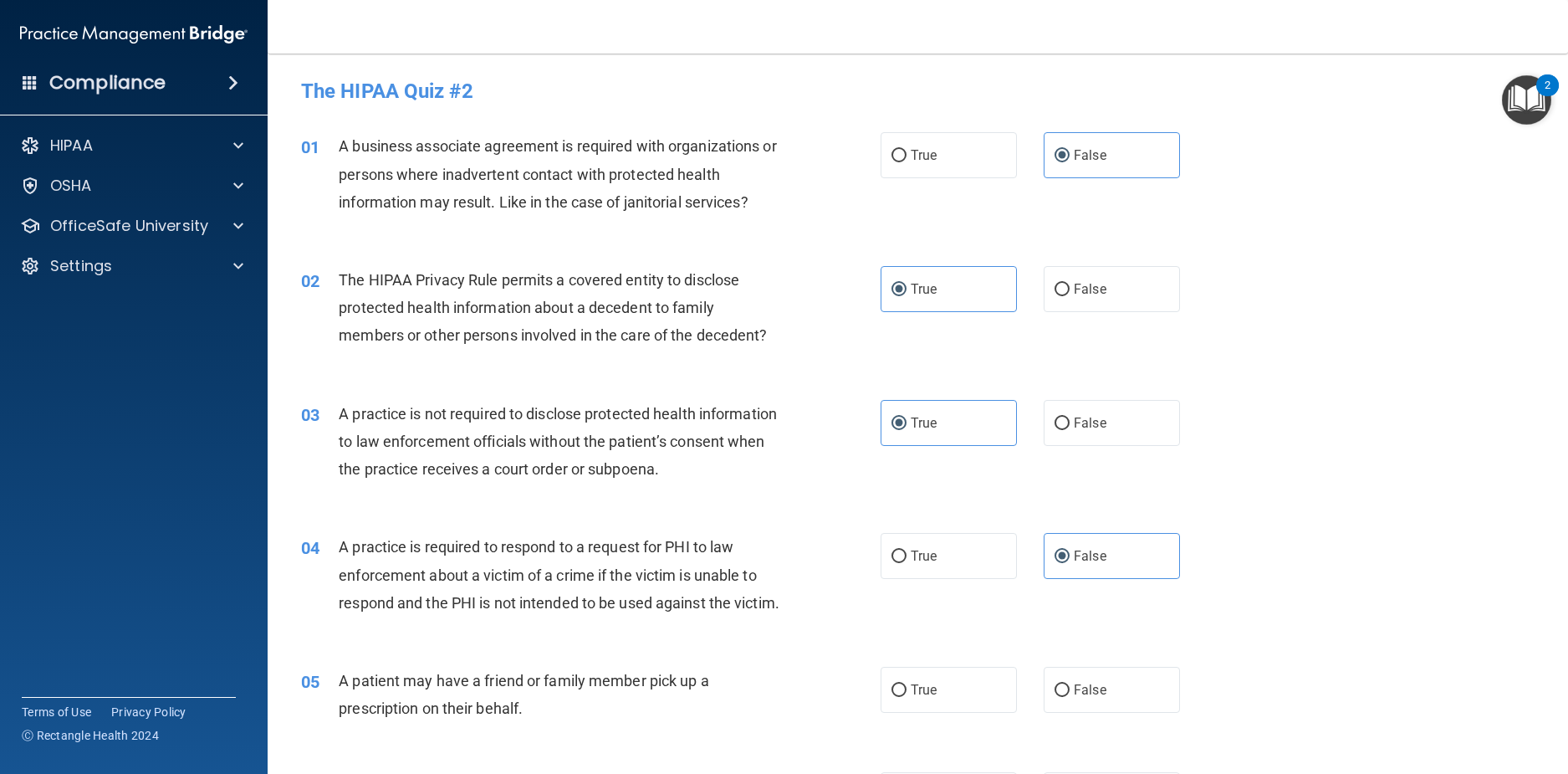 drag, startPoint x: 930, startPoint y: 721, endPoint x: 952, endPoint y: 662, distance: 62.96825 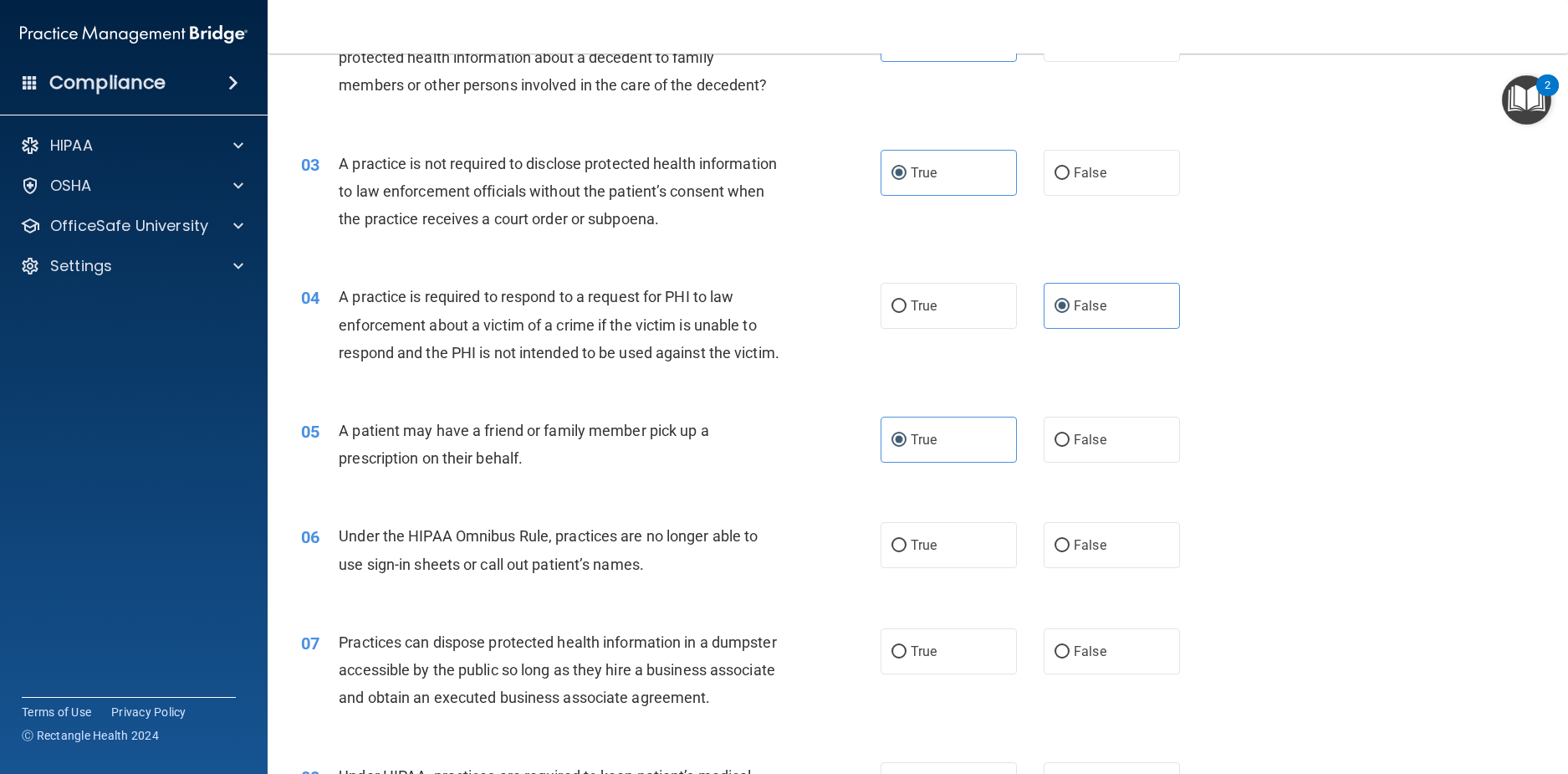 scroll, scrollTop: 251, scrollLeft: 0, axis: vertical 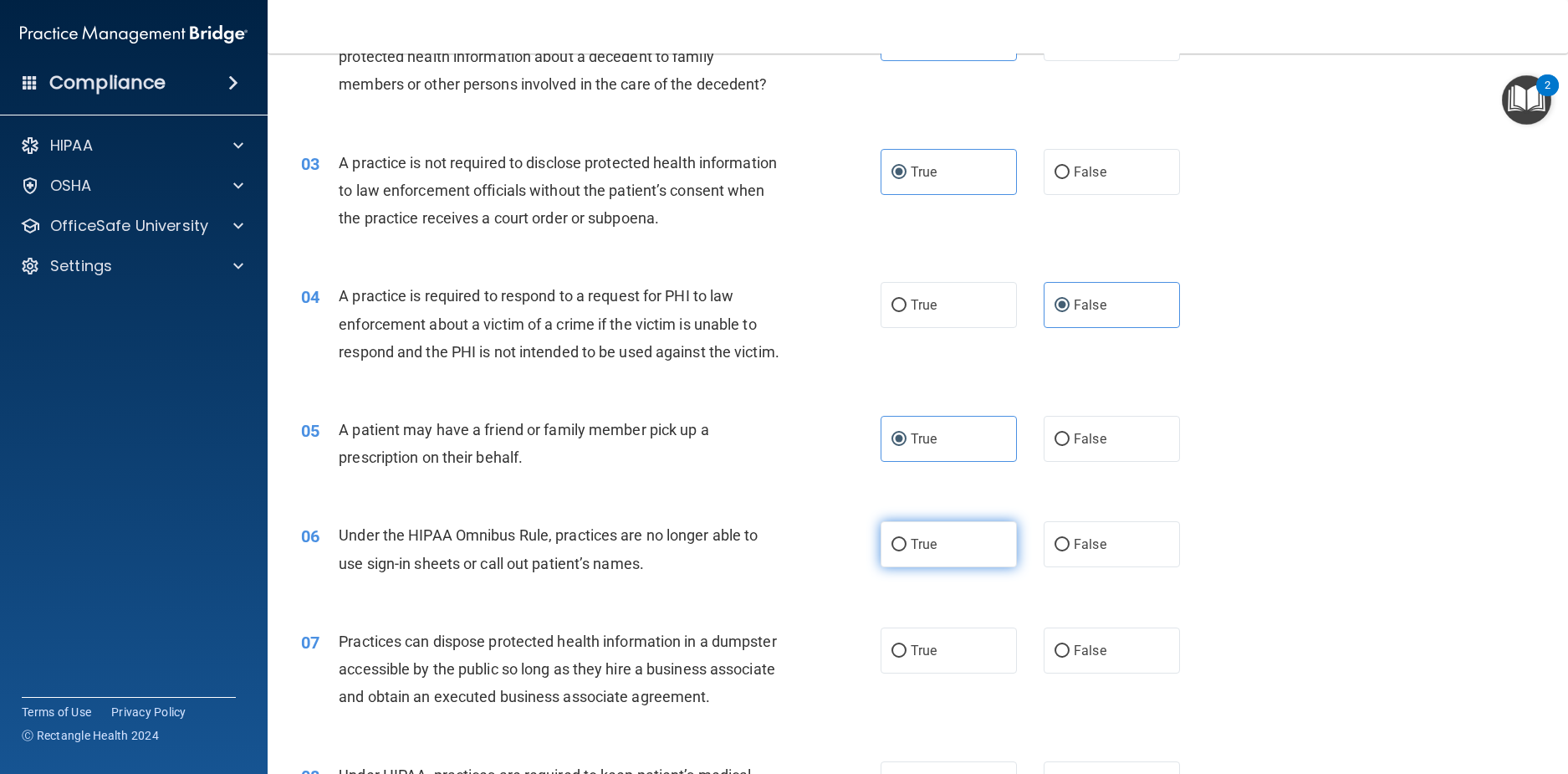 click on "True" at bounding box center (948, 544) 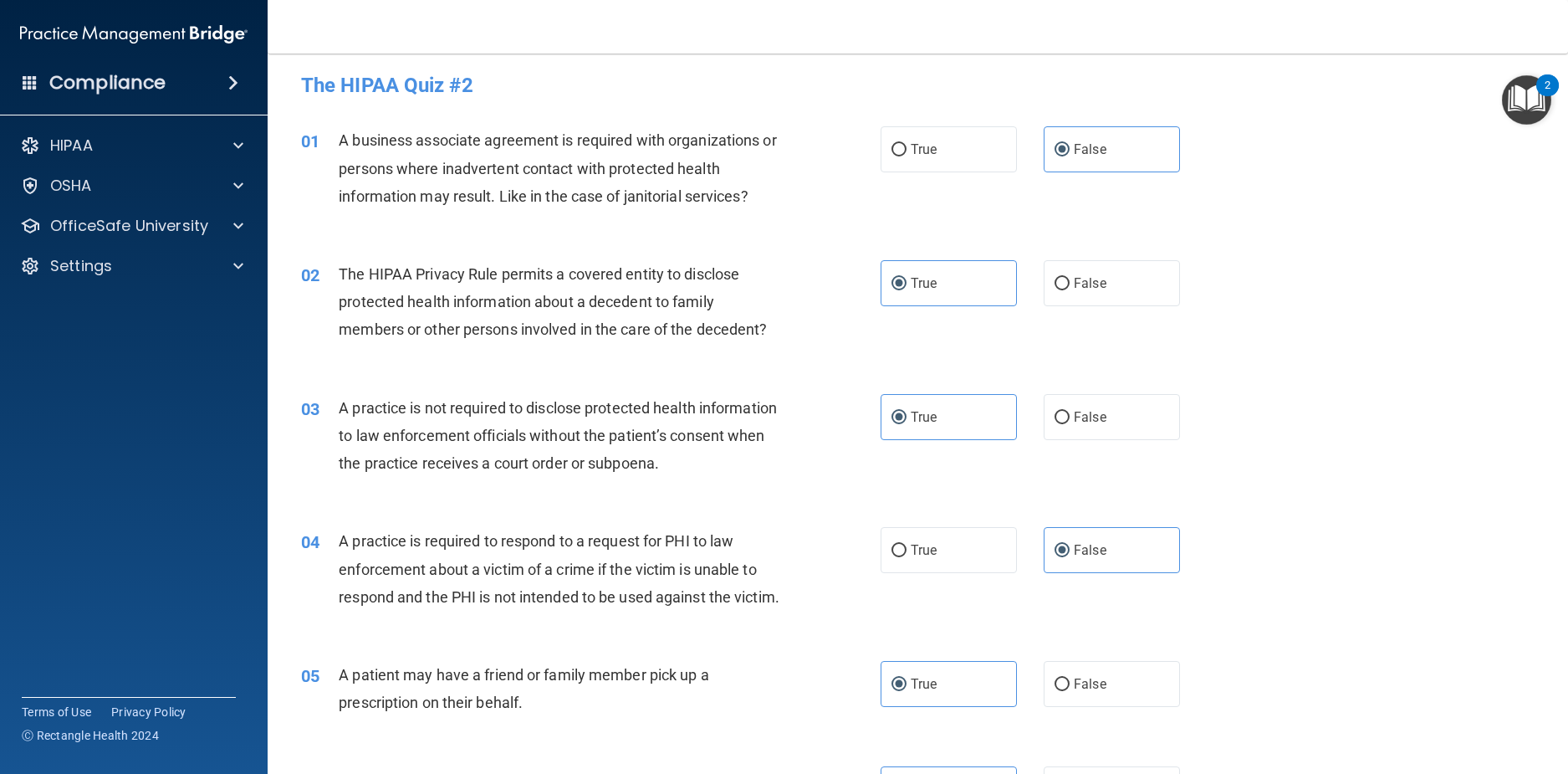 scroll, scrollTop: 0, scrollLeft: 0, axis: both 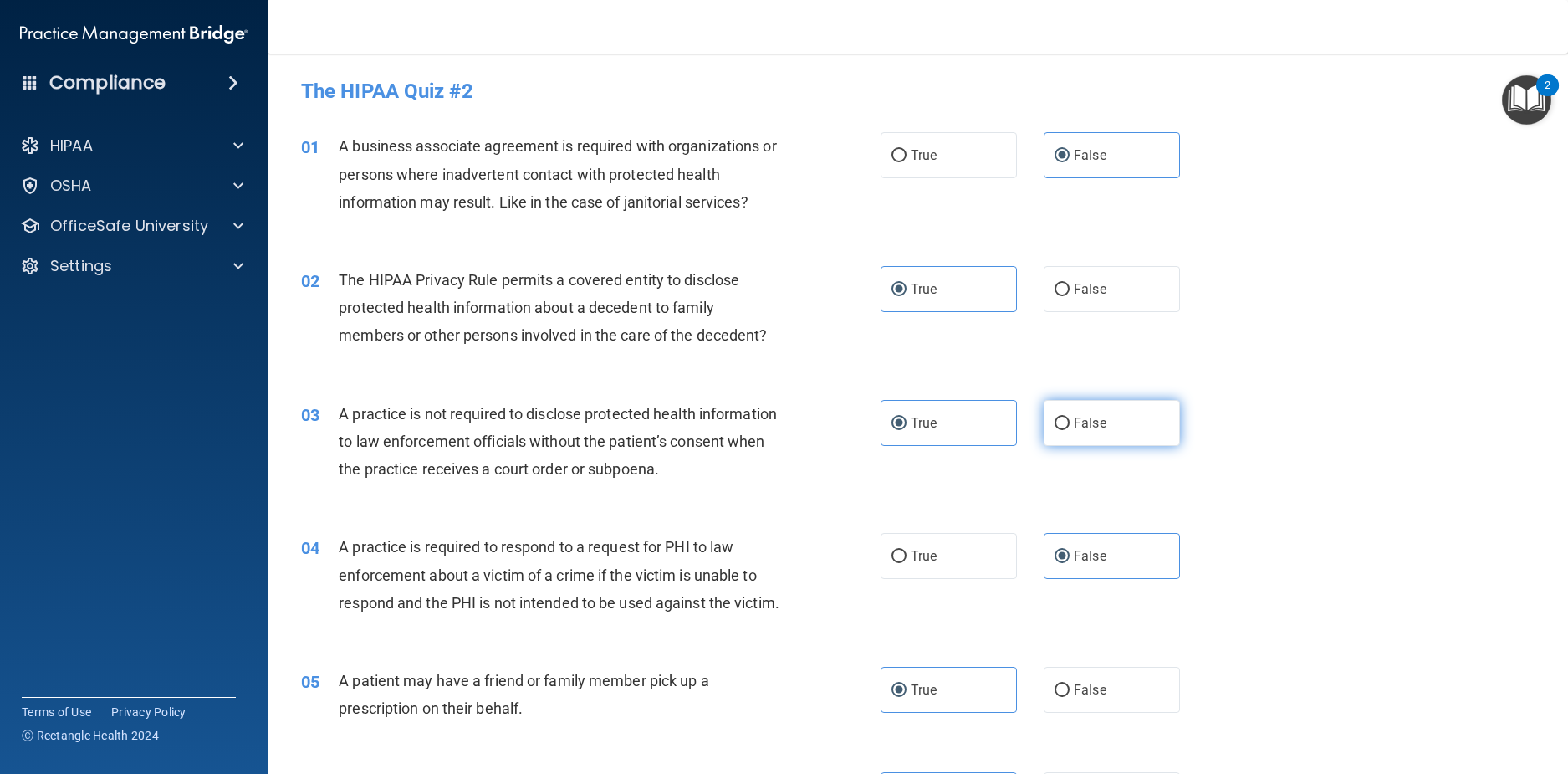 click on "False" at bounding box center (1111, 423) 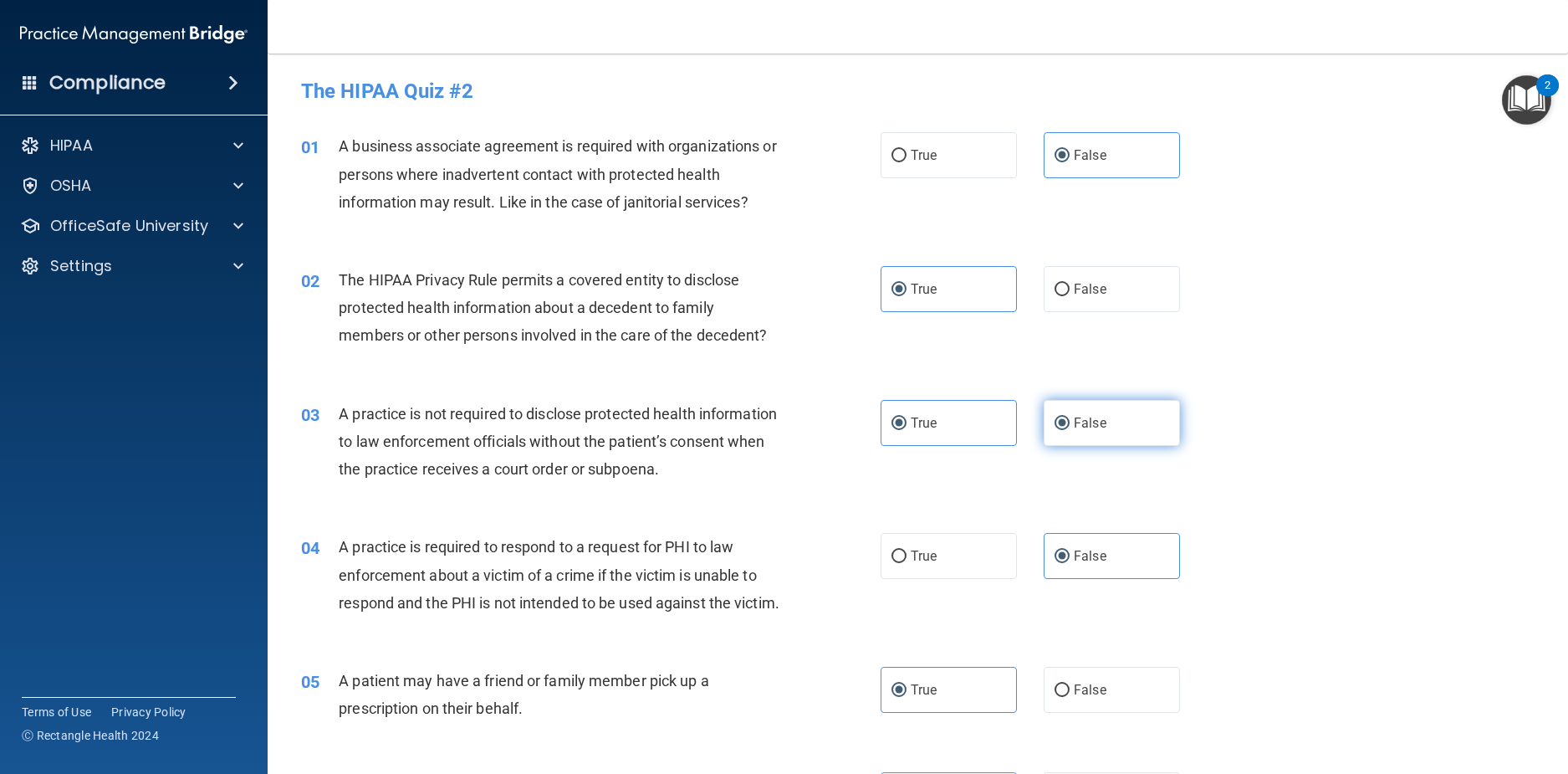 radio on "false" 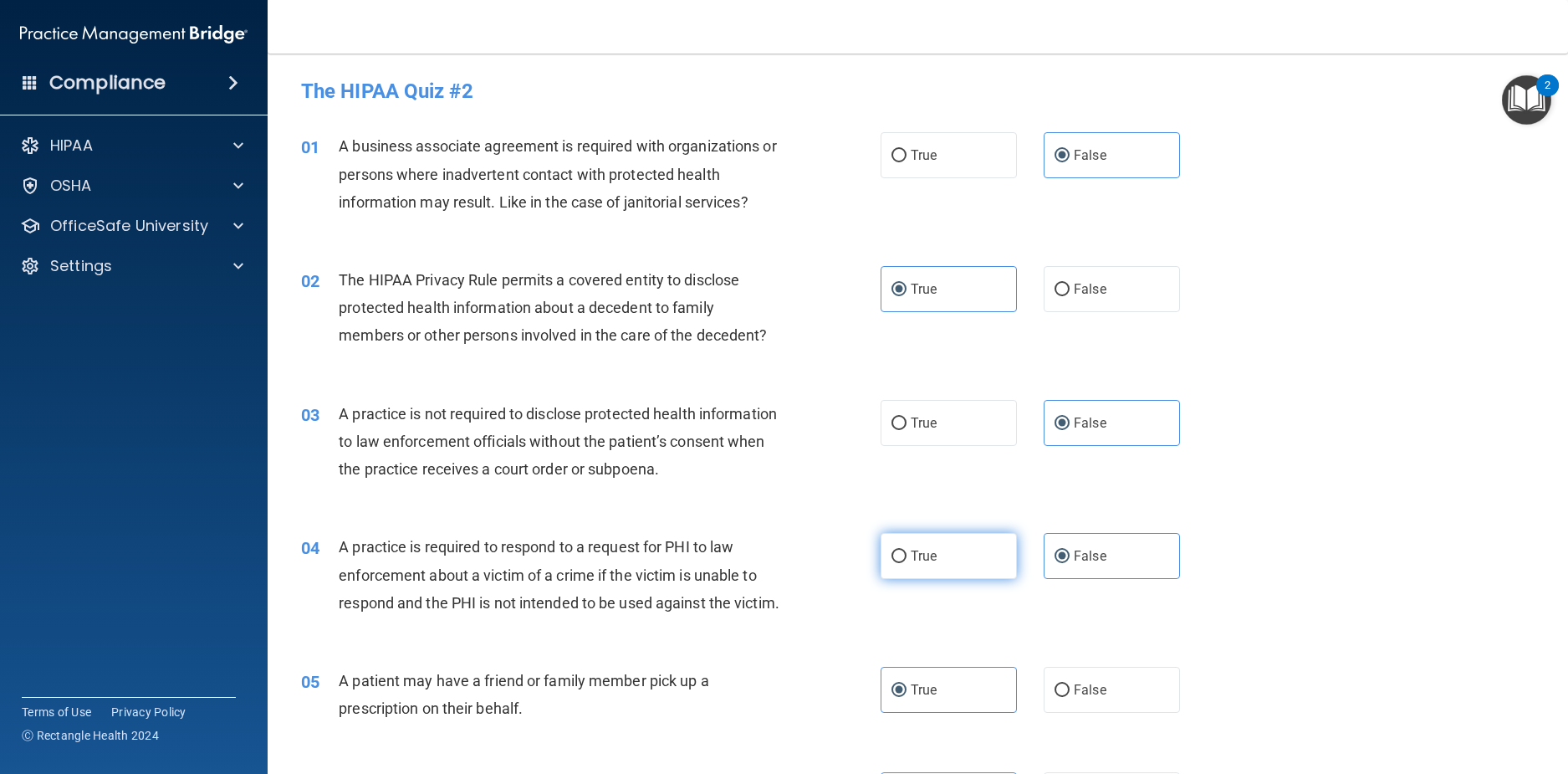click on "True" at bounding box center (923, 556) 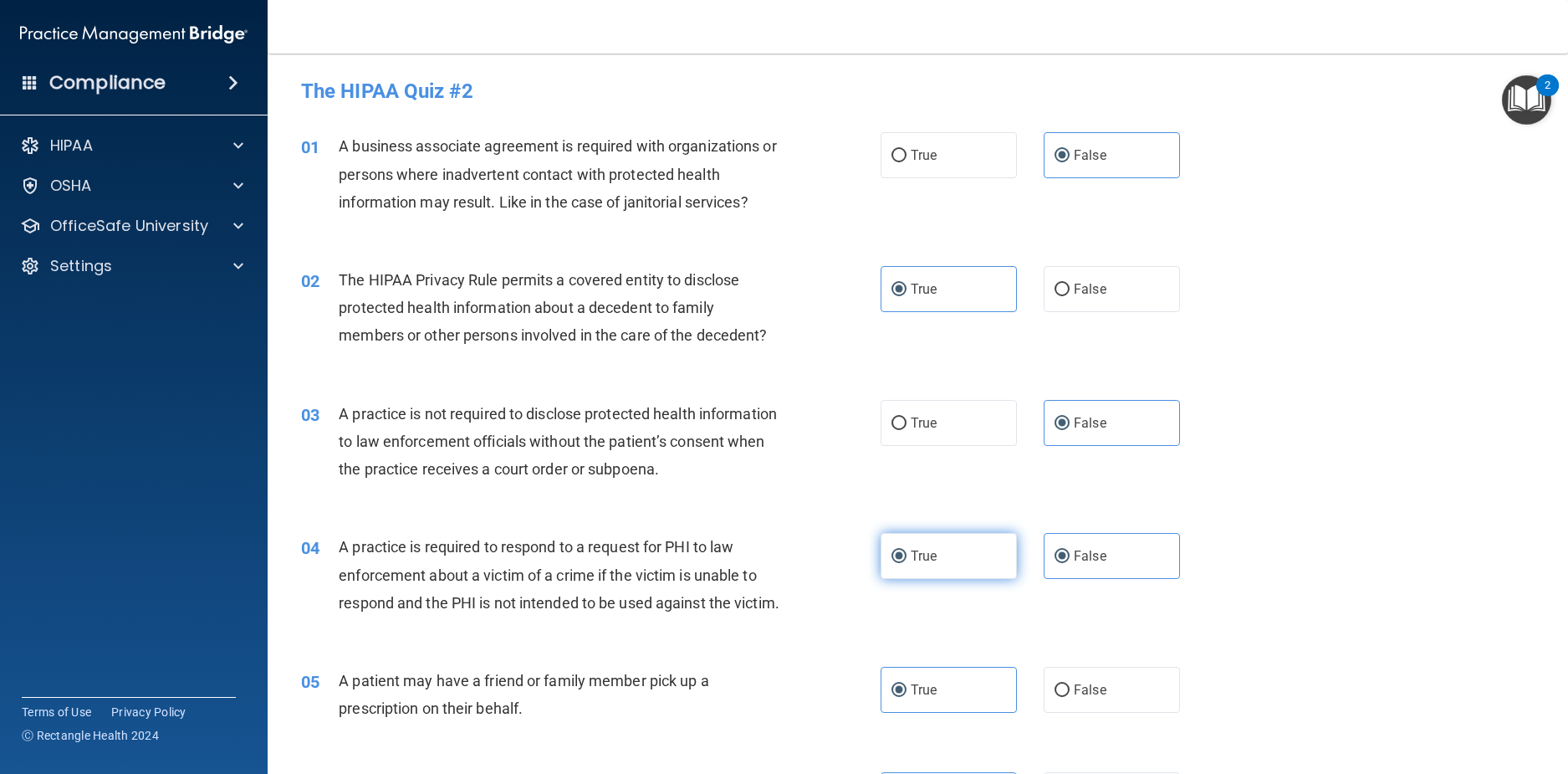 radio on "false" 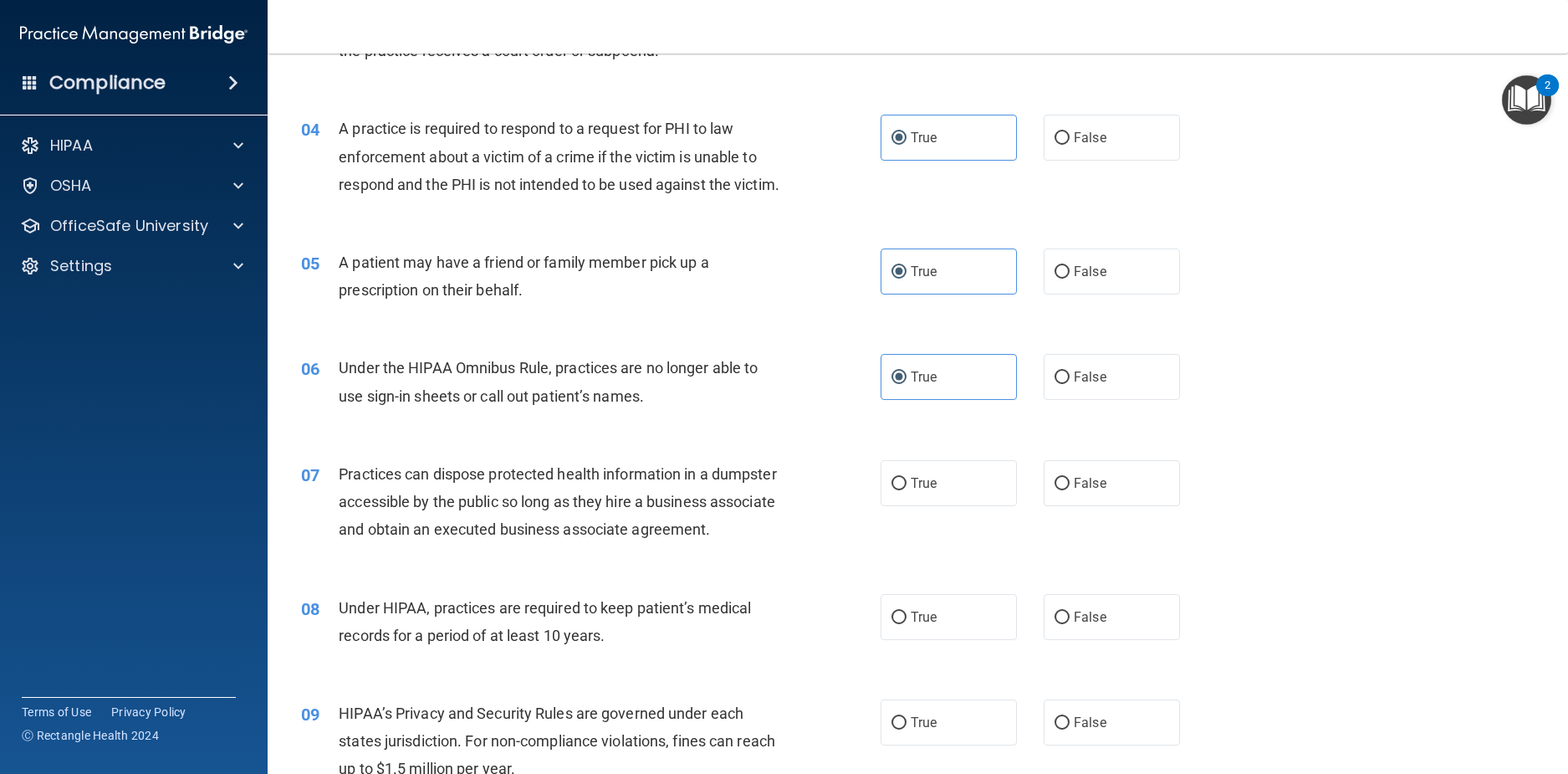 scroll, scrollTop: 502, scrollLeft: 0, axis: vertical 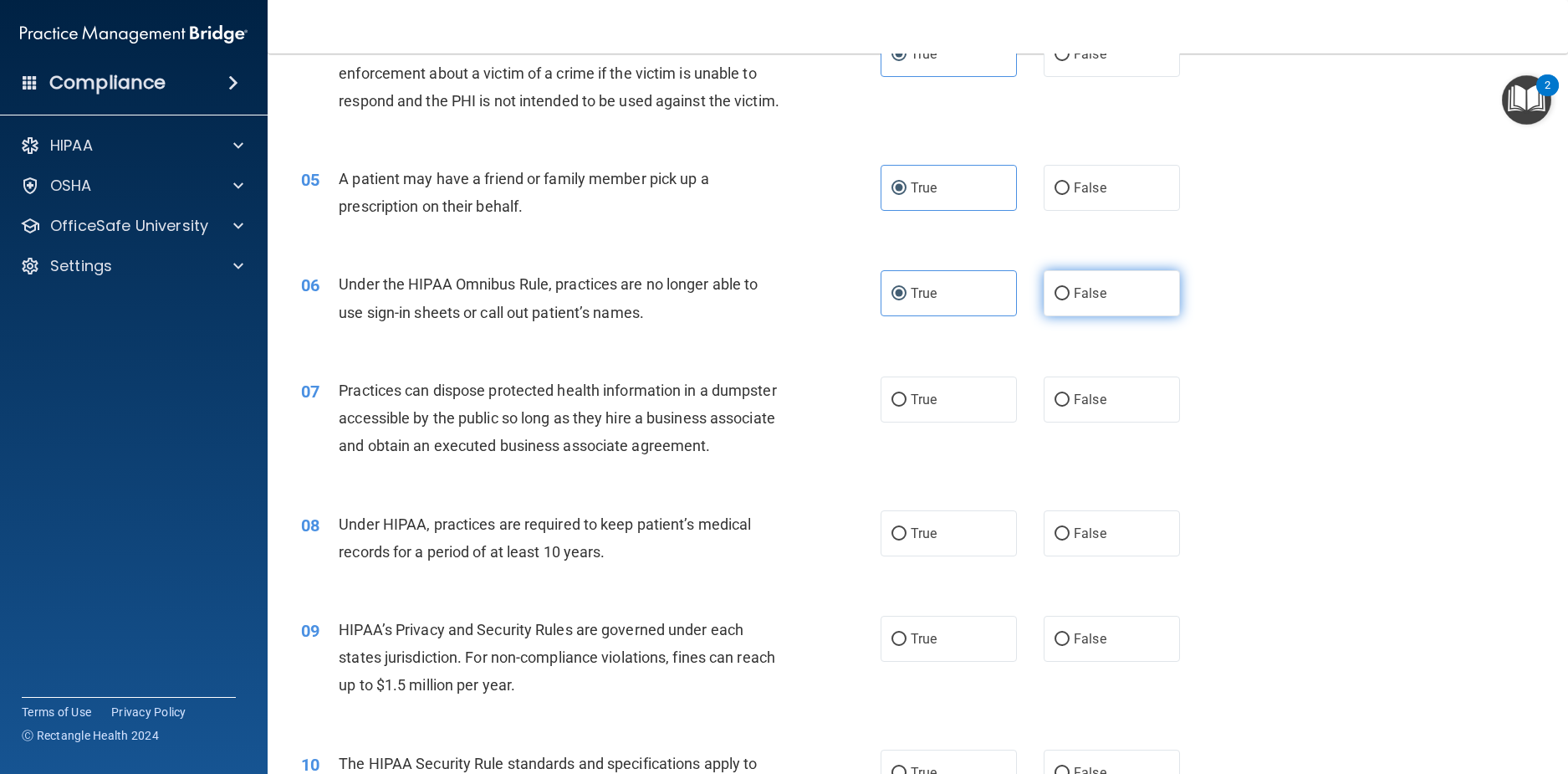 click on "False" at bounding box center [1111, 293] 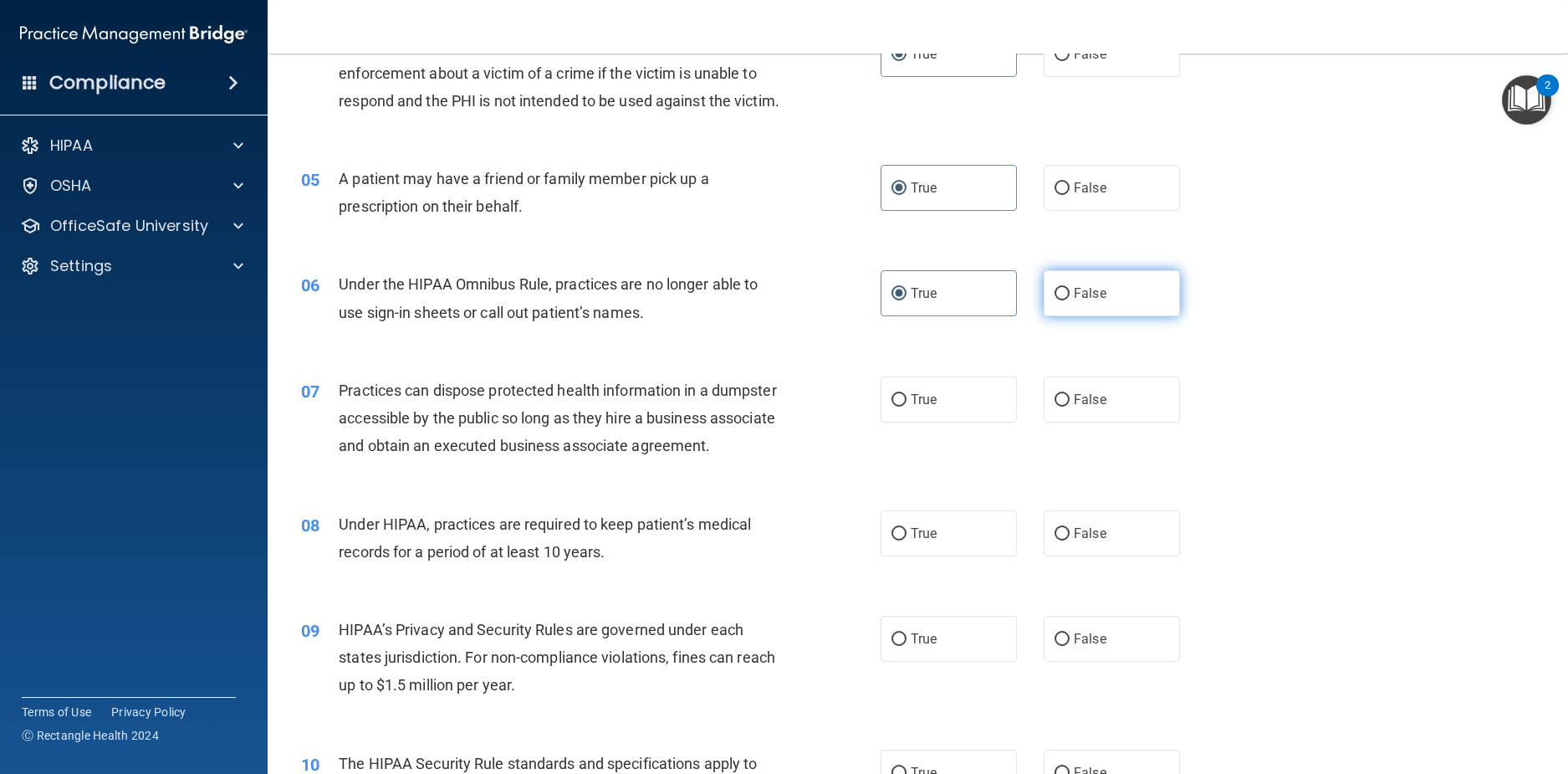 radio on "true" 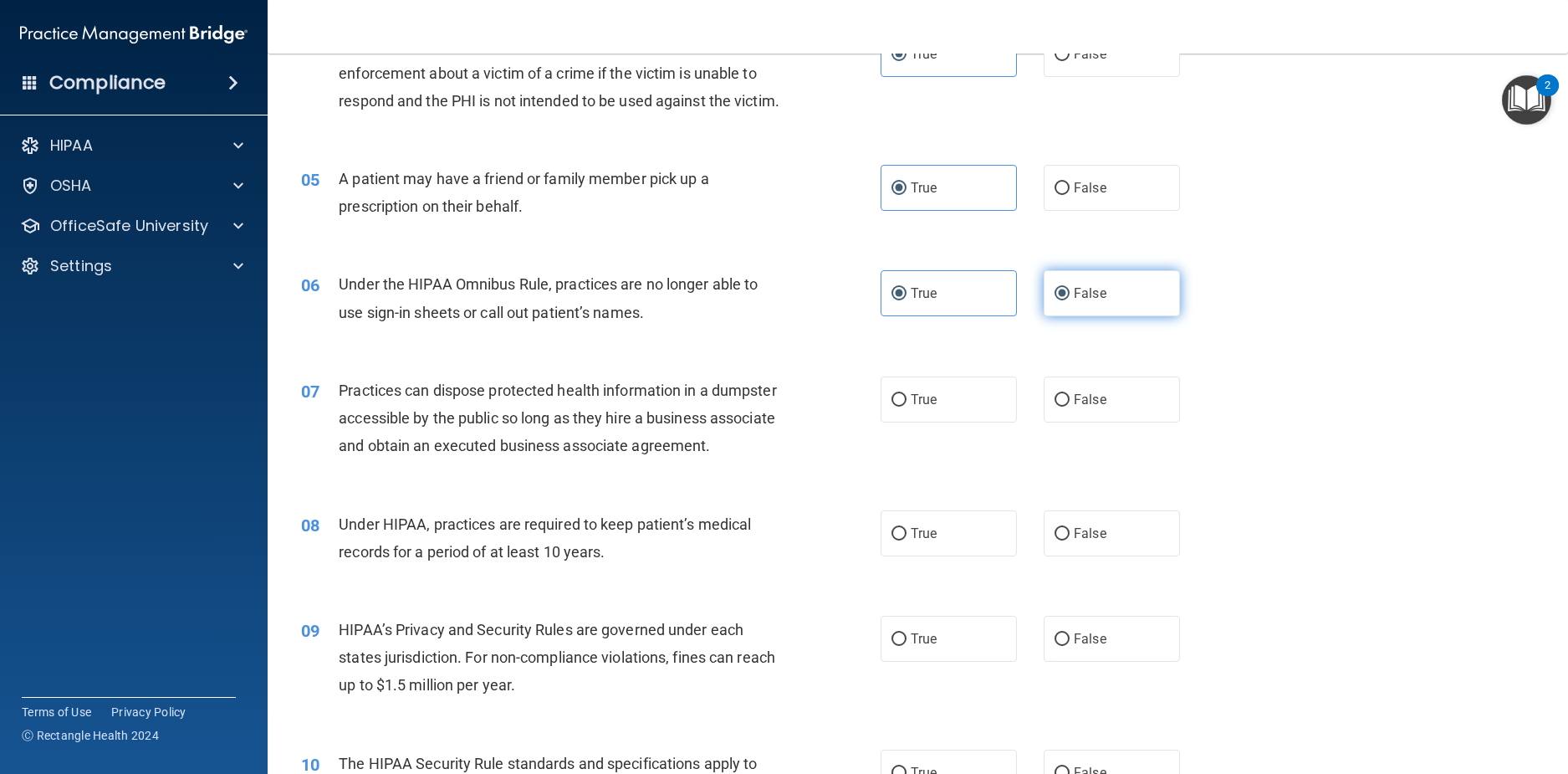 radio on "false" 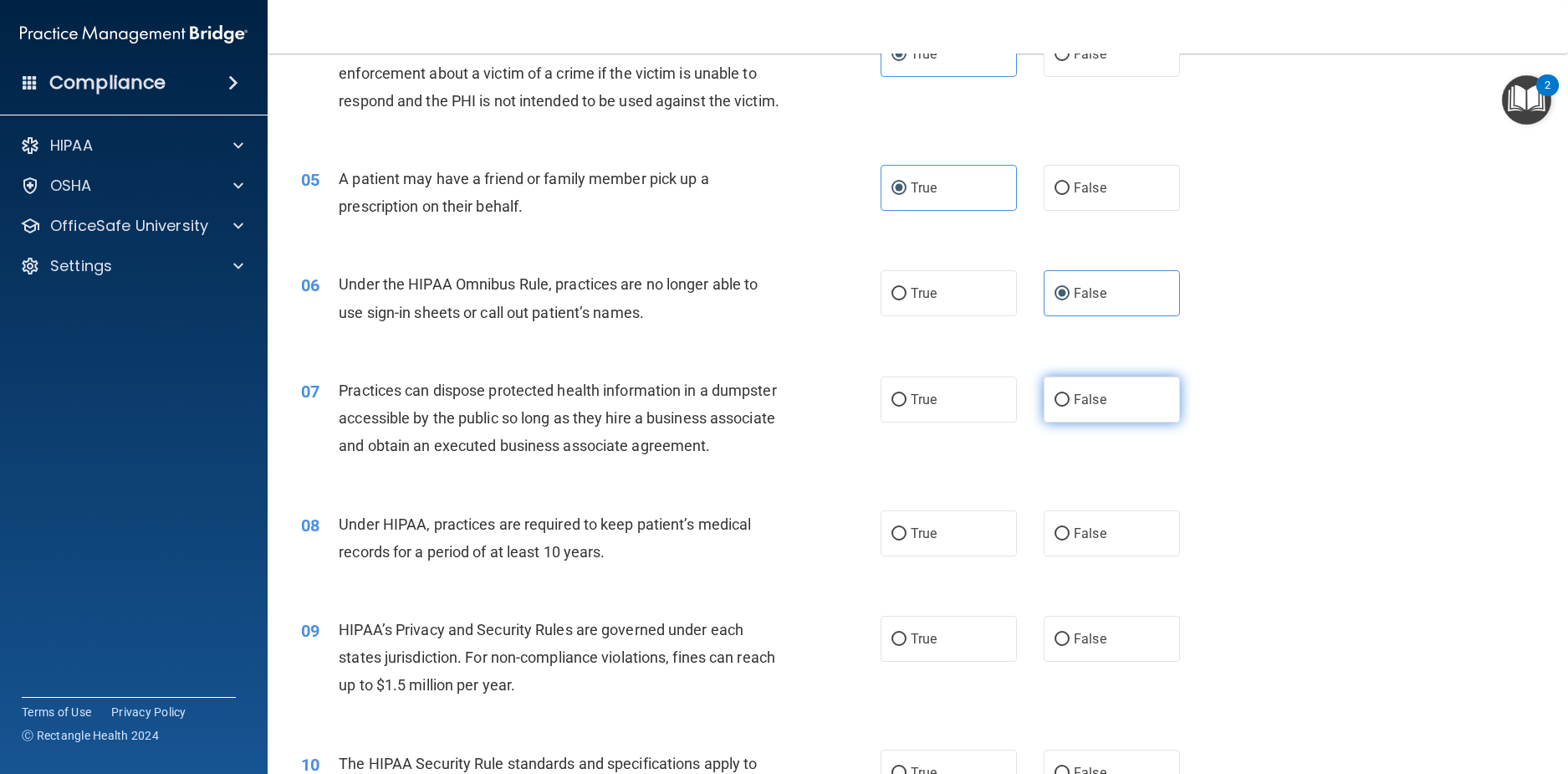 click on "False" at bounding box center [1111, 399] 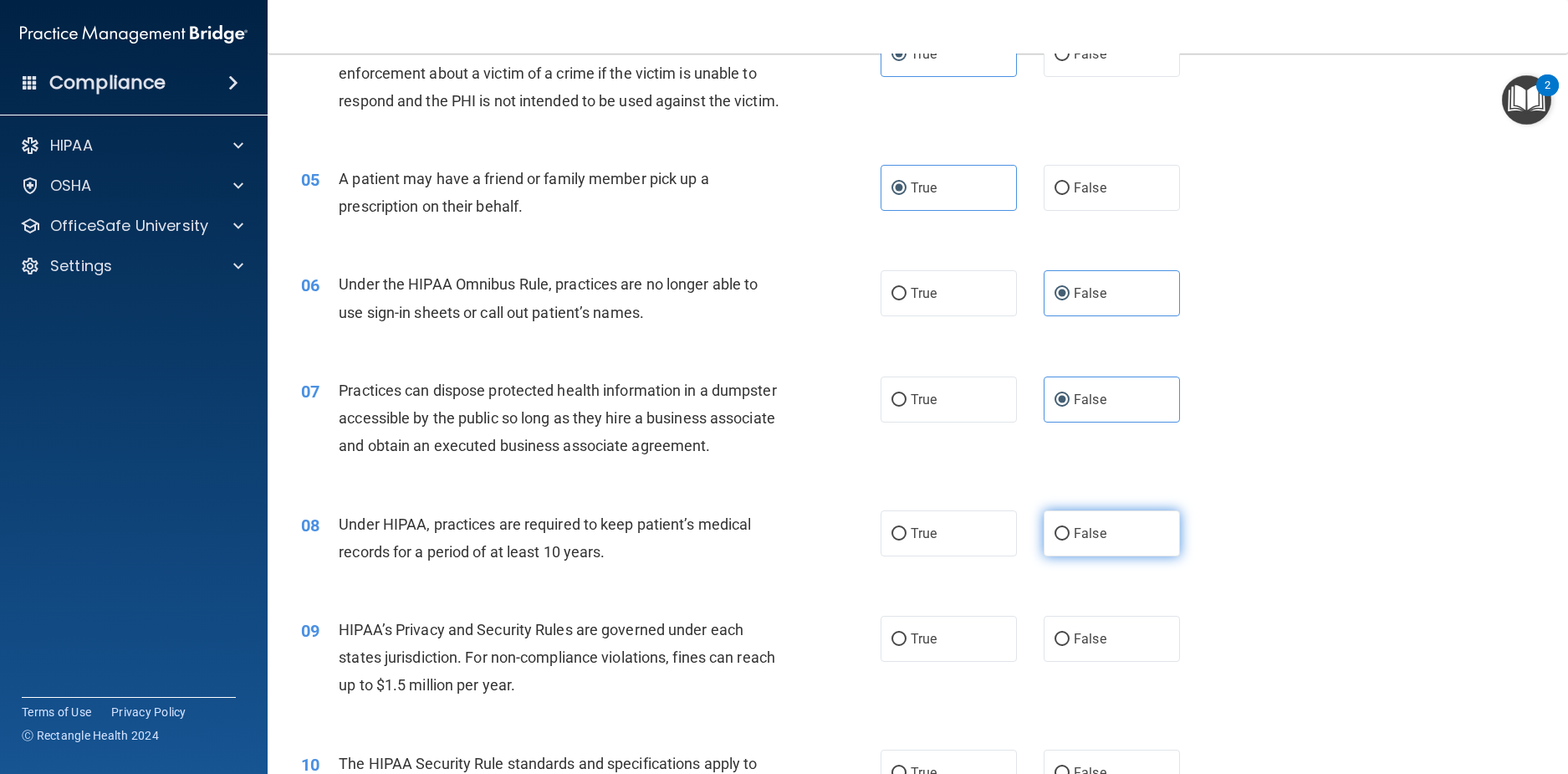 click on "False" at bounding box center [1111, 533] 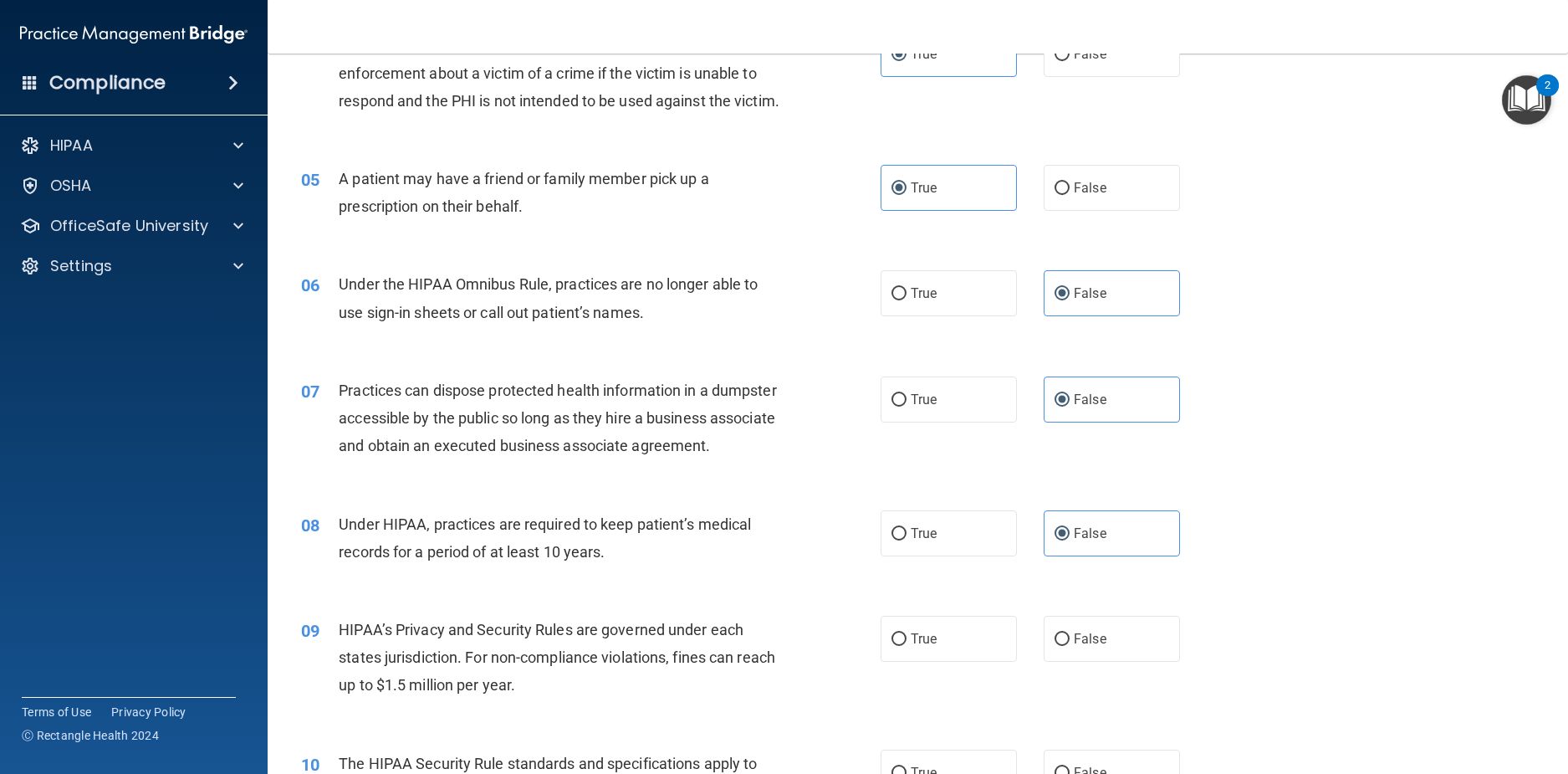 drag, startPoint x: 933, startPoint y: 695, endPoint x: 1035, endPoint y: 649, distance: 111.89281 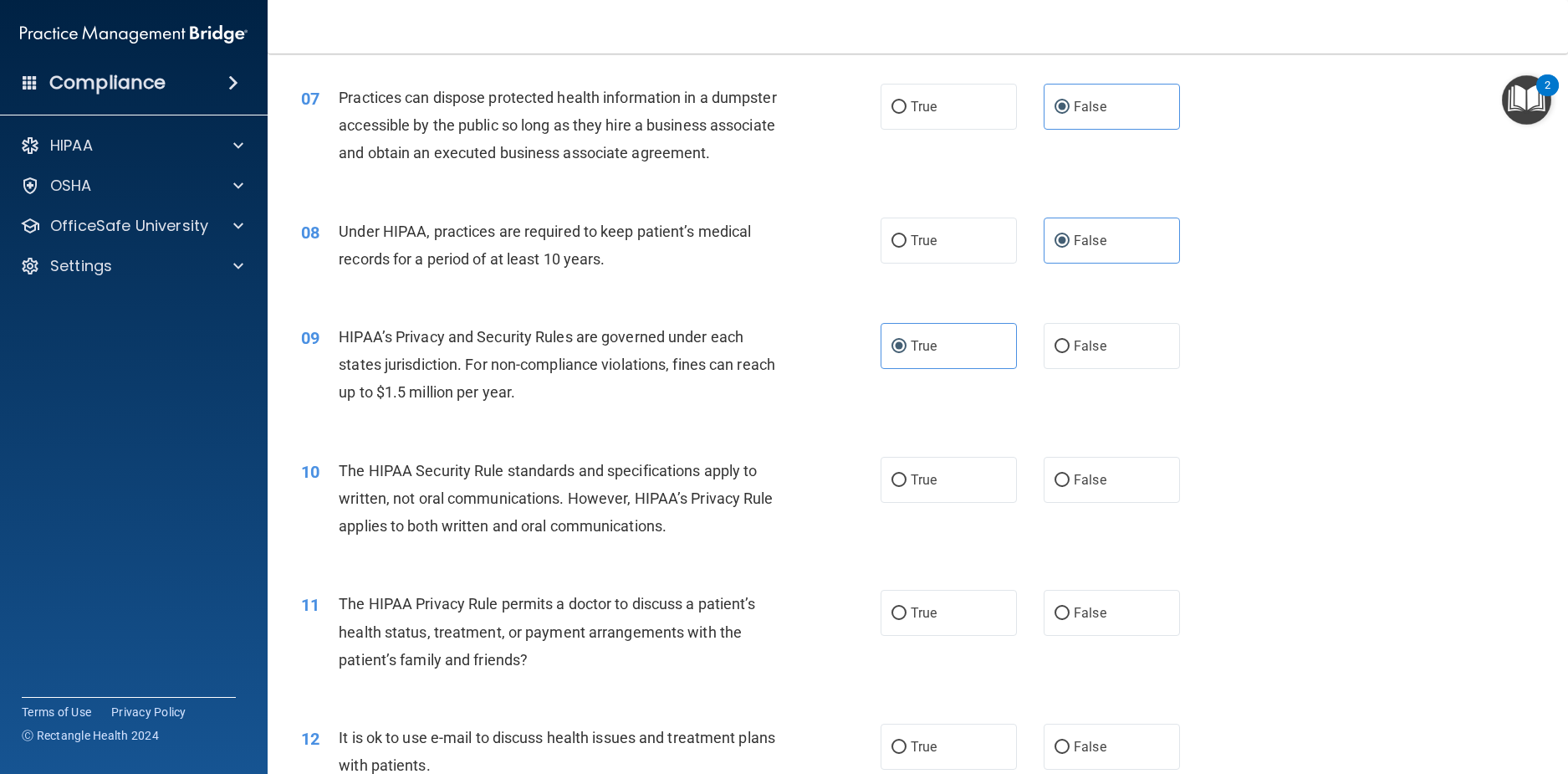 scroll, scrollTop: 837, scrollLeft: 0, axis: vertical 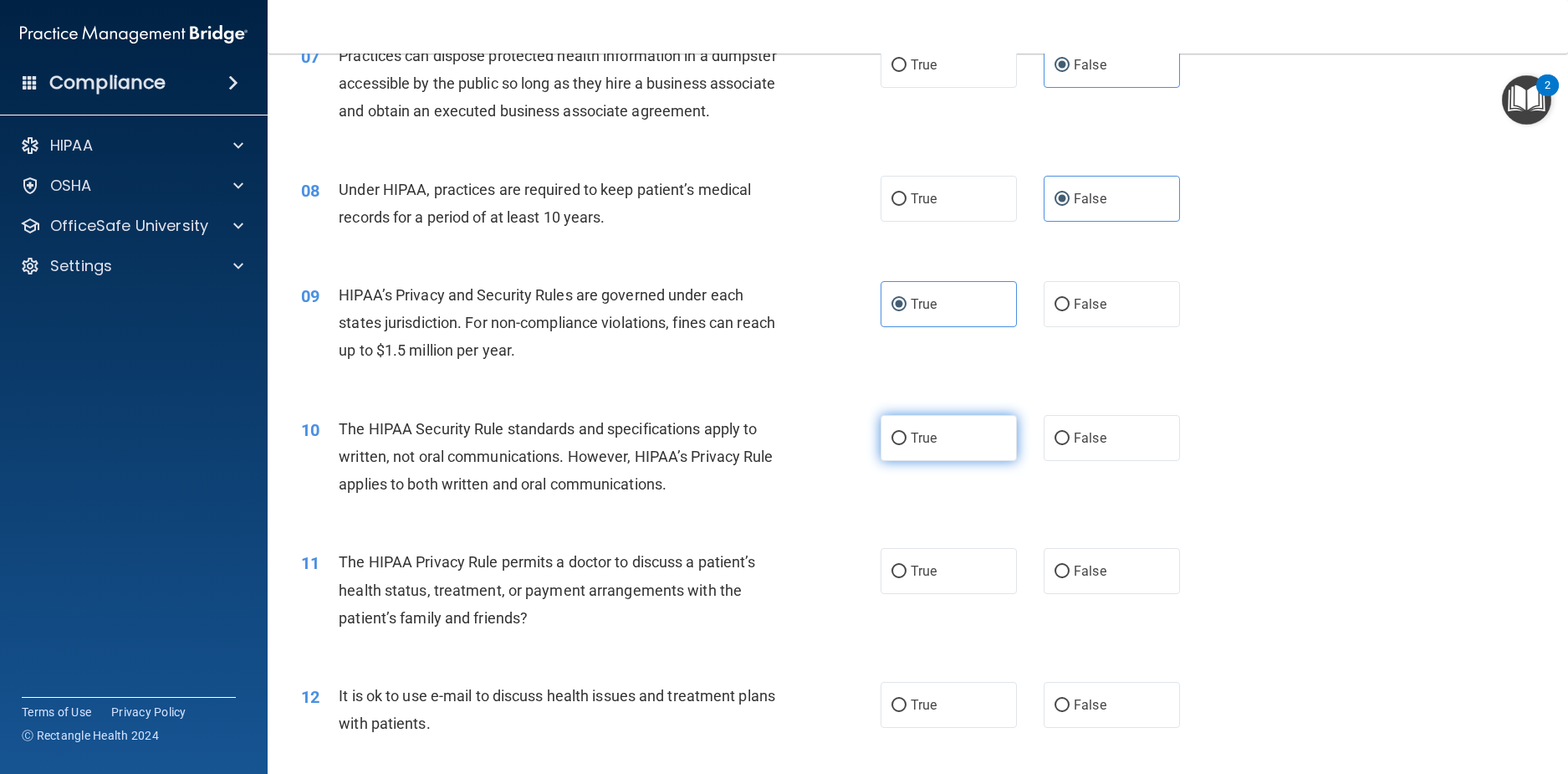 click on "True" at bounding box center (948, 438) 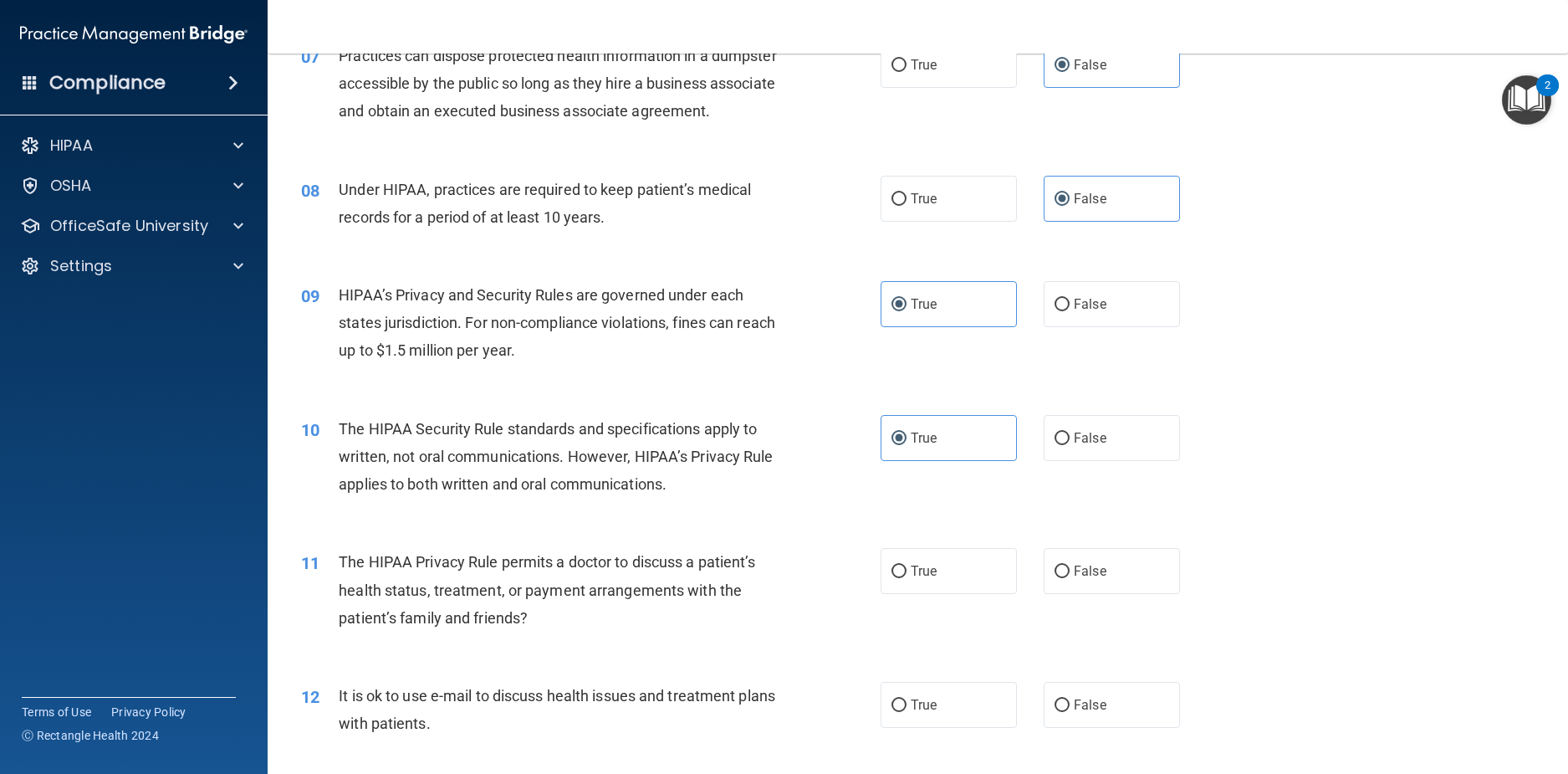 drag, startPoint x: 1107, startPoint y: 638, endPoint x: 1158, endPoint y: 602, distance: 62.42596 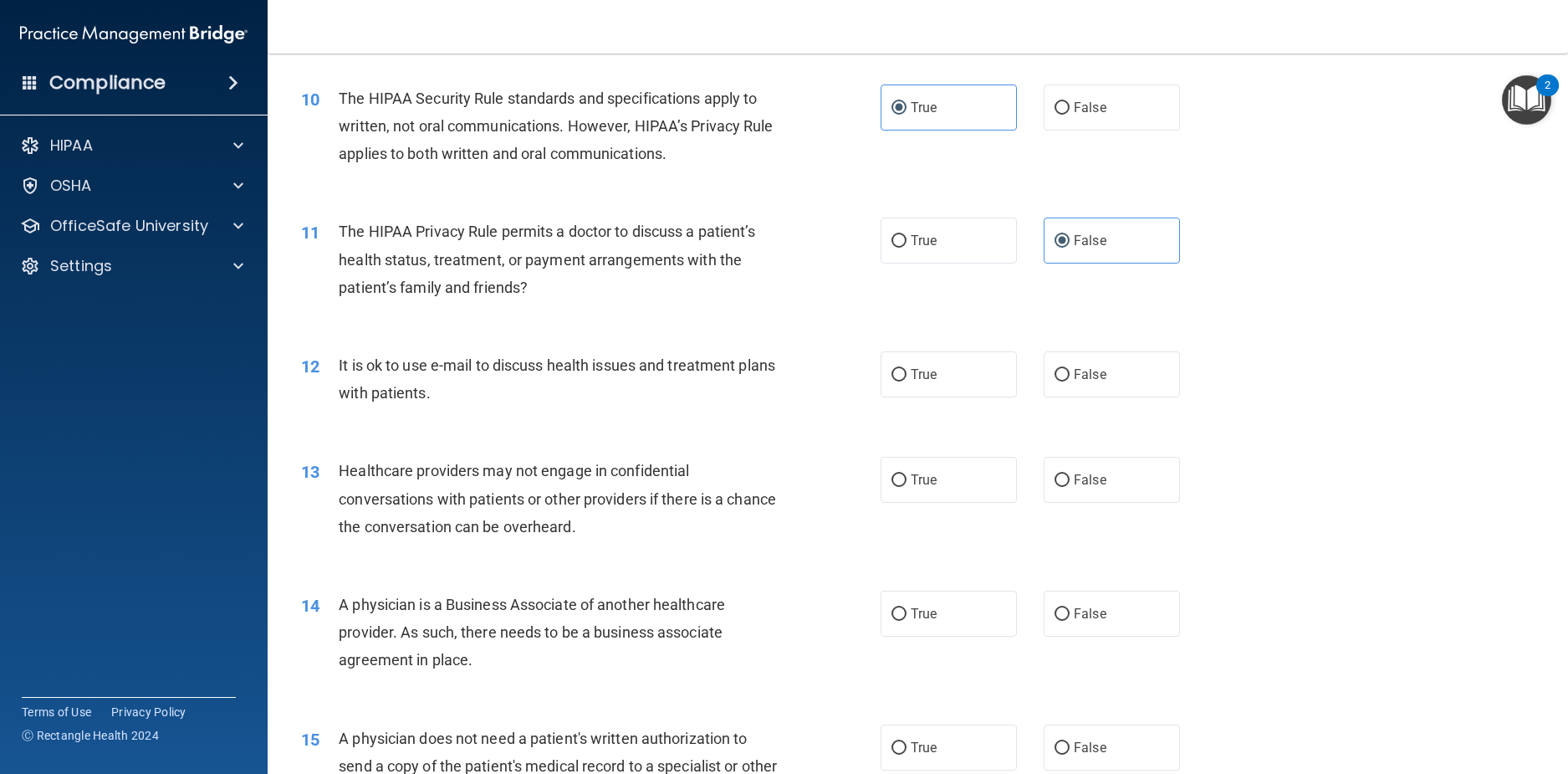 scroll, scrollTop: 1171, scrollLeft: 0, axis: vertical 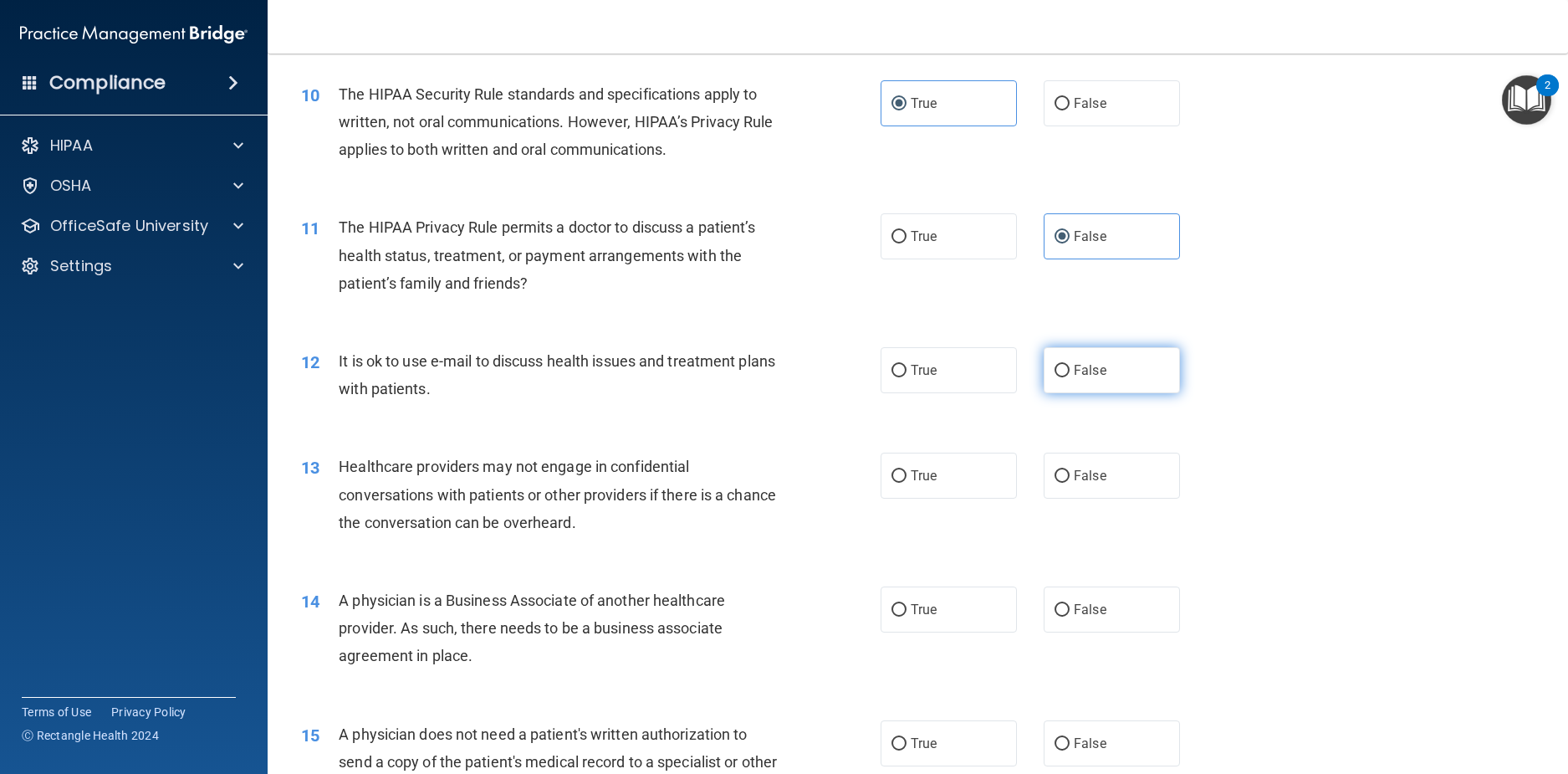 click on "False" at bounding box center [1111, 370] 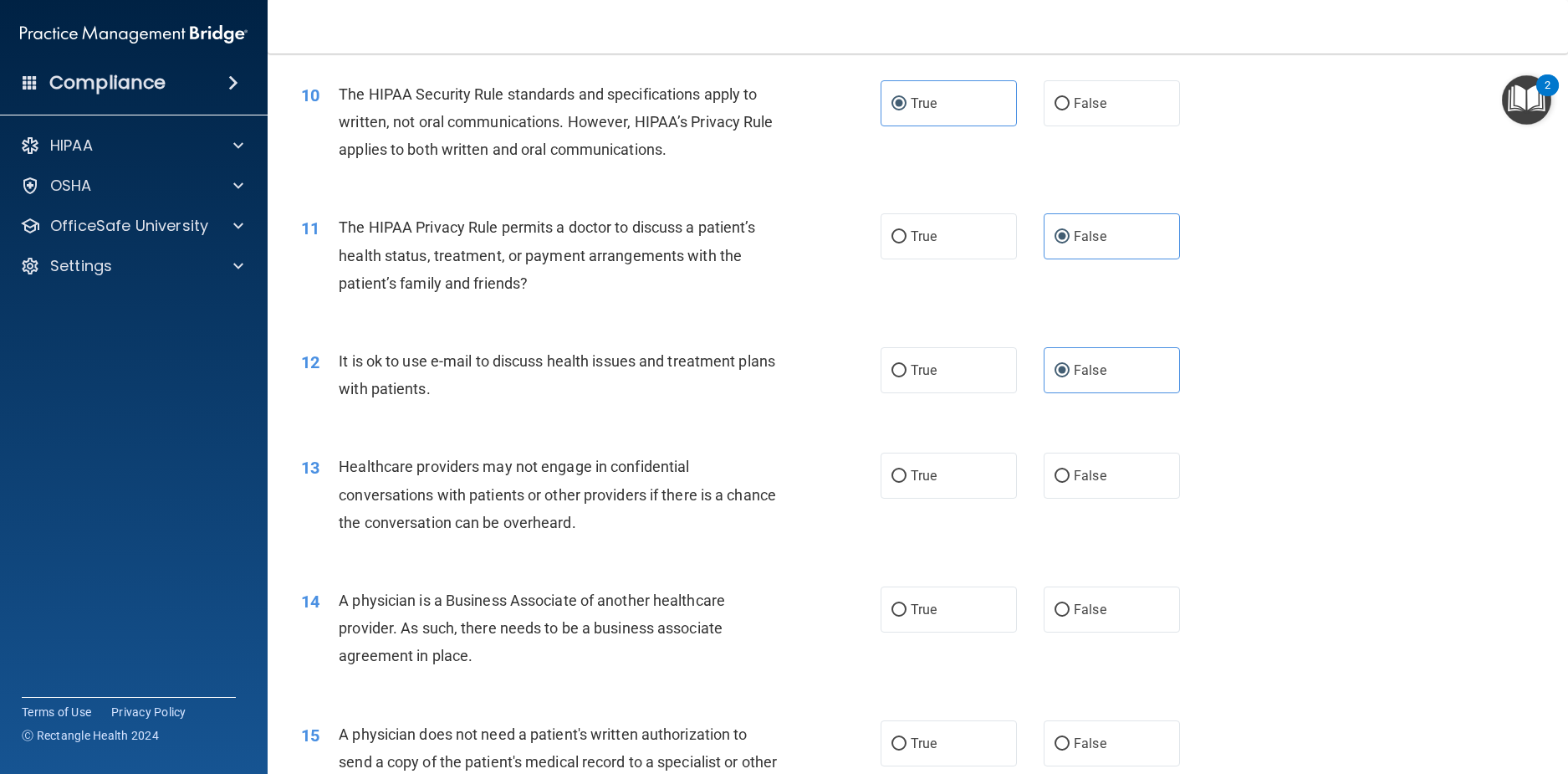 drag, startPoint x: 986, startPoint y: 547, endPoint x: 956, endPoint y: 607, distance: 67.08204 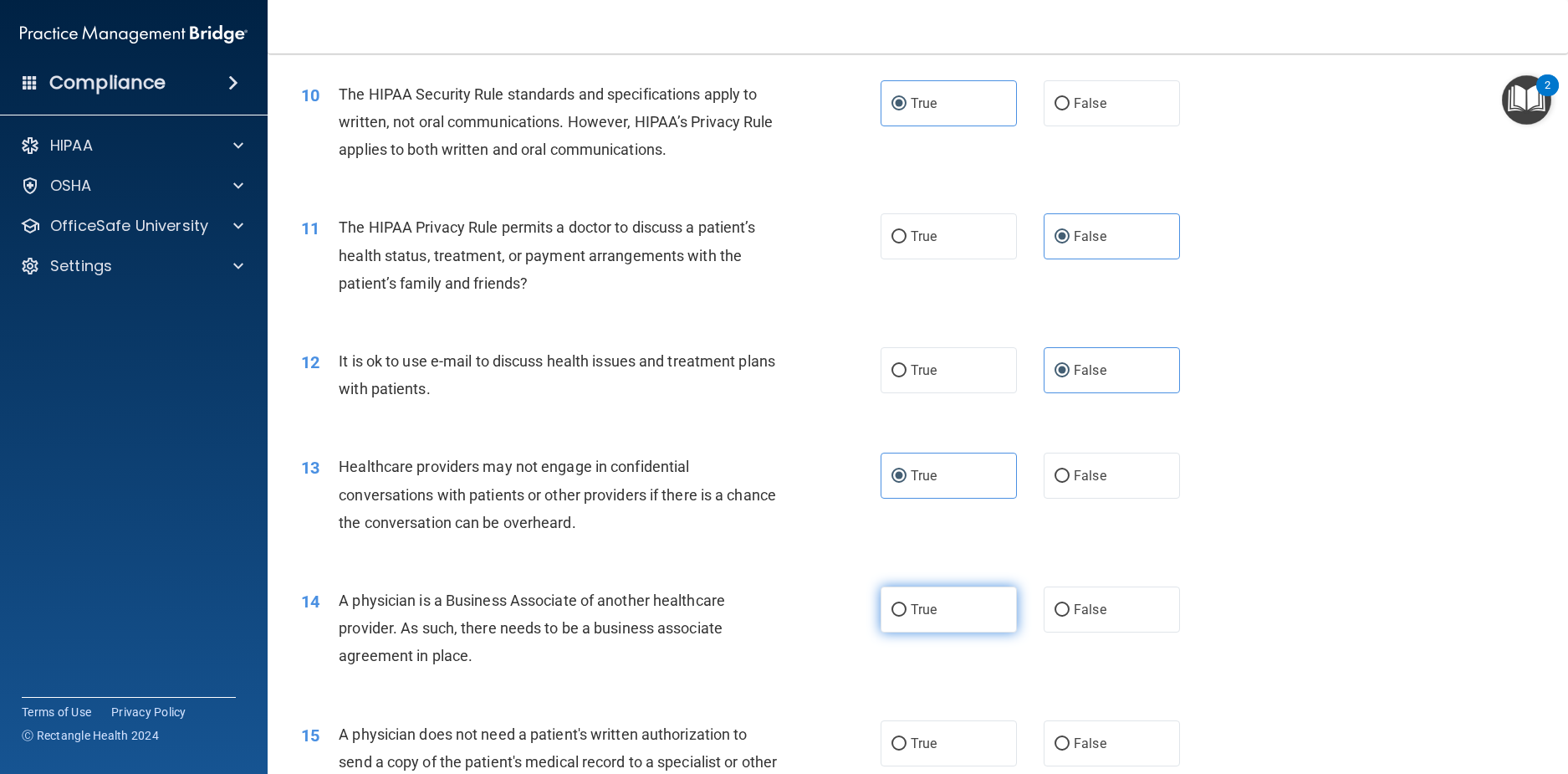click on "True" at bounding box center (948, 609) 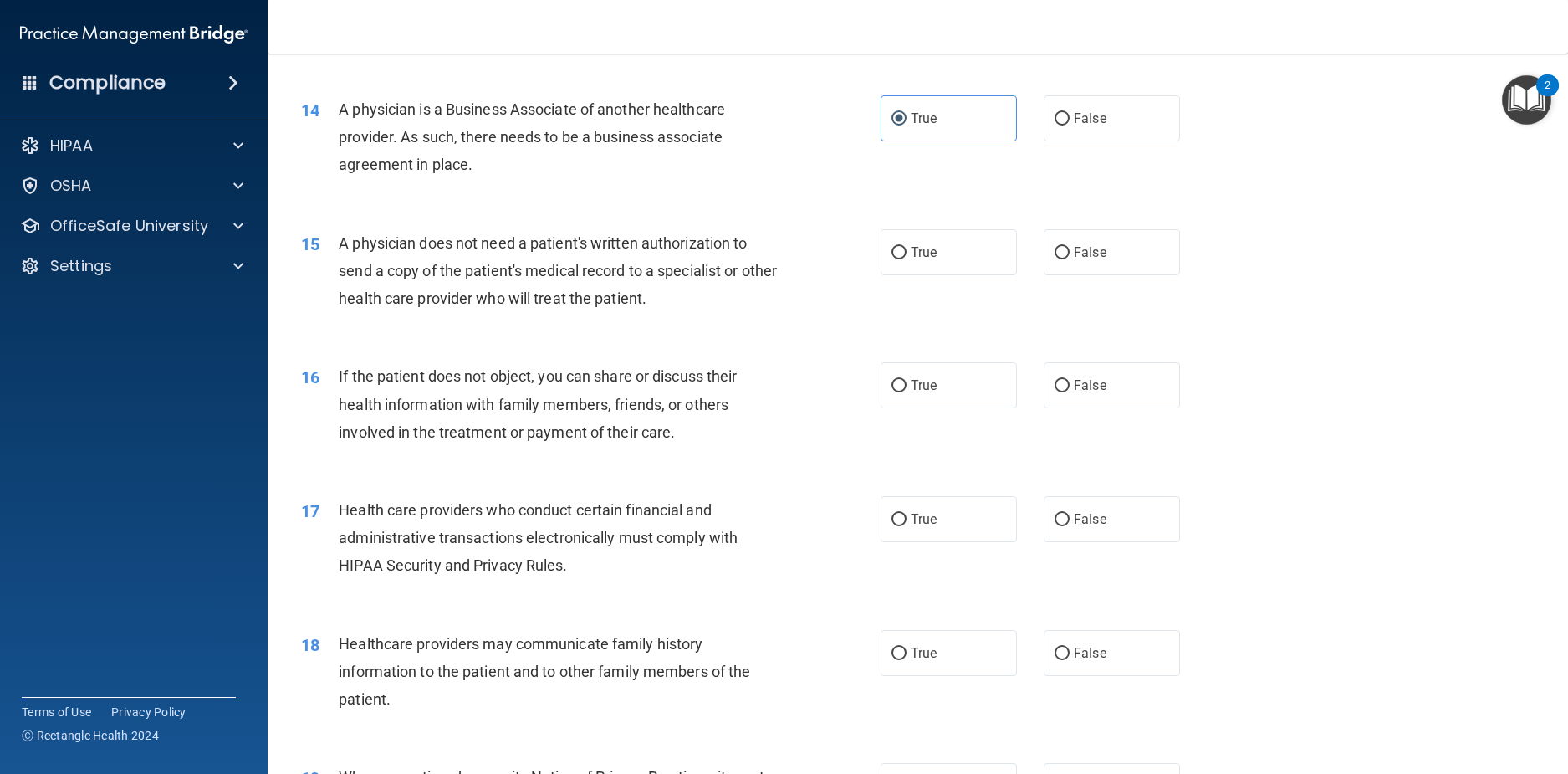 scroll, scrollTop: 1674, scrollLeft: 0, axis: vertical 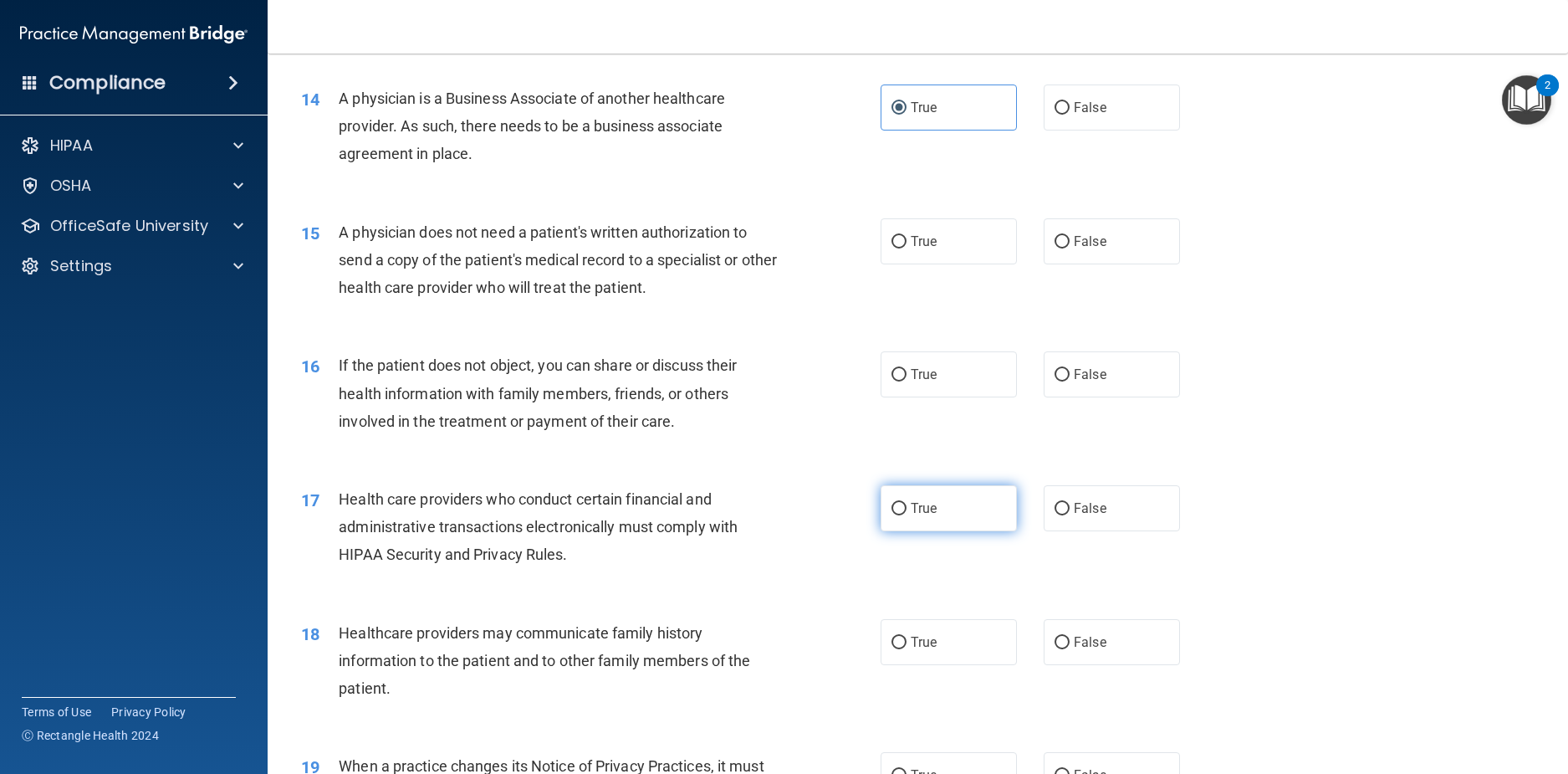 click on "True" at bounding box center [948, 508] 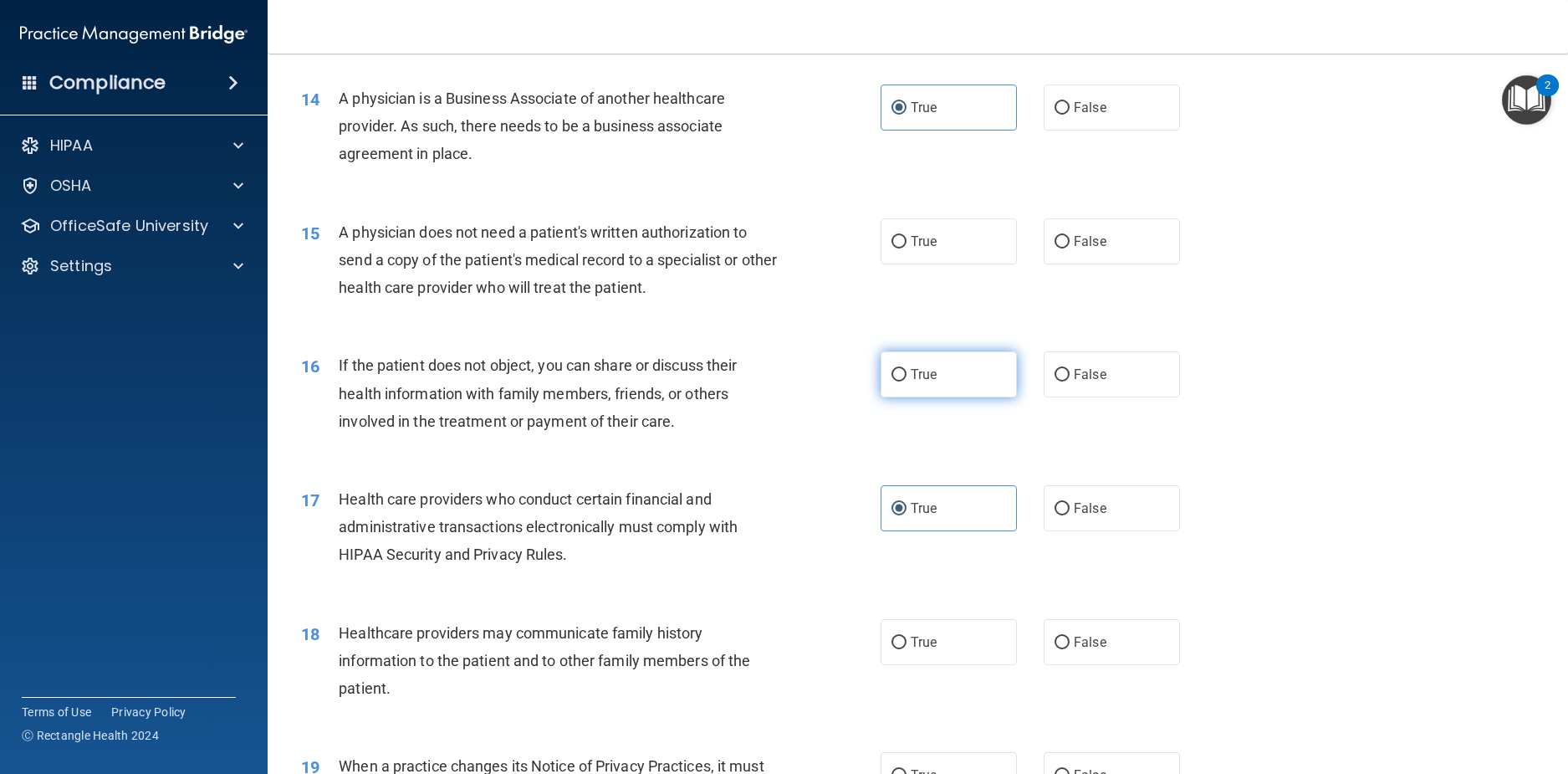 click on "True" at bounding box center [948, 374] 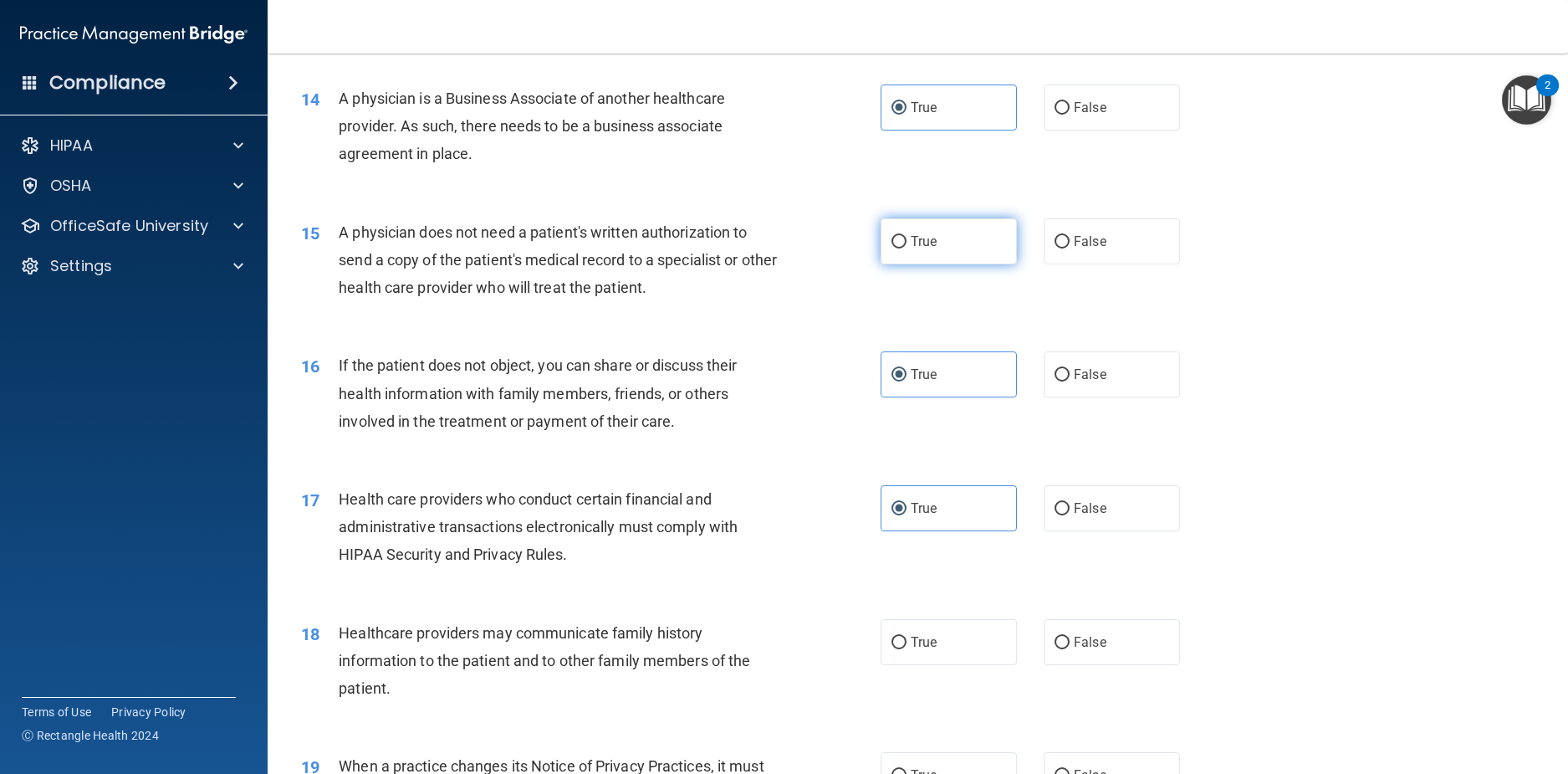 drag, startPoint x: 970, startPoint y: 315, endPoint x: 977, endPoint y: 306, distance: 11.401754 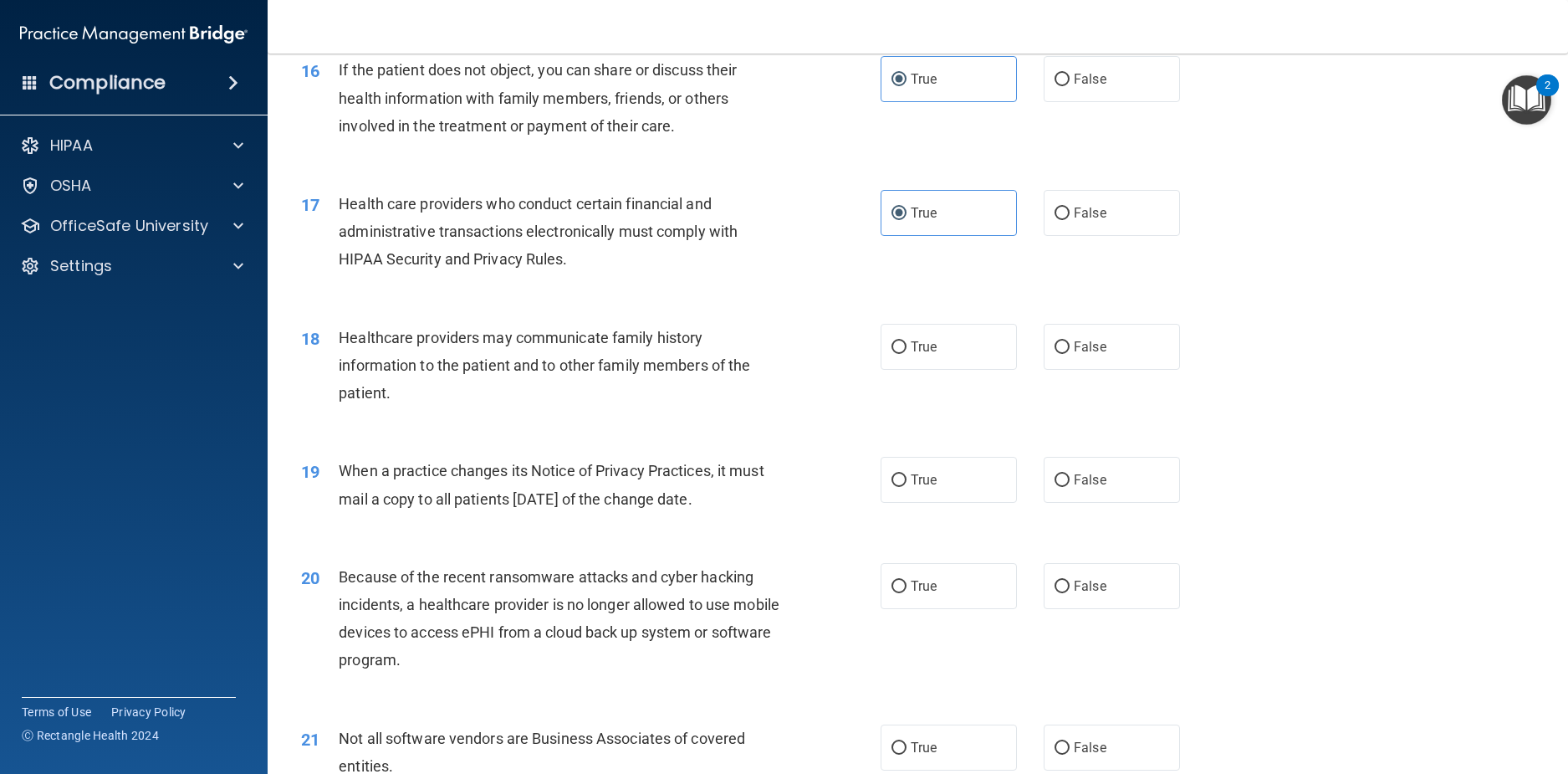 scroll, scrollTop: 2008, scrollLeft: 0, axis: vertical 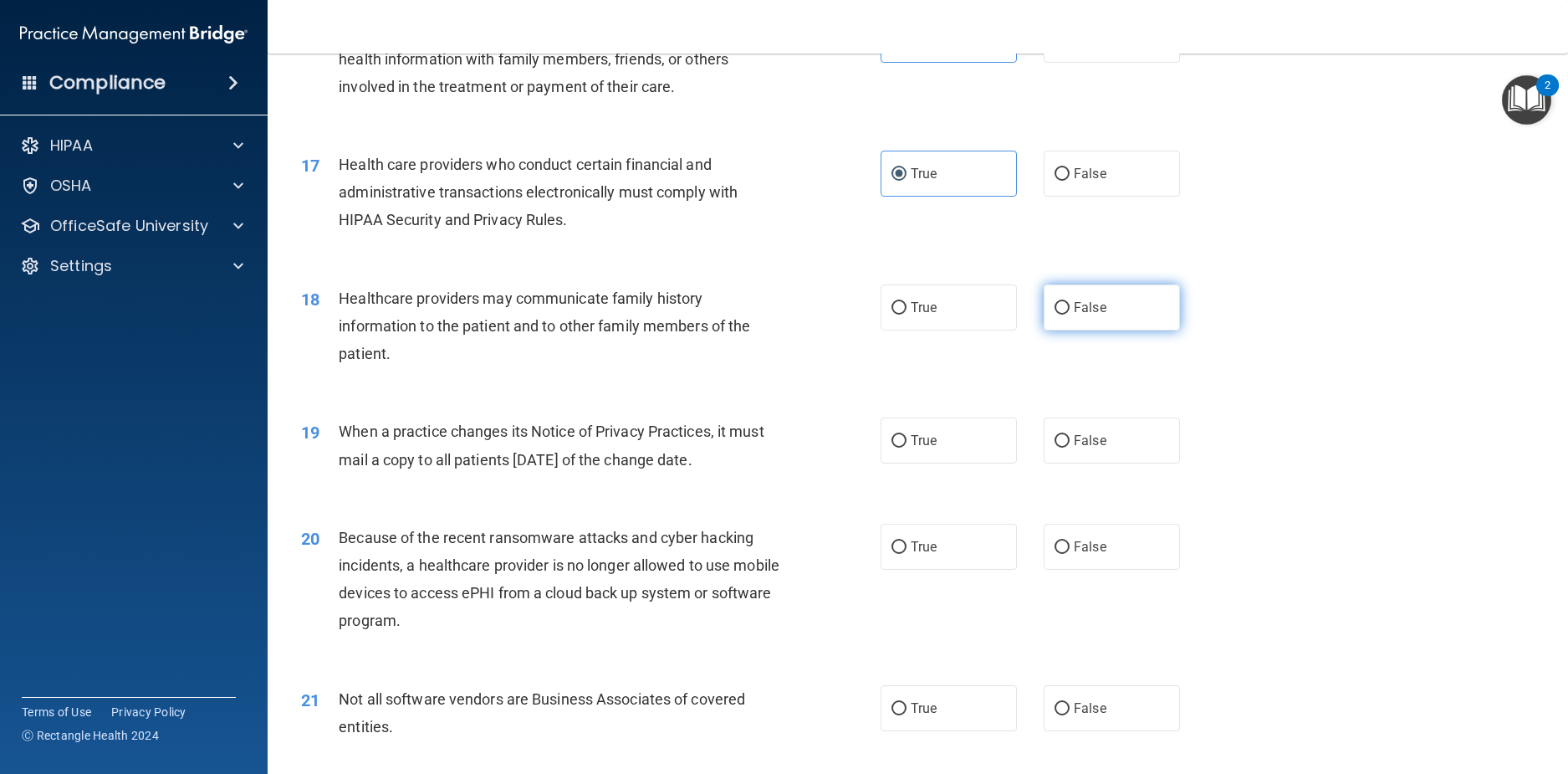 click on "False" at bounding box center [1111, 307] 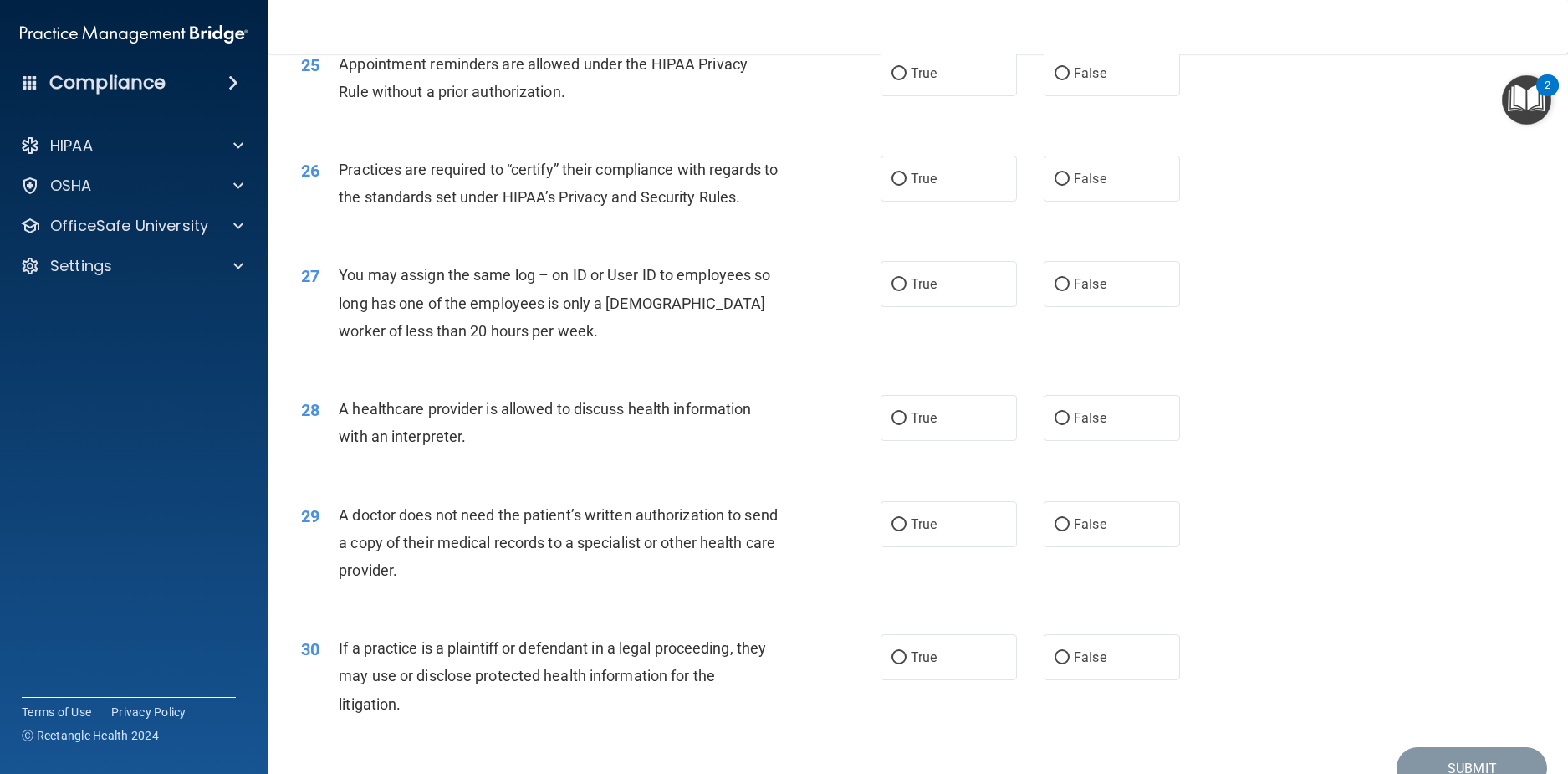 scroll, scrollTop: 3232, scrollLeft: 0, axis: vertical 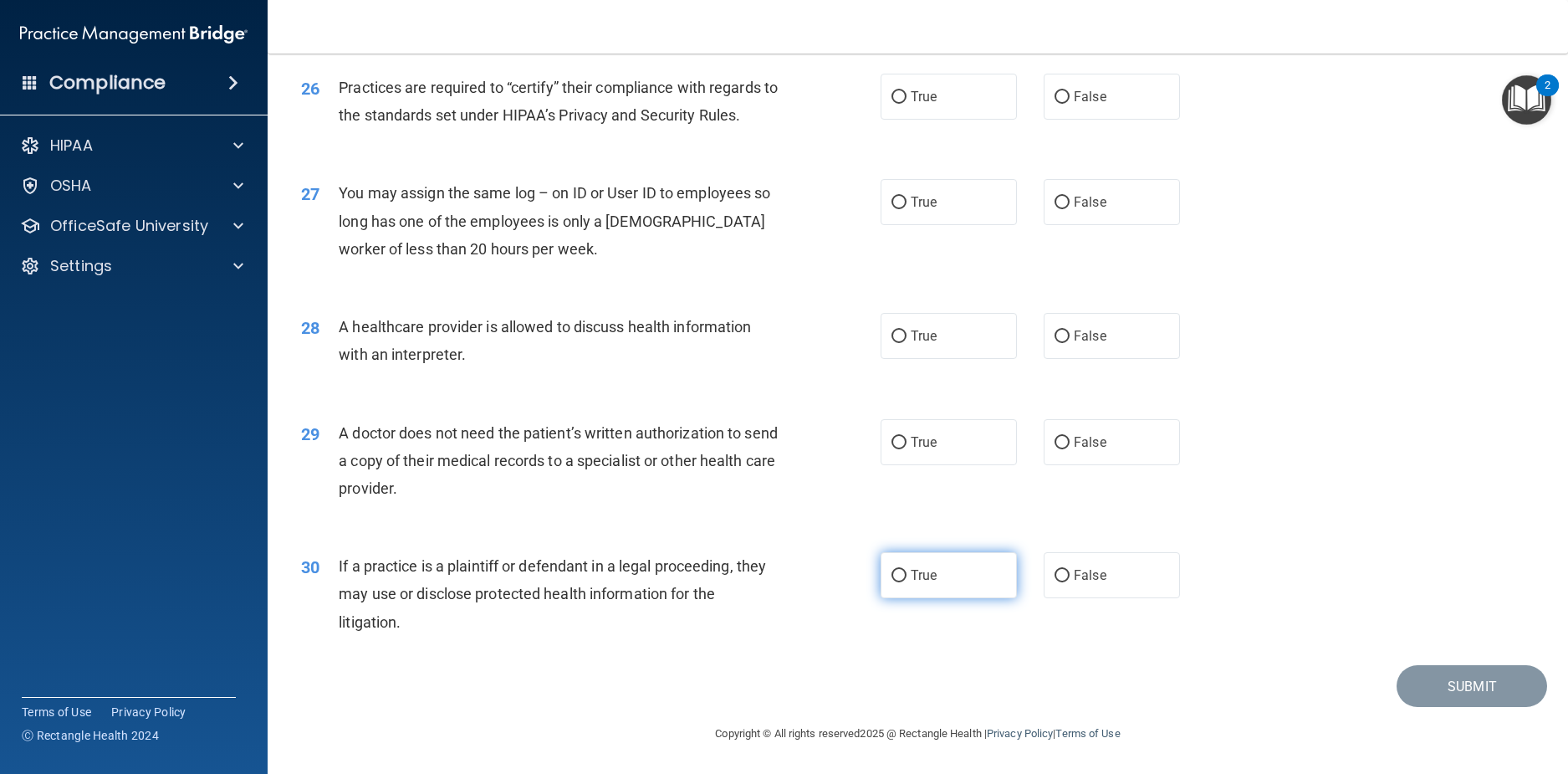 click on "True" at bounding box center [948, 575] 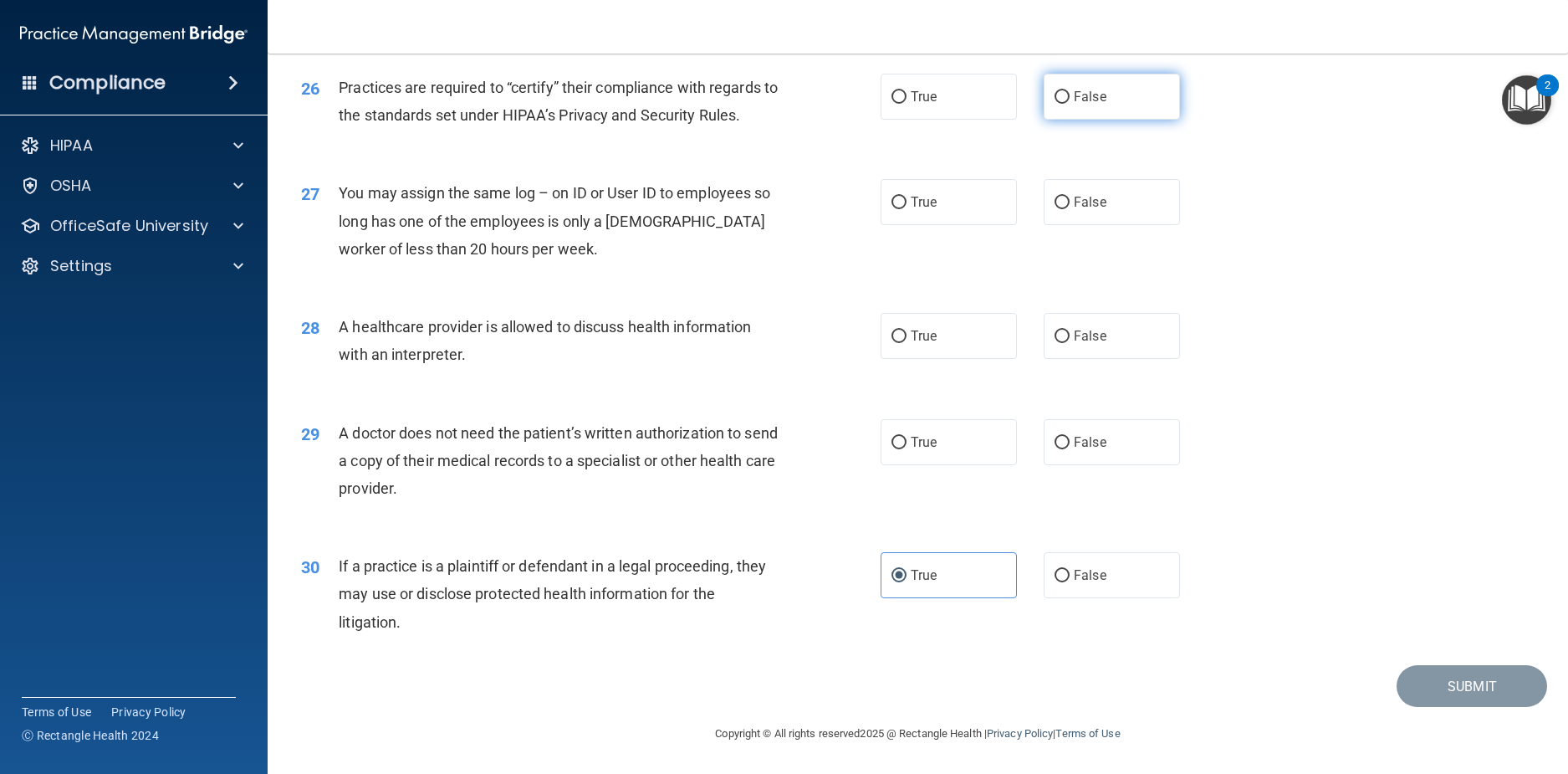 click on "False" at bounding box center (1111, 96) 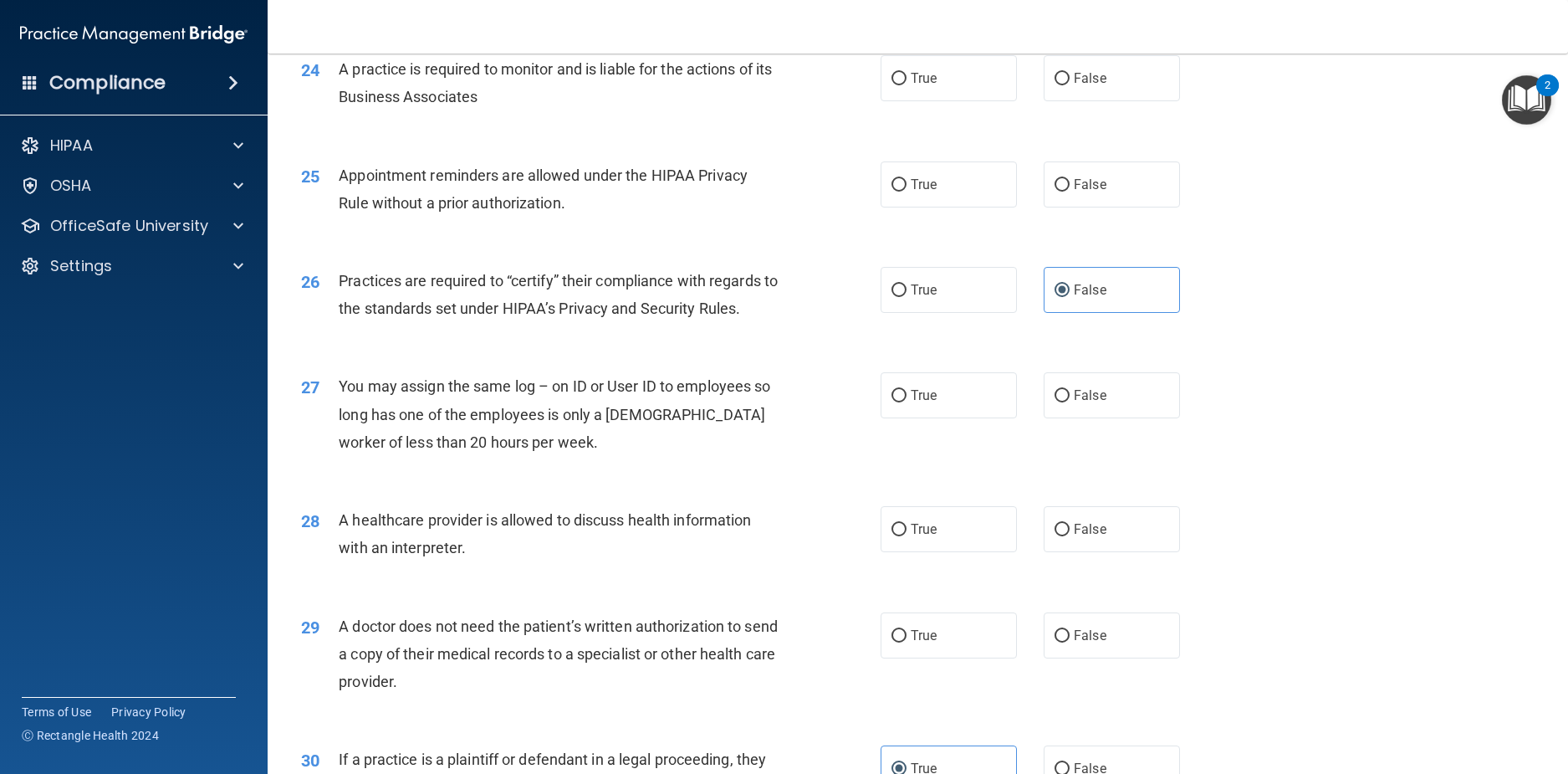 scroll, scrollTop: 2981, scrollLeft: 0, axis: vertical 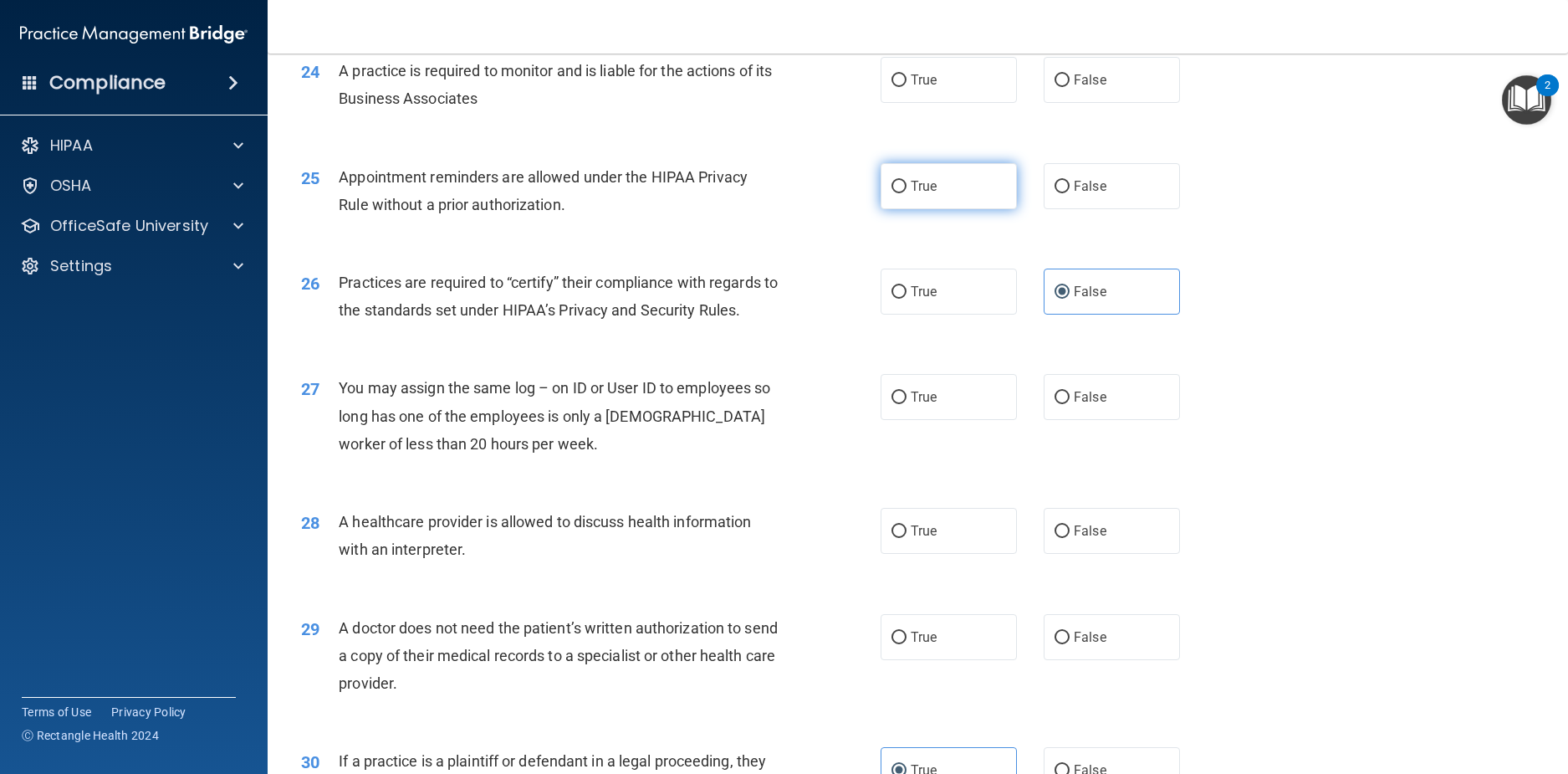 click on "True" at bounding box center (948, 186) 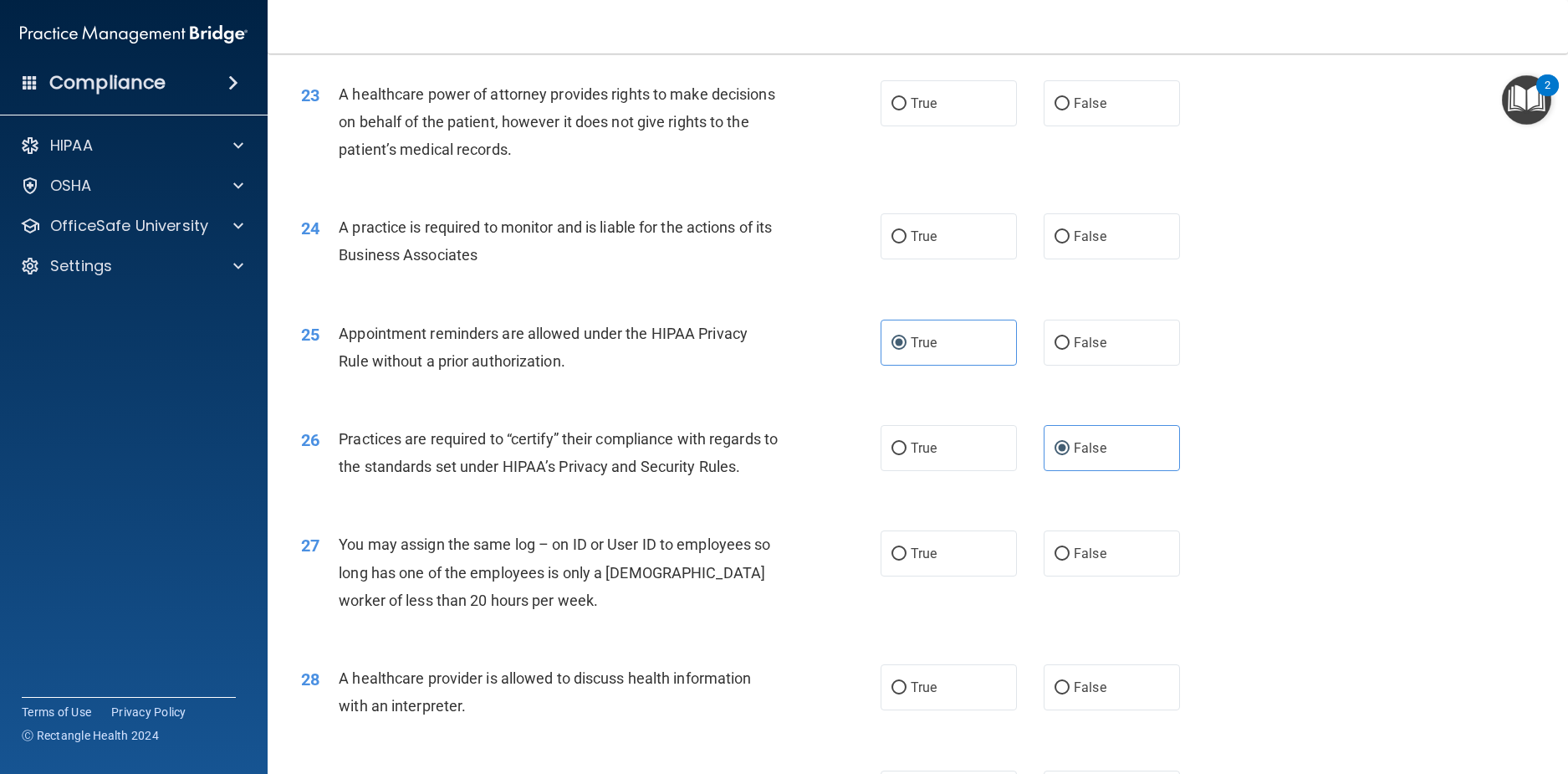 scroll, scrollTop: 2814, scrollLeft: 0, axis: vertical 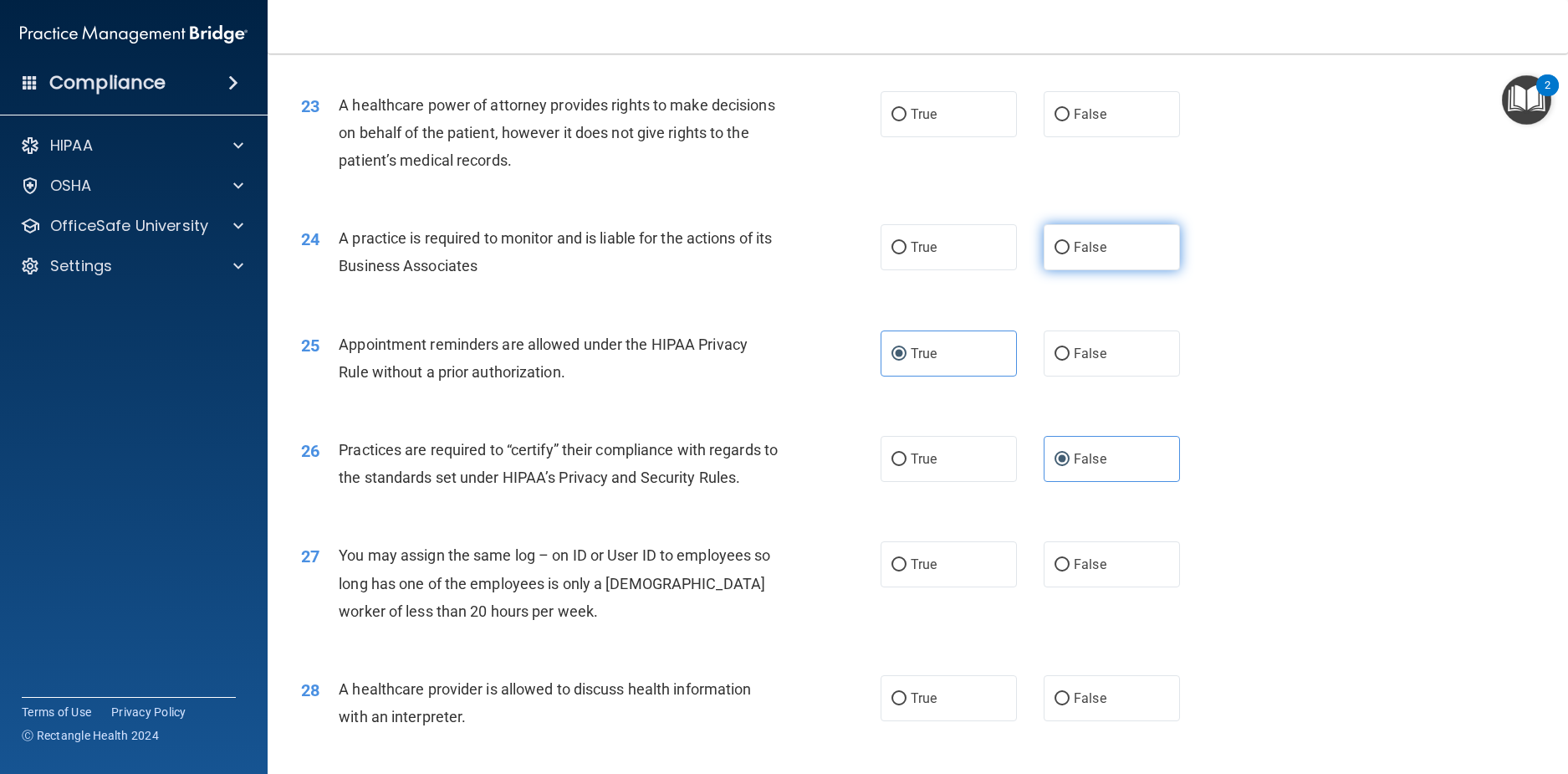 click on "False" at bounding box center [1111, 247] 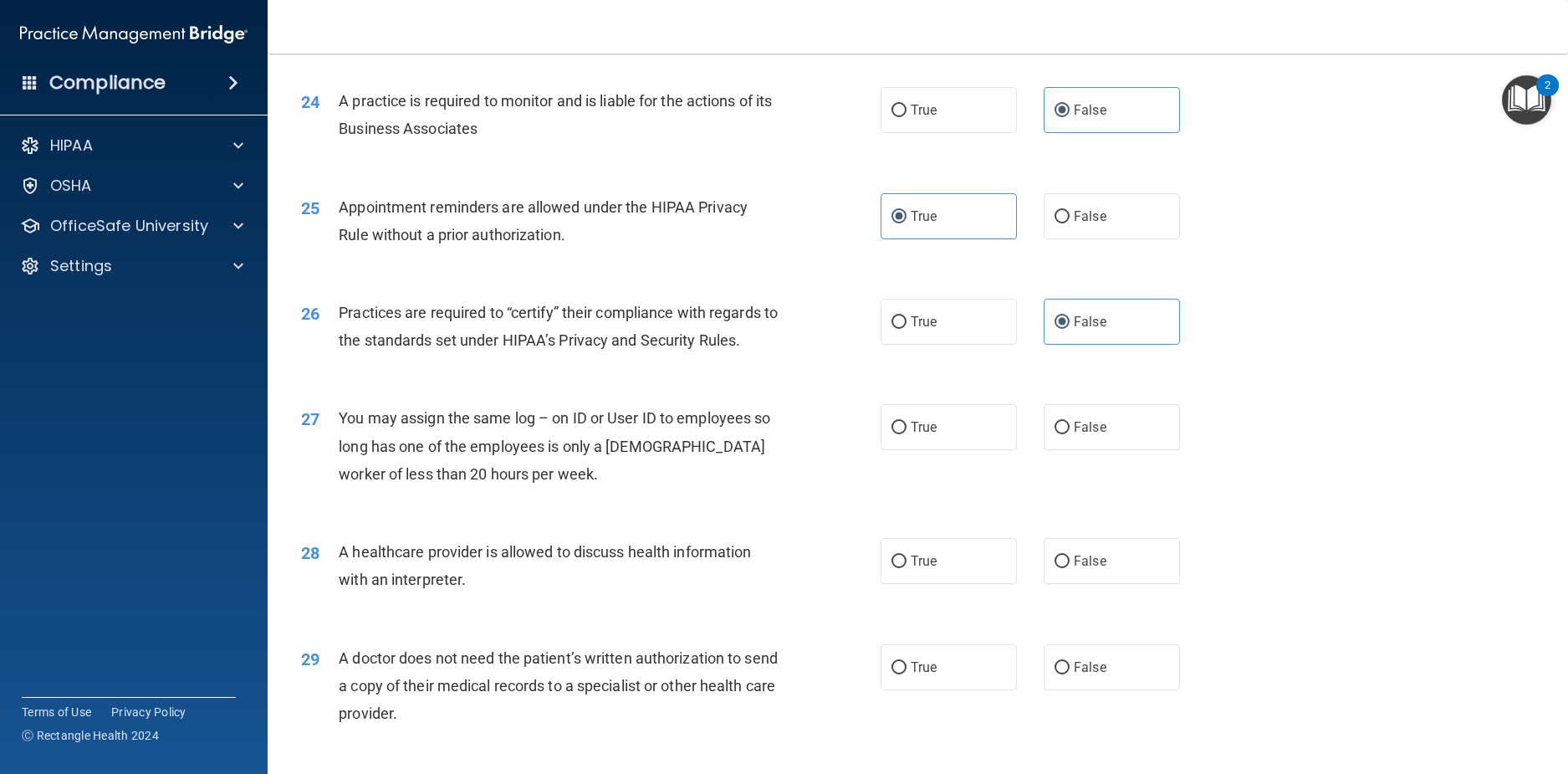 scroll, scrollTop: 3232, scrollLeft: 0, axis: vertical 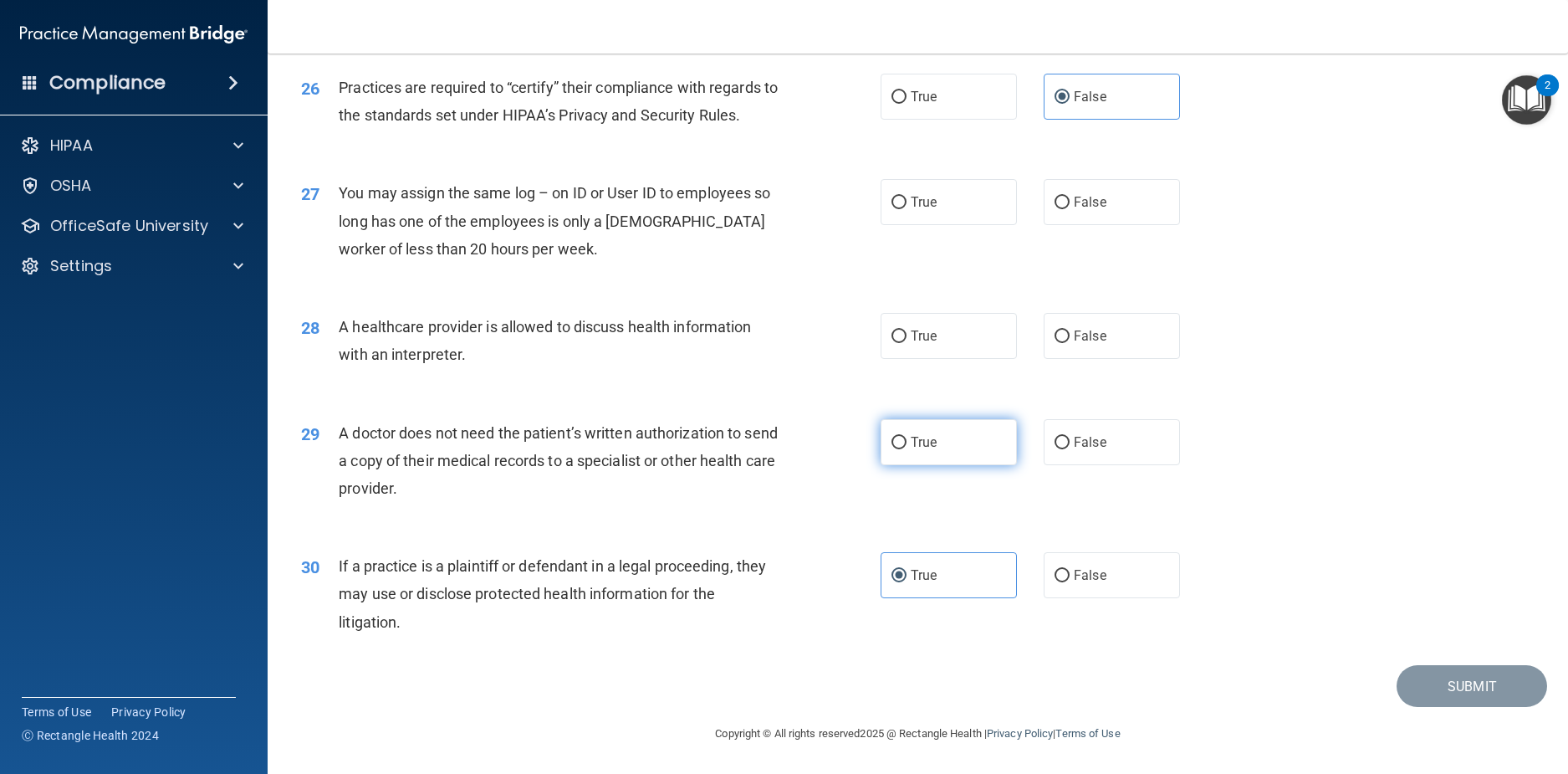 click on "True" at bounding box center [948, 442] 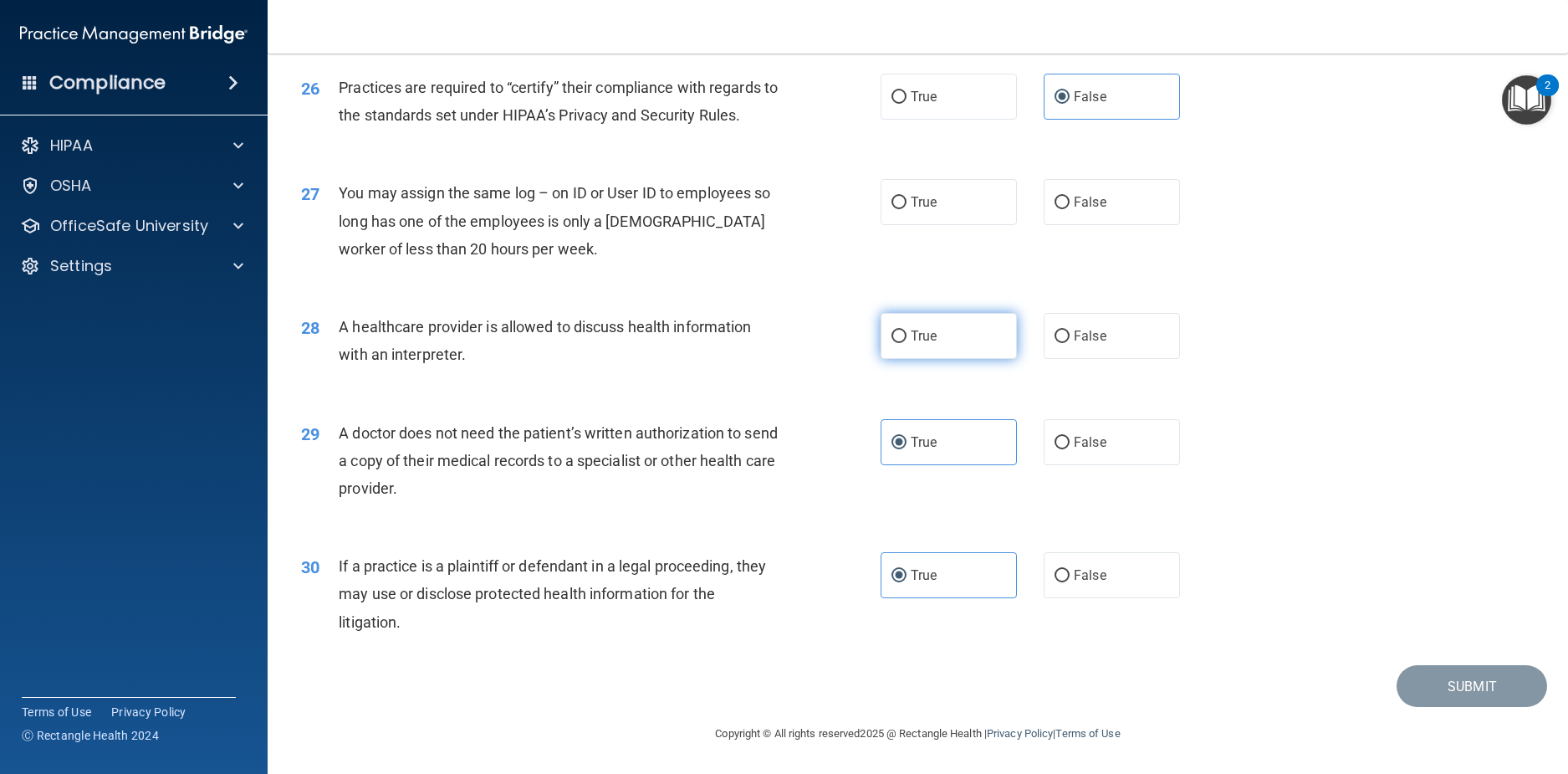 click on "True" at bounding box center [948, 336] 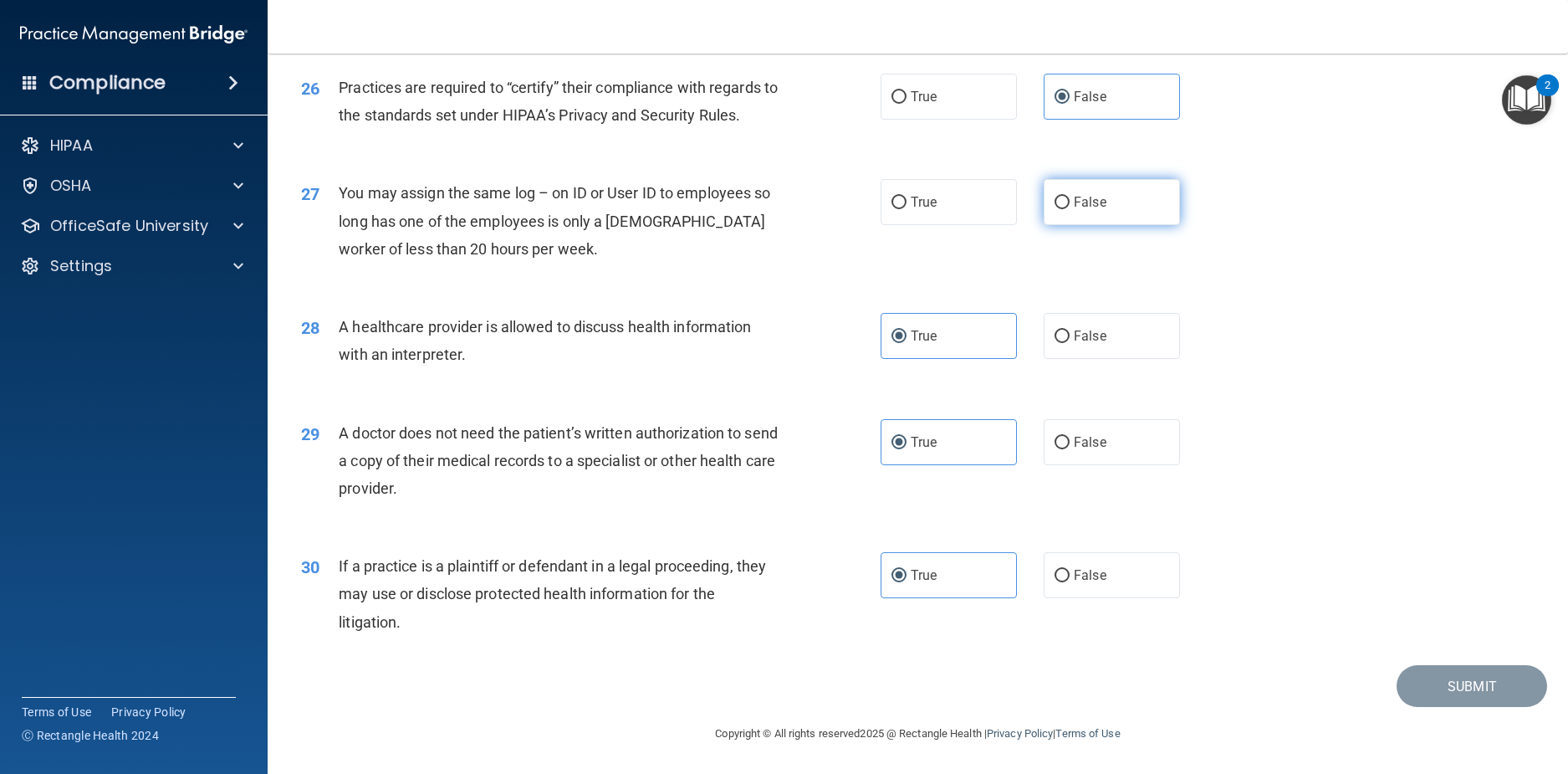 click on "False" at bounding box center [1111, 202] 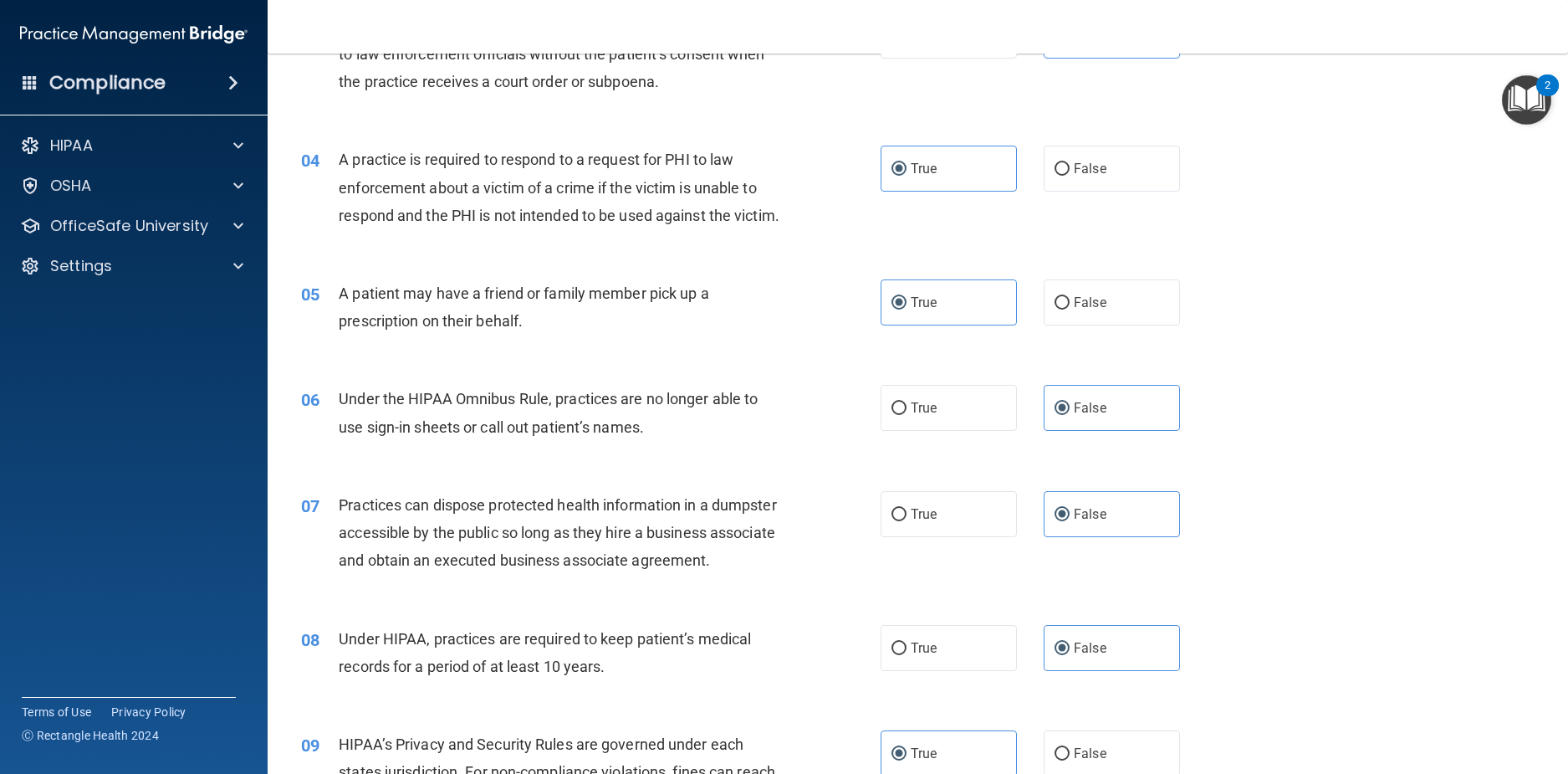 scroll, scrollTop: 0, scrollLeft: 0, axis: both 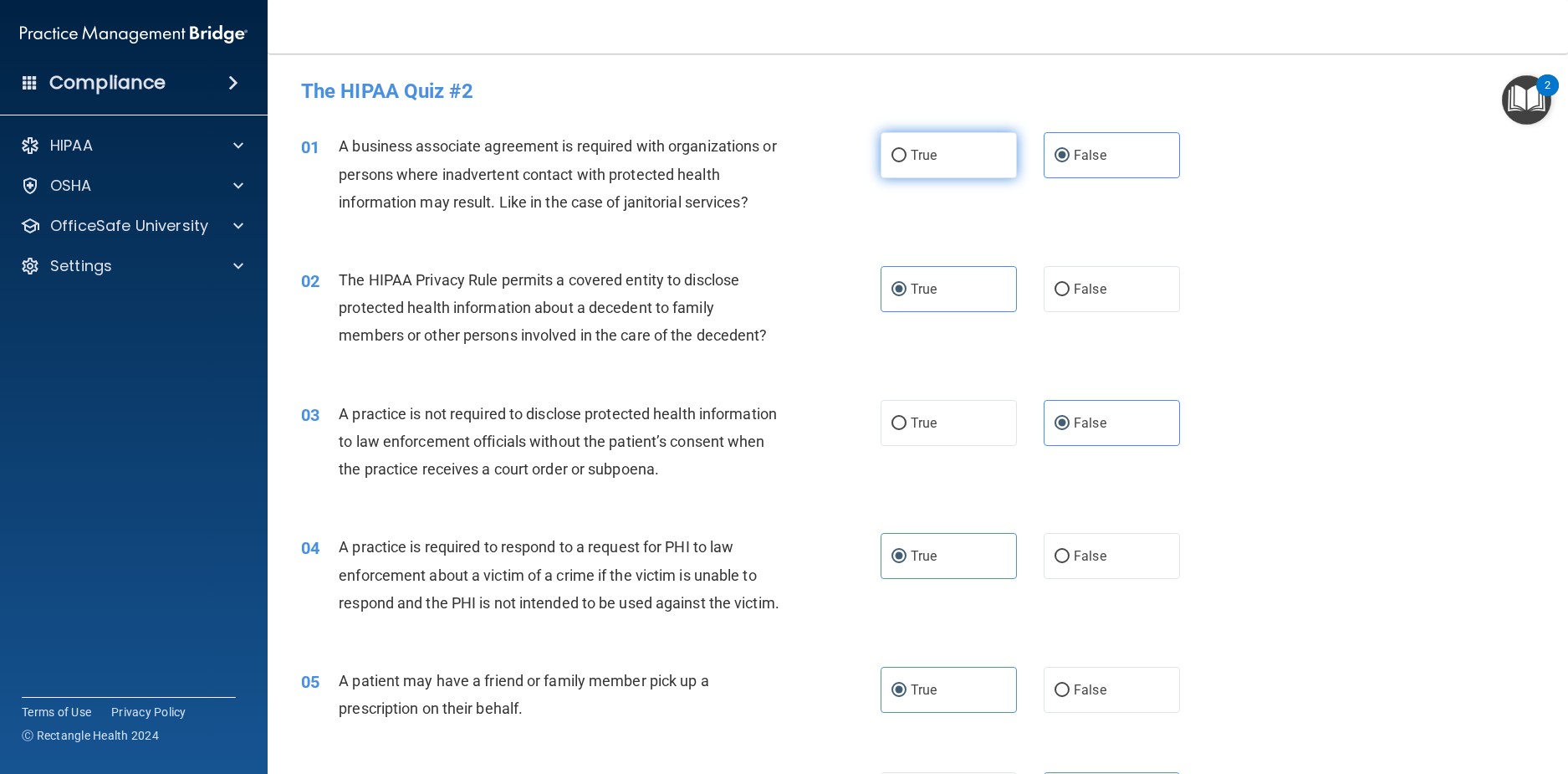 click on "True" at bounding box center [948, 155] 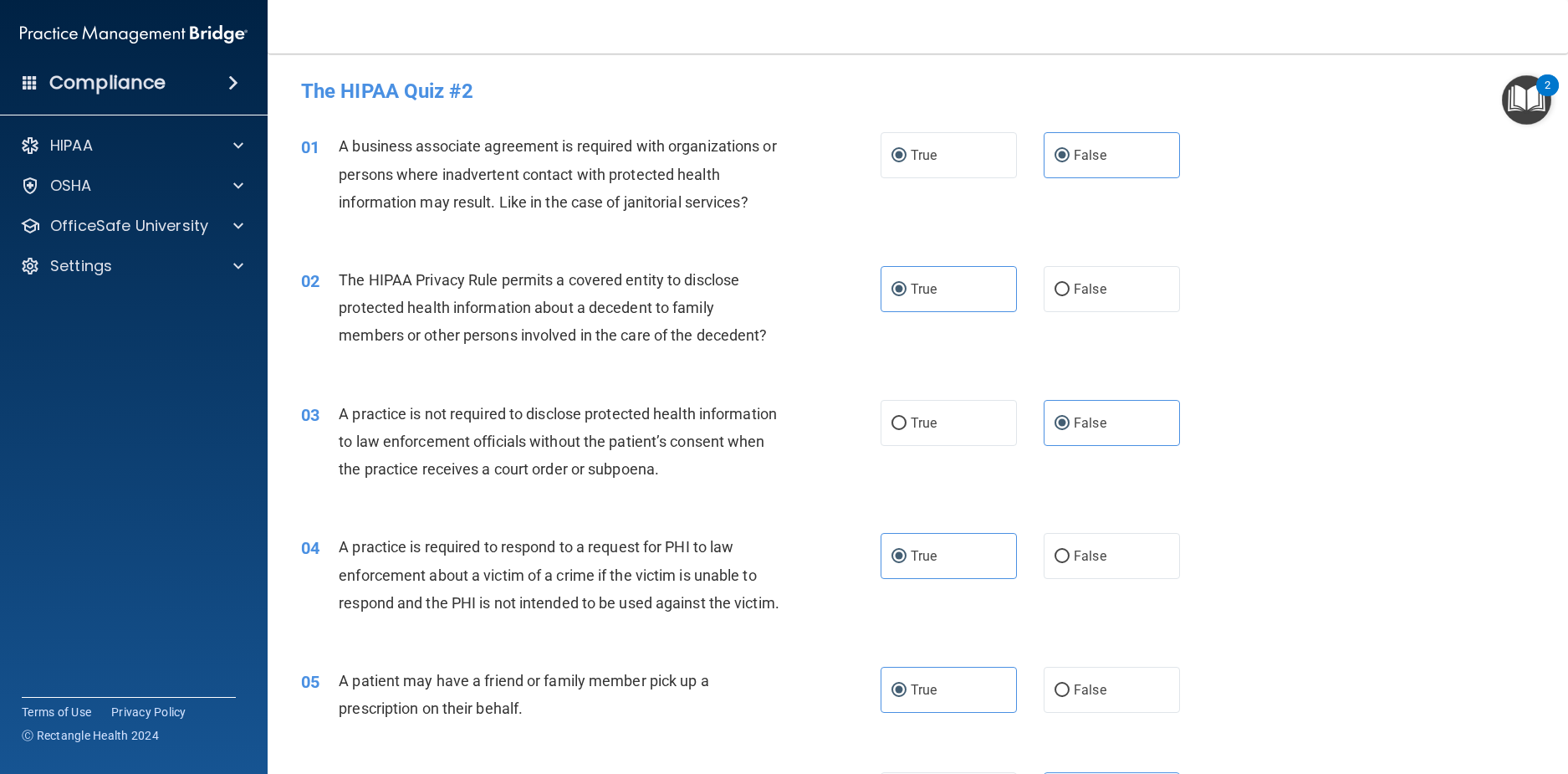 radio on "false" 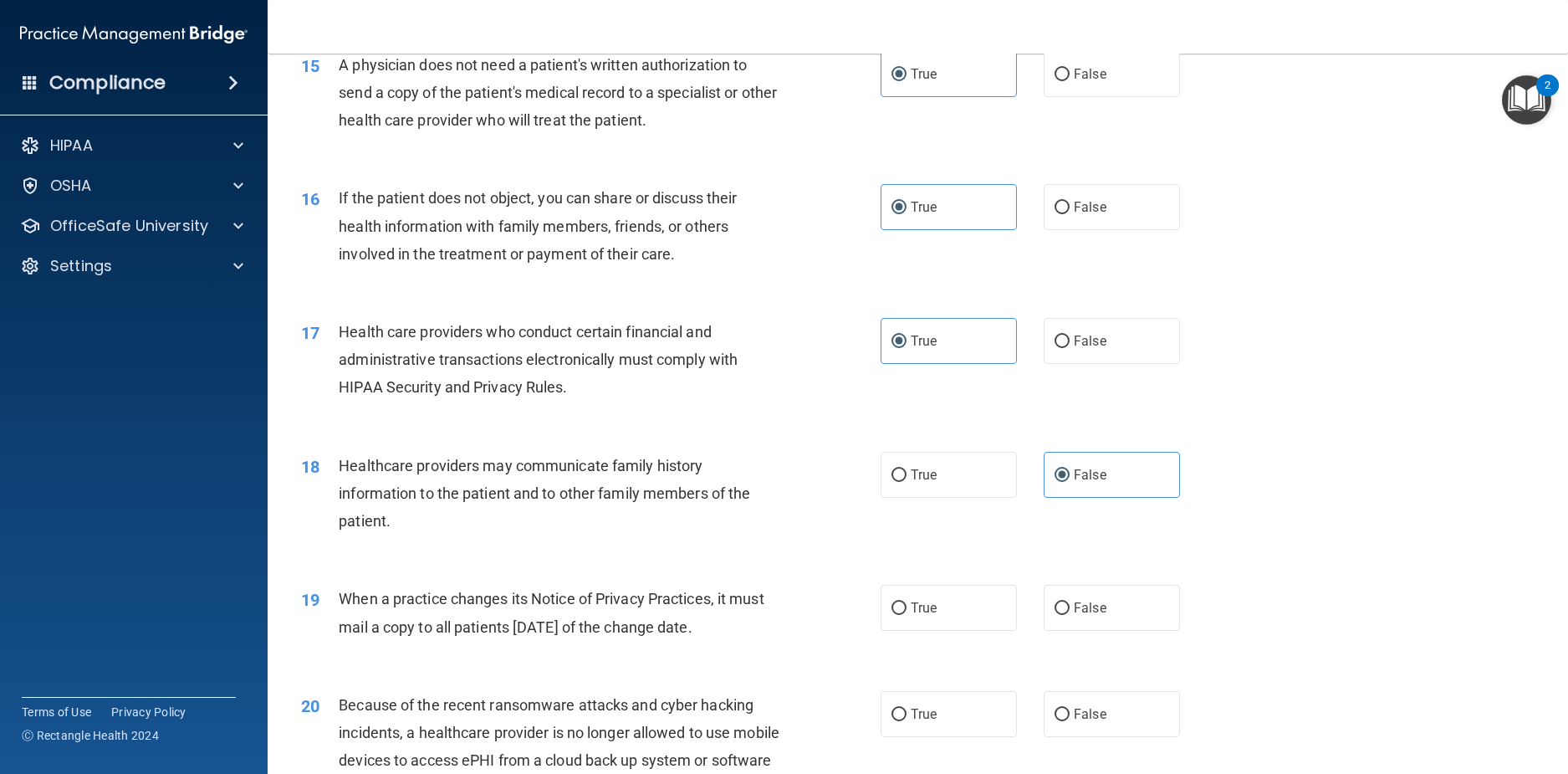 scroll, scrollTop: 1925, scrollLeft: 0, axis: vertical 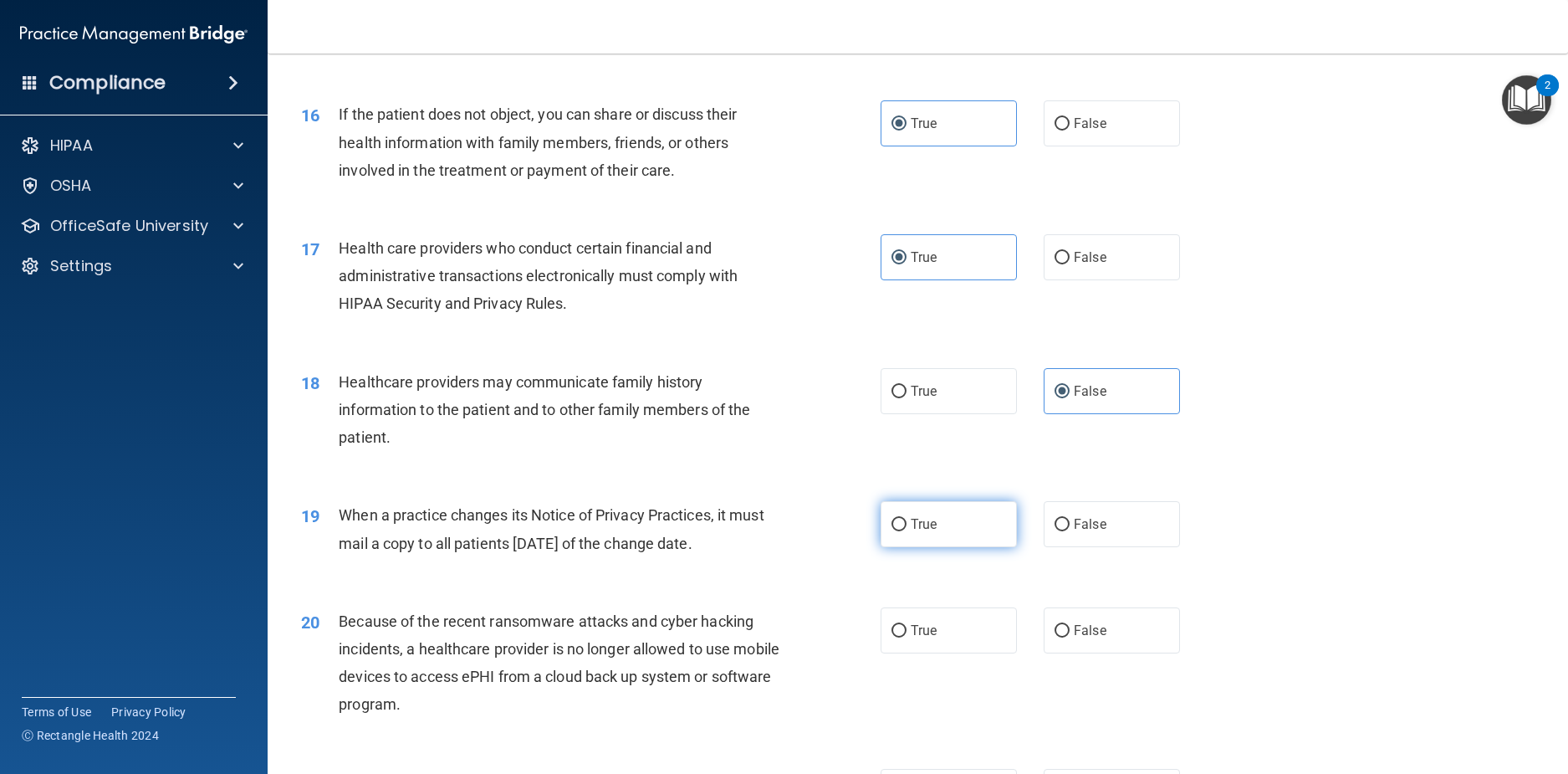 click on "True" at bounding box center [948, 524] 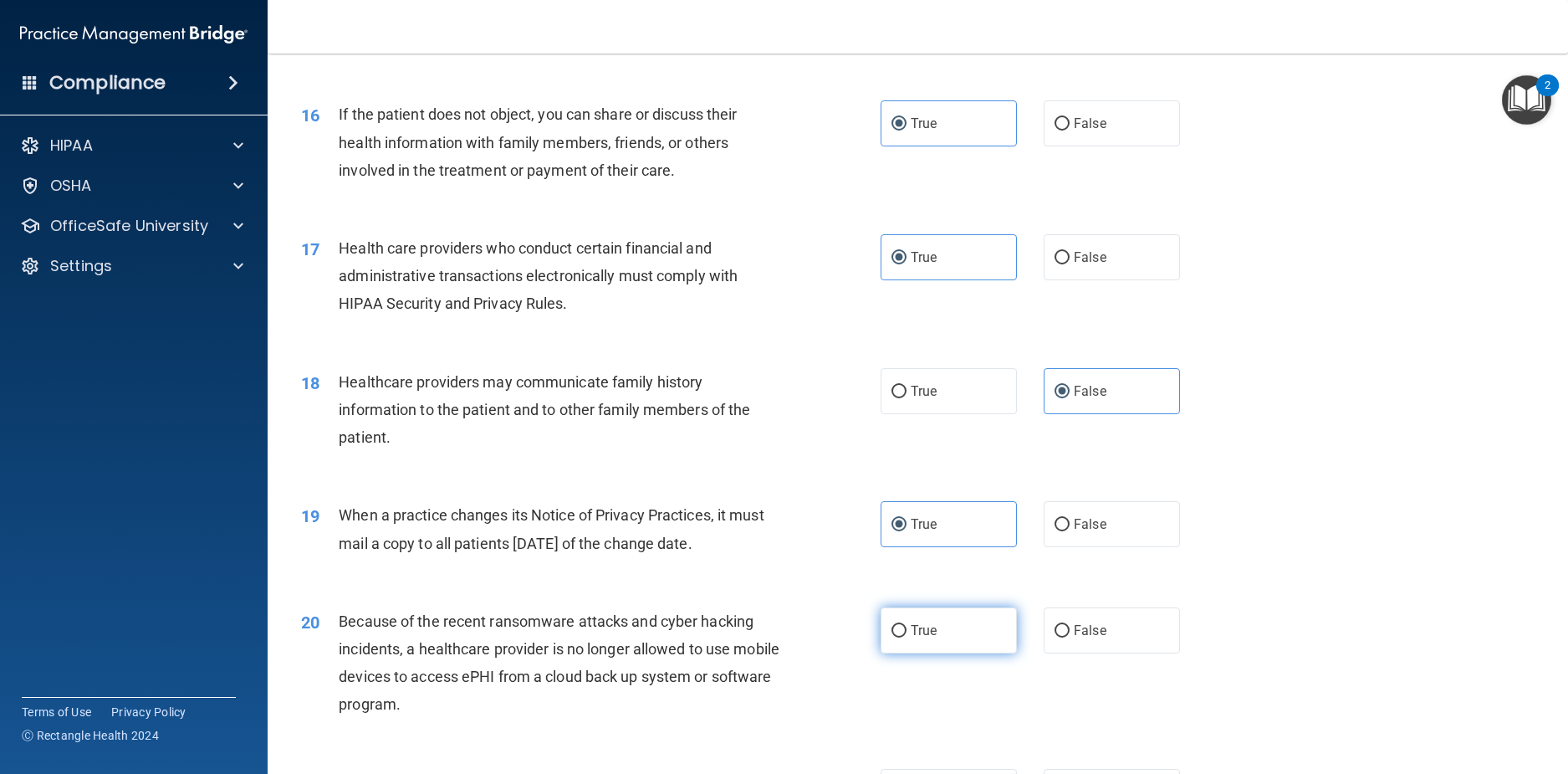 drag, startPoint x: 958, startPoint y: 691, endPoint x: 958, endPoint y: 700, distance: 9 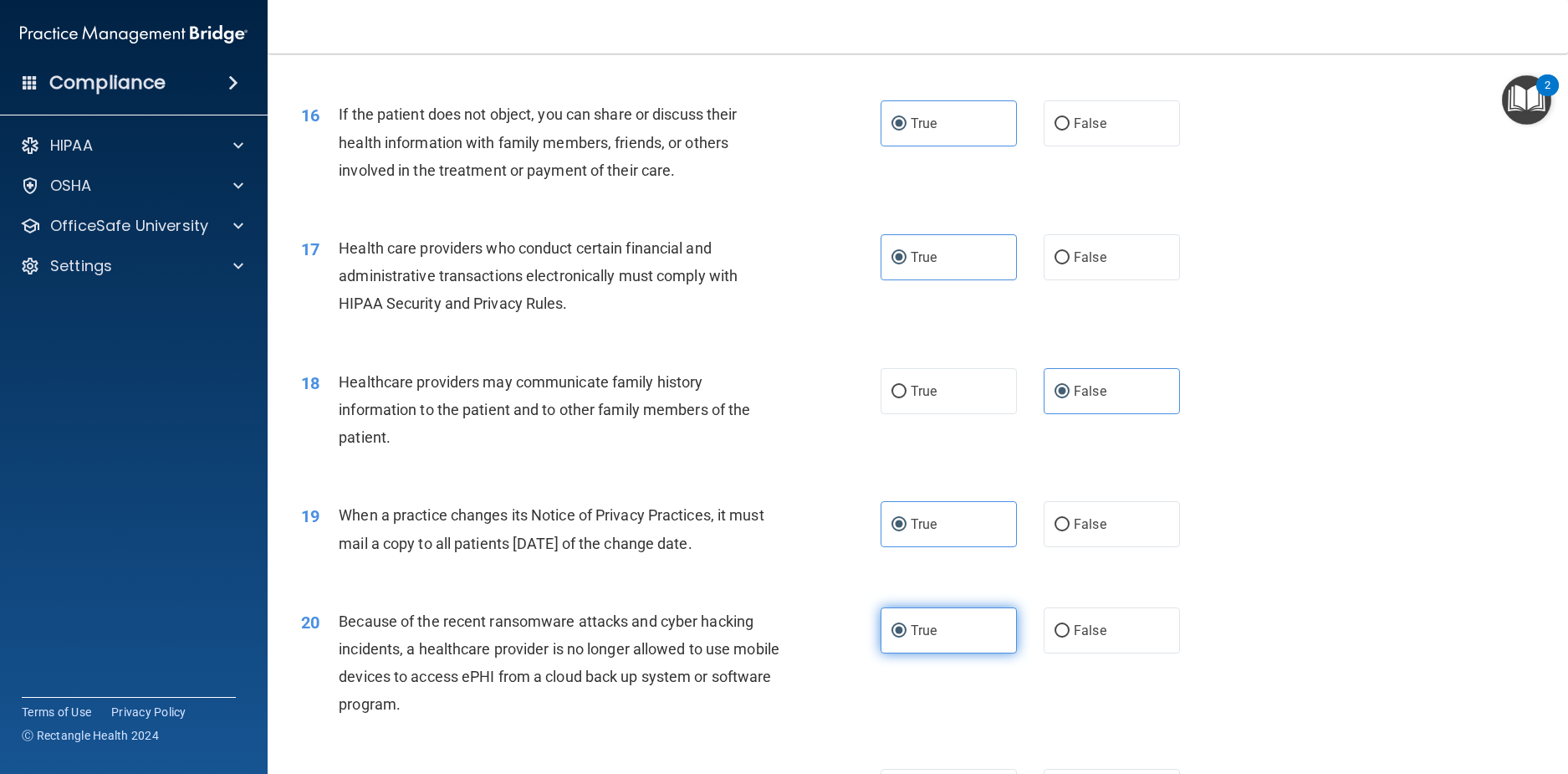 click on "True" at bounding box center [948, 630] 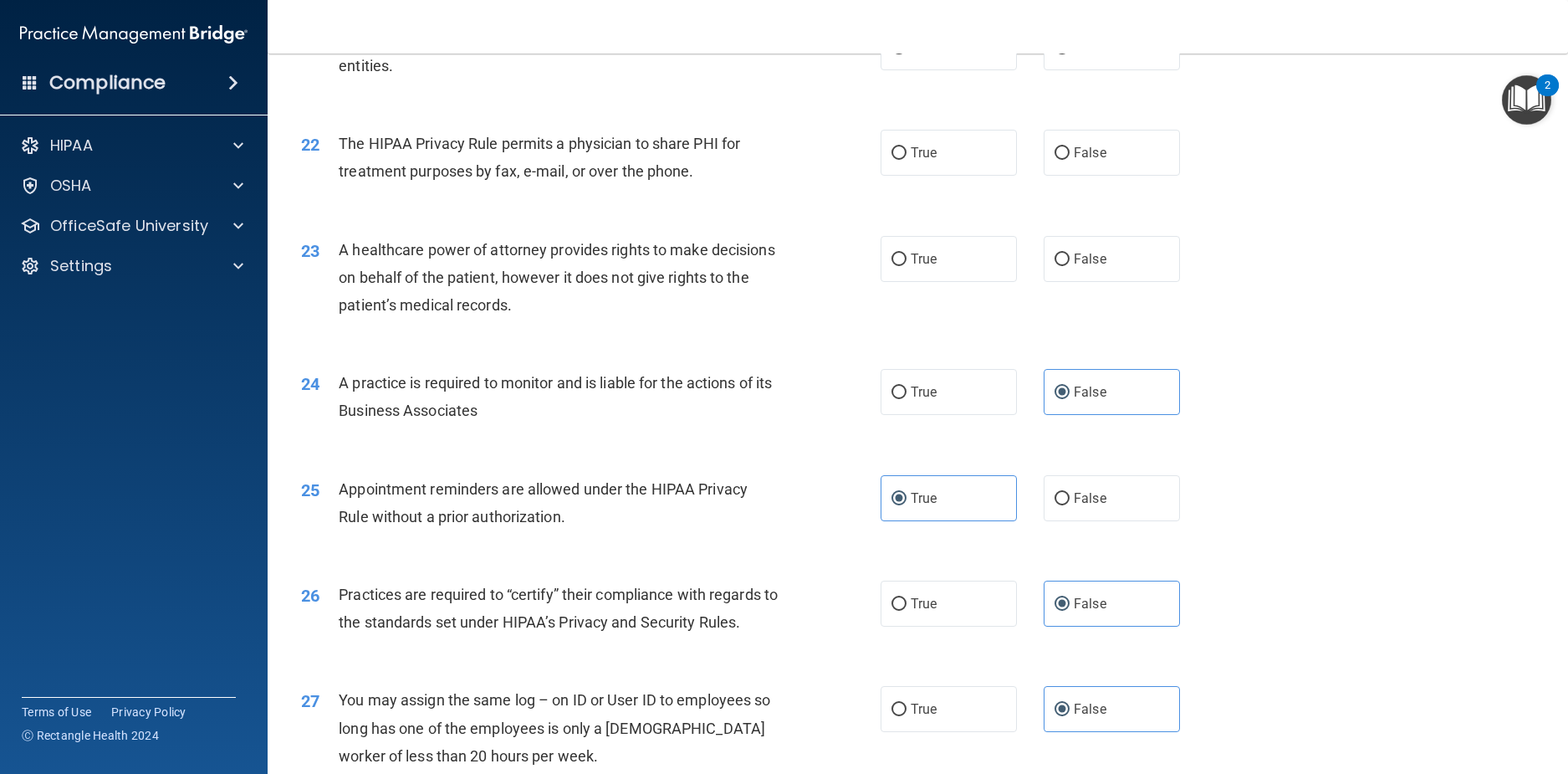 scroll, scrollTop: 2678, scrollLeft: 0, axis: vertical 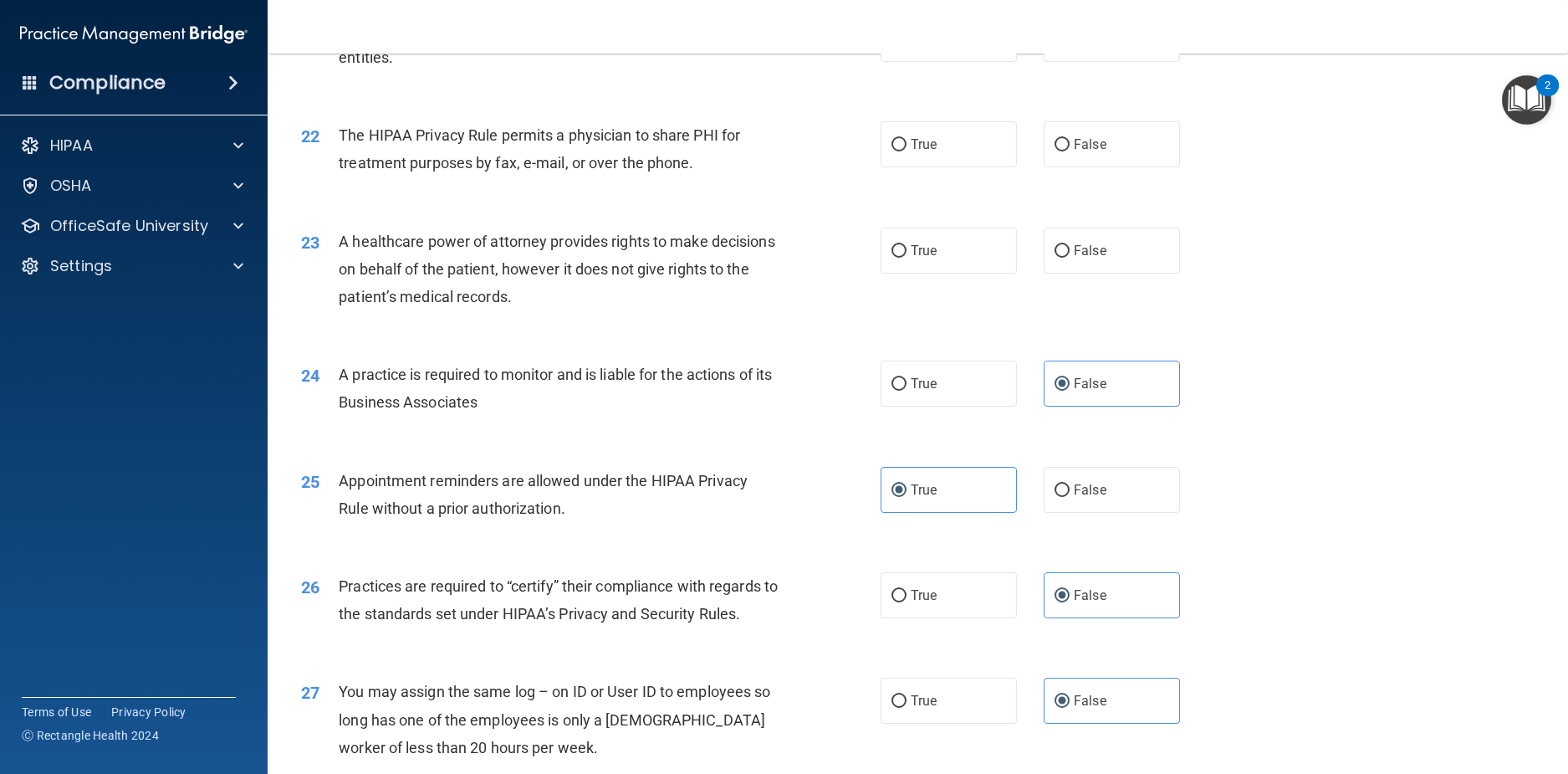 drag, startPoint x: 980, startPoint y: 91, endPoint x: 954, endPoint y: 234, distance: 145.34442 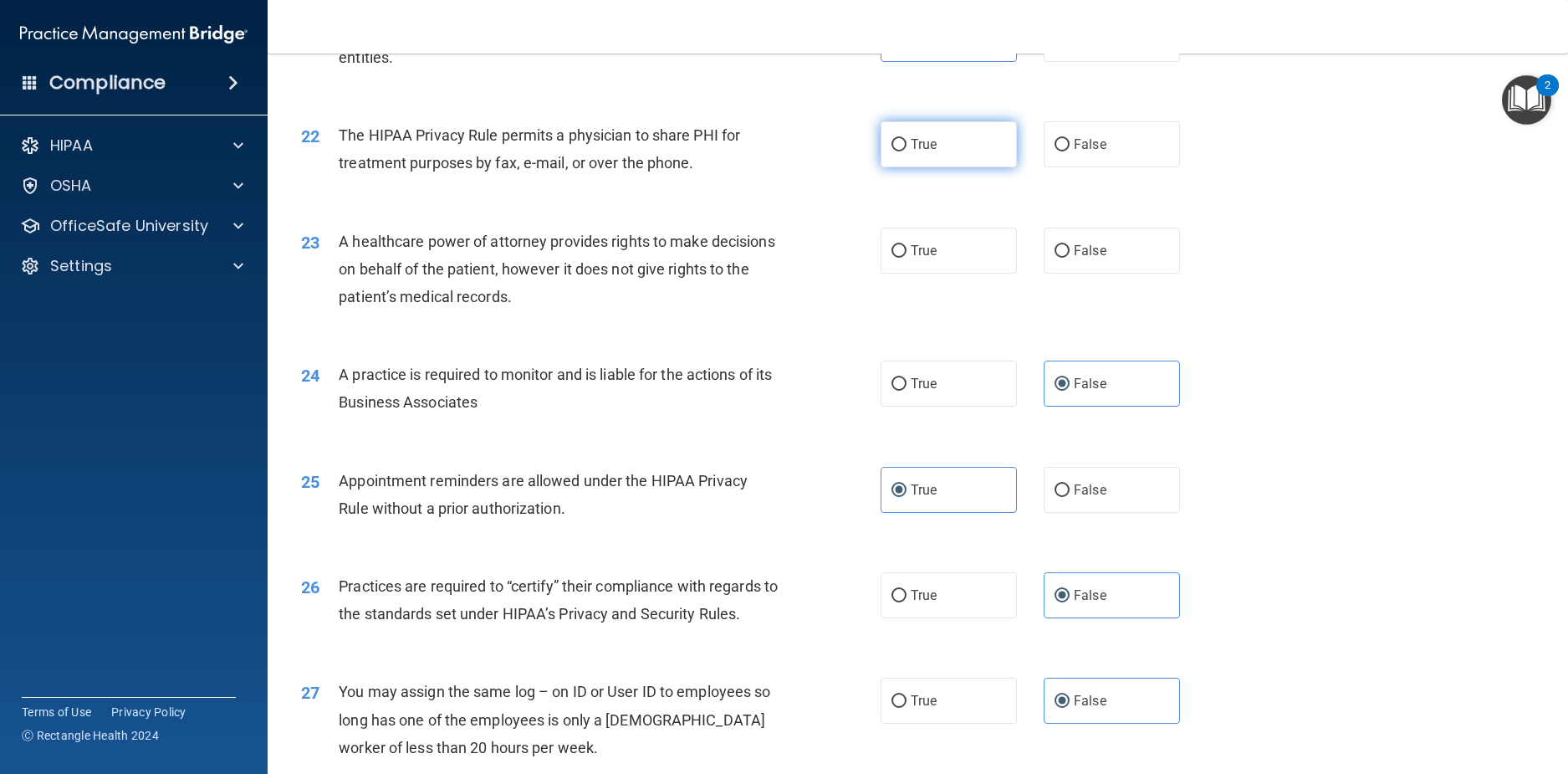 click on "True" at bounding box center (948, 144) 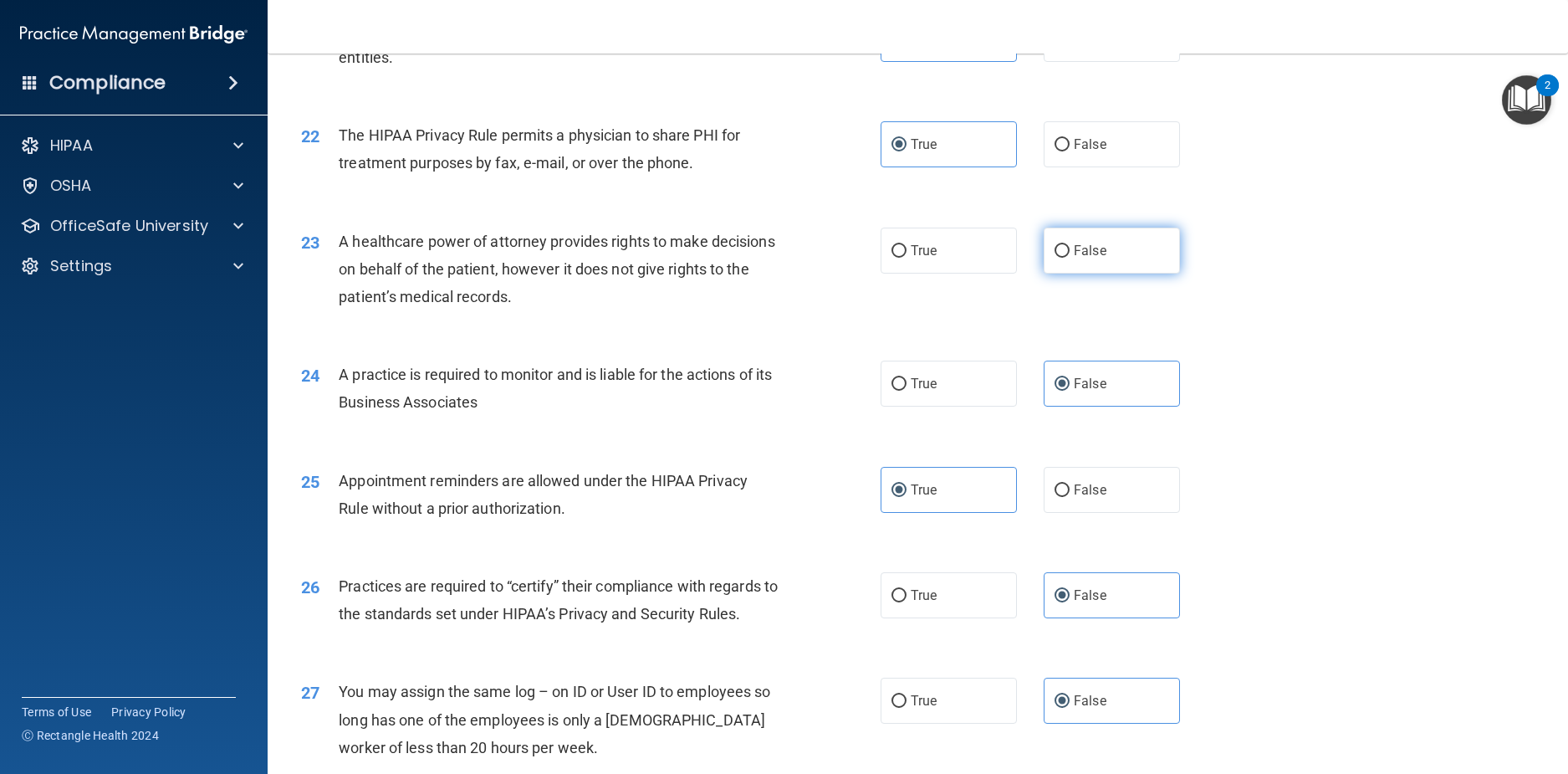 click on "False" at bounding box center [1111, 250] 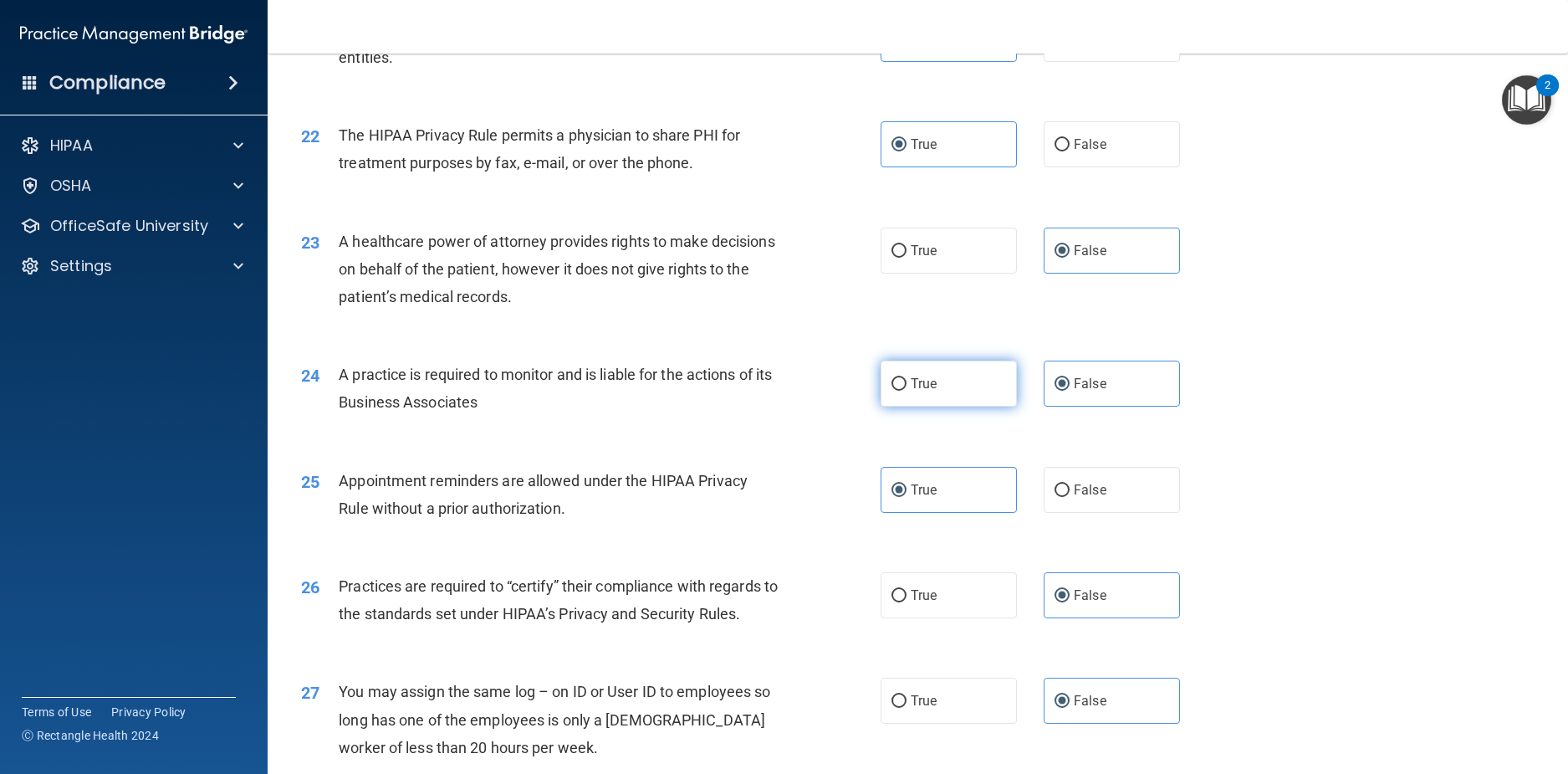 click on "True" at bounding box center [948, 383] 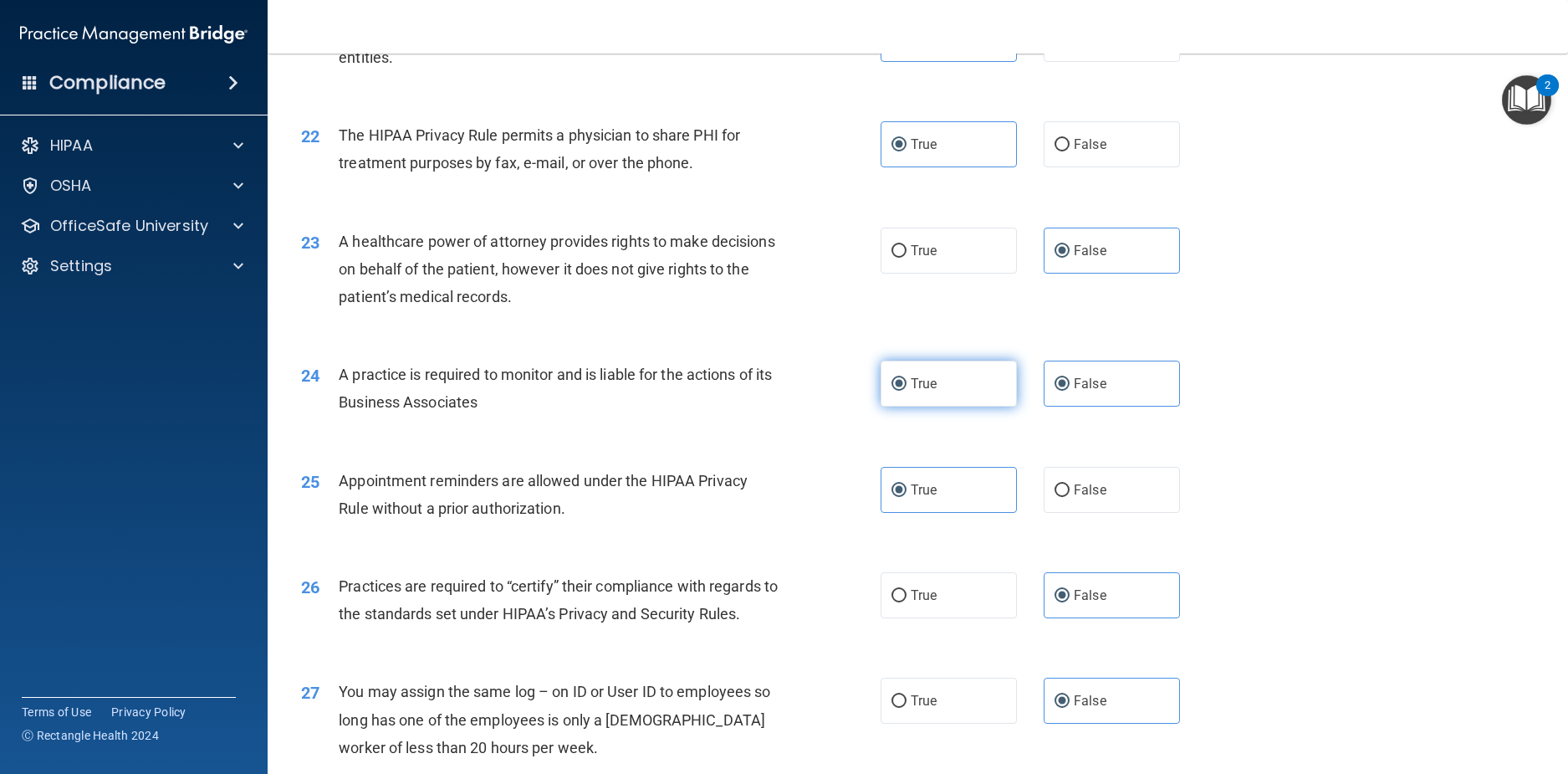 radio on "false" 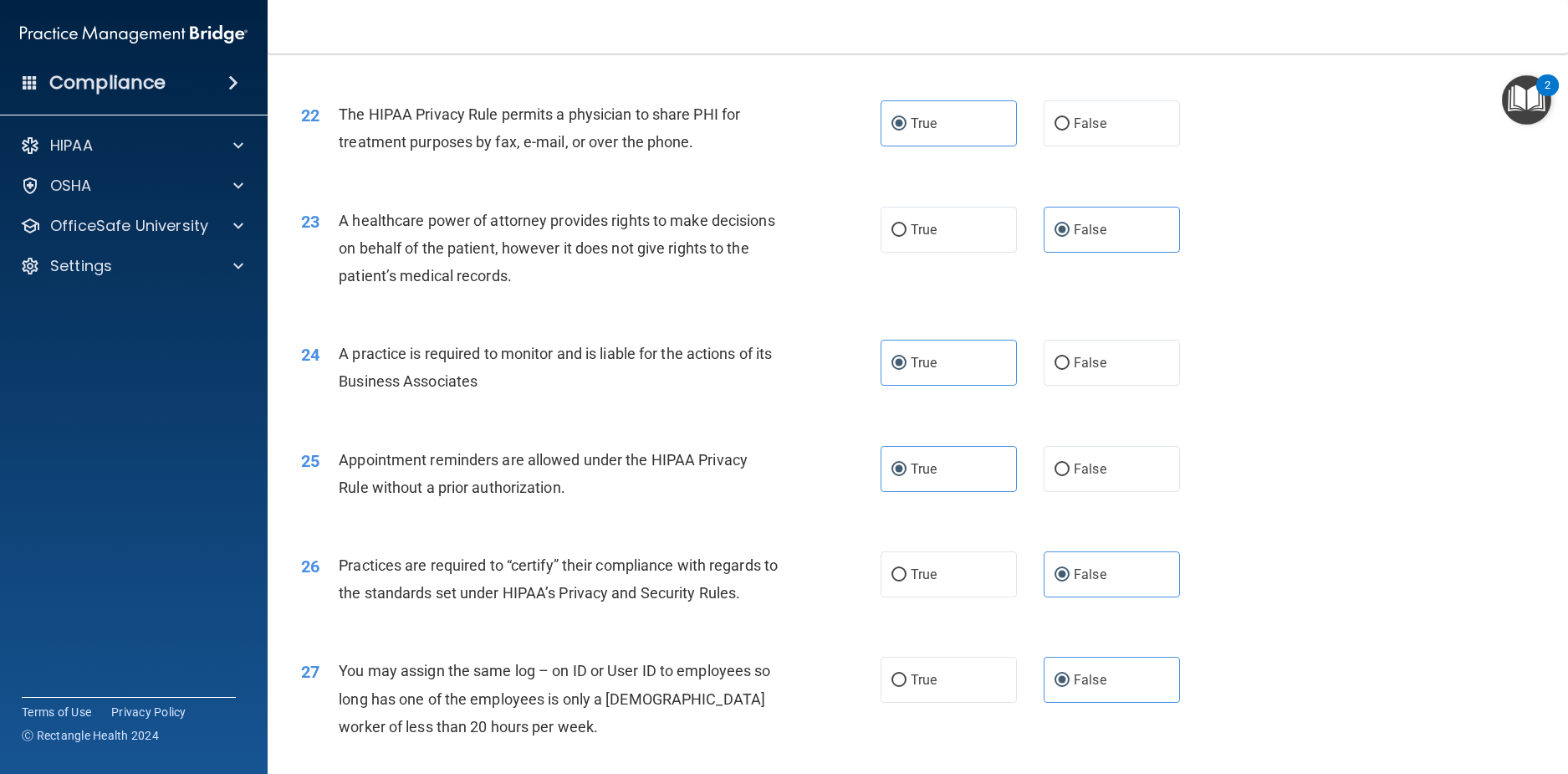 scroll, scrollTop: 2761, scrollLeft: 0, axis: vertical 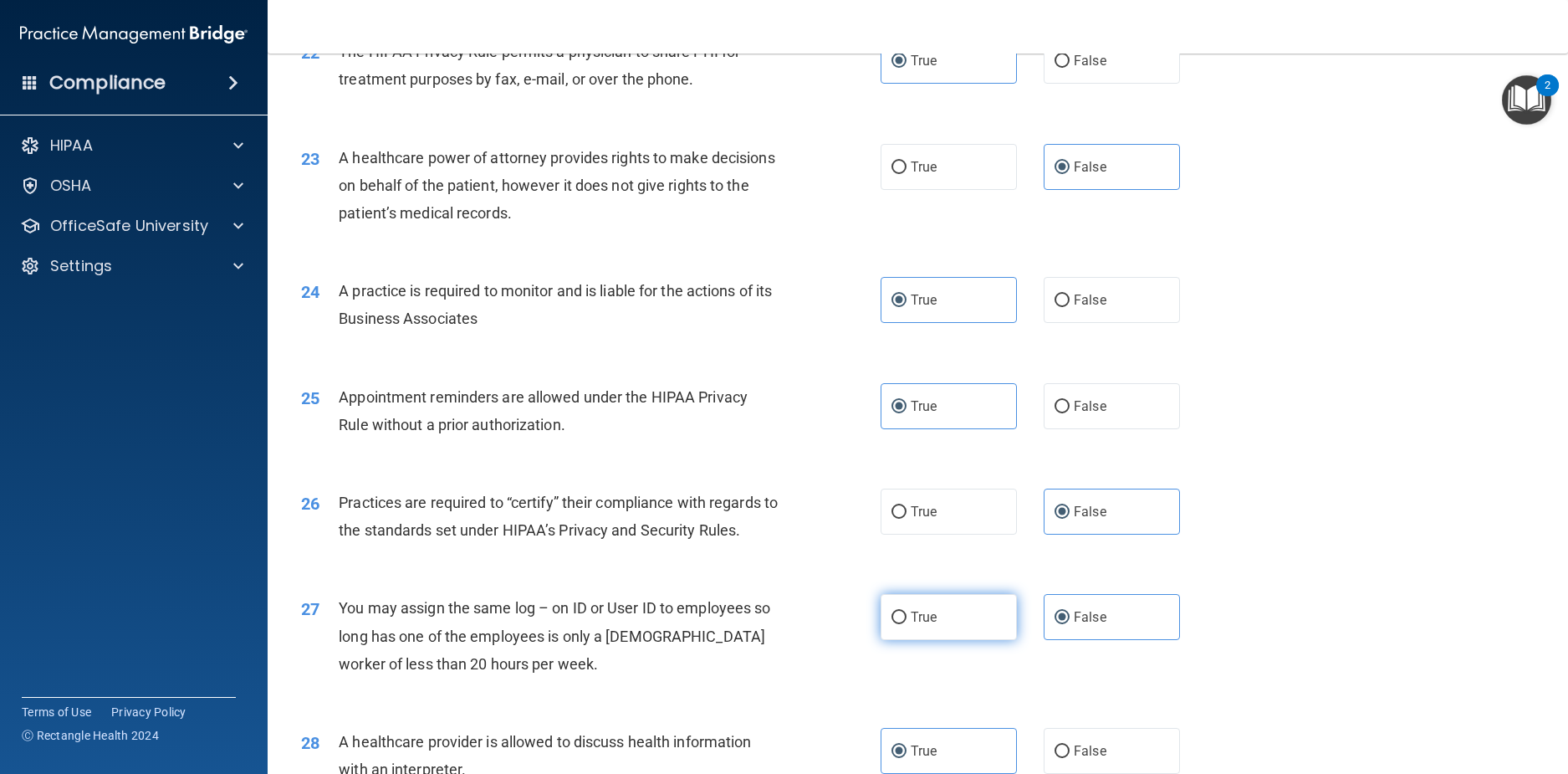 click on "True" at bounding box center (948, 617) 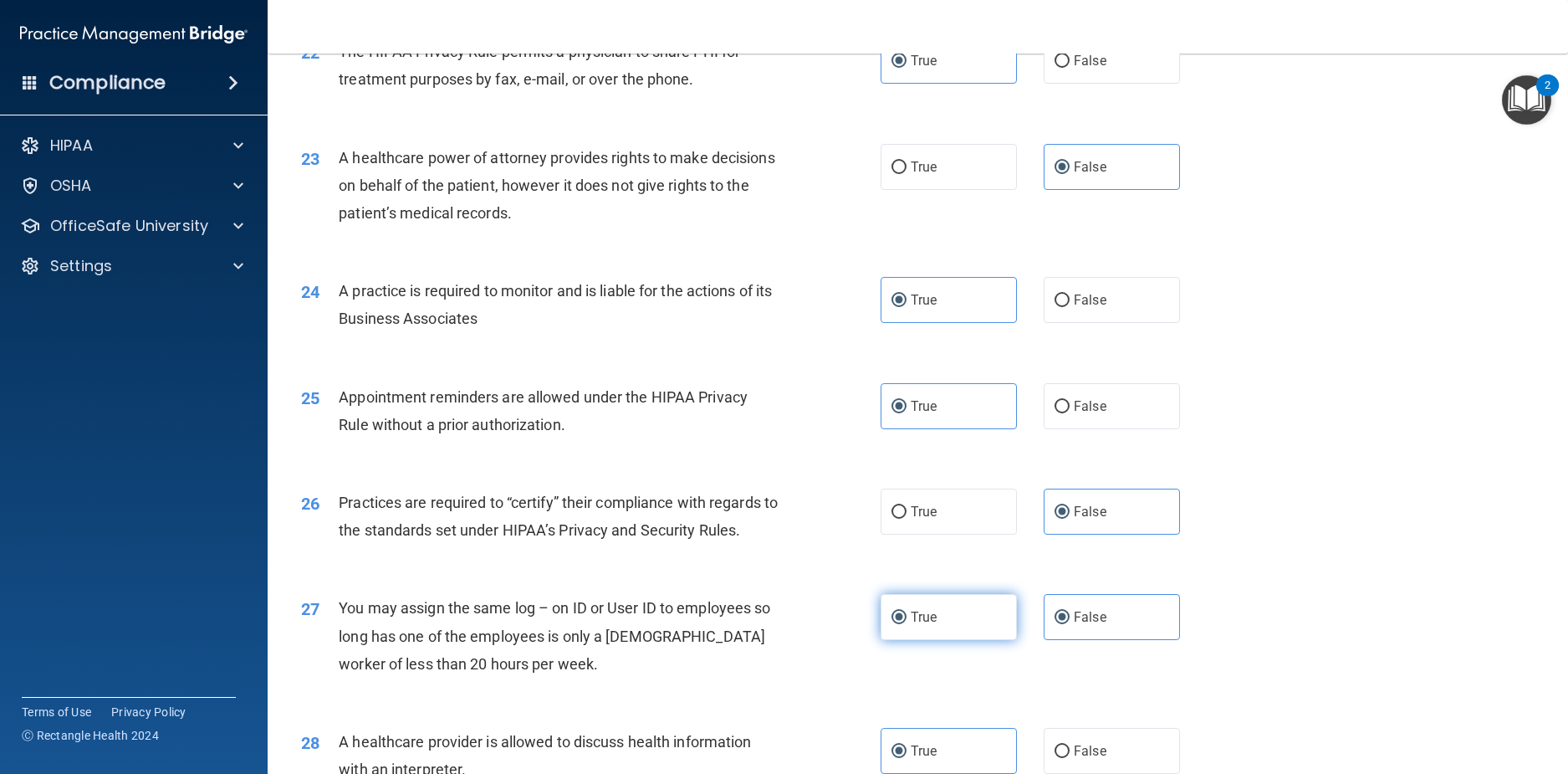 radio on "false" 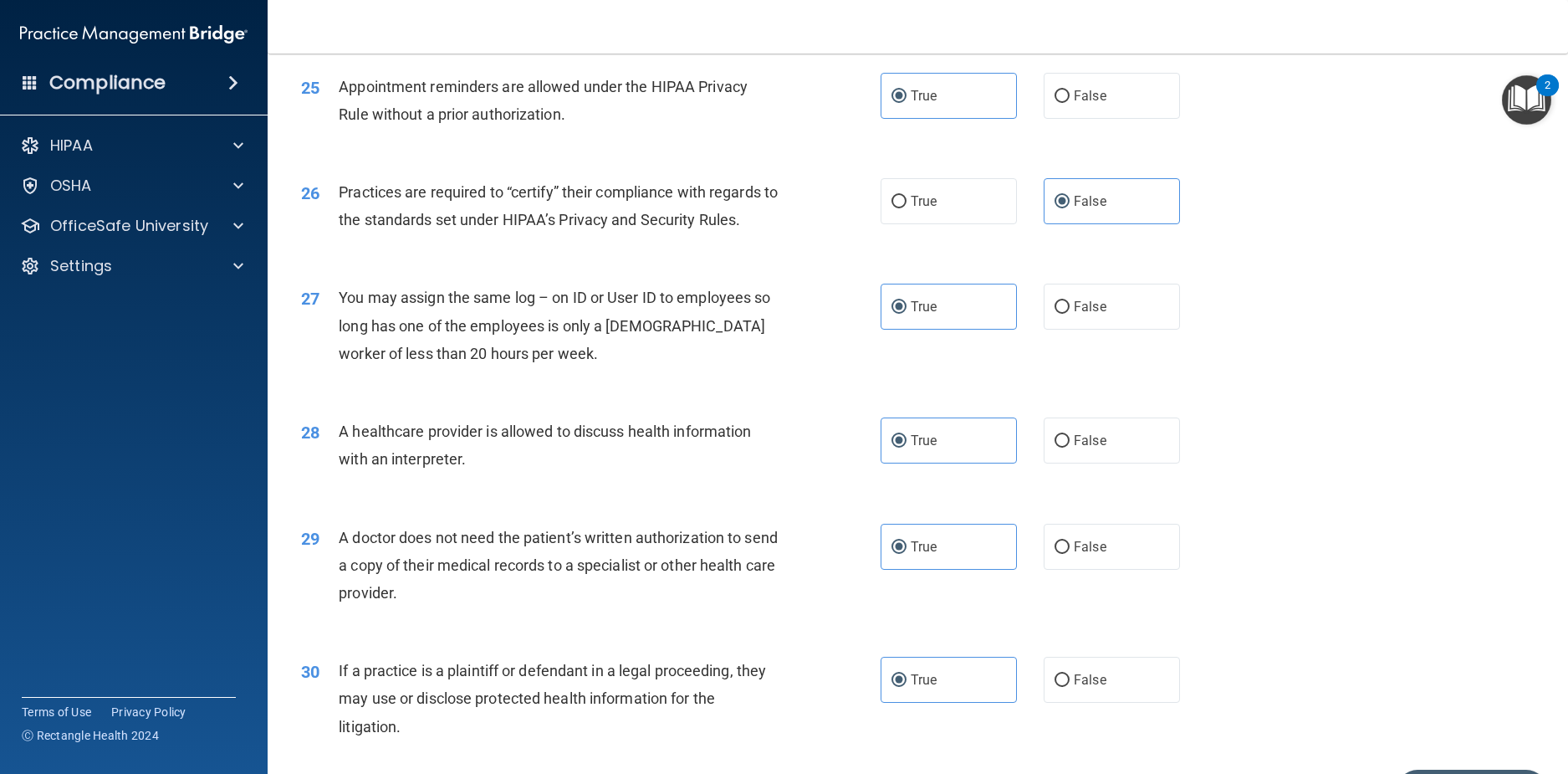 scroll, scrollTop: 3096, scrollLeft: 0, axis: vertical 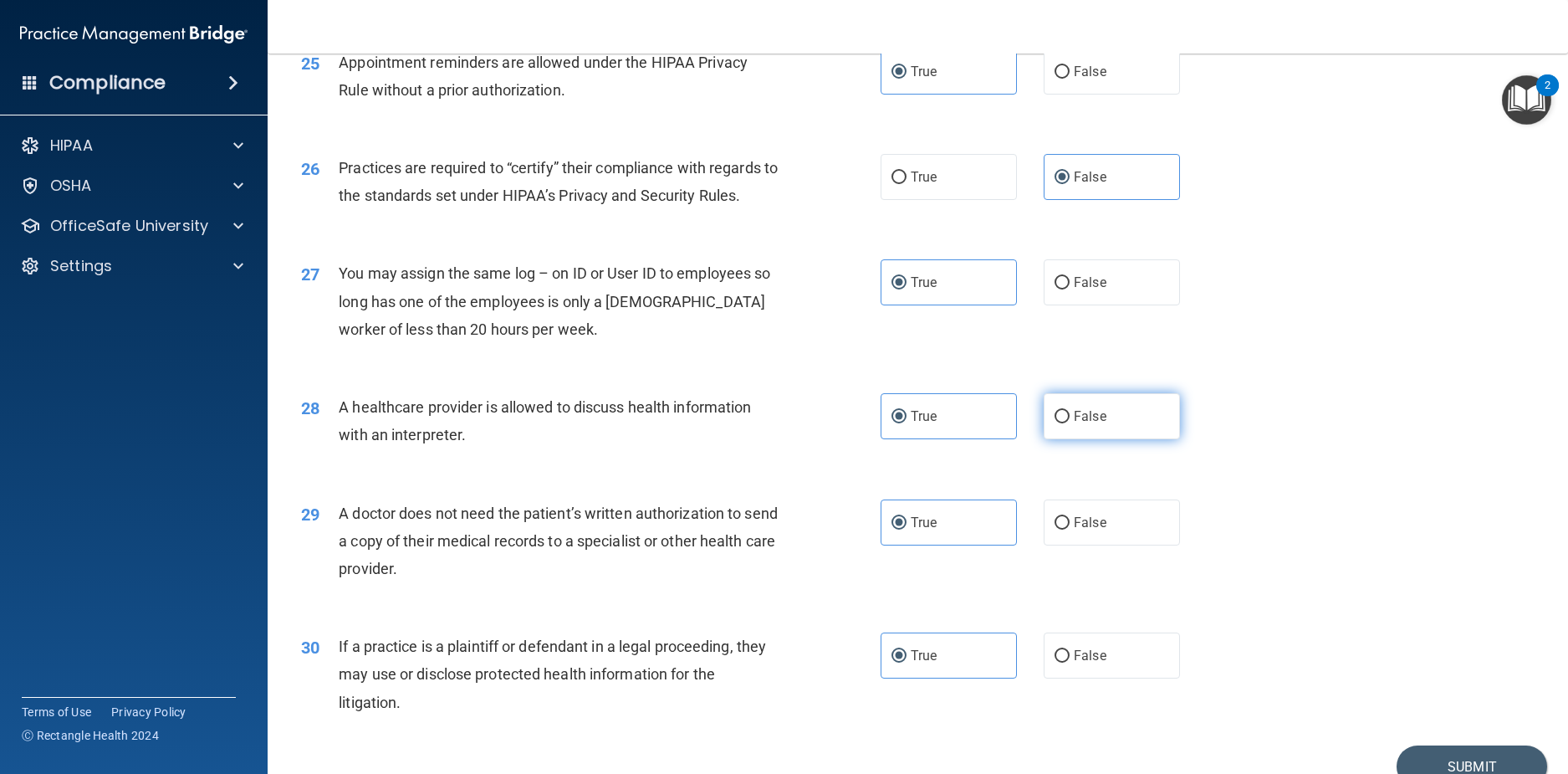 click on "False" at bounding box center [1090, 416] 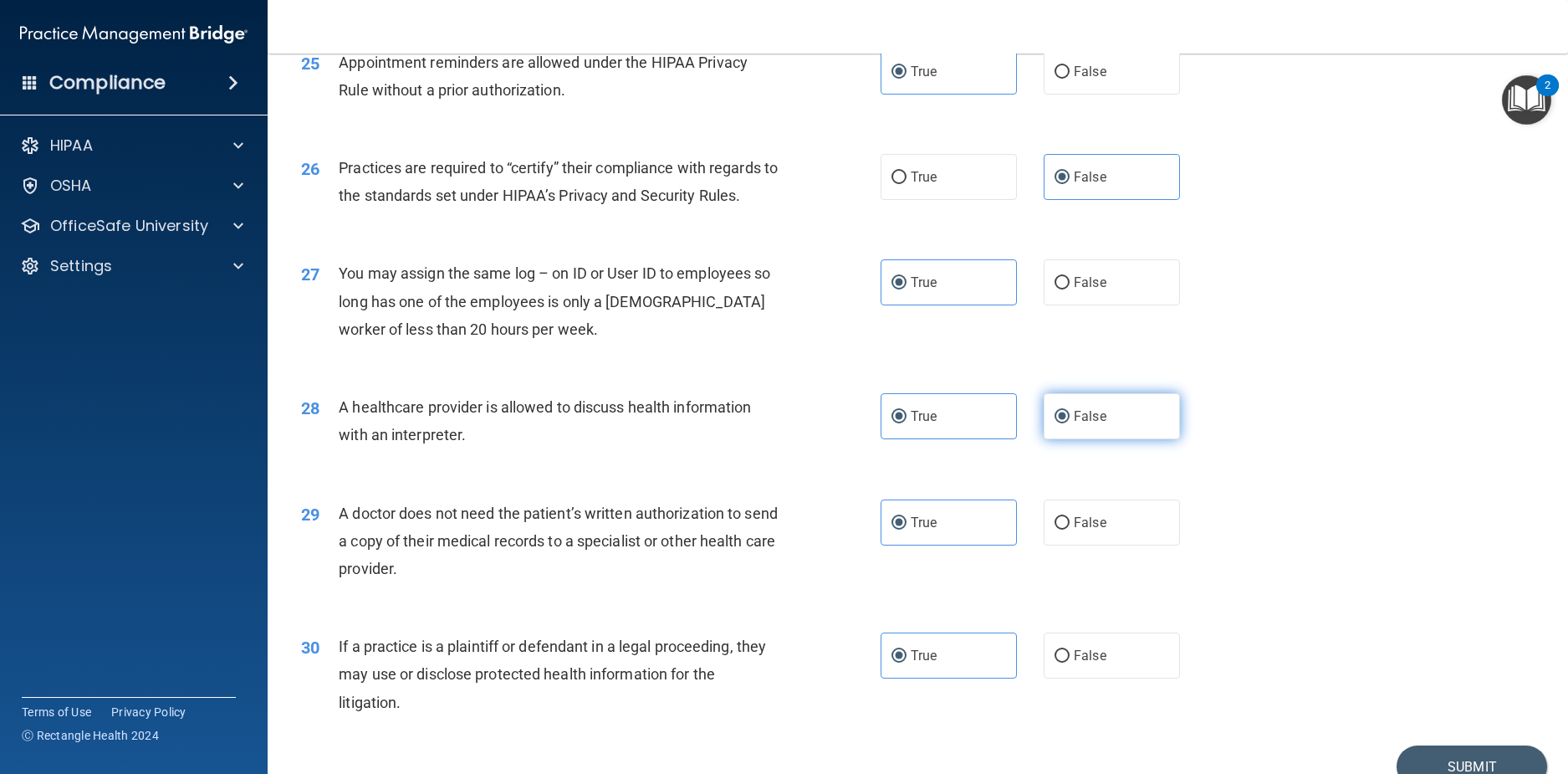 radio on "false" 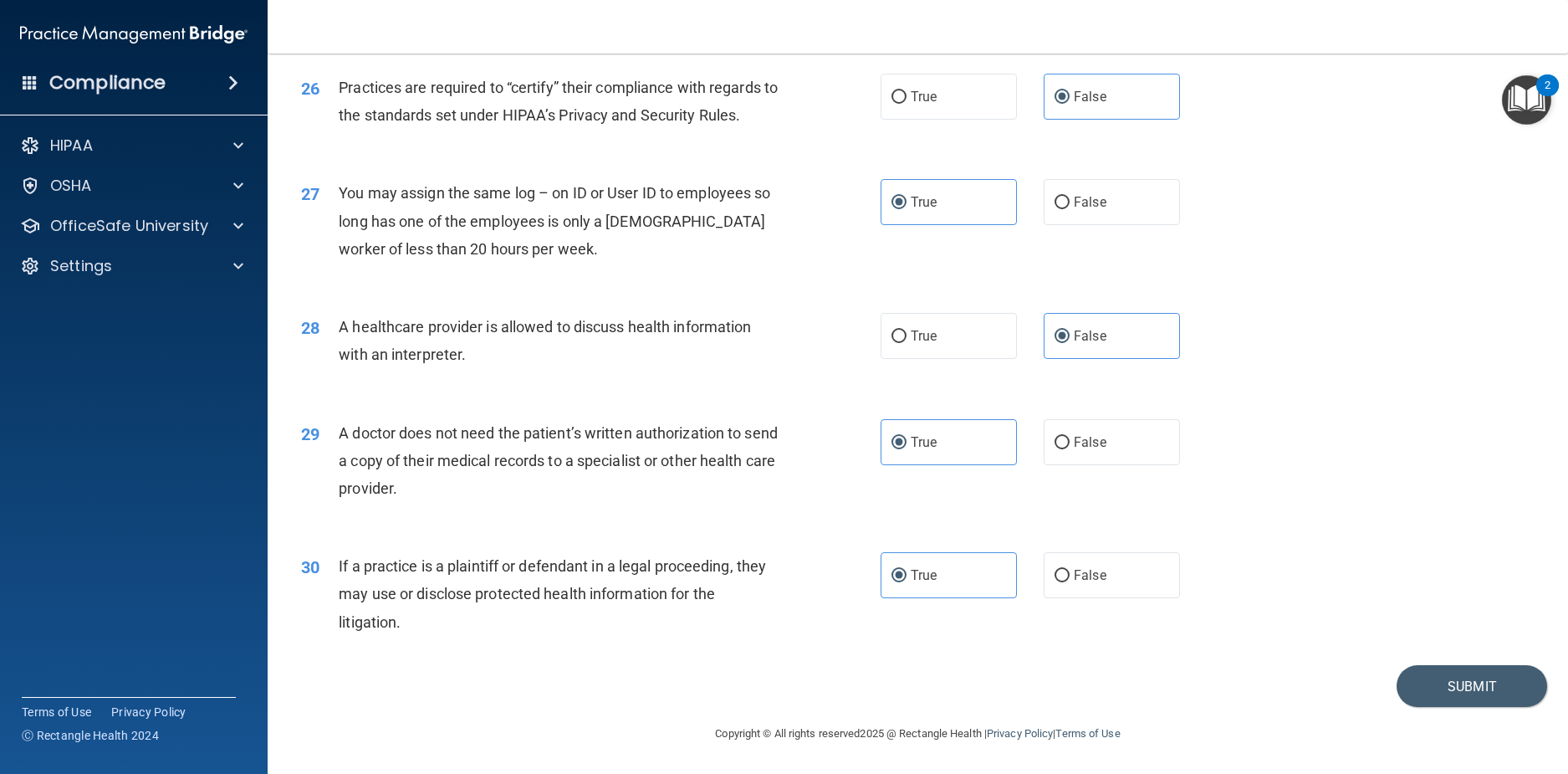 scroll, scrollTop: 3232, scrollLeft: 0, axis: vertical 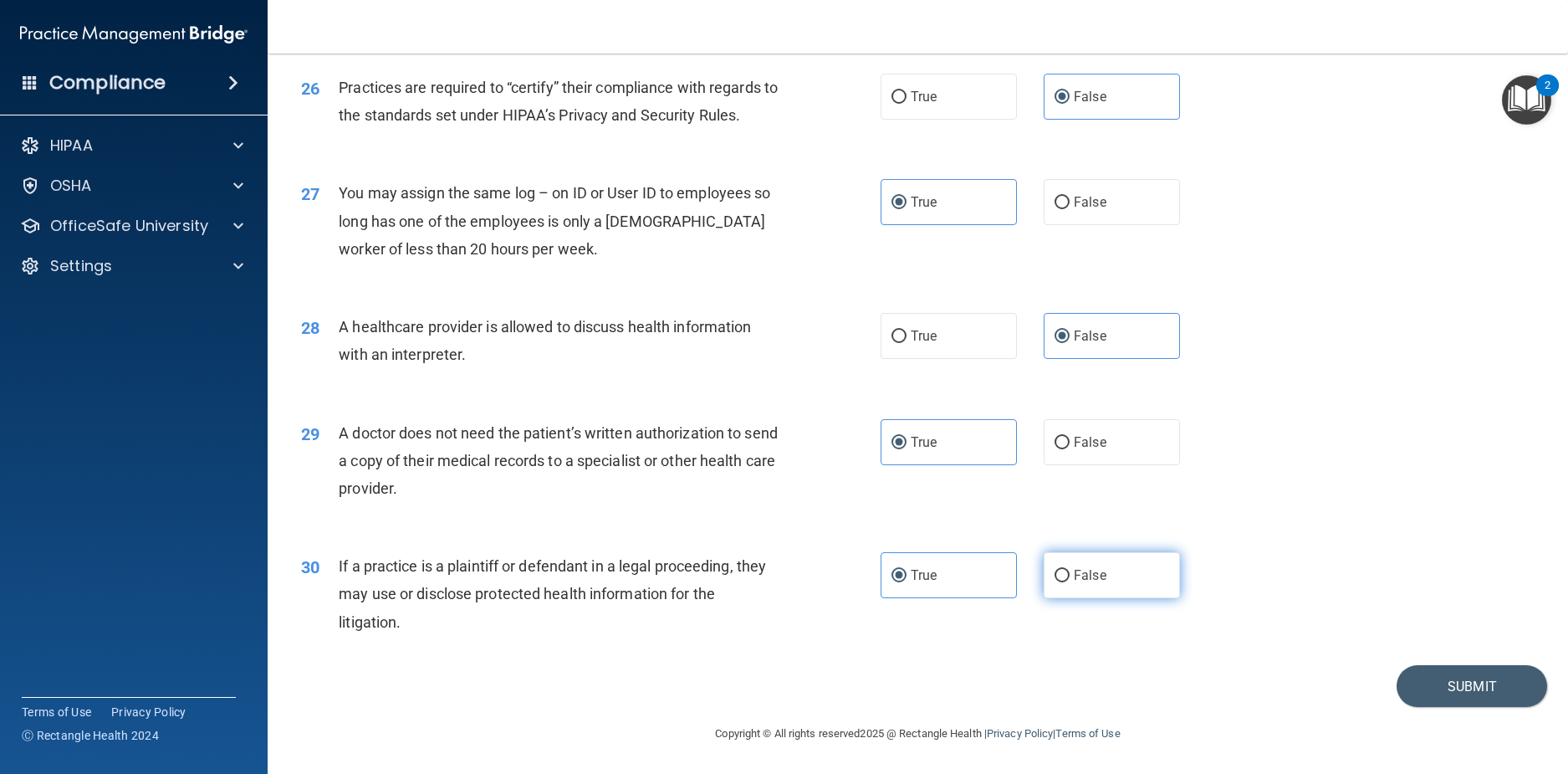 click on "False" at bounding box center [1090, 575] 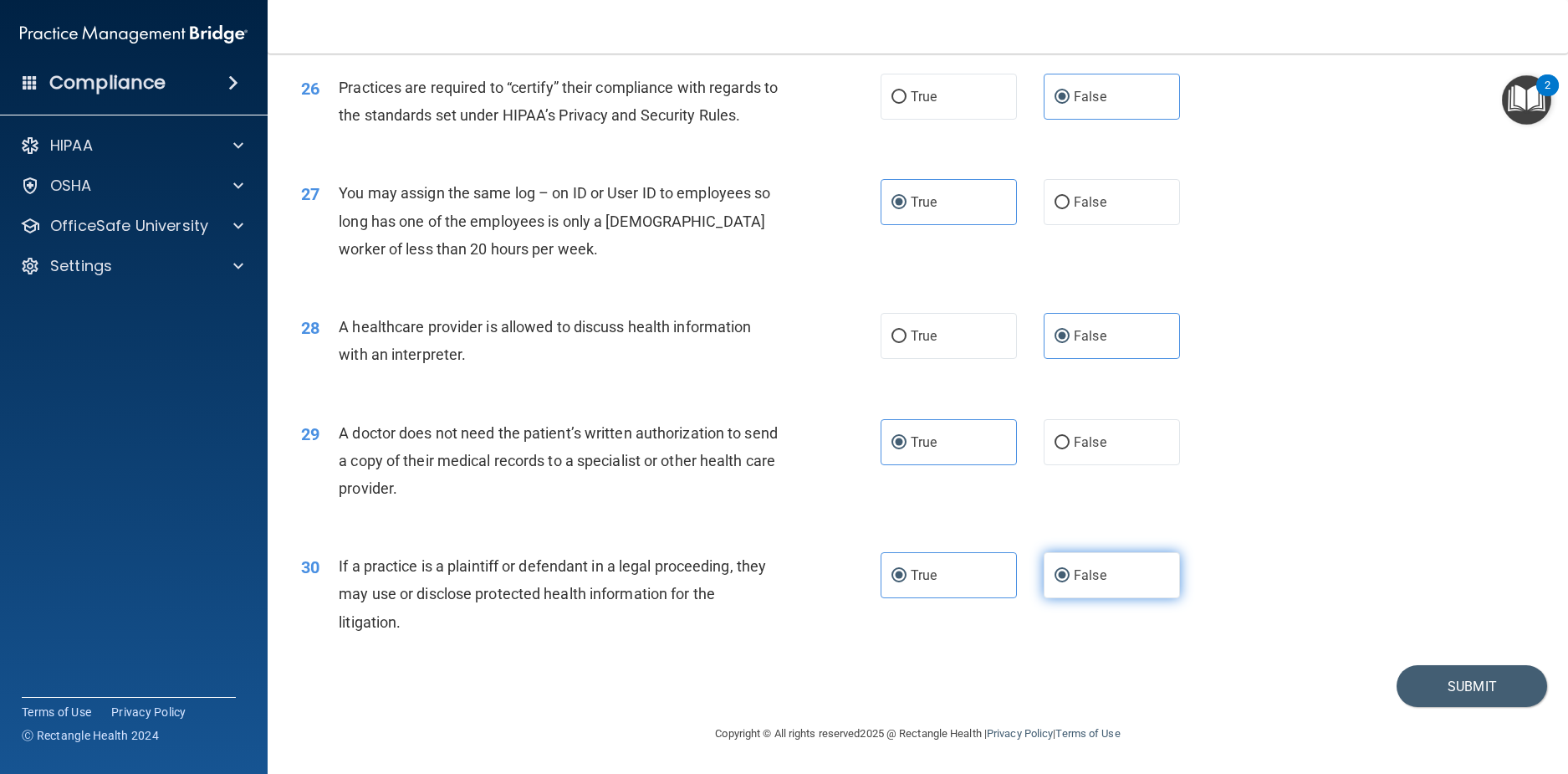 radio on "false" 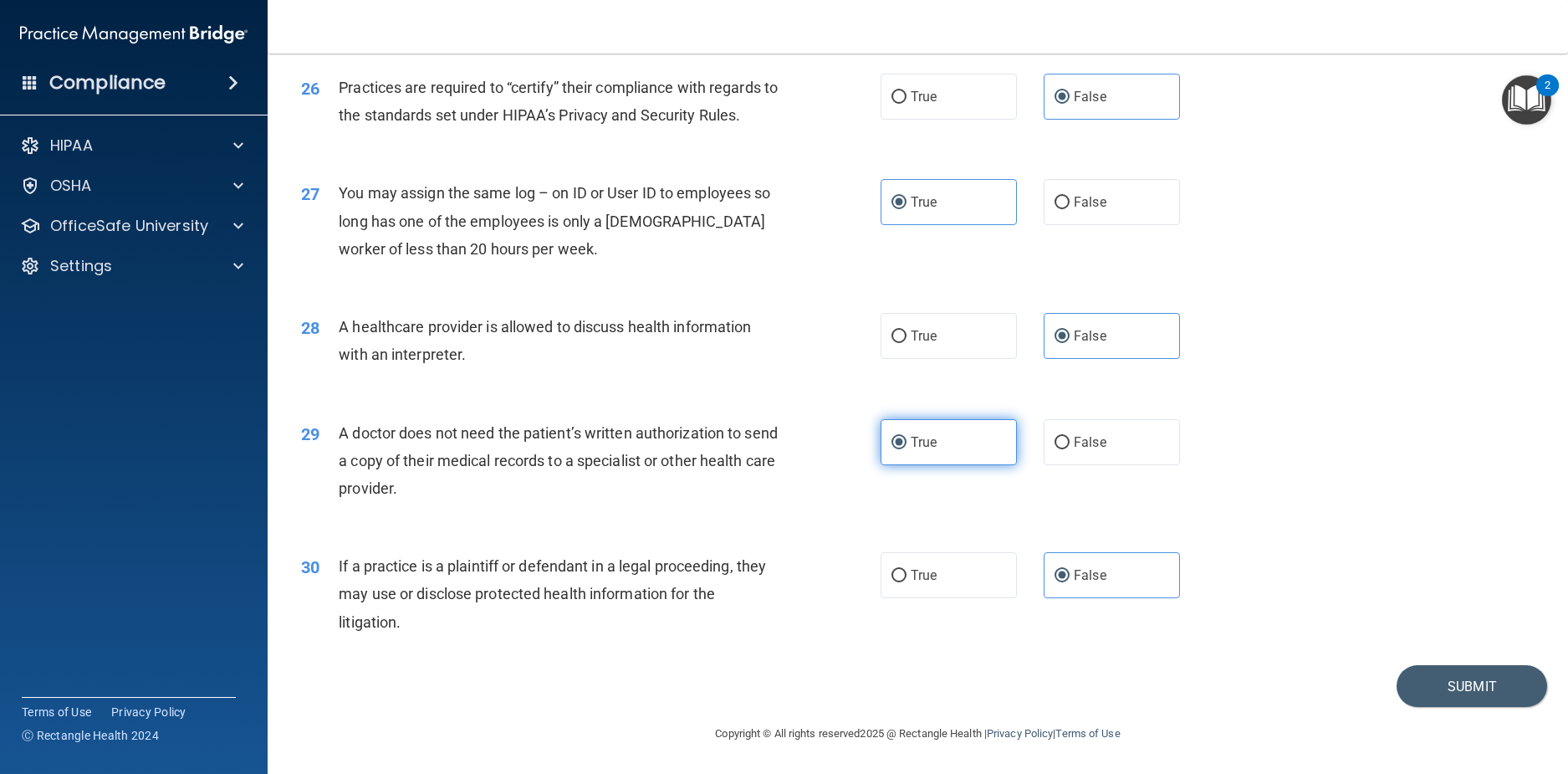 drag, startPoint x: 947, startPoint y: 427, endPoint x: 942, endPoint y: 418, distance: 10.29563 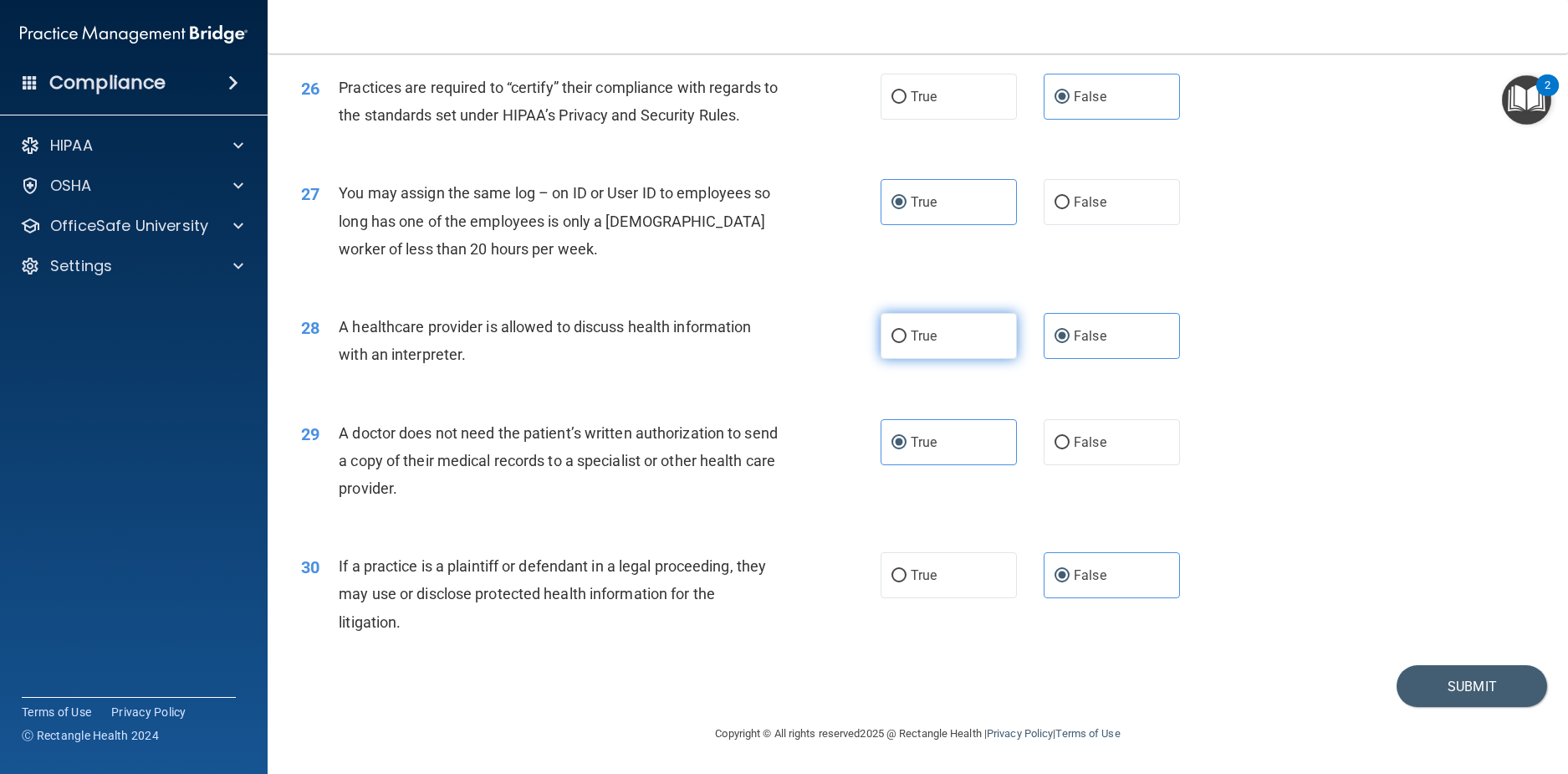 click on "True" at bounding box center [948, 336] 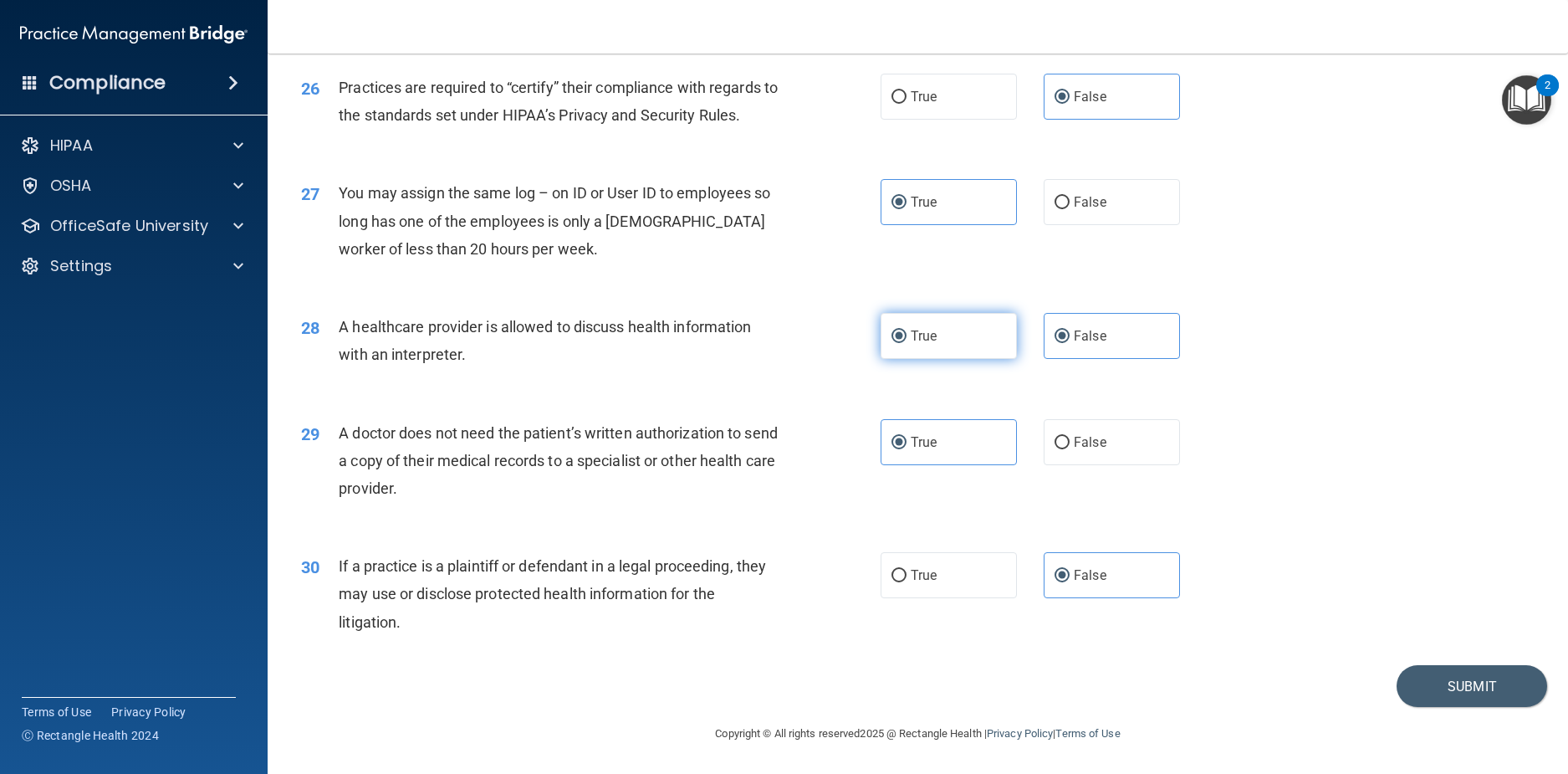 radio on "false" 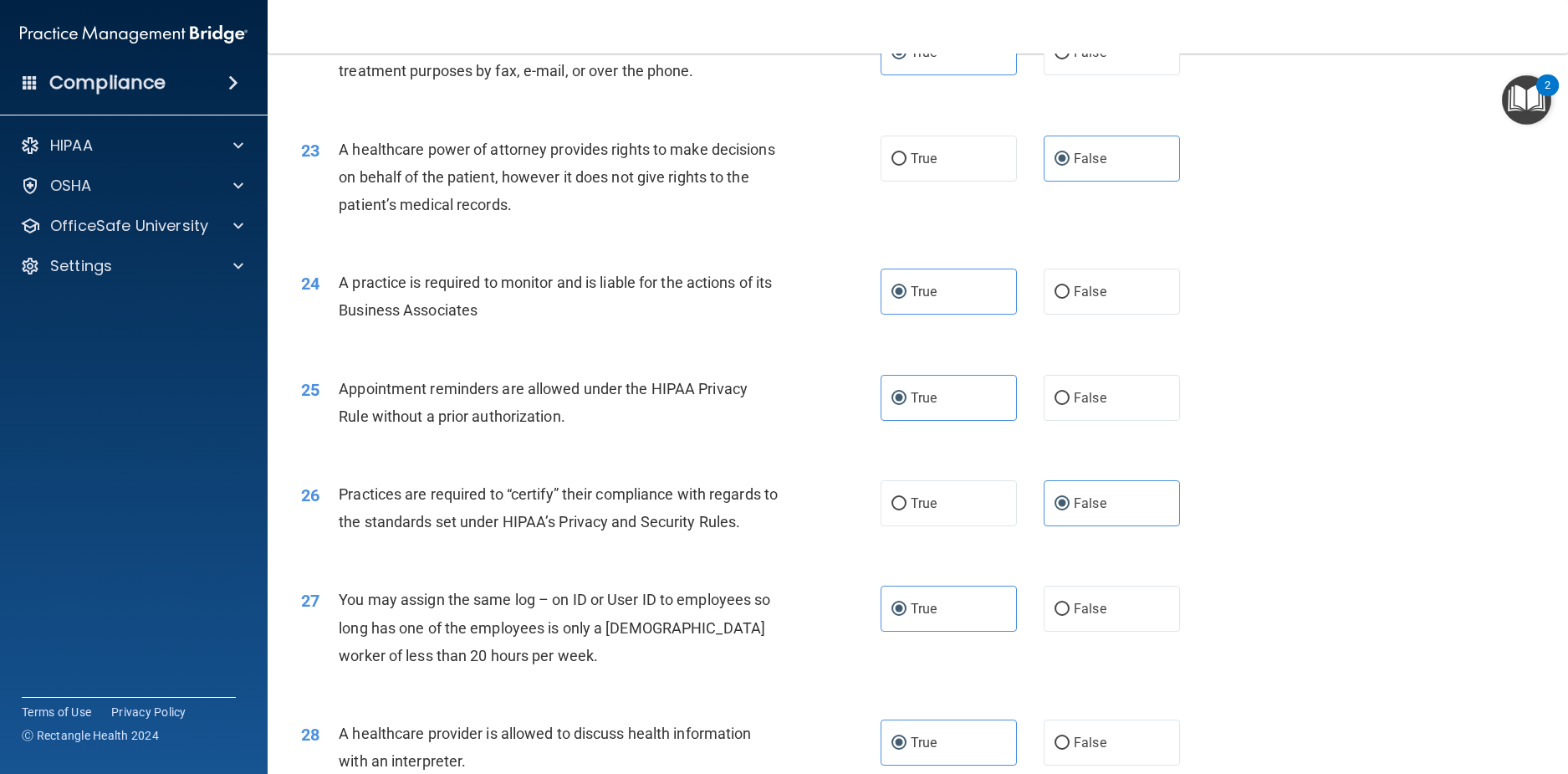 scroll, scrollTop: 2730, scrollLeft: 0, axis: vertical 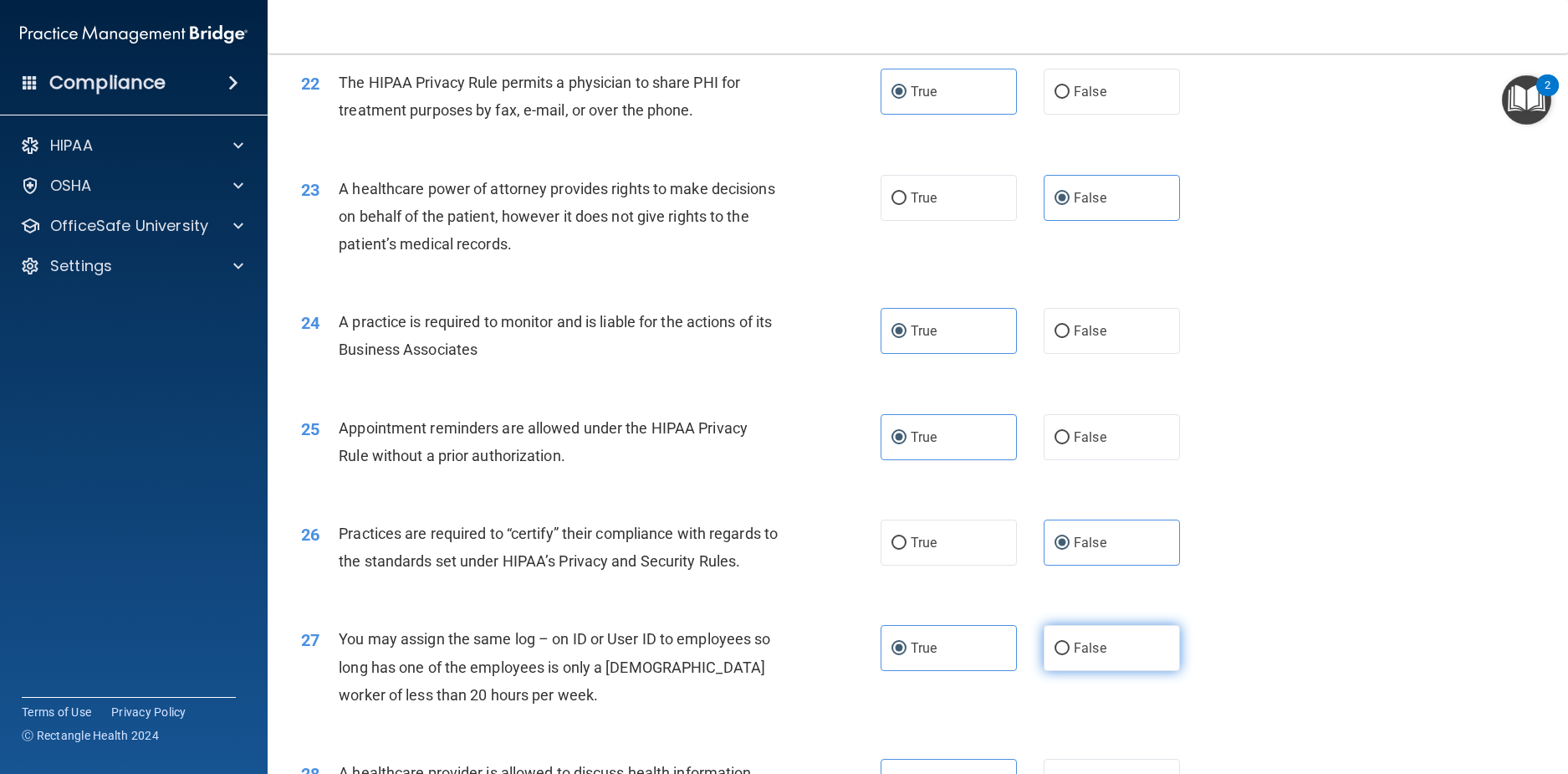click on "False" at bounding box center (1111, 648) 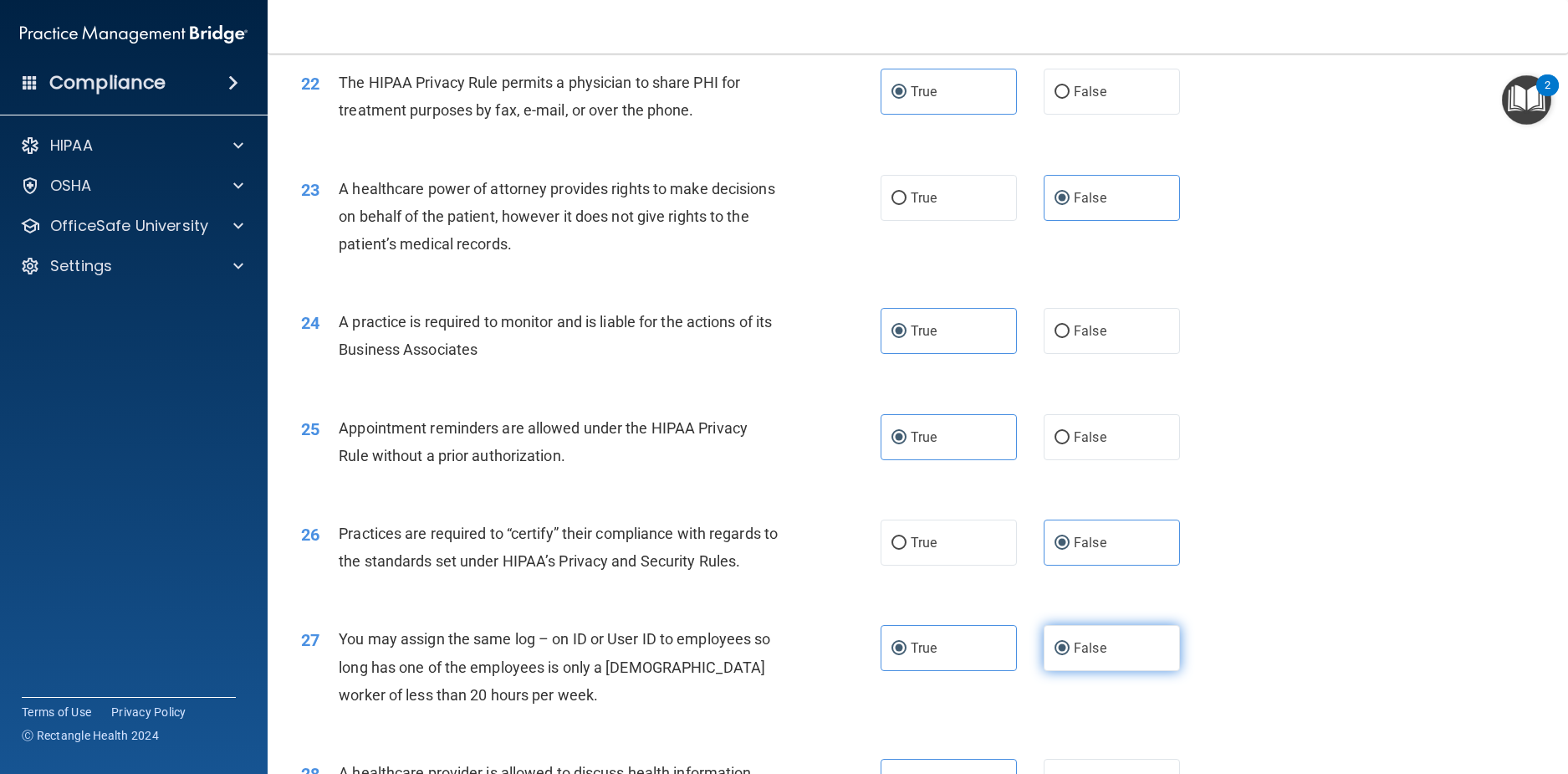 radio on "false" 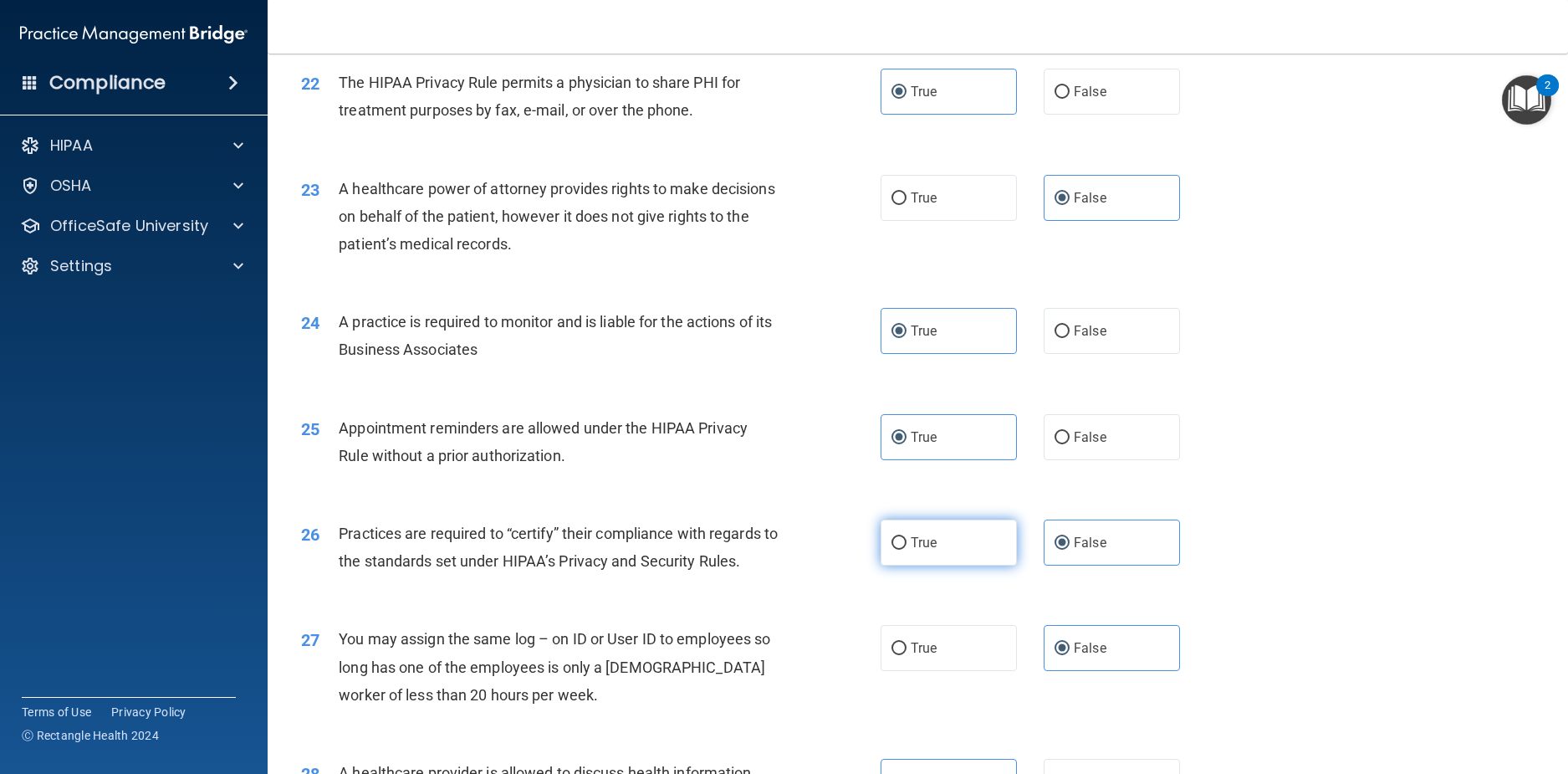 click on "True" at bounding box center (923, 542) 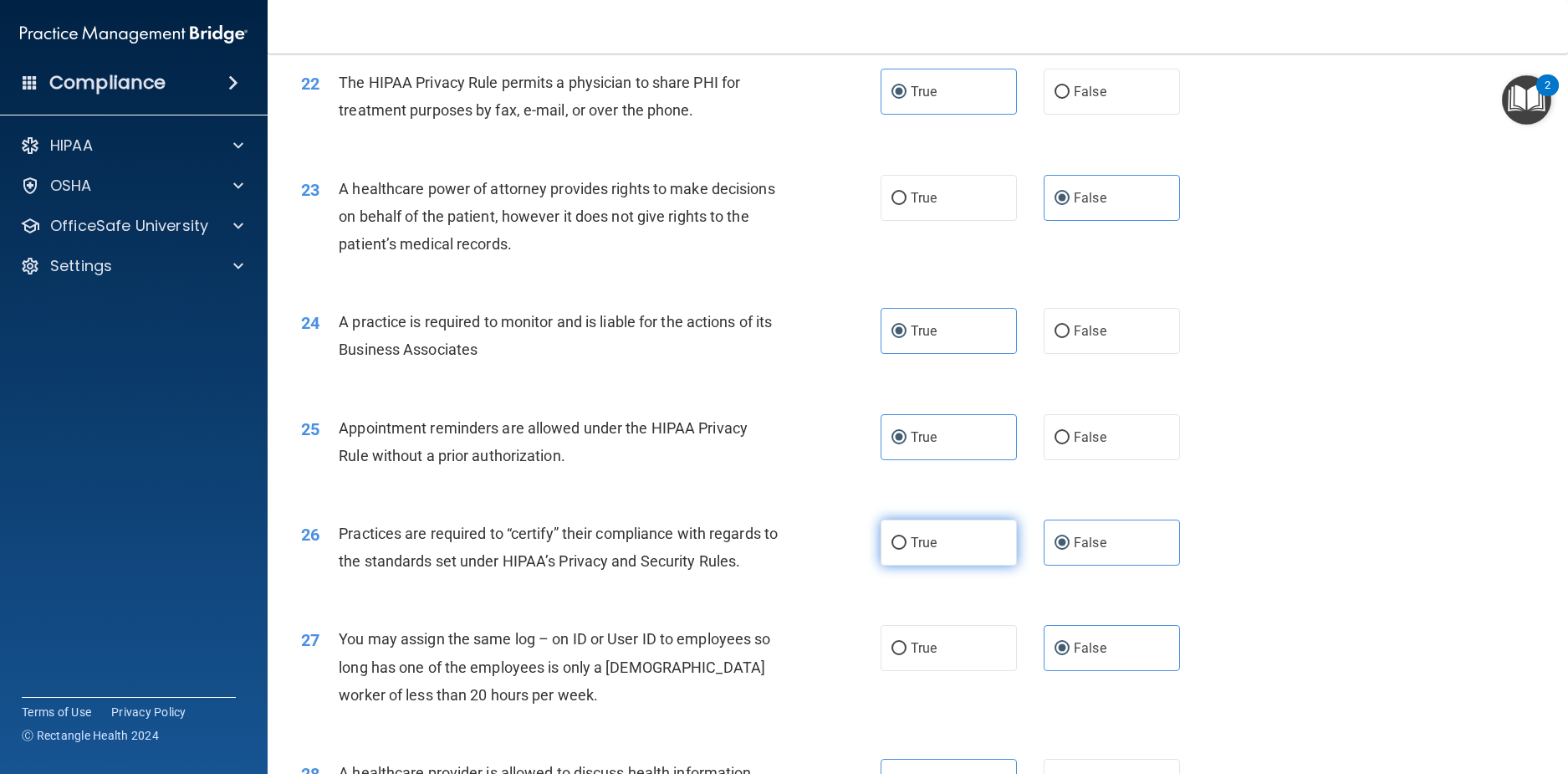 radio on "true" 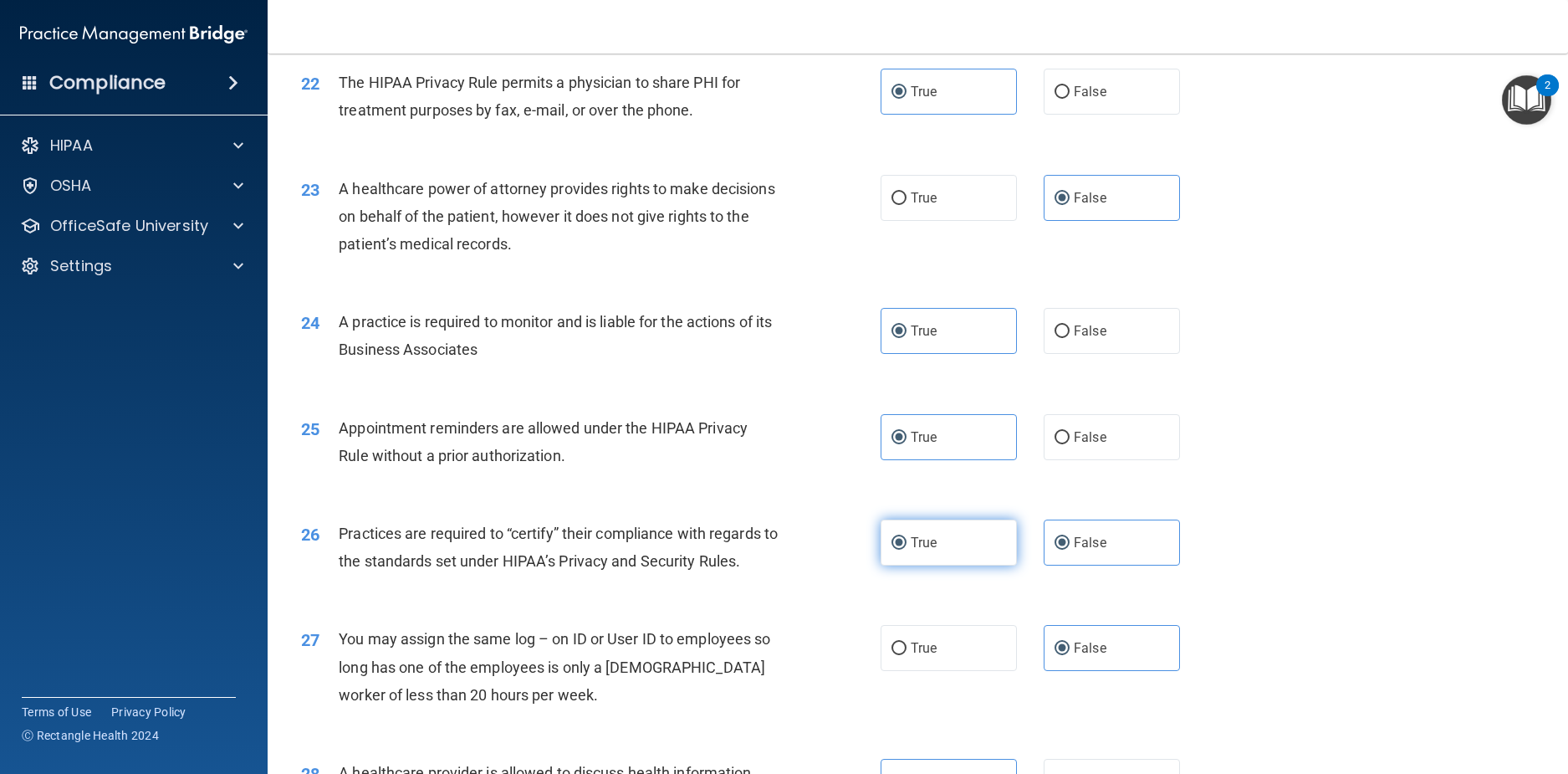 radio on "false" 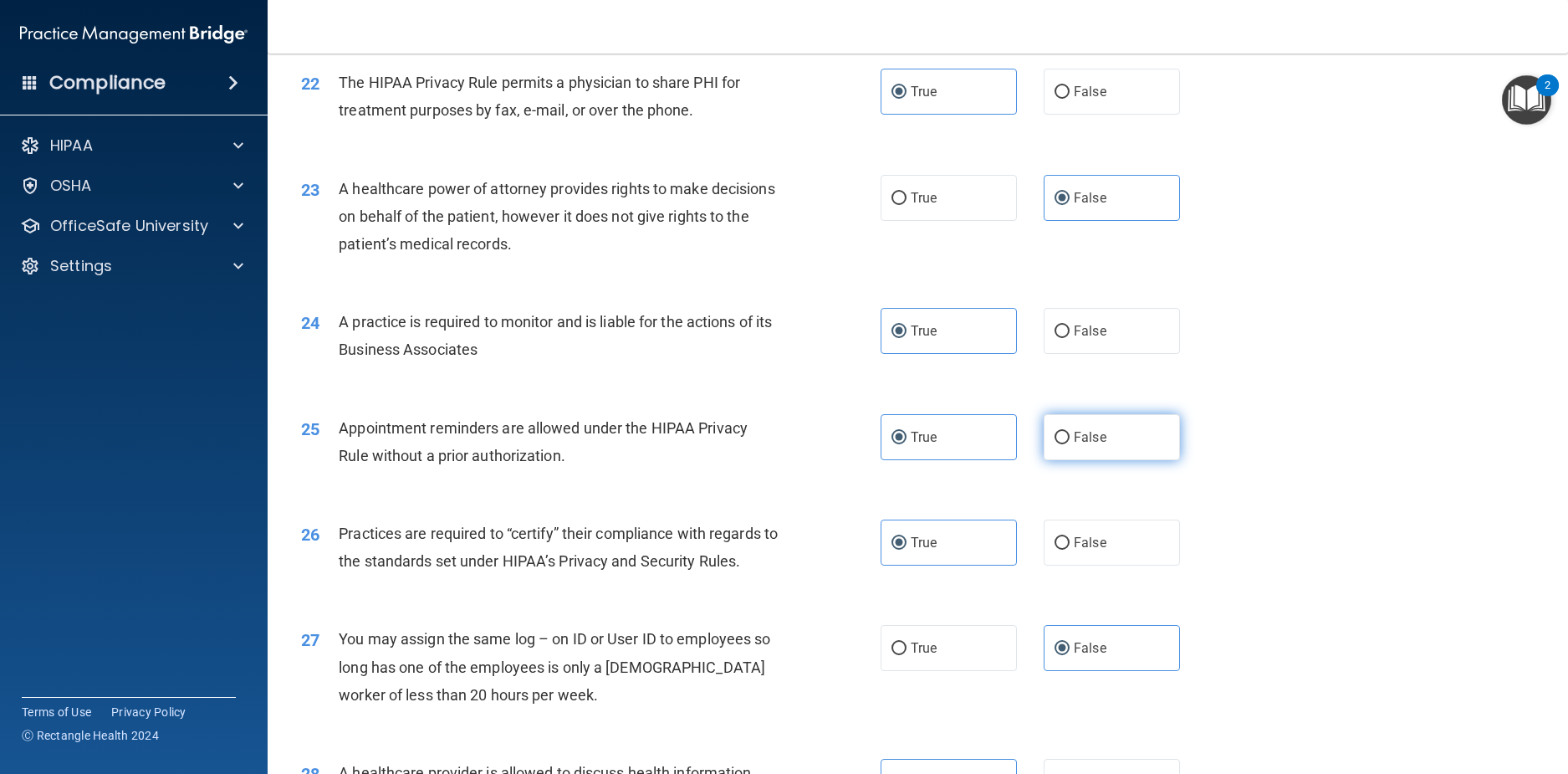click on "False" at bounding box center (1111, 437) 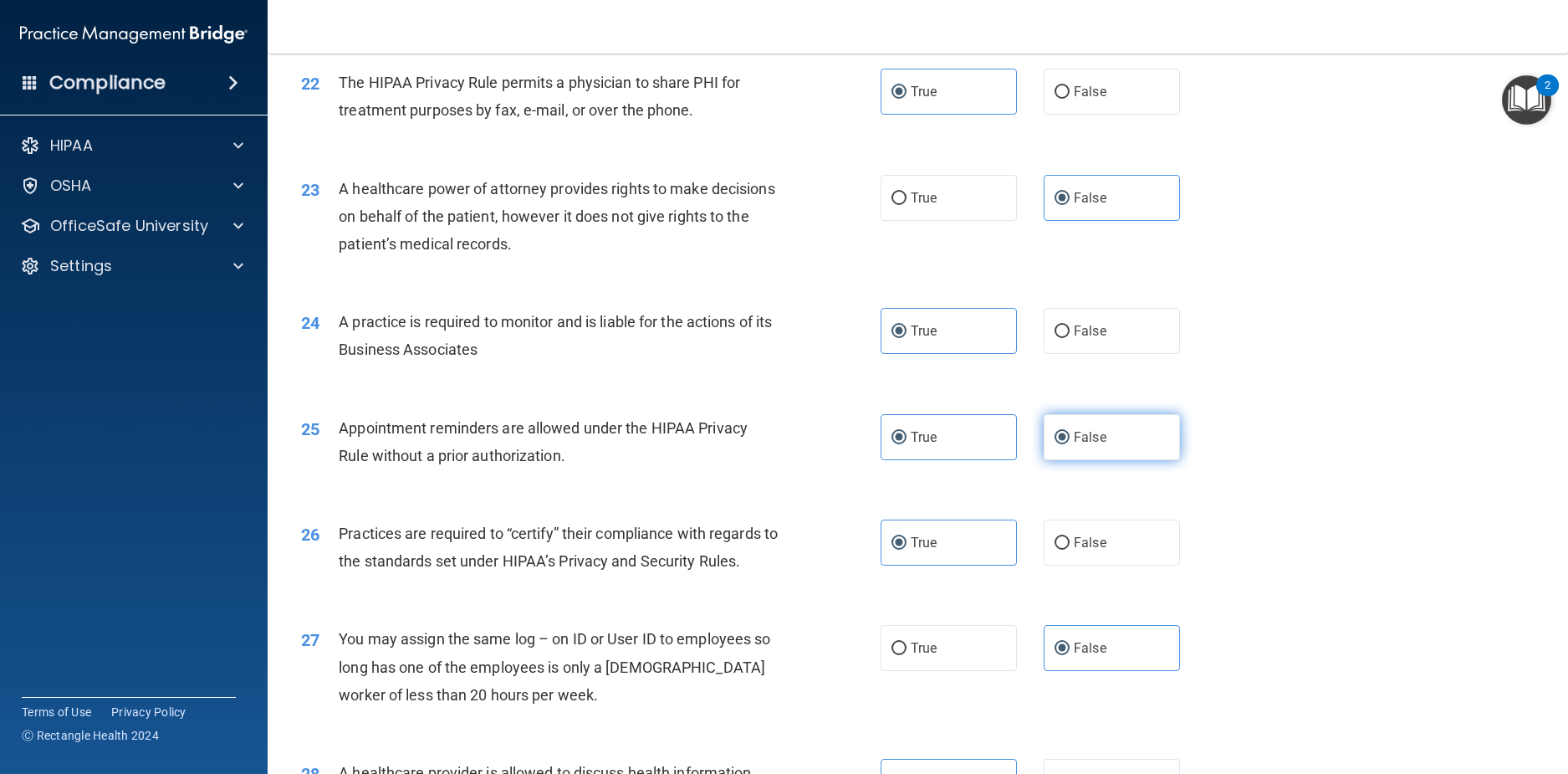 radio on "false" 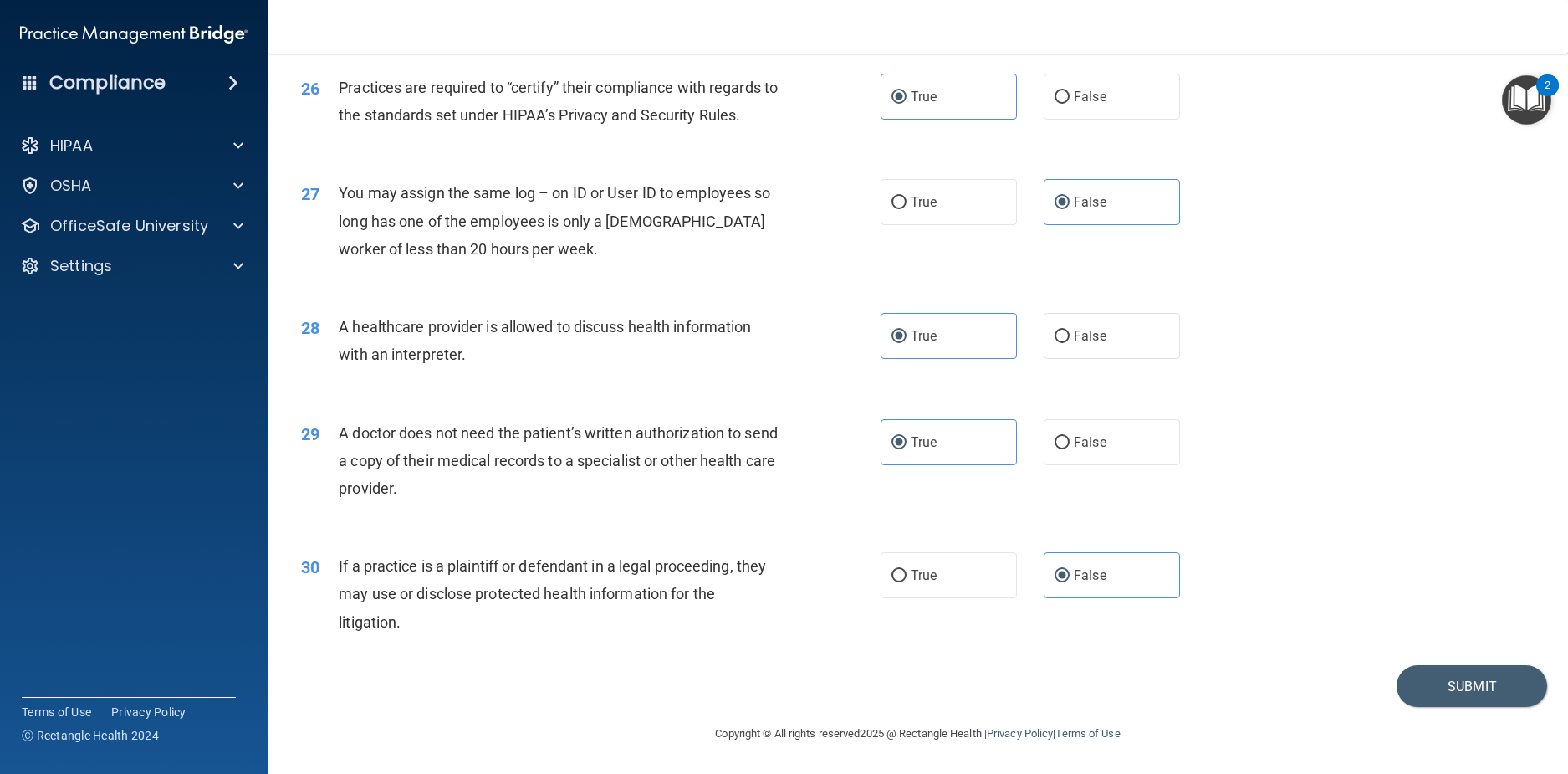 scroll, scrollTop: 3232, scrollLeft: 0, axis: vertical 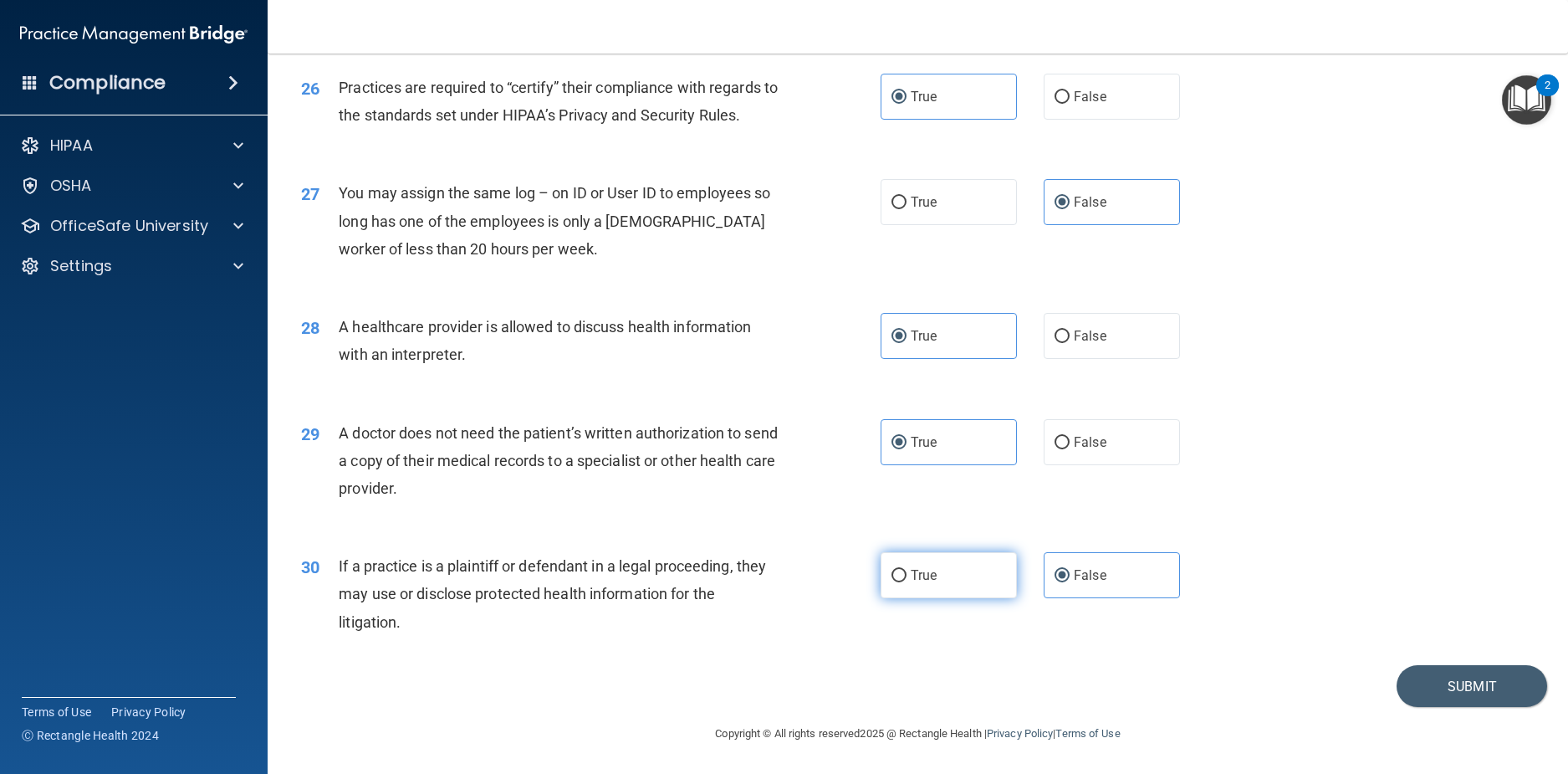 click on "True" at bounding box center (948, 575) 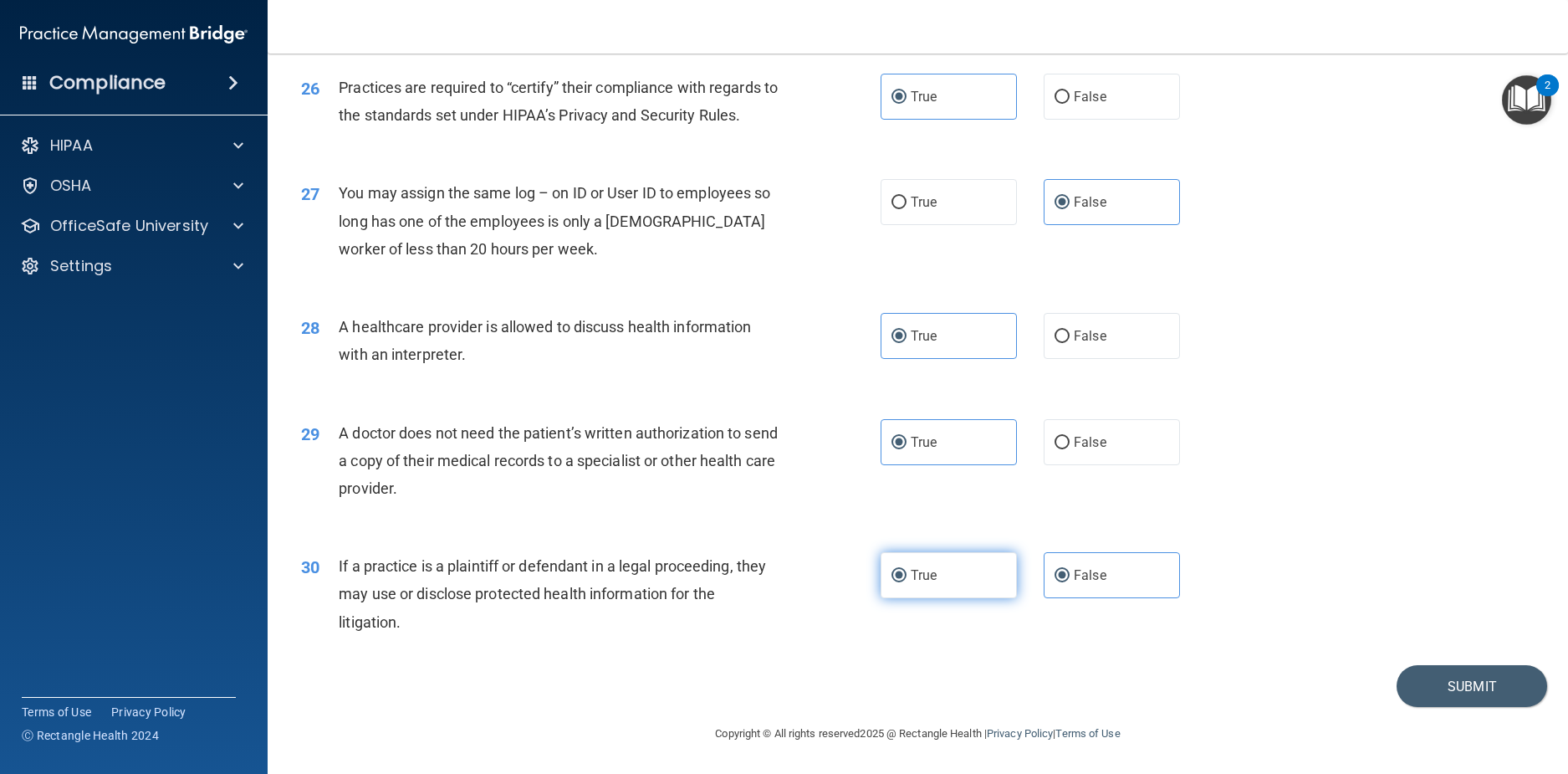 radio on "false" 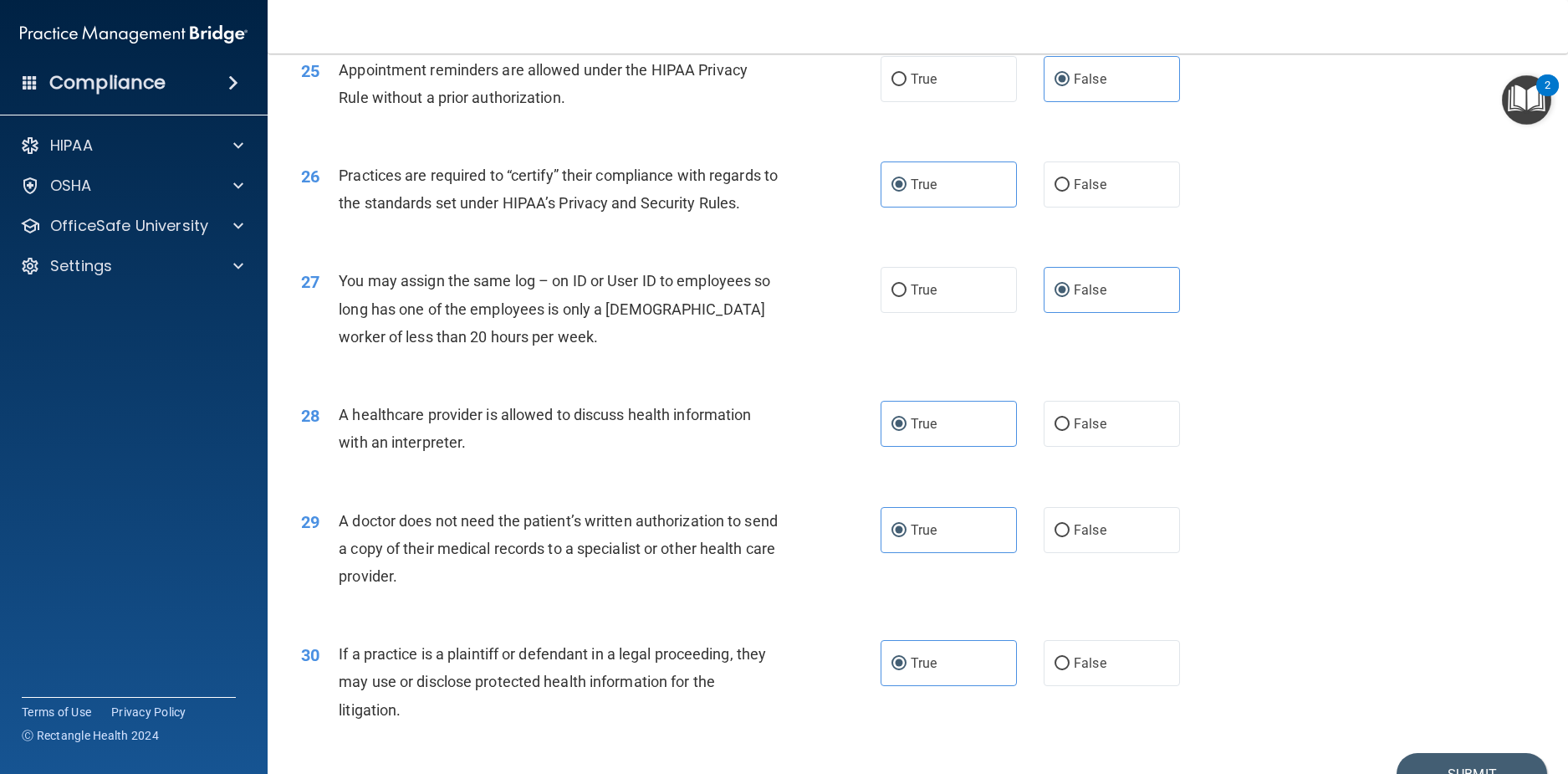 scroll, scrollTop: 3065, scrollLeft: 0, axis: vertical 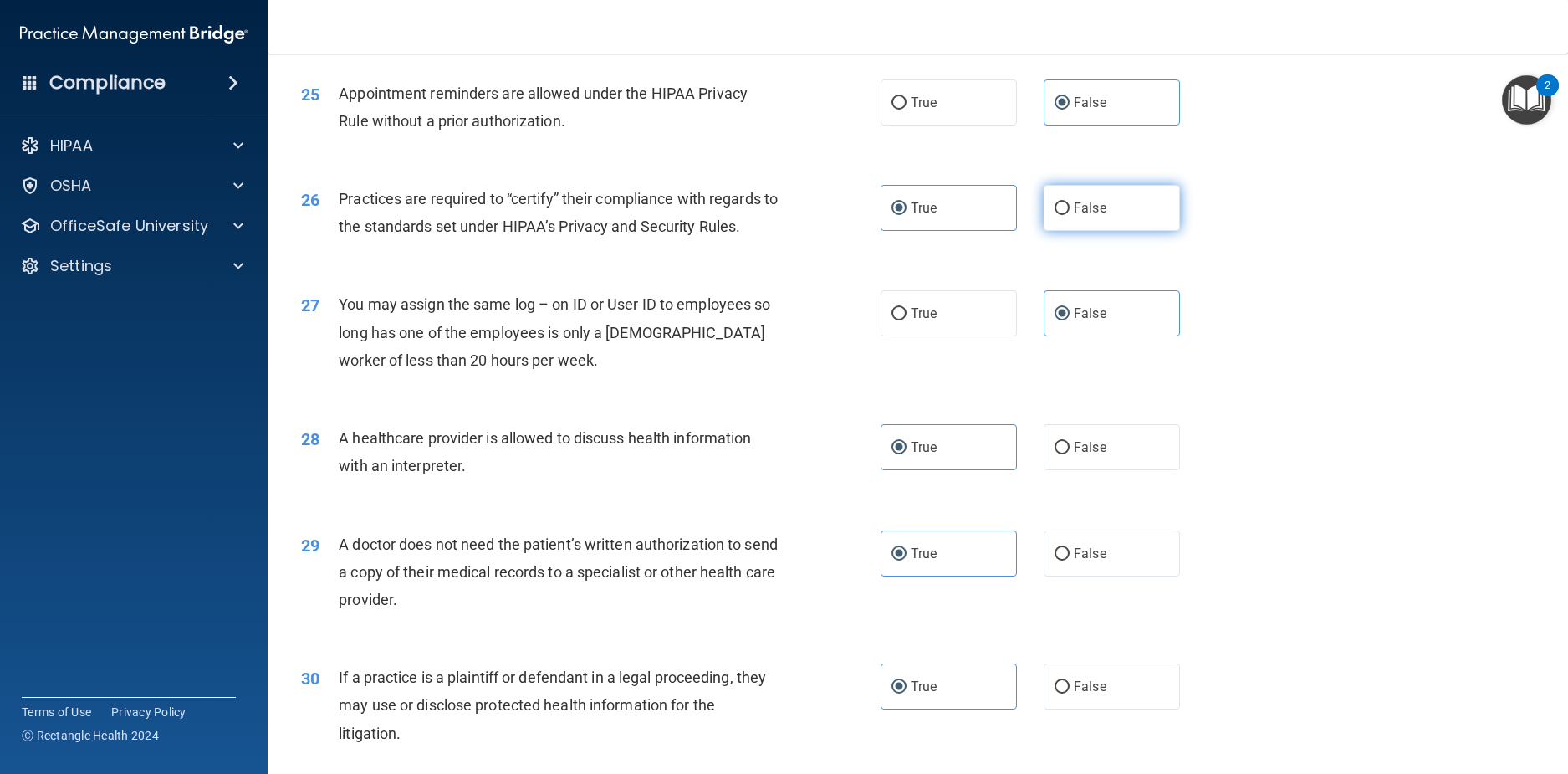 click on "False" at bounding box center [1111, 208] 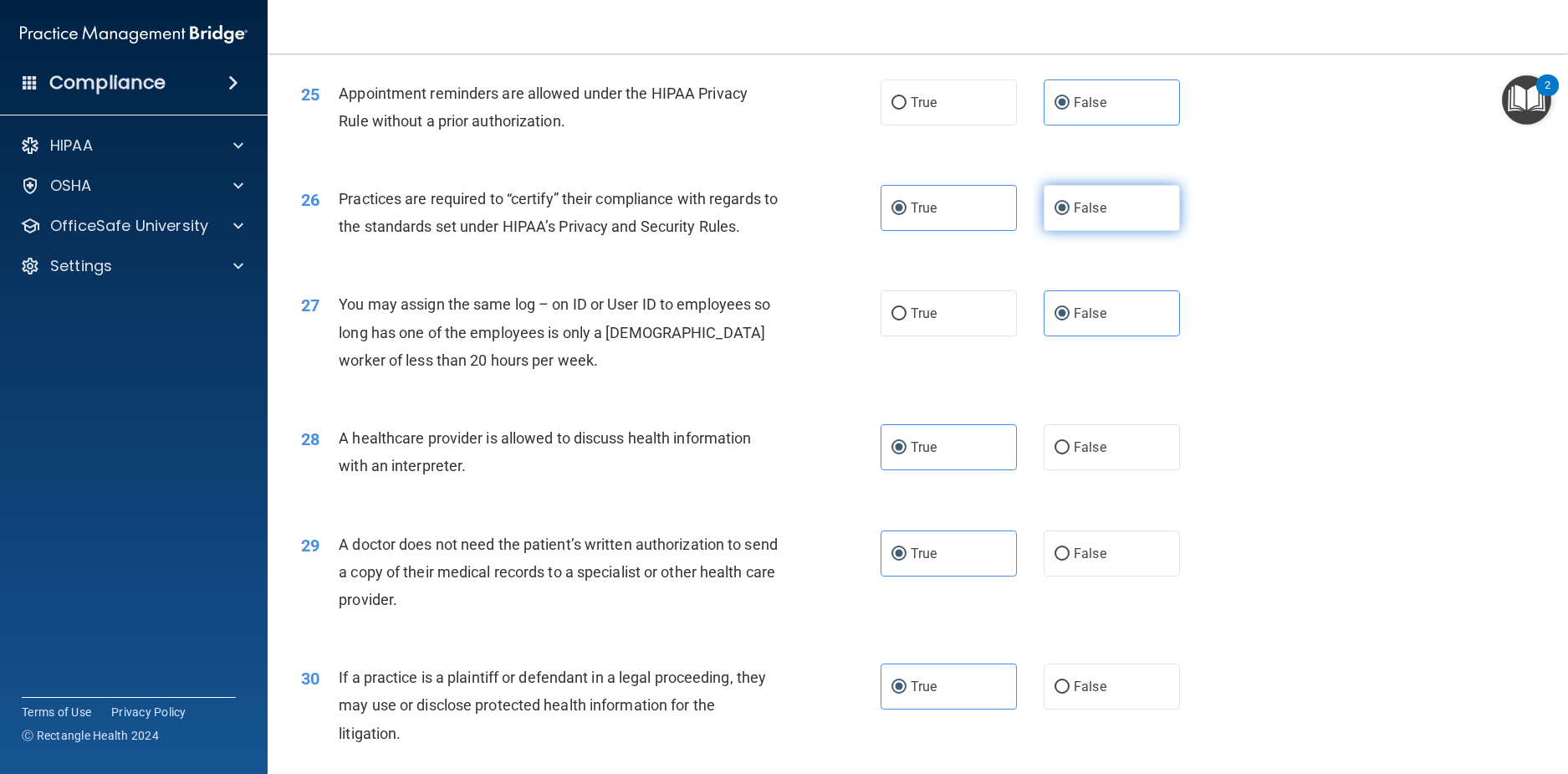 radio on "false" 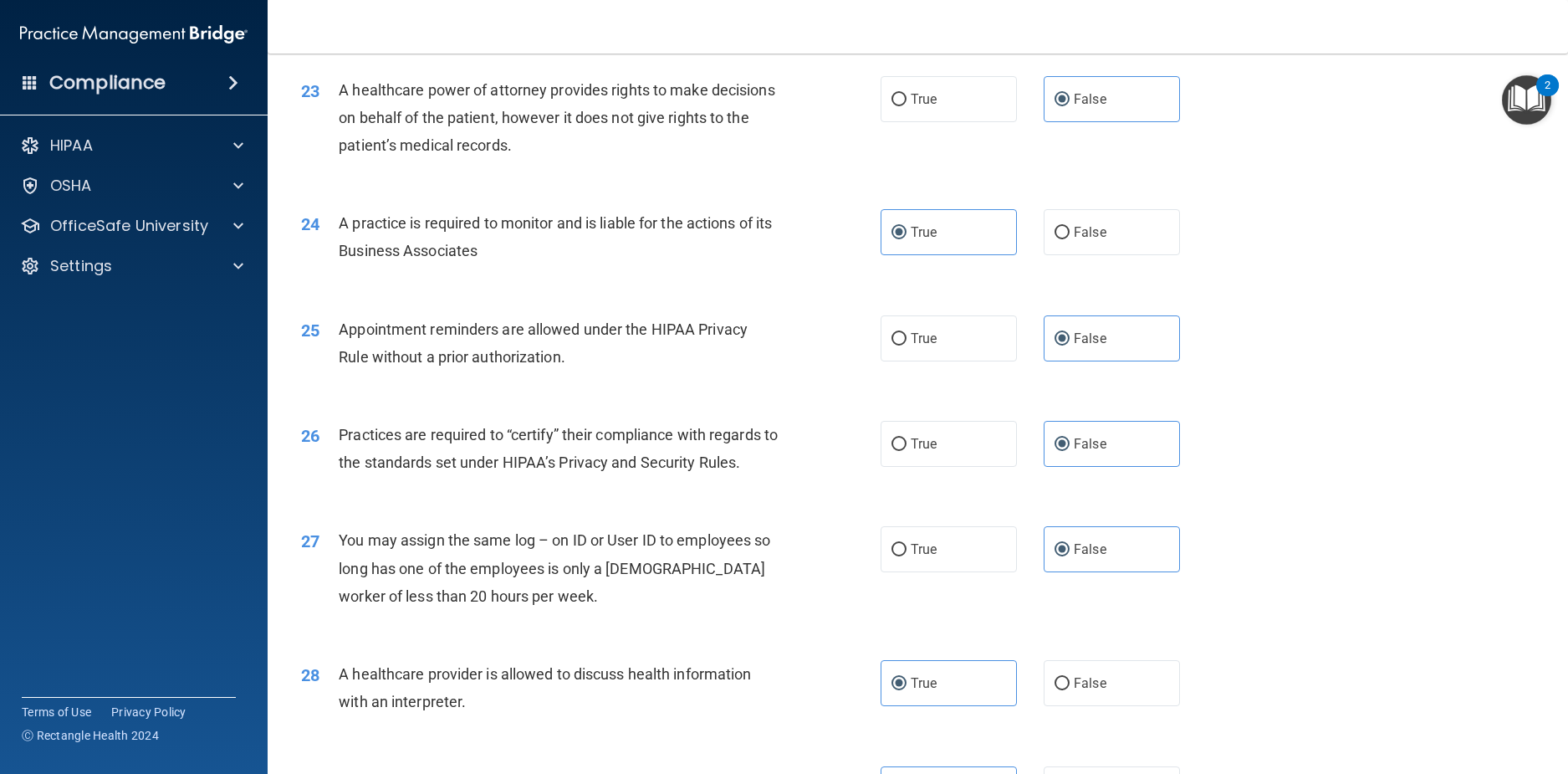 scroll, scrollTop: 2814, scrollLeft: 0, axis: vertical 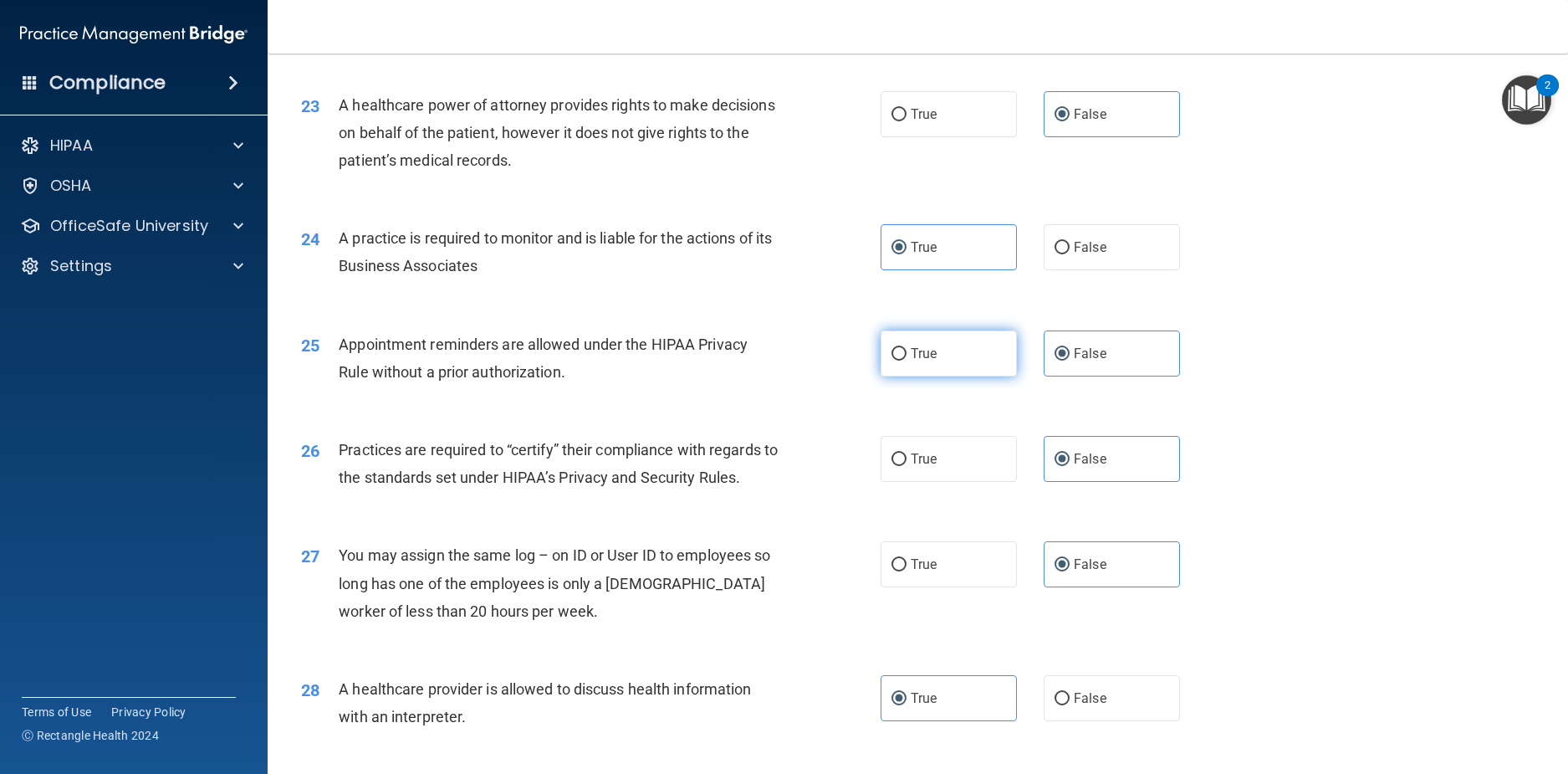 click on "True" at bounding box center [948, 353] 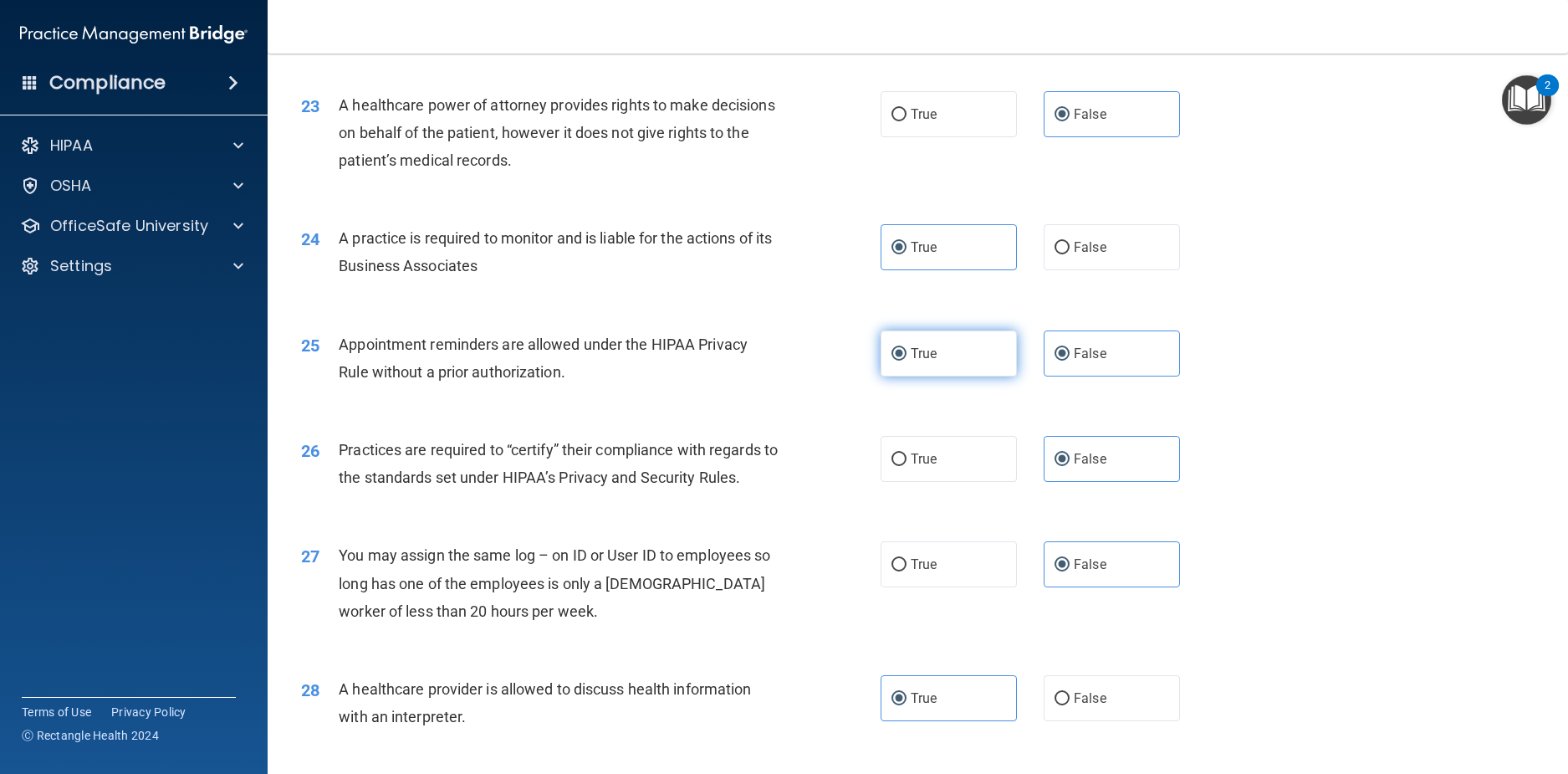 radio on "false" 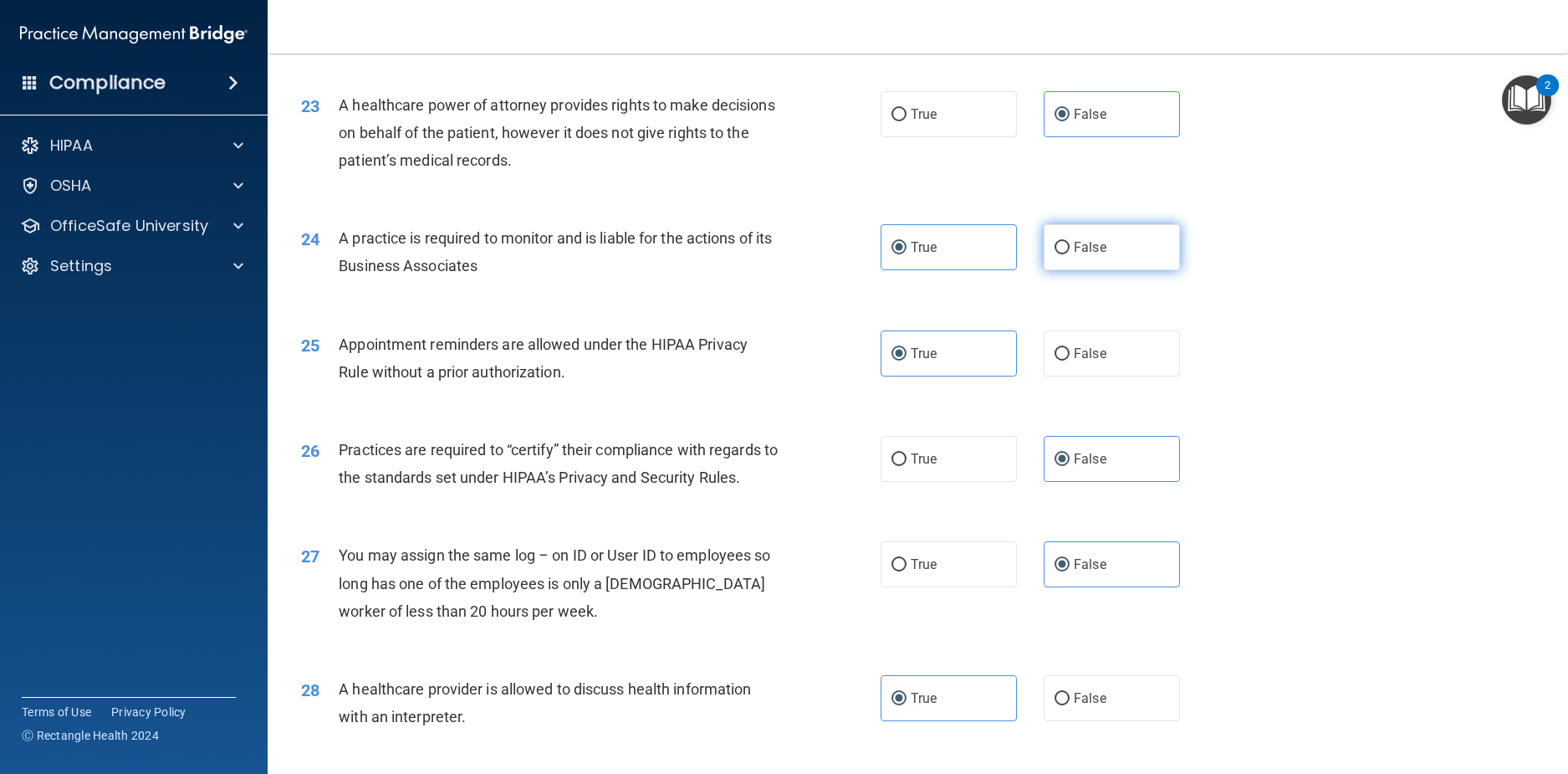 click on "False" at bounding box center (1111, 247) 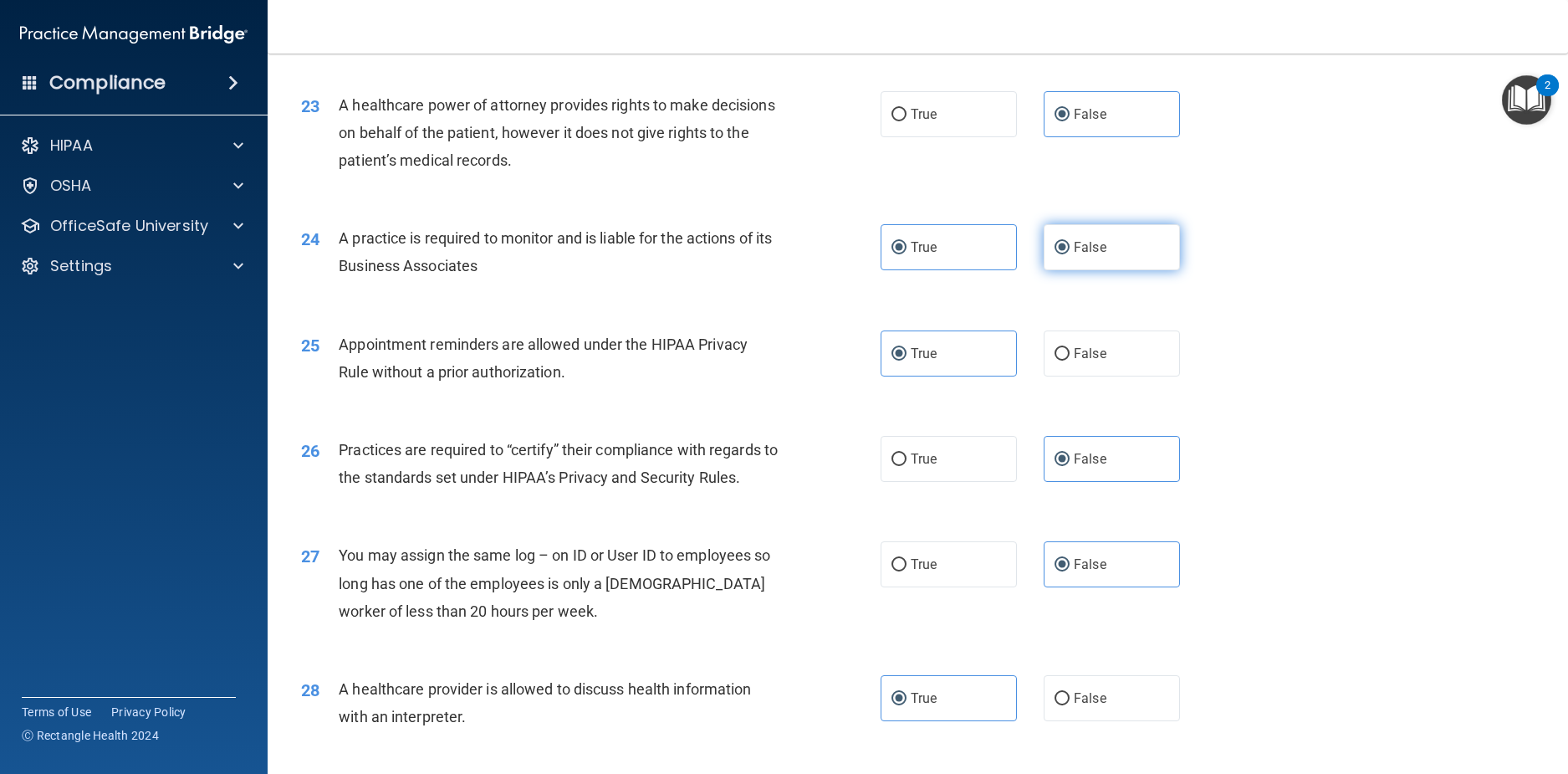 radio on "false" 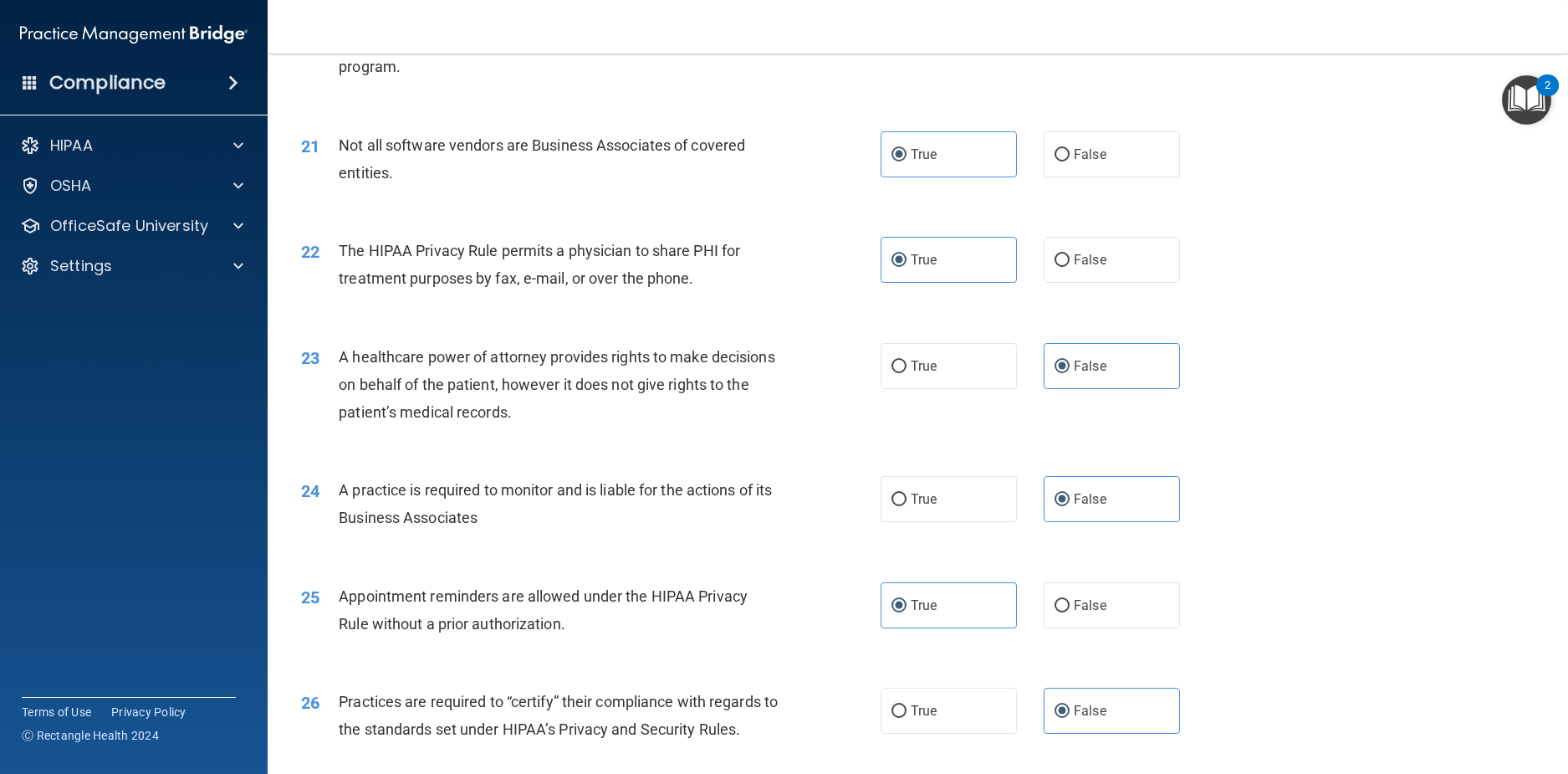 scroll, scrollTop: 2312, scrollLeft: 0, axis: vertical 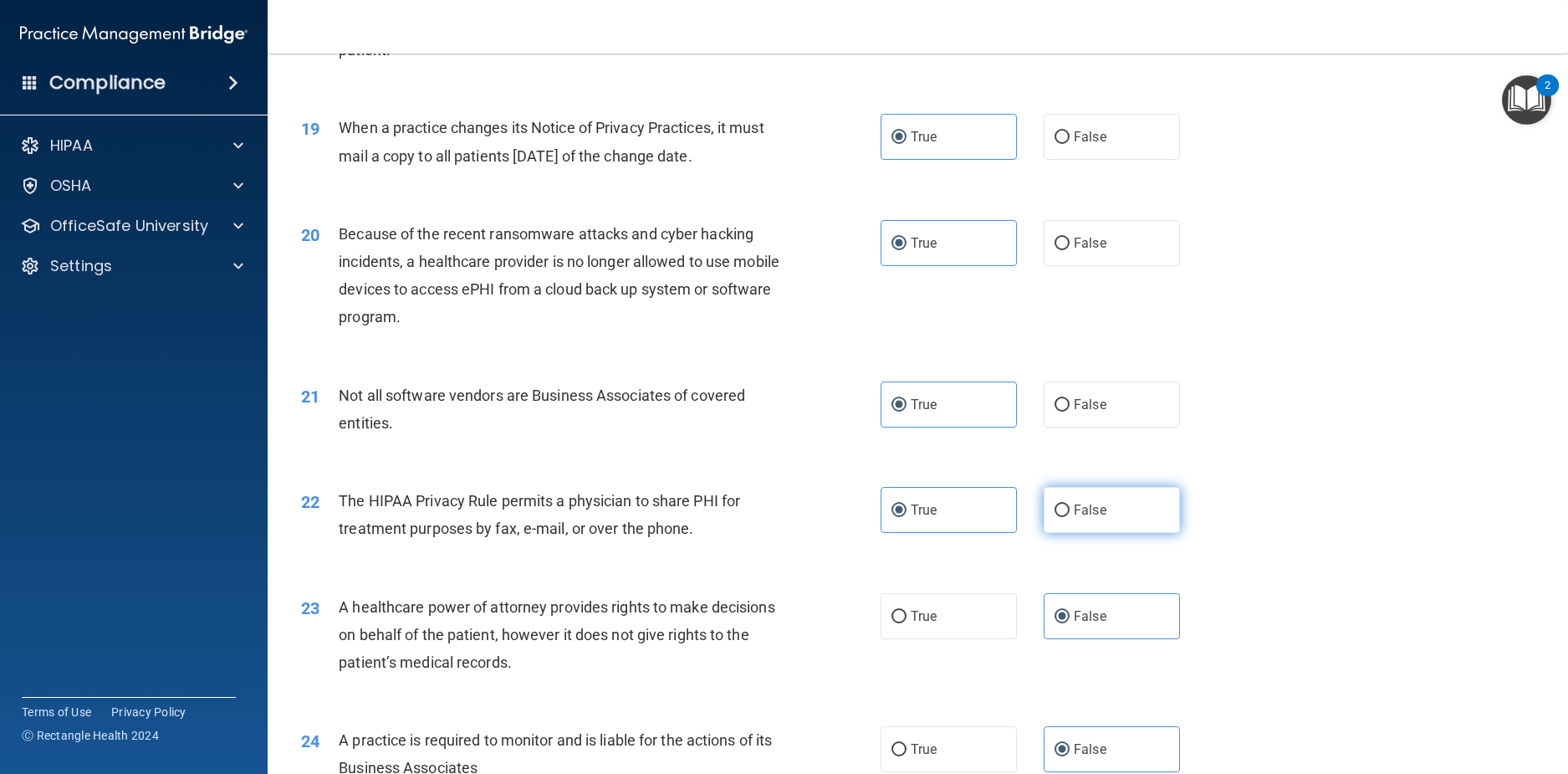 click on "False" at bounding box center (1111, 510) 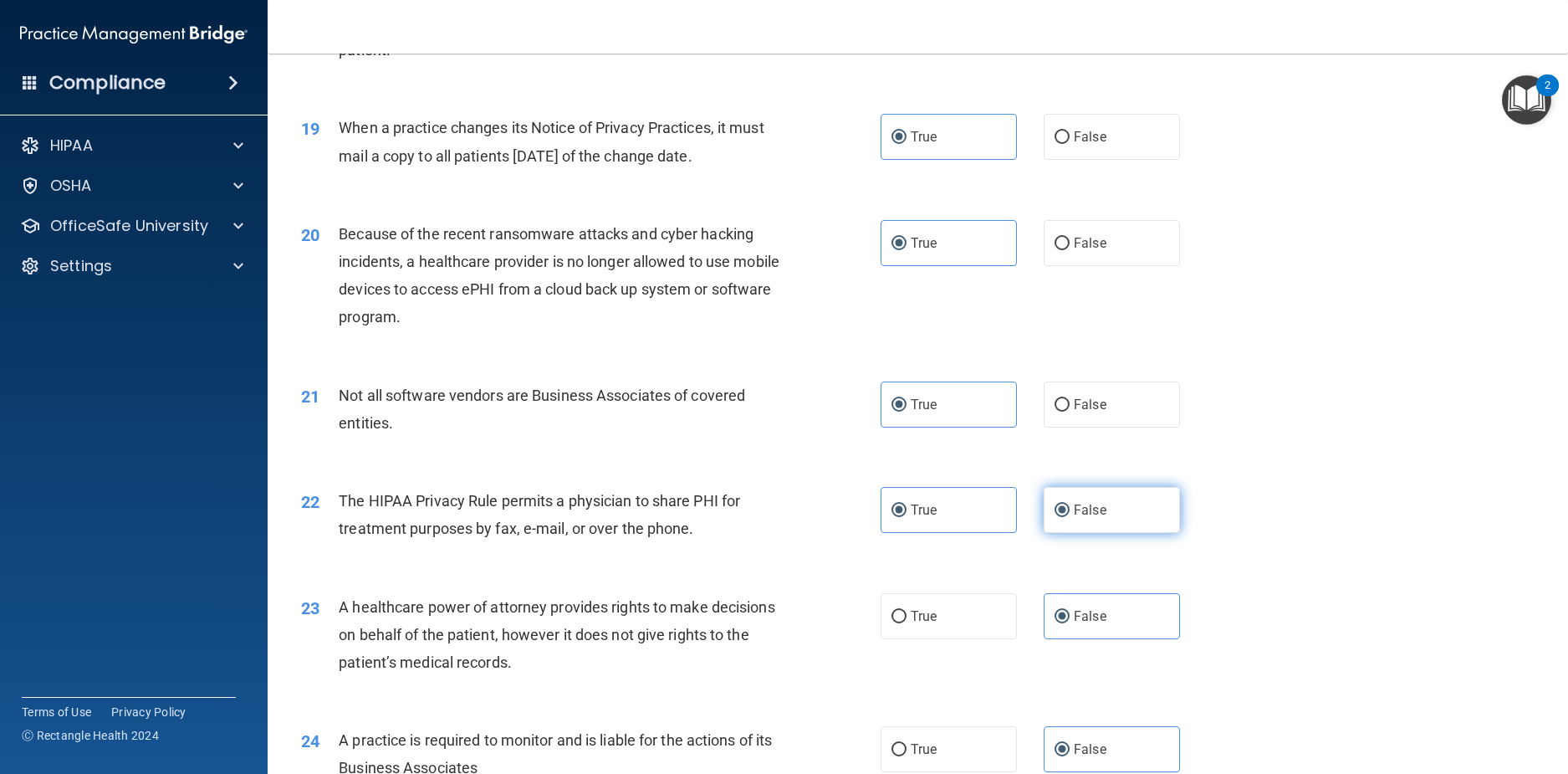 radio on "false" 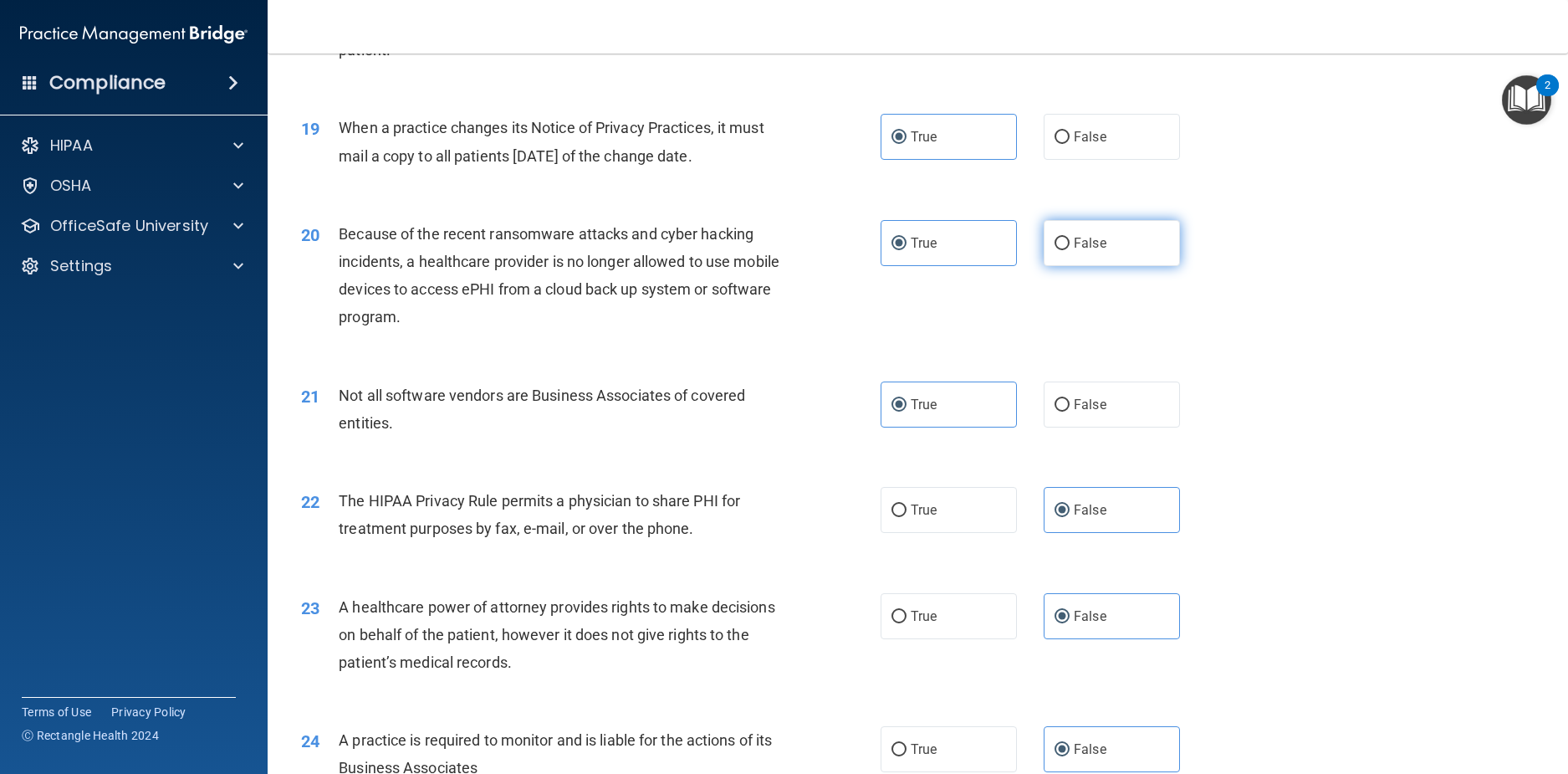 click on "False" at bounding box center [1111, 243] 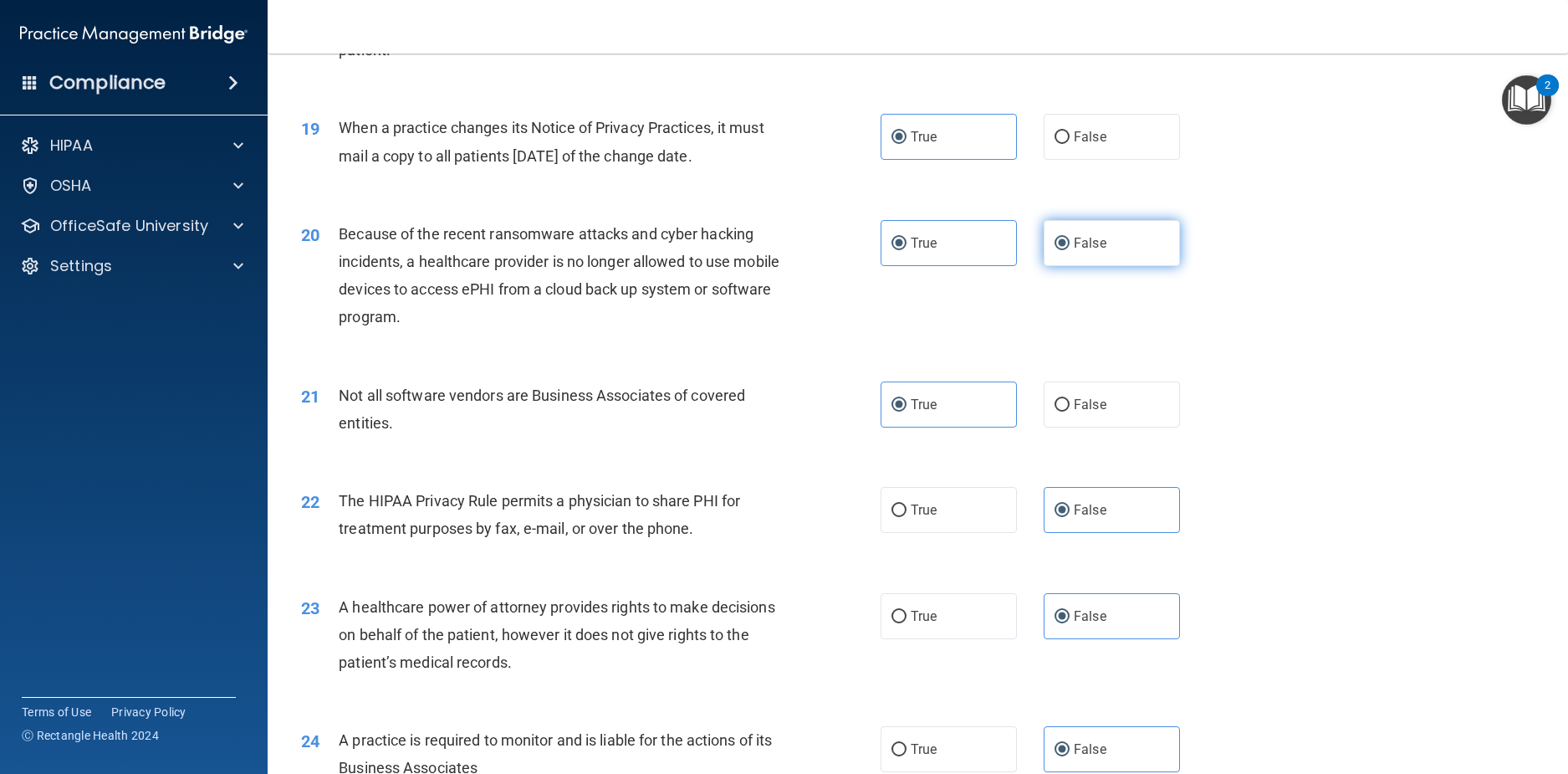 radio on "false" 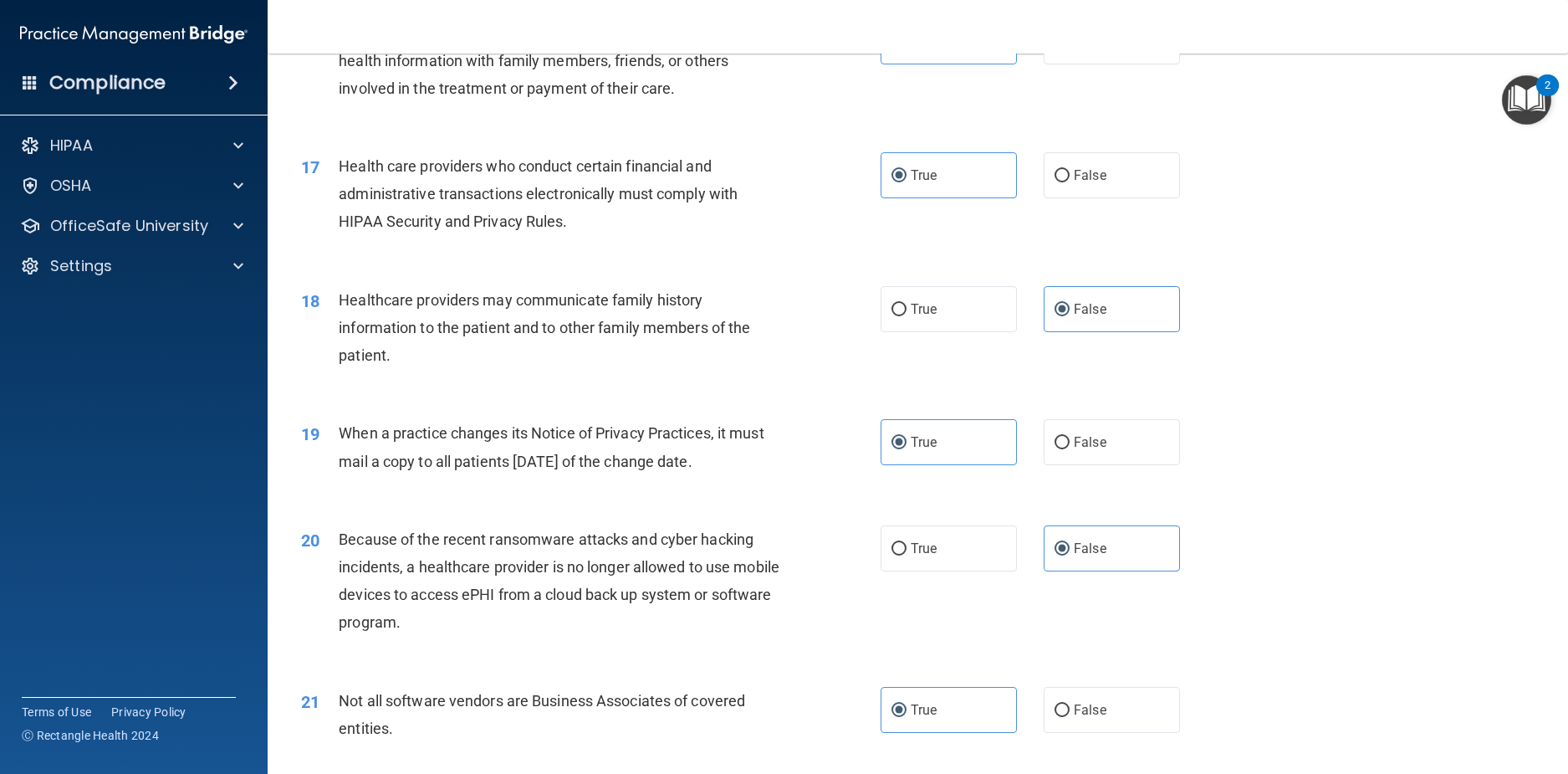 scroll, scrollTop: 1894, scrollLeft: 0, axis: vertical 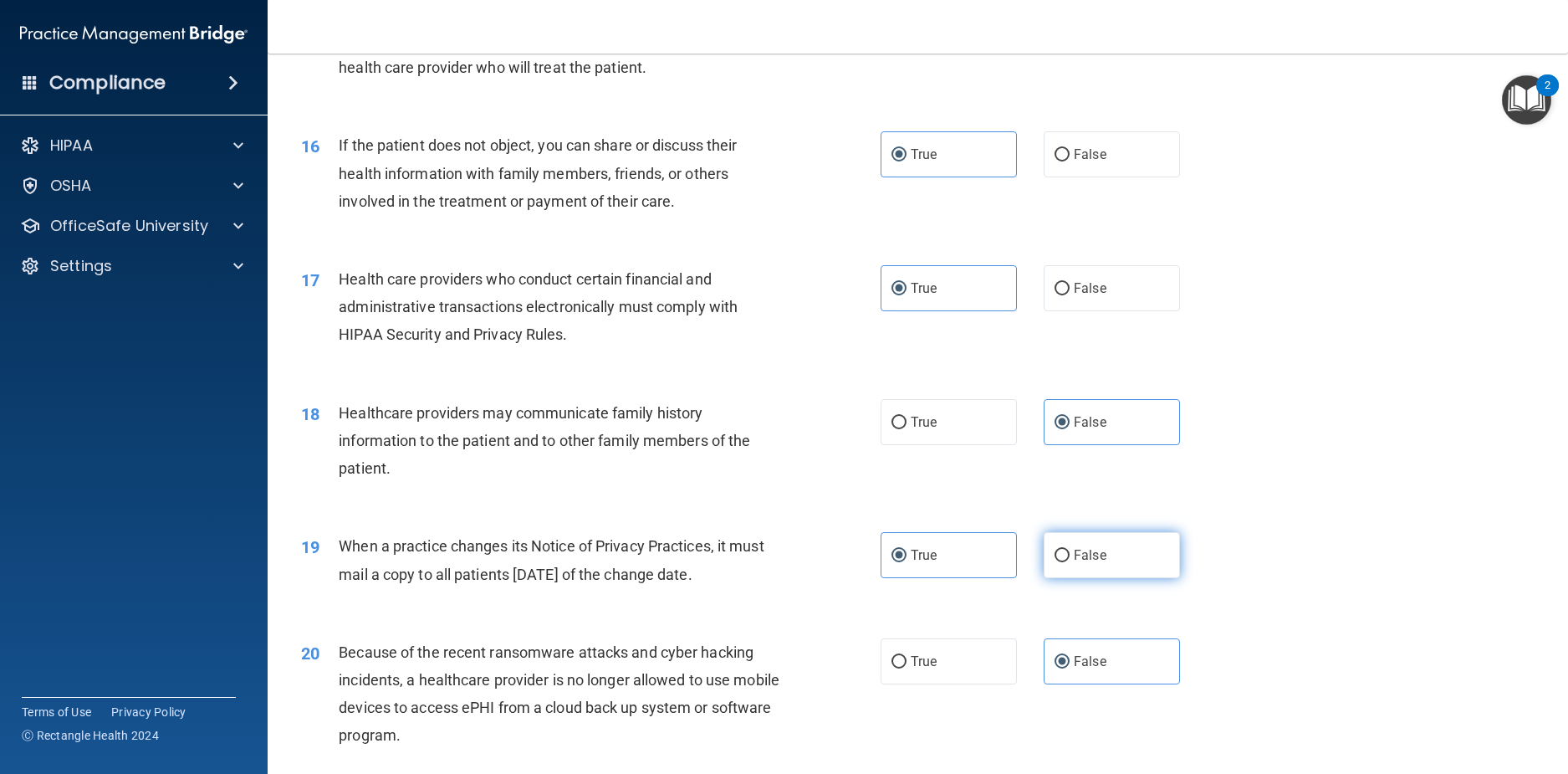 click on "False" at bounding box center [1111, 555] 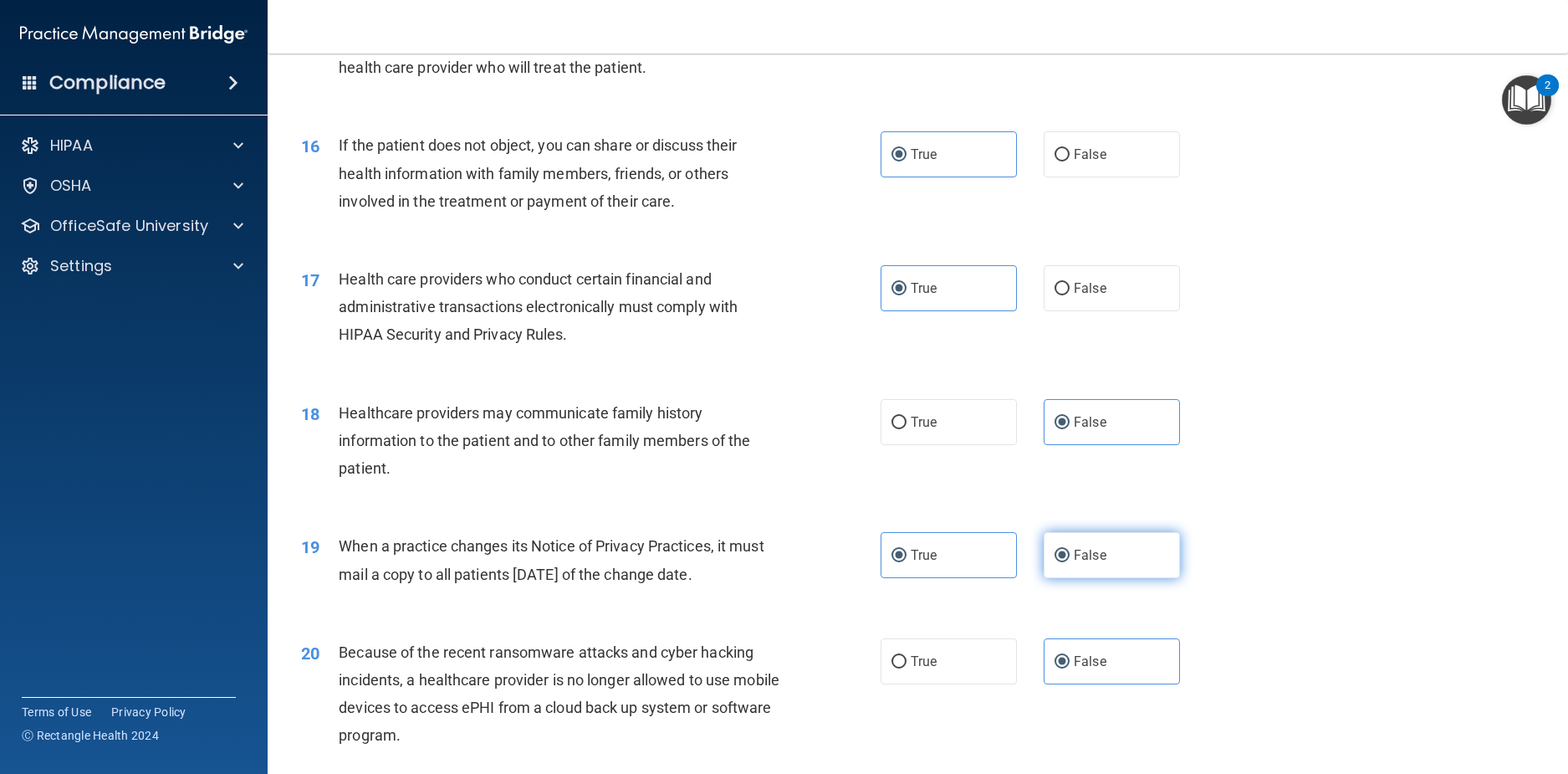 radio on "false" 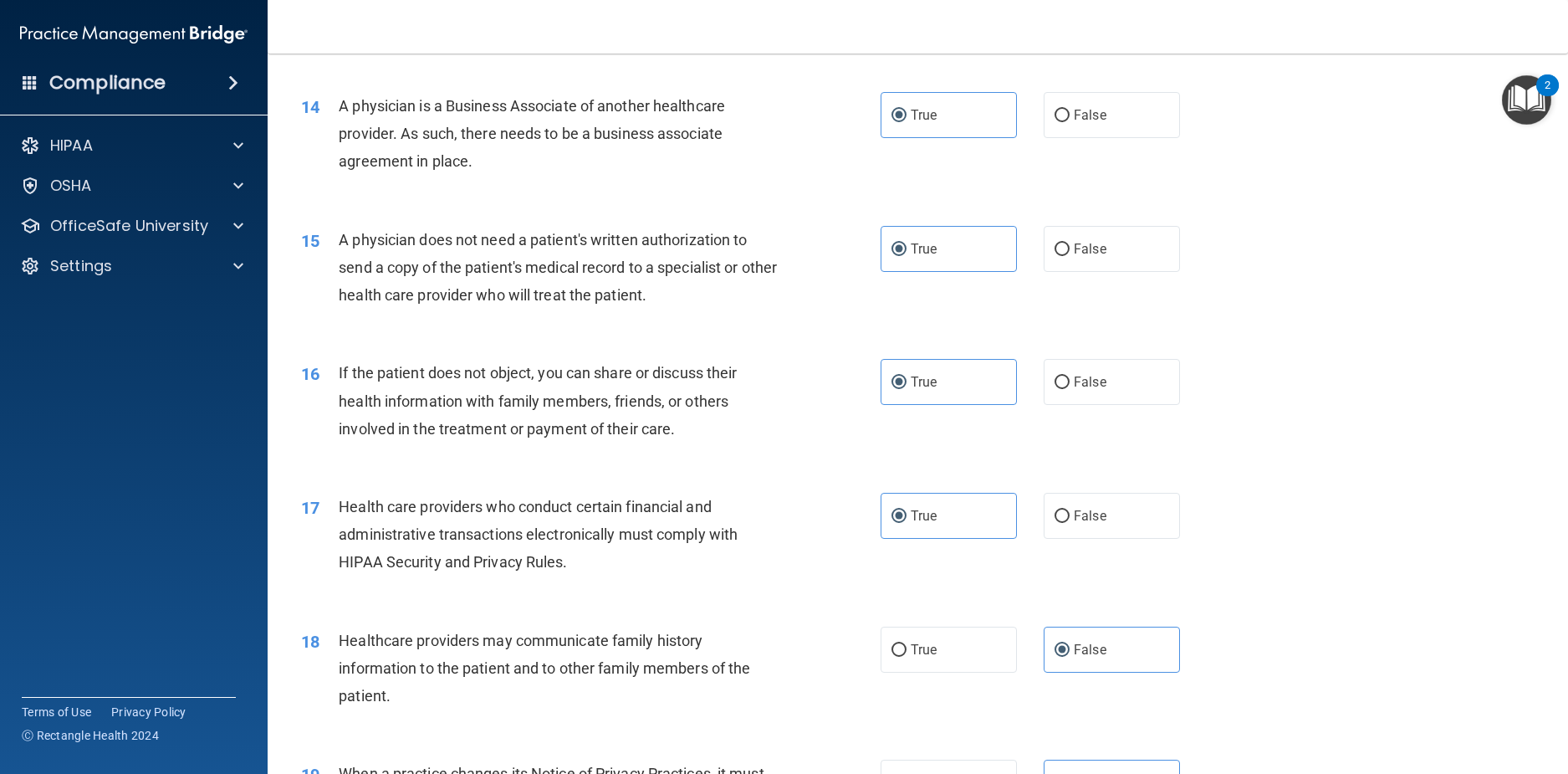 scroll, scrollTop: 1643, scrollLeft: 0, axis: vertical 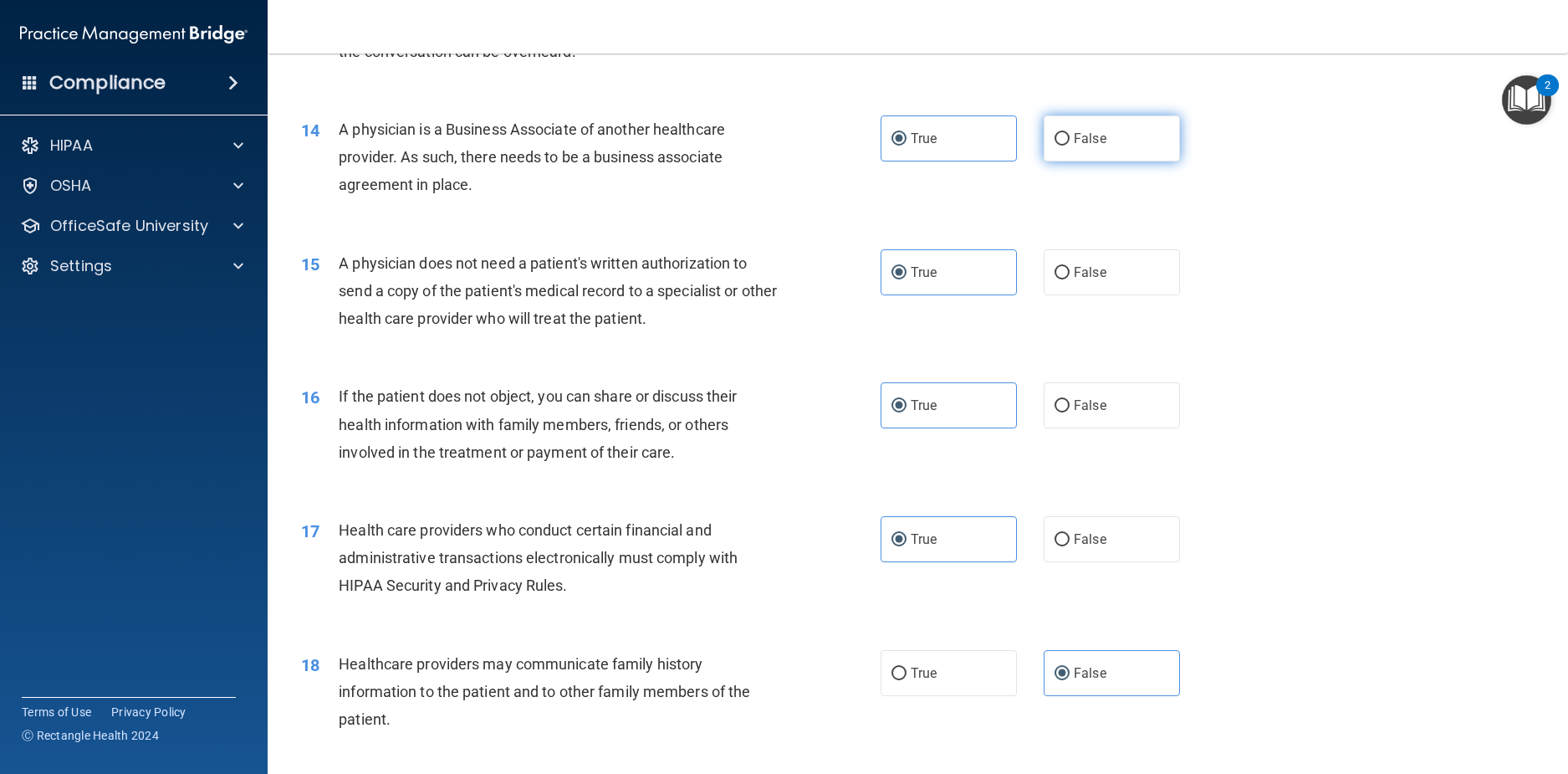 click on "False" at bounding box center [1090, 138] 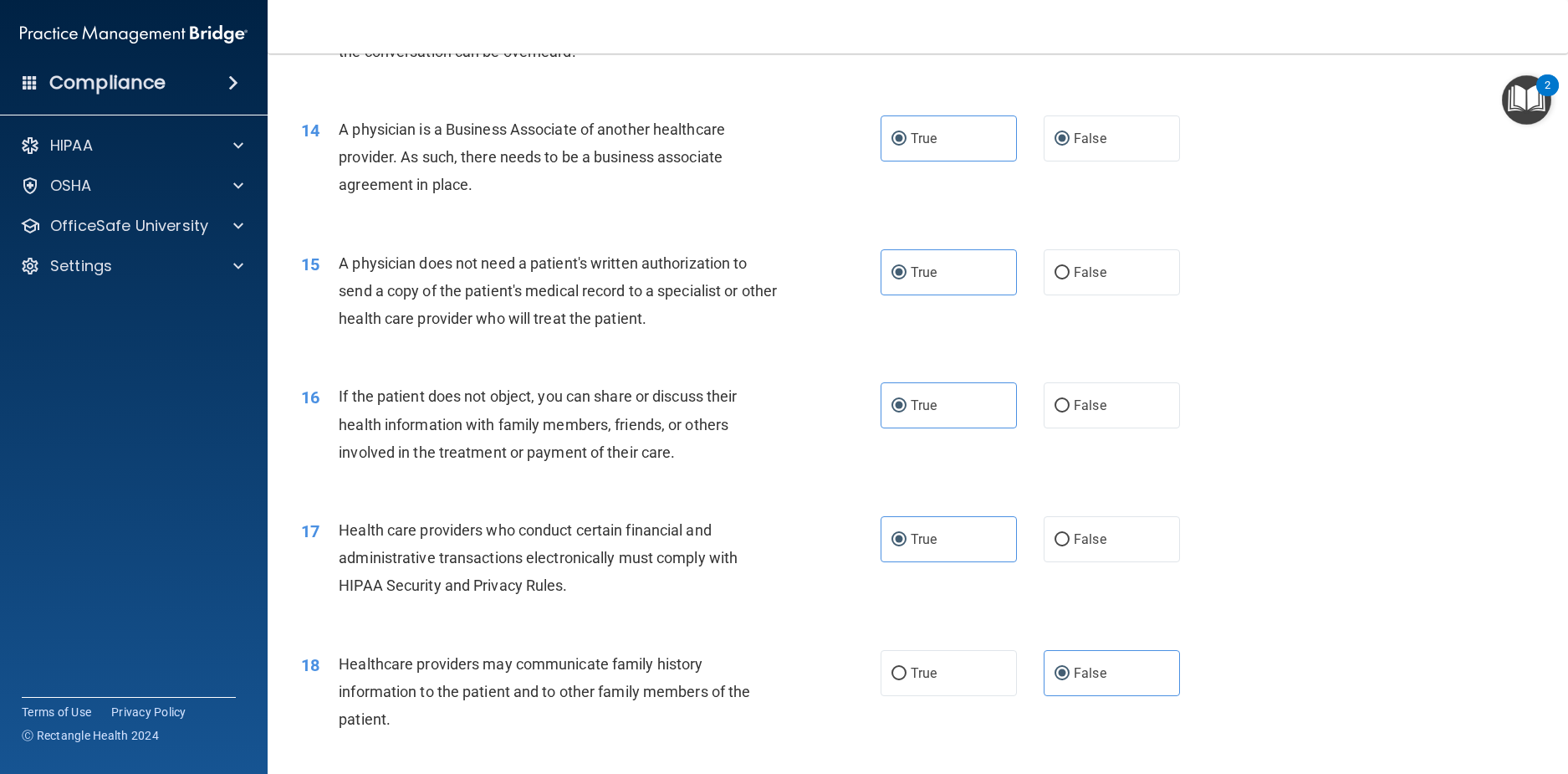 radio on "false" 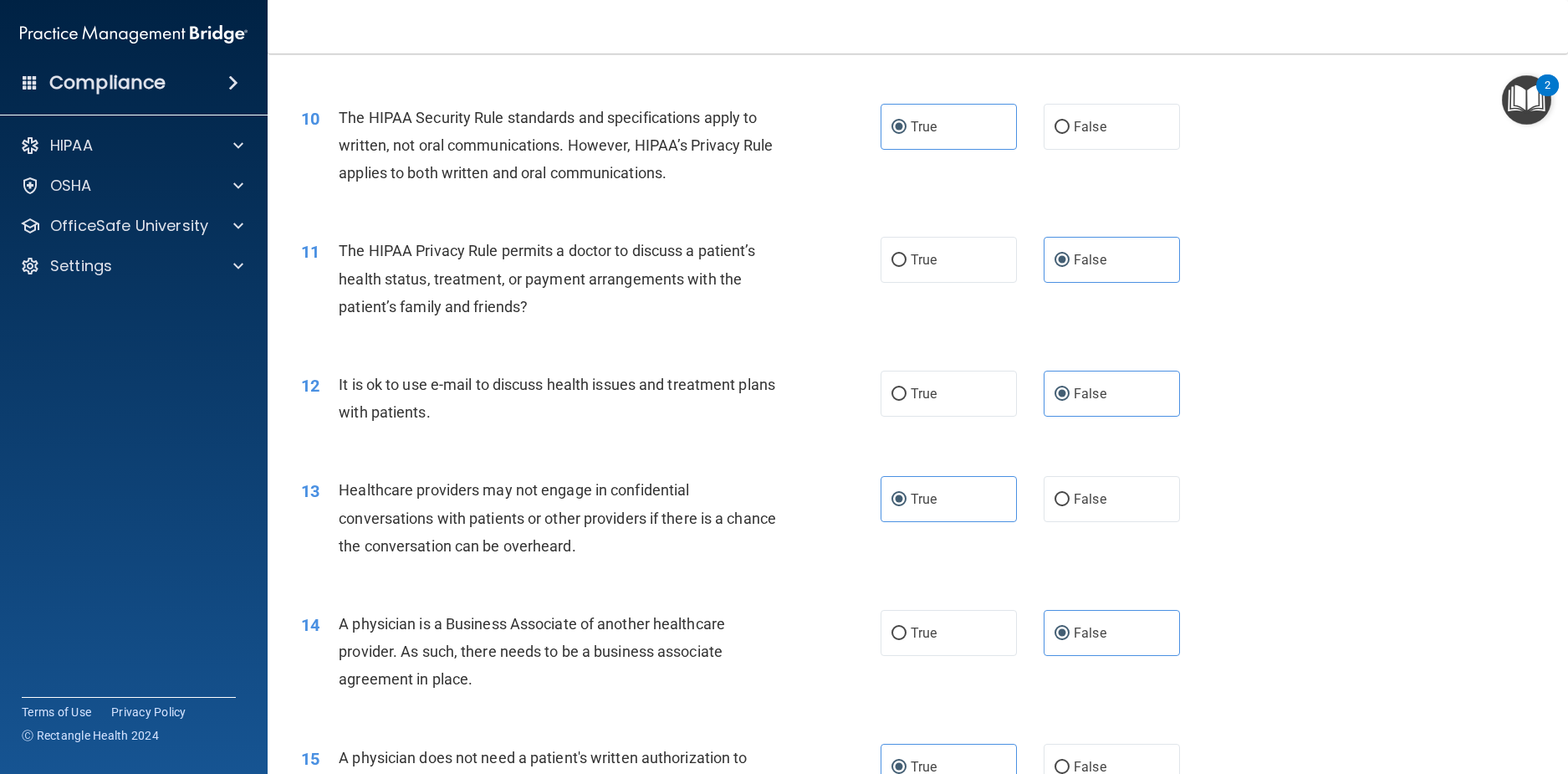 scroll, scrollTop: 1140, scrollLeft: 0, axis: vertical 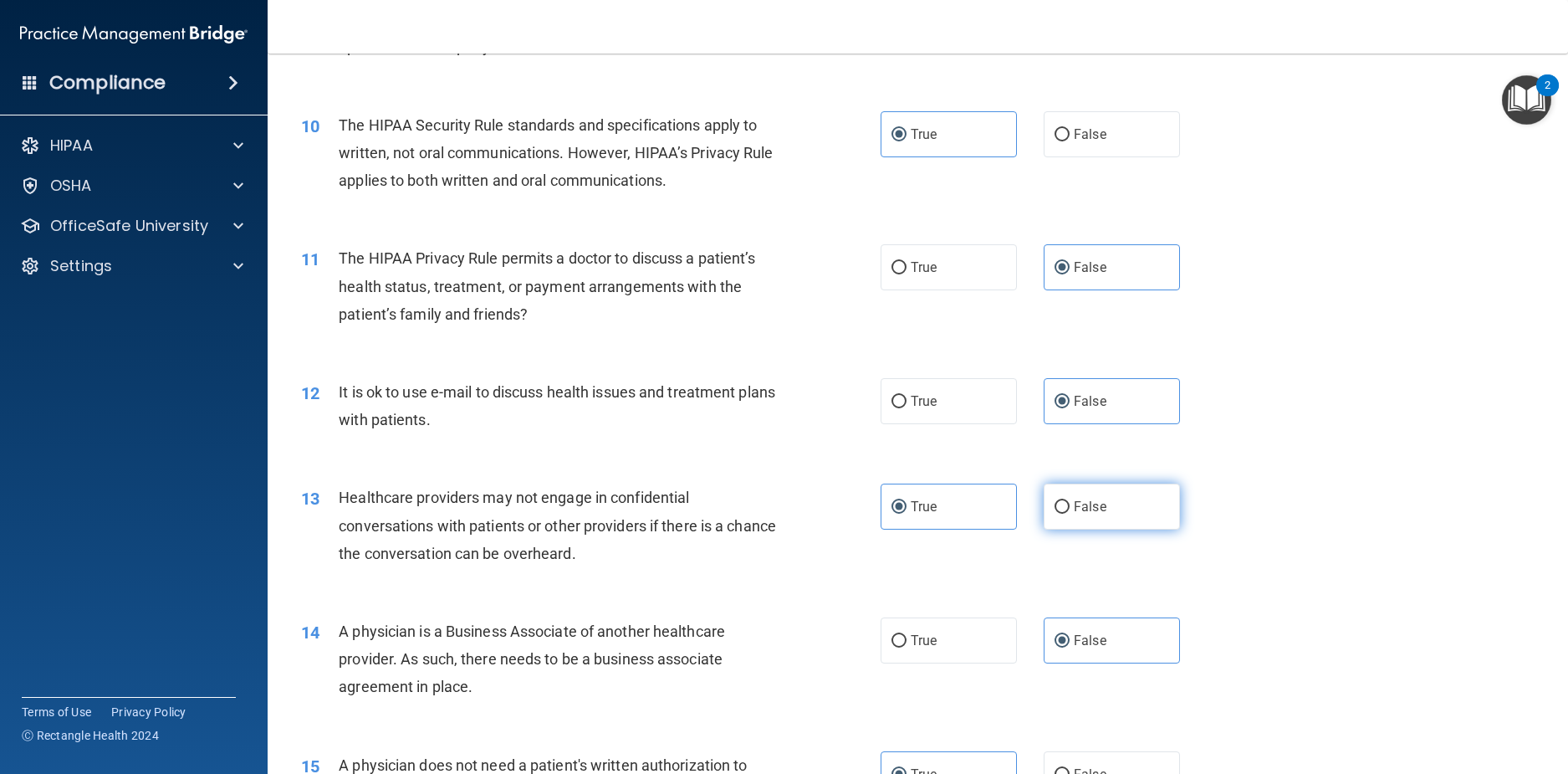 click on "False" at bounding box center [1111, 506] 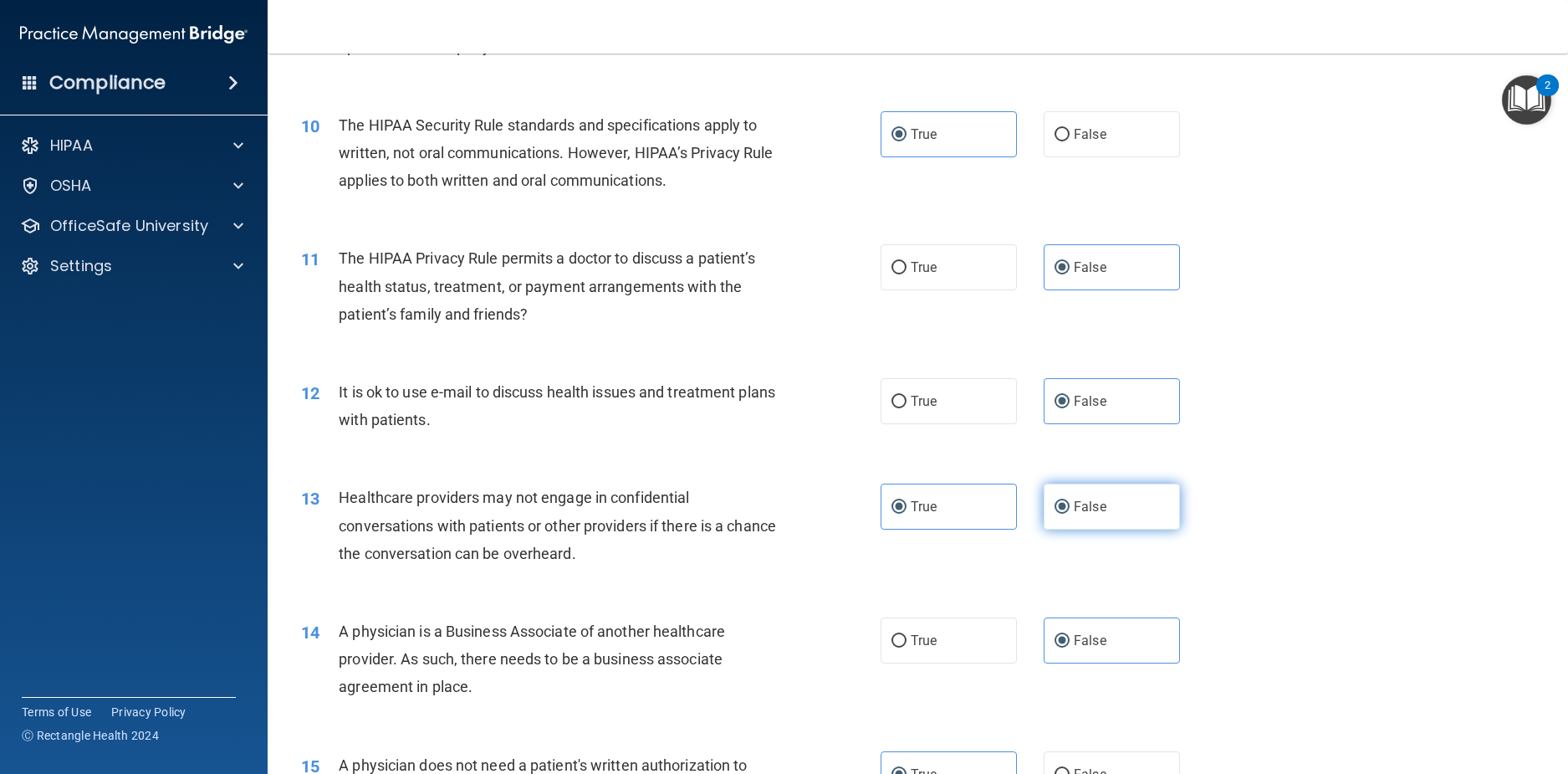 radio on "false" 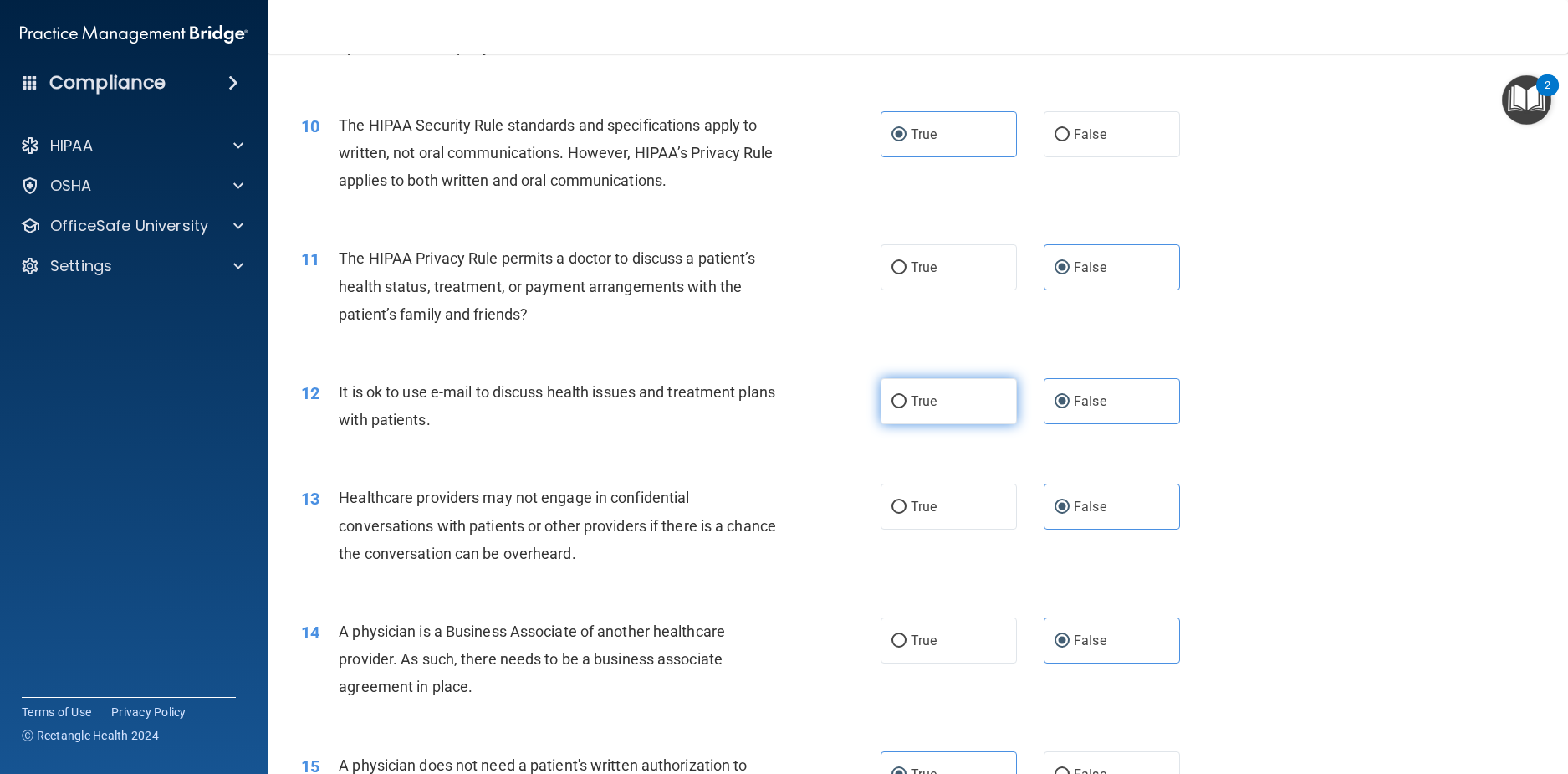 click on "True" at bounding box center [948, 401] 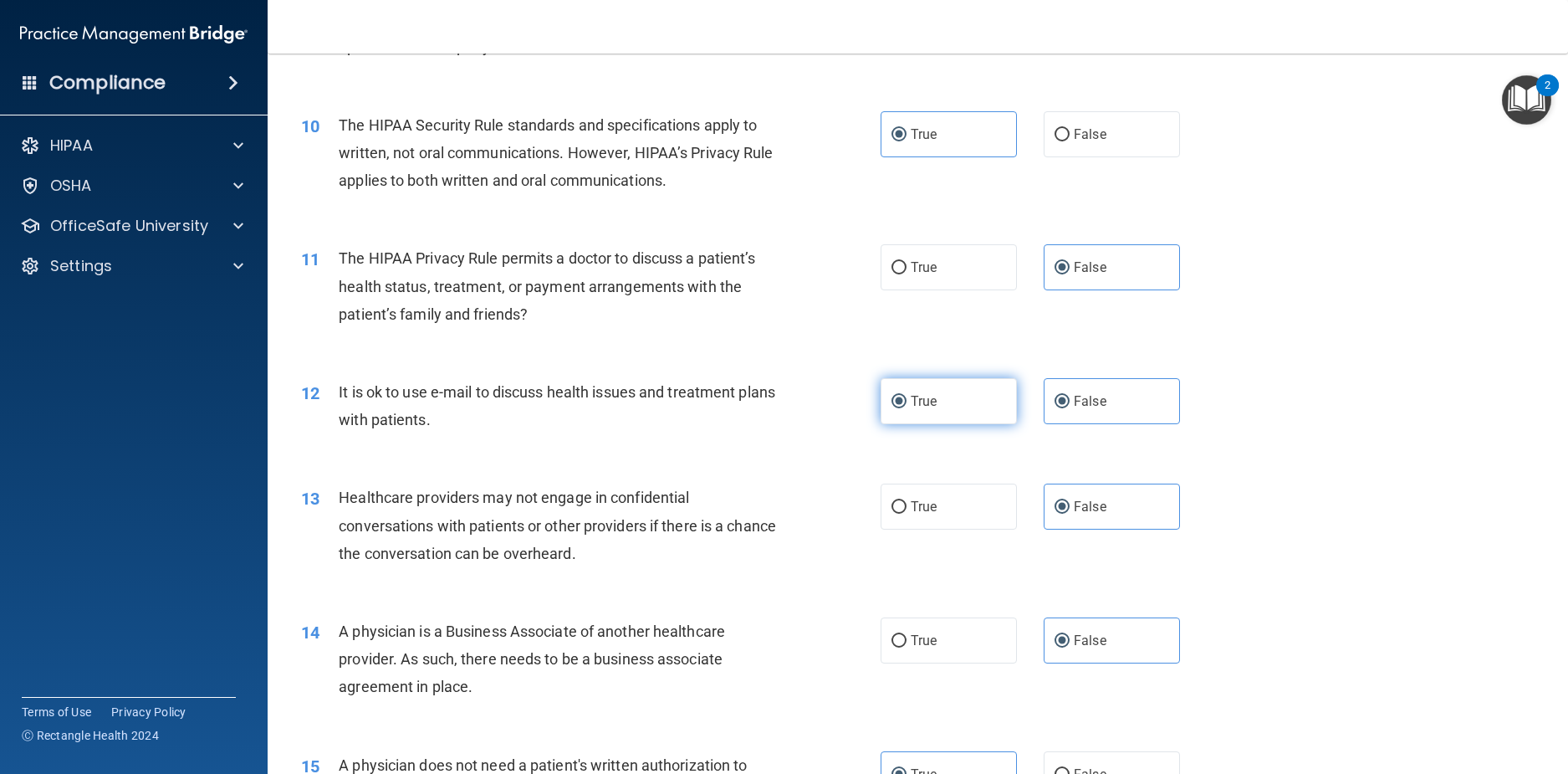 radio on "false" 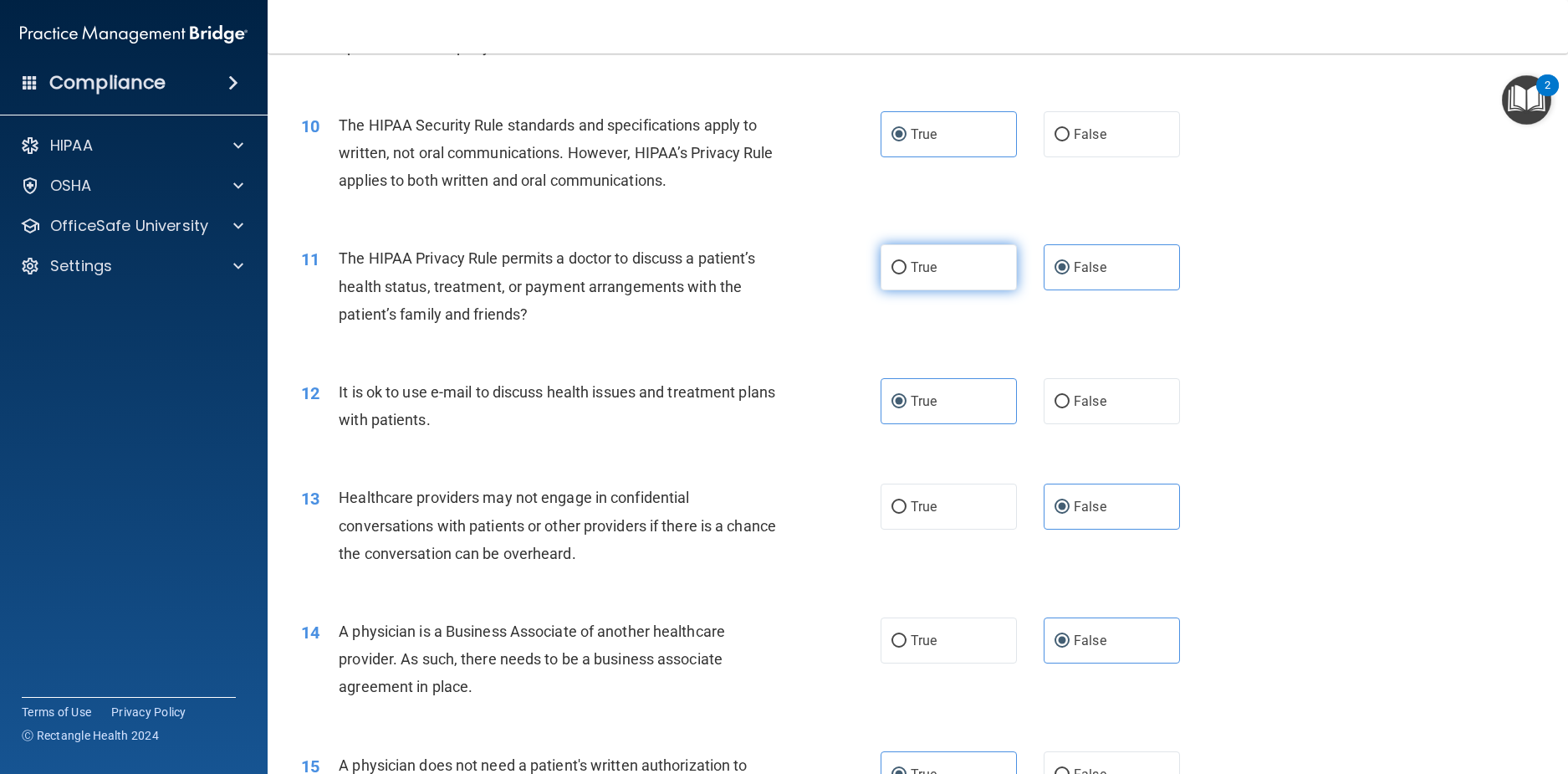 click on "True" at bounding box center (948, 267) 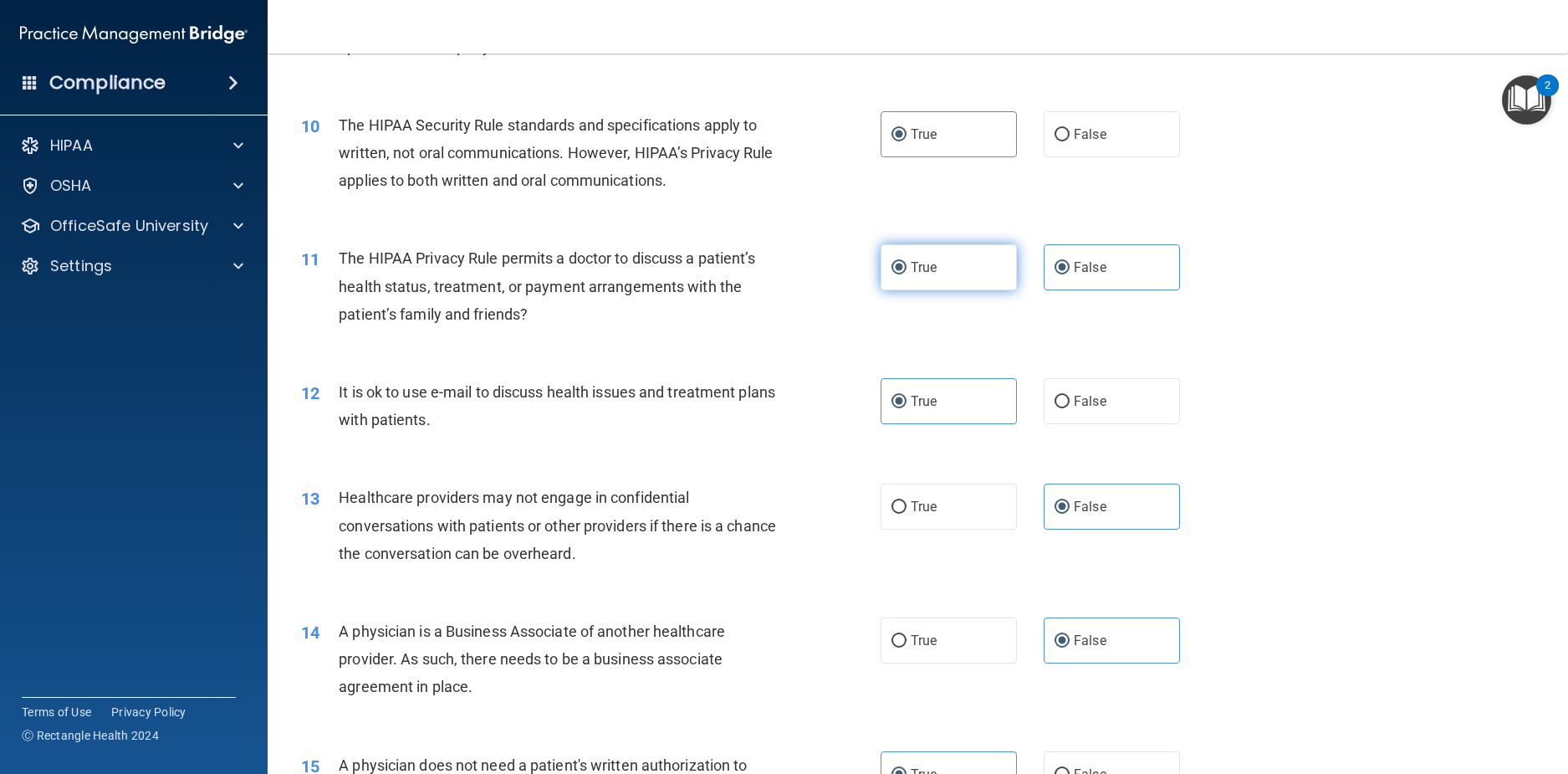 radio on "false" 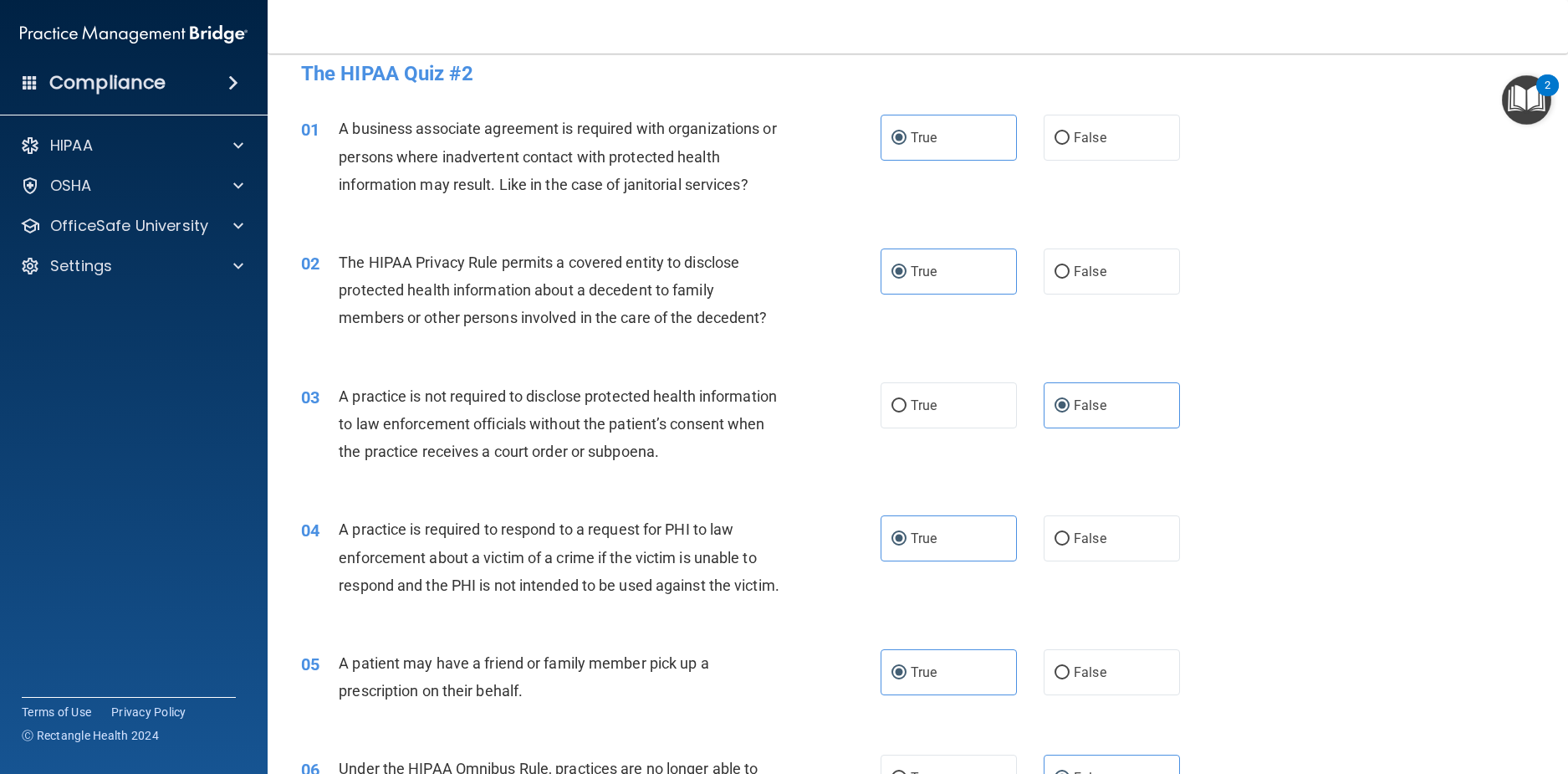 scroll, scrollTop: 0, scrollLeft: 0, axis: both 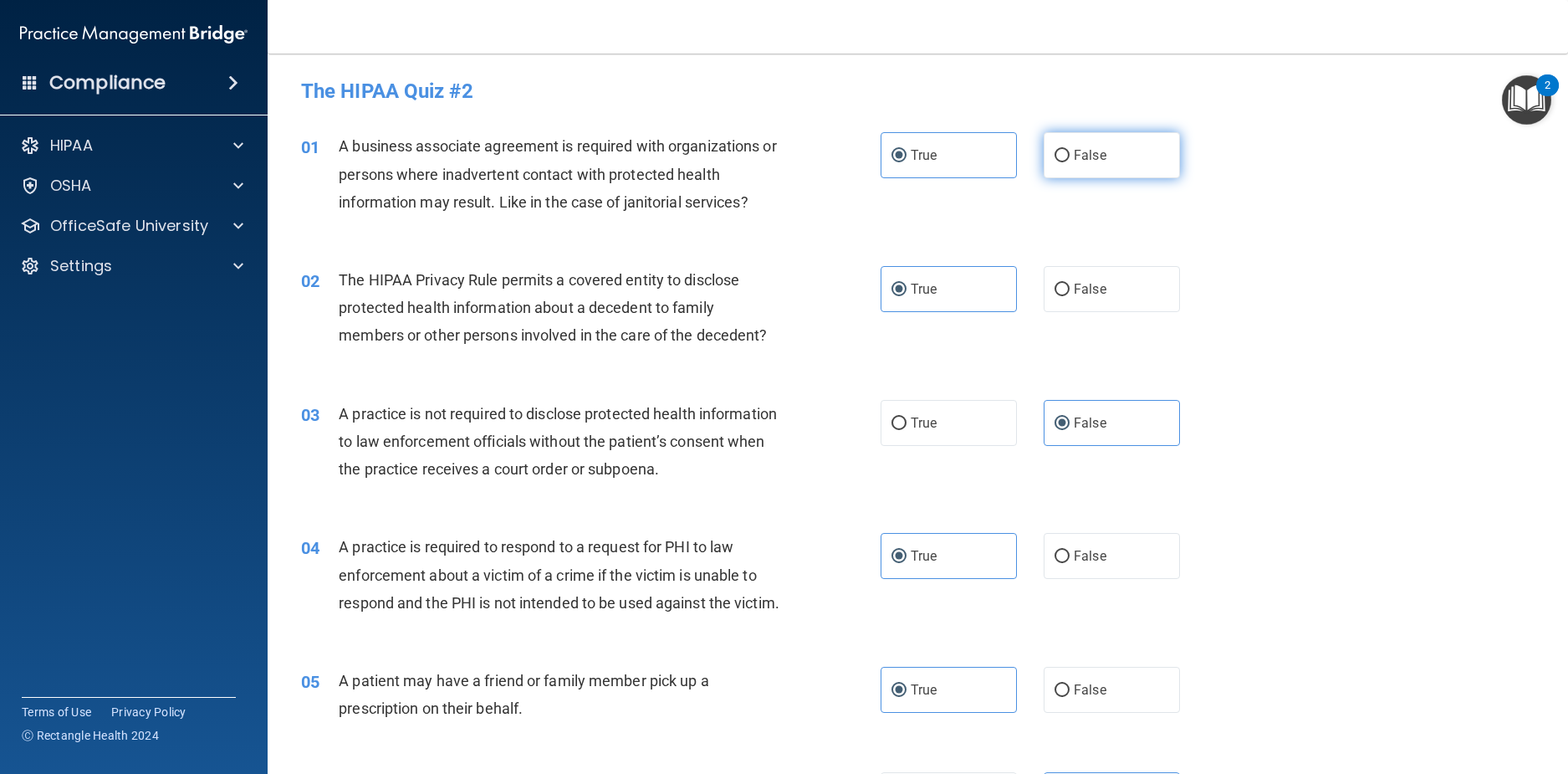 click on "False" at bounding box center [1090, 155] 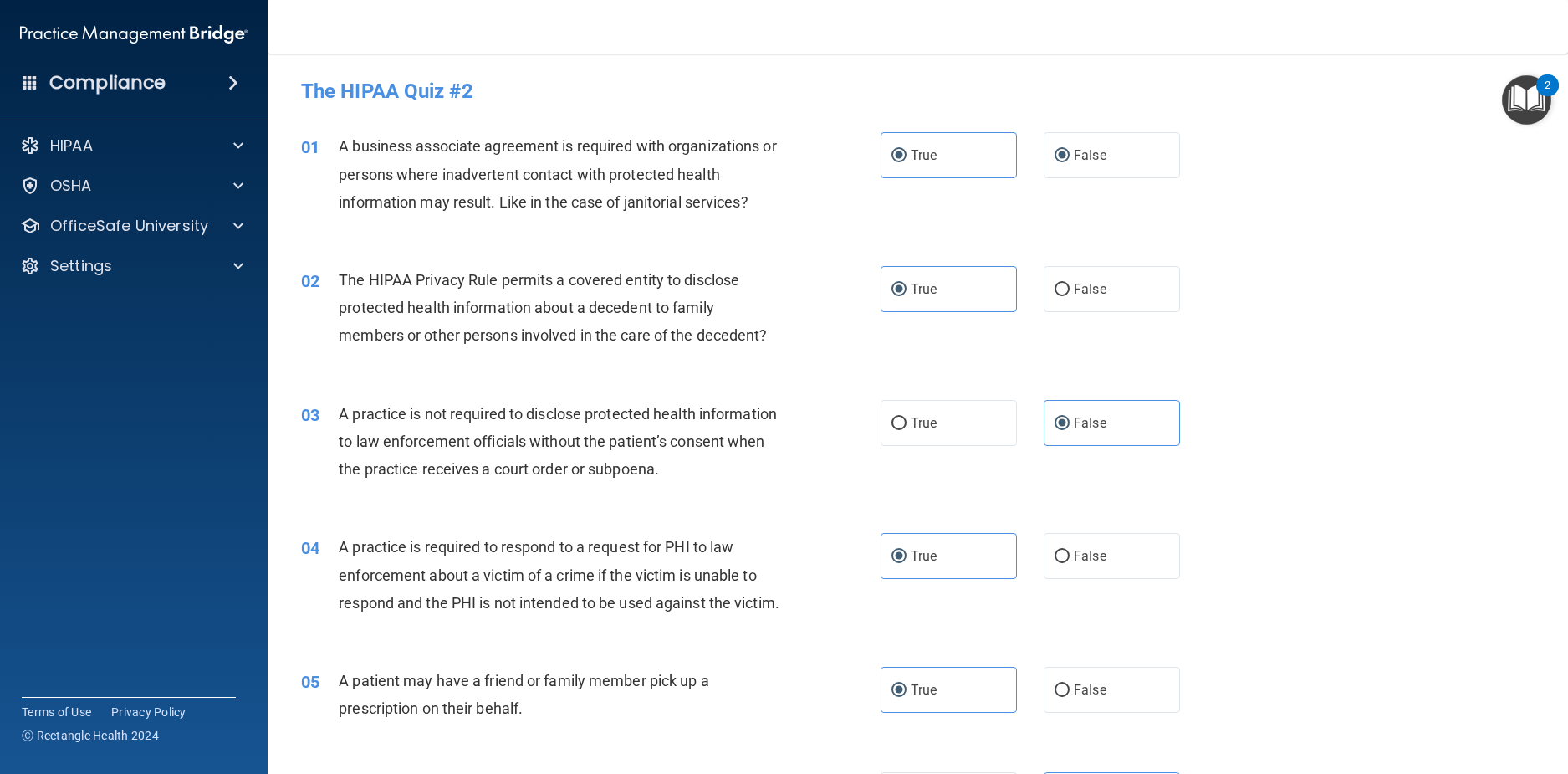 radio on "false" 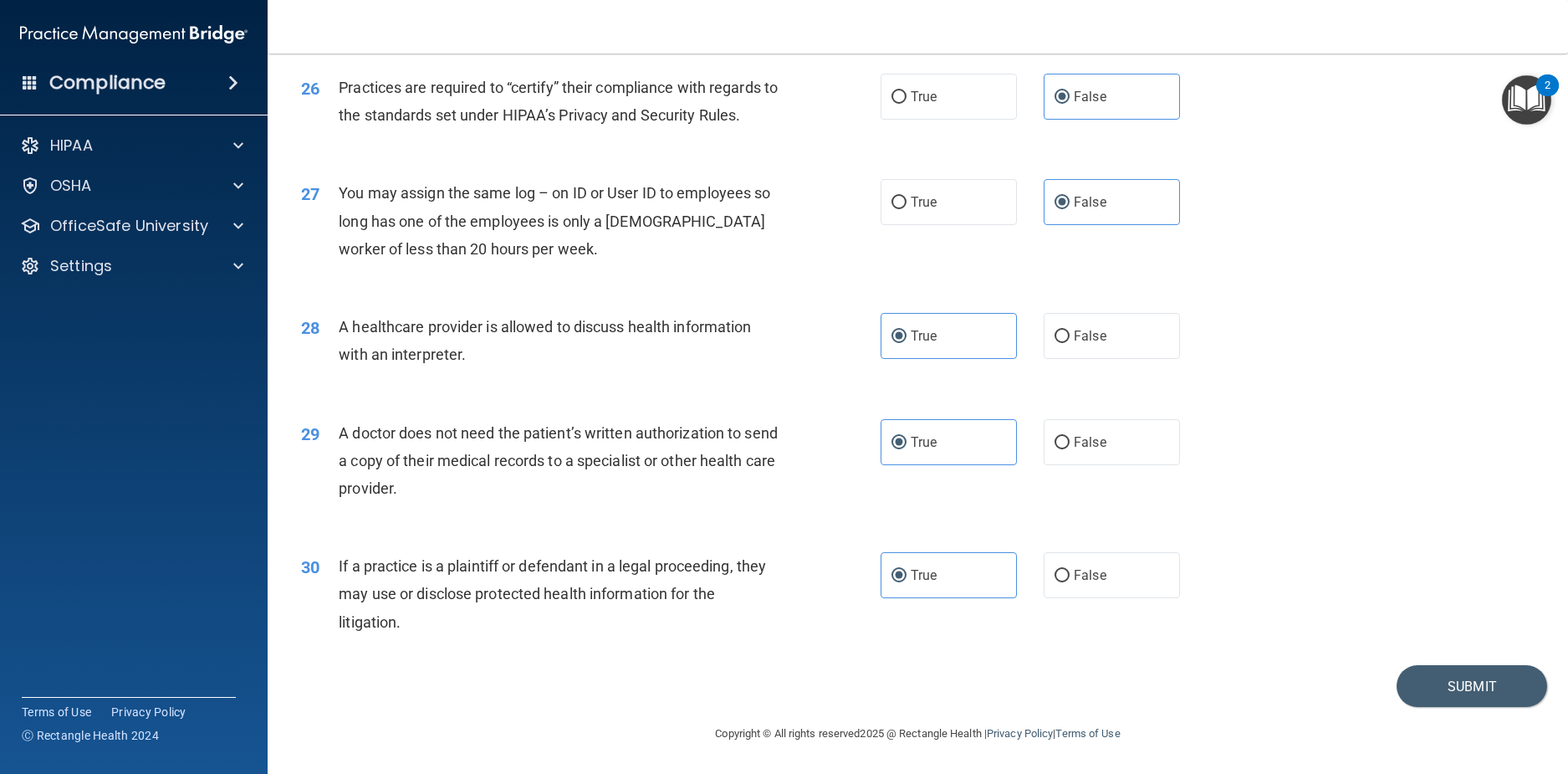 scroll, scrollTop: 3232, scrollLeft: 0, axis: vertical 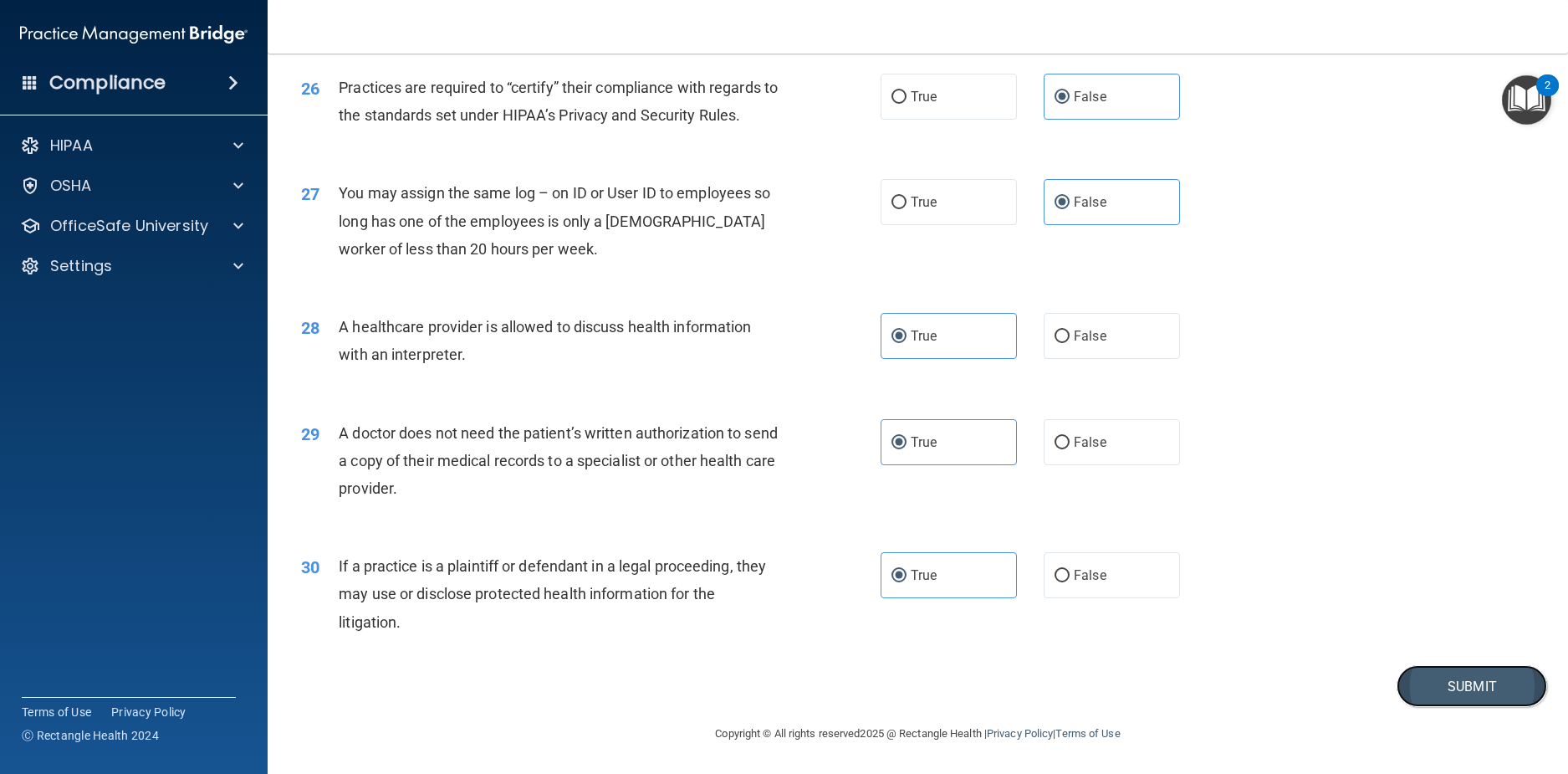 click on "Submit" at bounding box center [1472, 686] 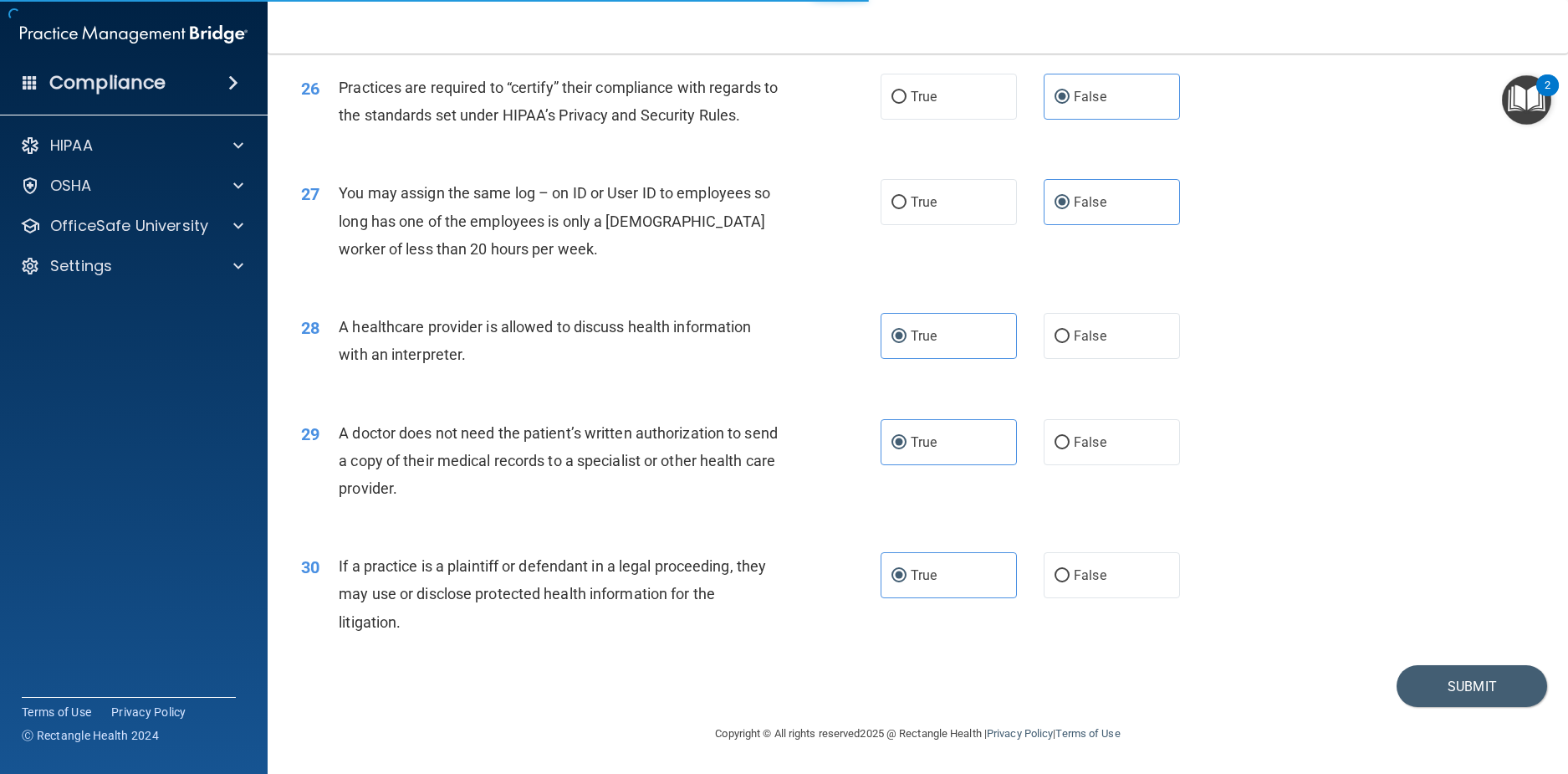 scroll, scrollTop: 0, scrollLeft: 0, axis: both 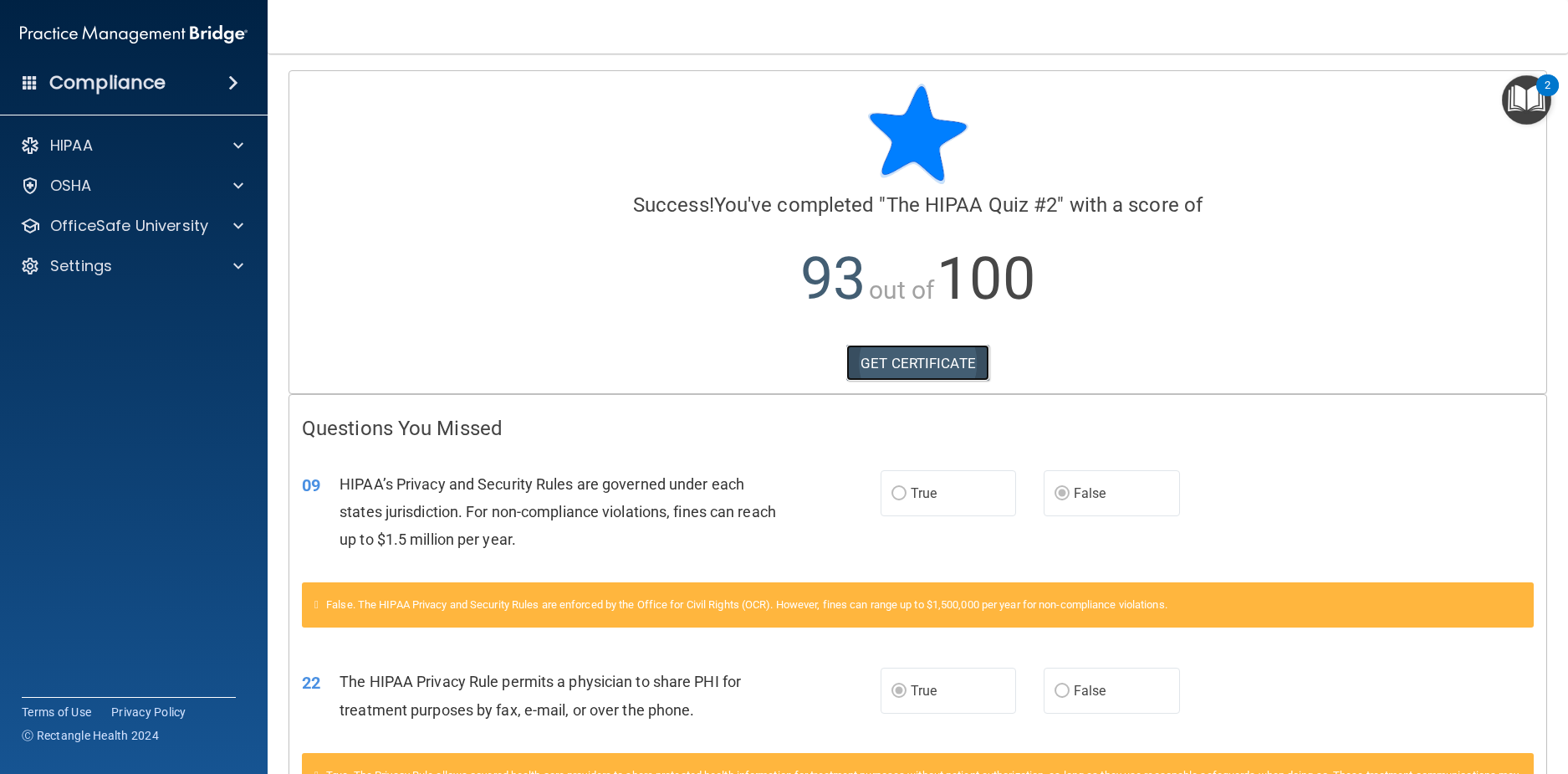 click on "GET CERTIFICATE" at bounding box center [917, 363] 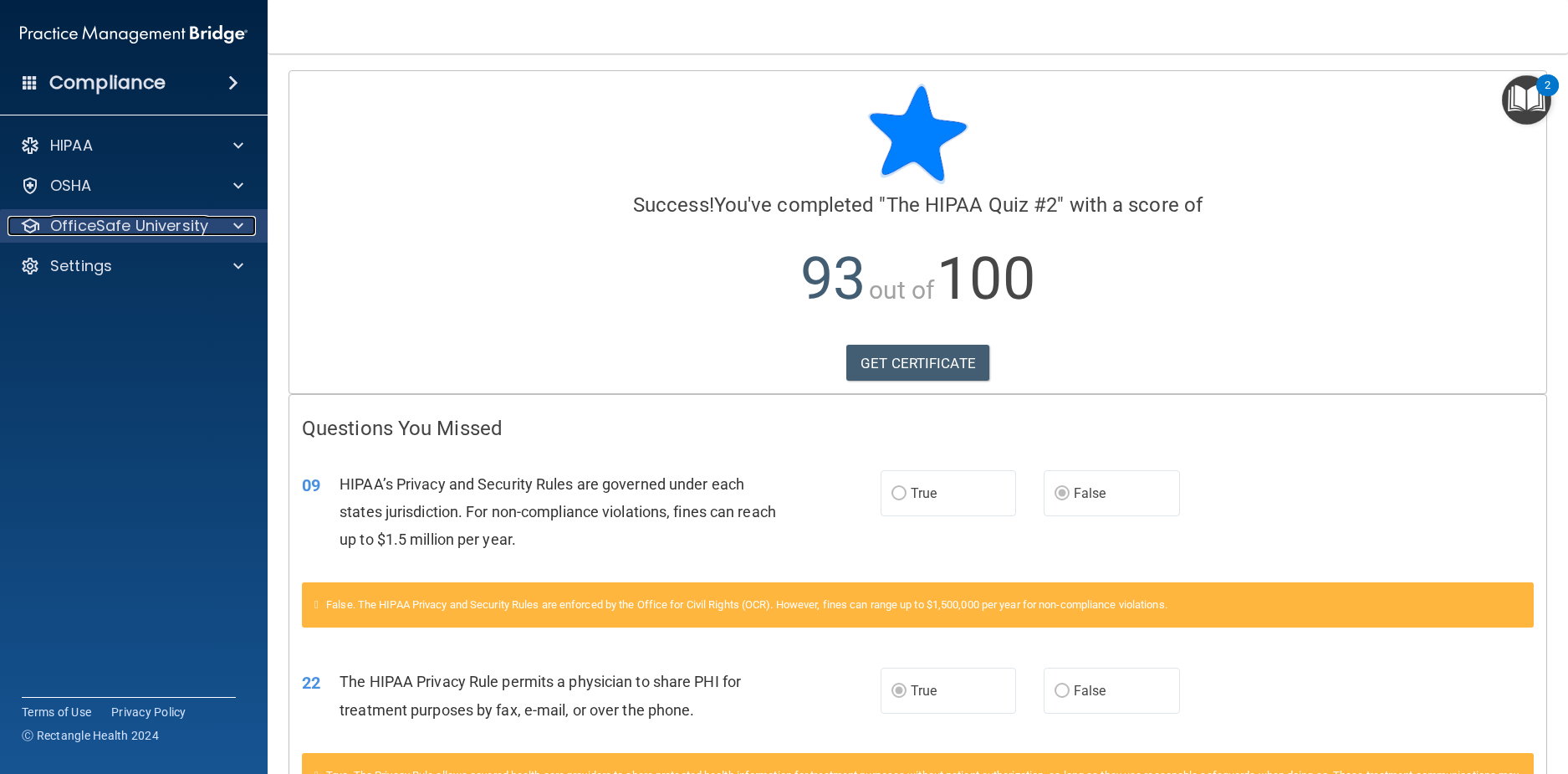 click on "OfficeSafe University" at bounding box center [129, 226] 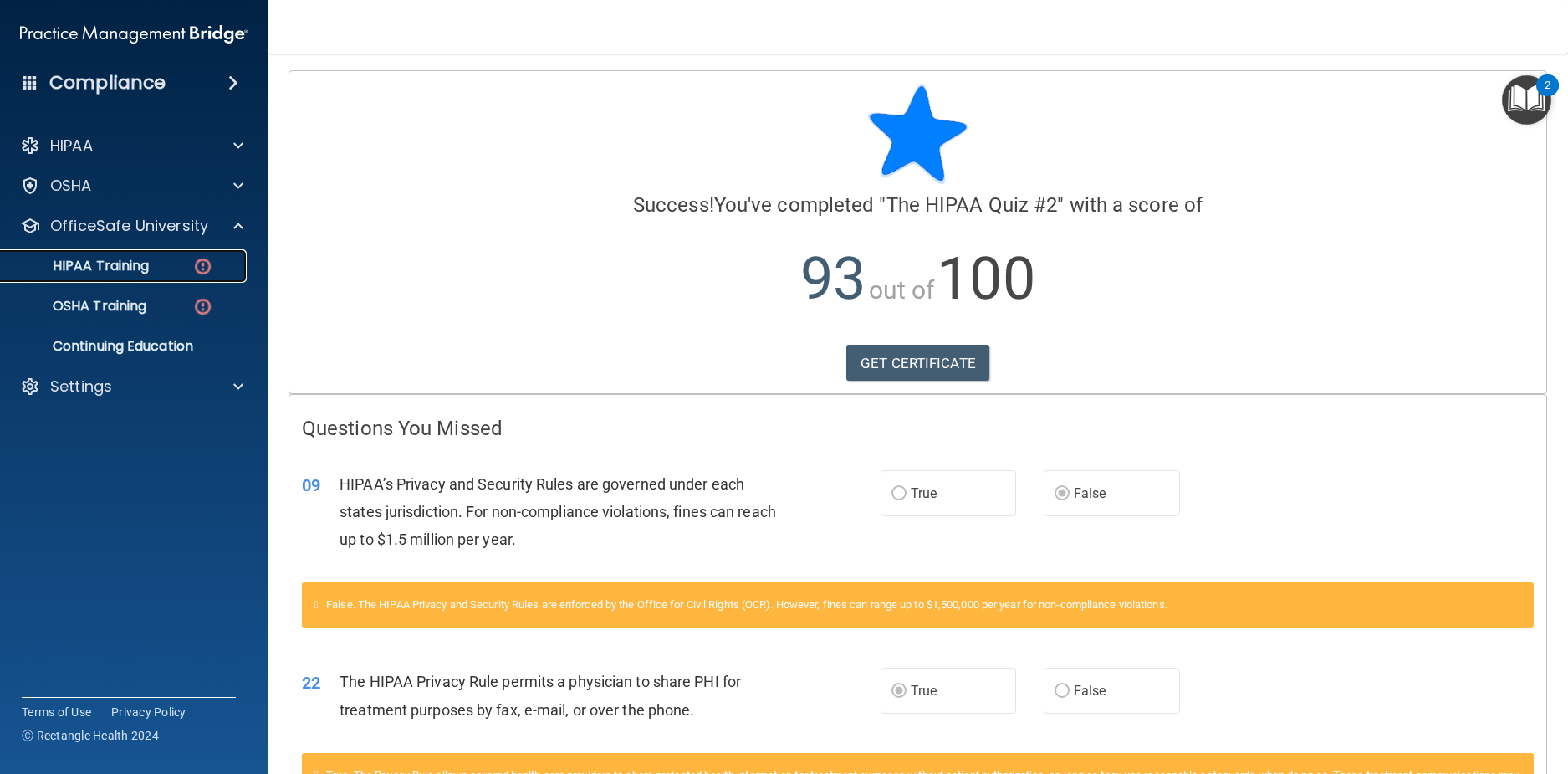 click on "HIPAA Training" at bounding box center (79, 266) 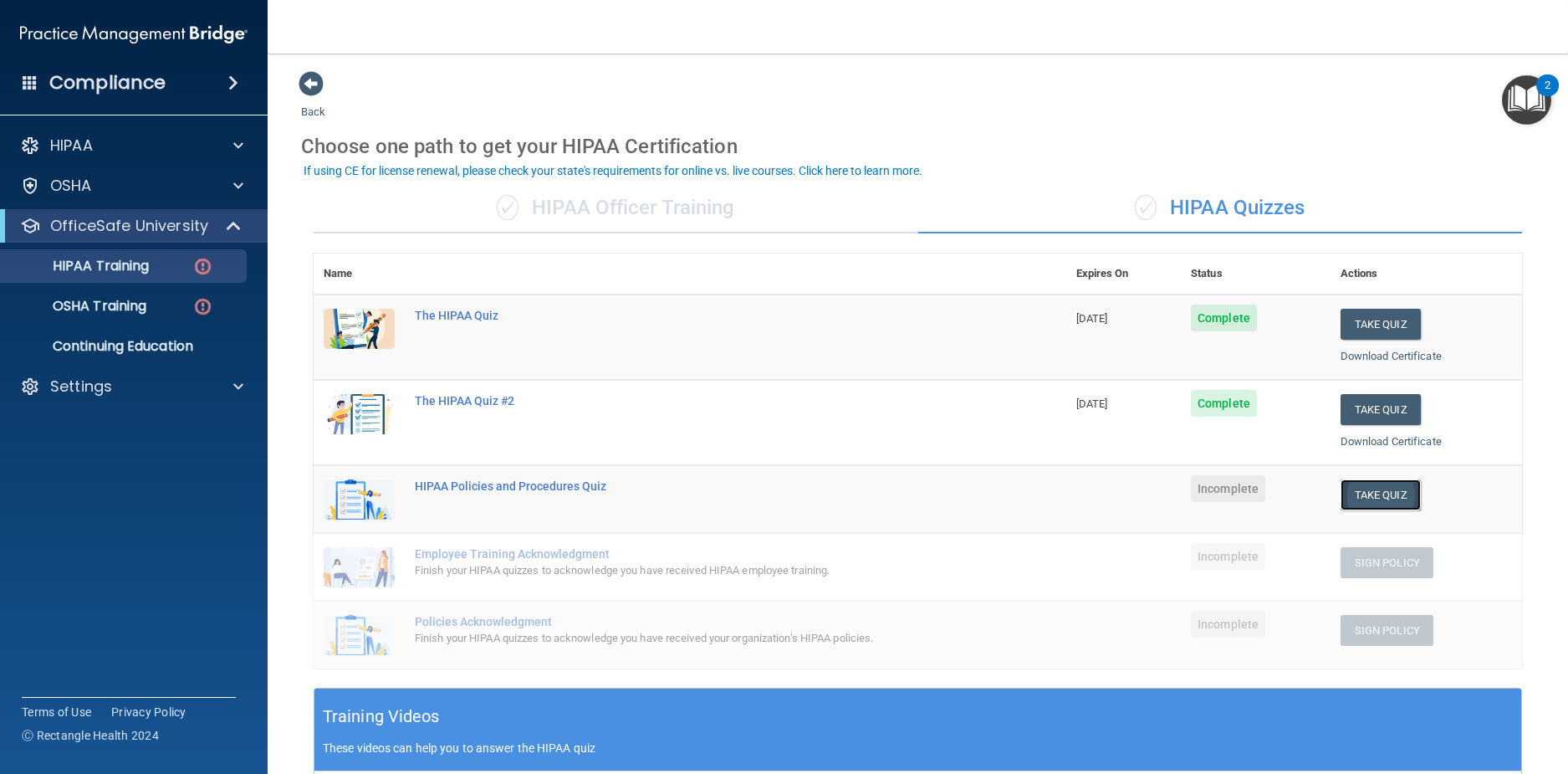 click on "Take Quiz" at bounding box center (1381, 495) 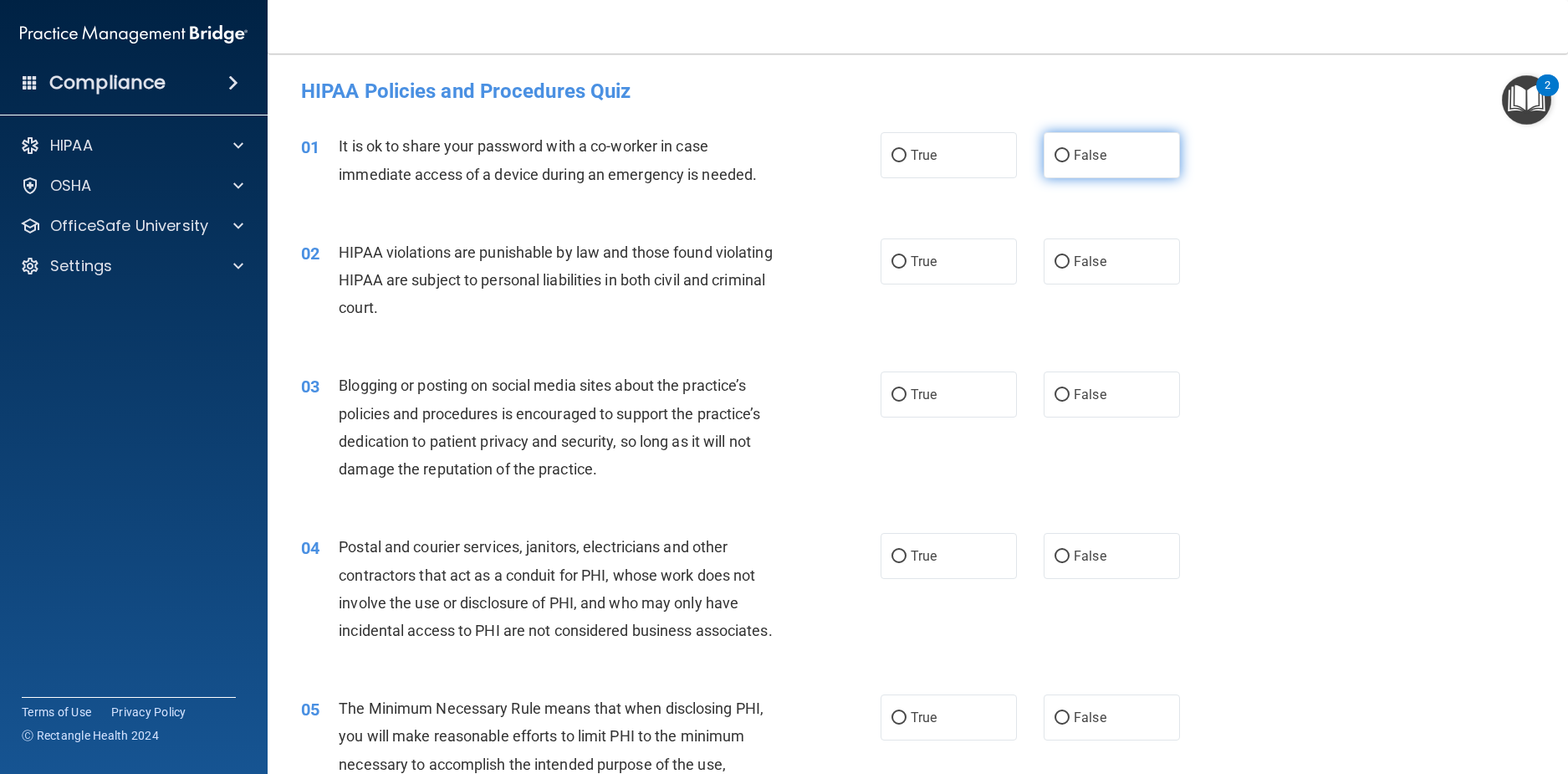click on "False" at bounding box center [1111, 155] 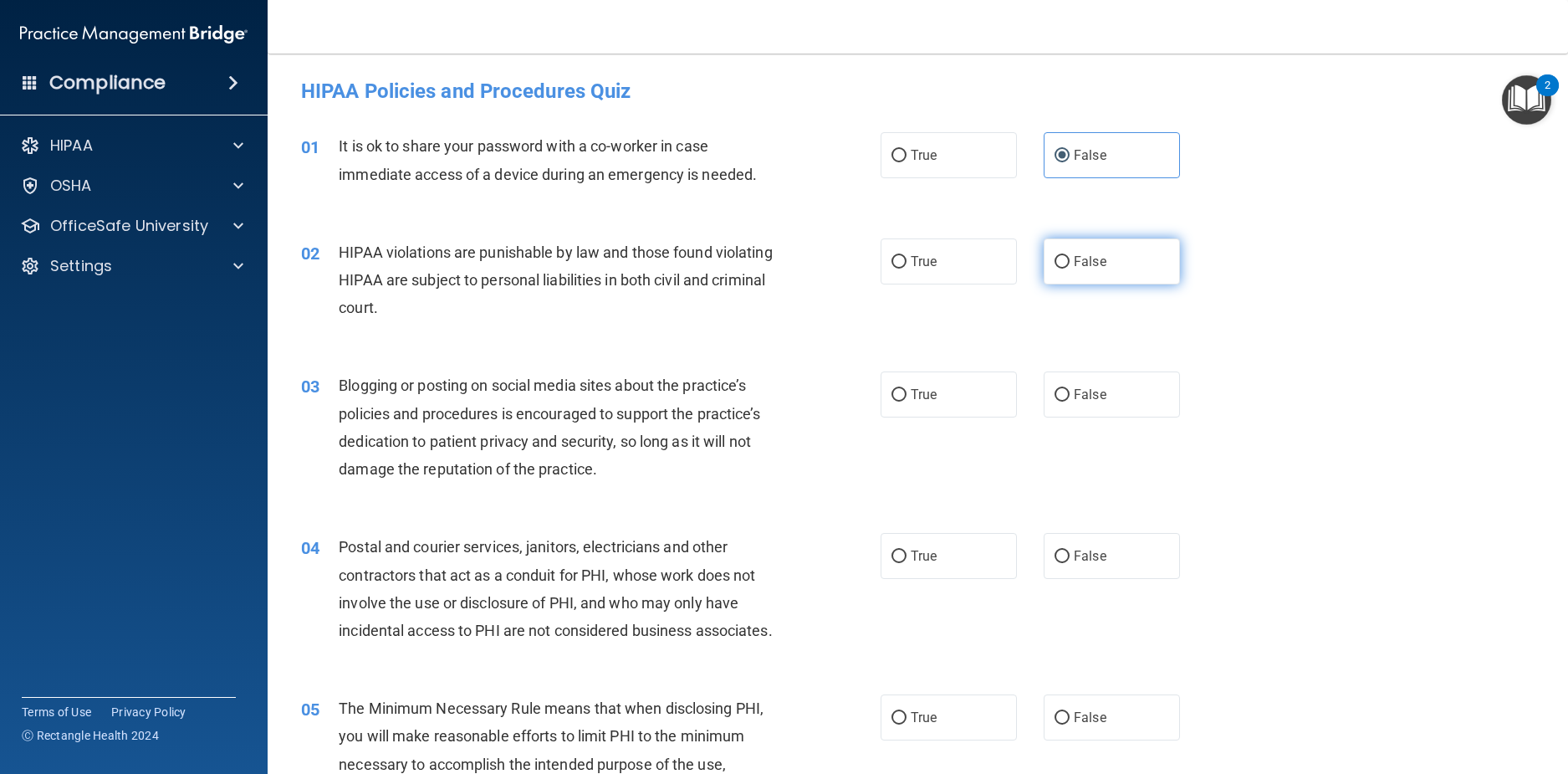click on "False" at bounding box center (1090, 261) 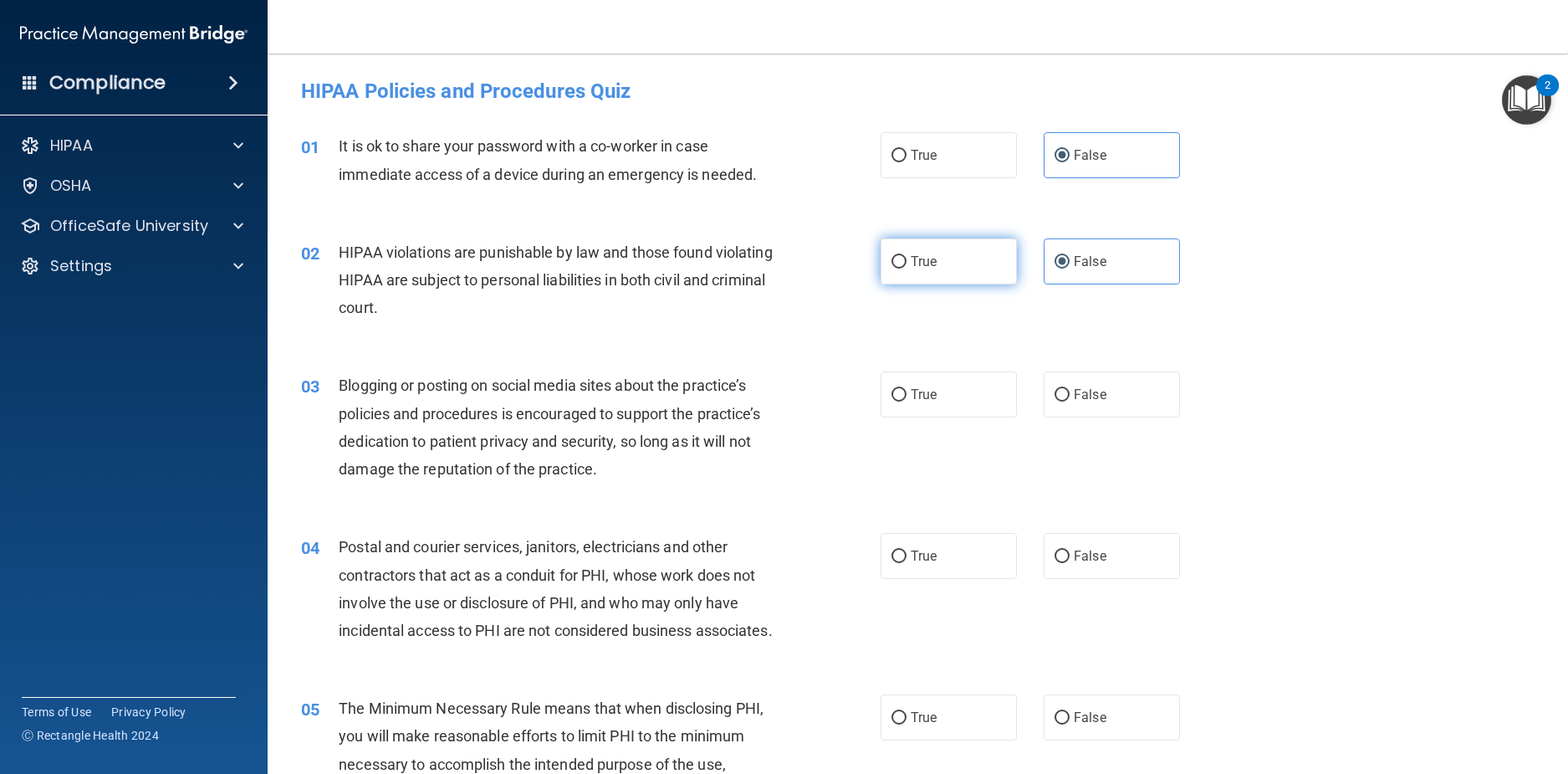 click on "True" at bounding box center [948, 261] 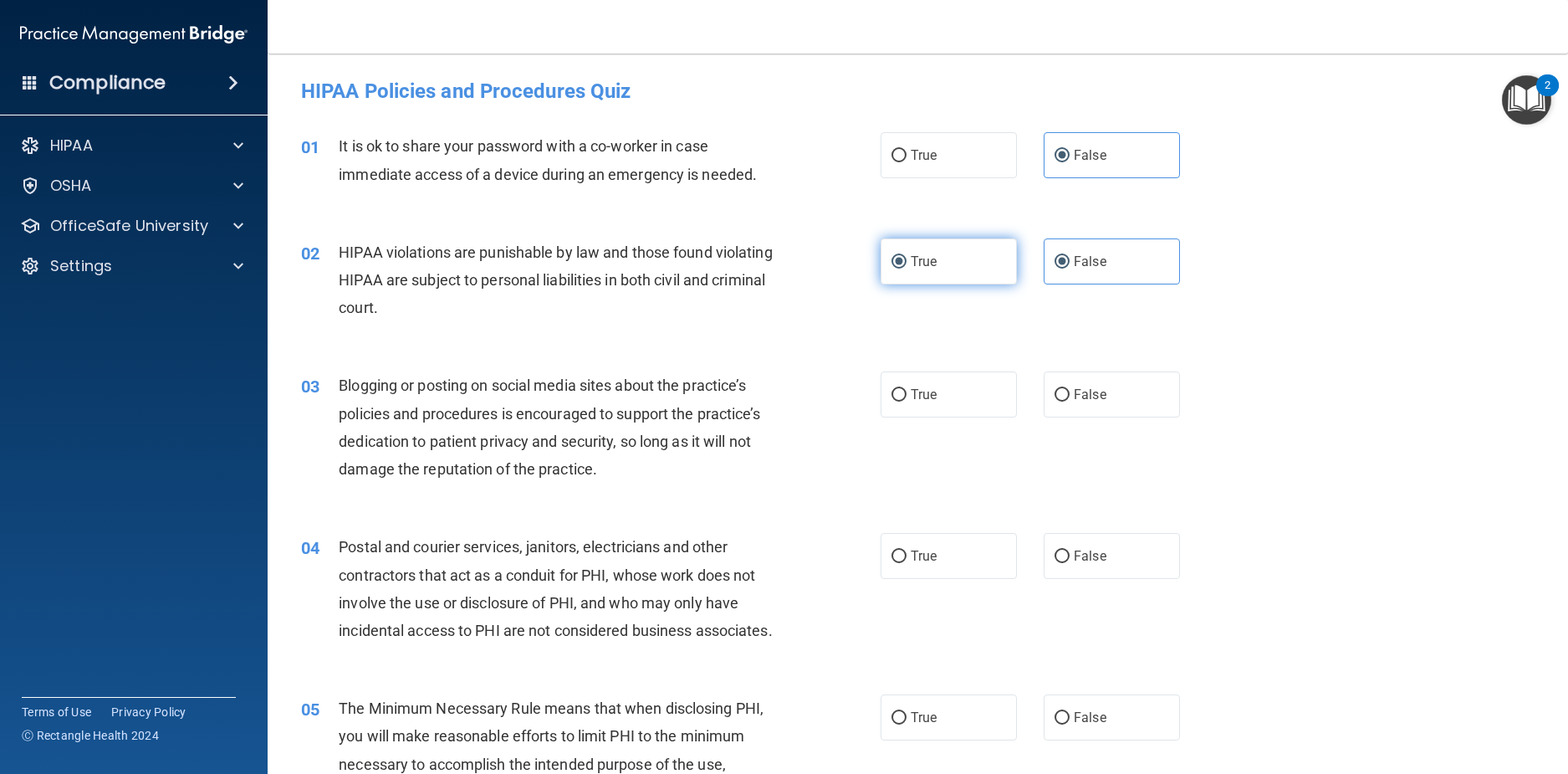 radio on "false" 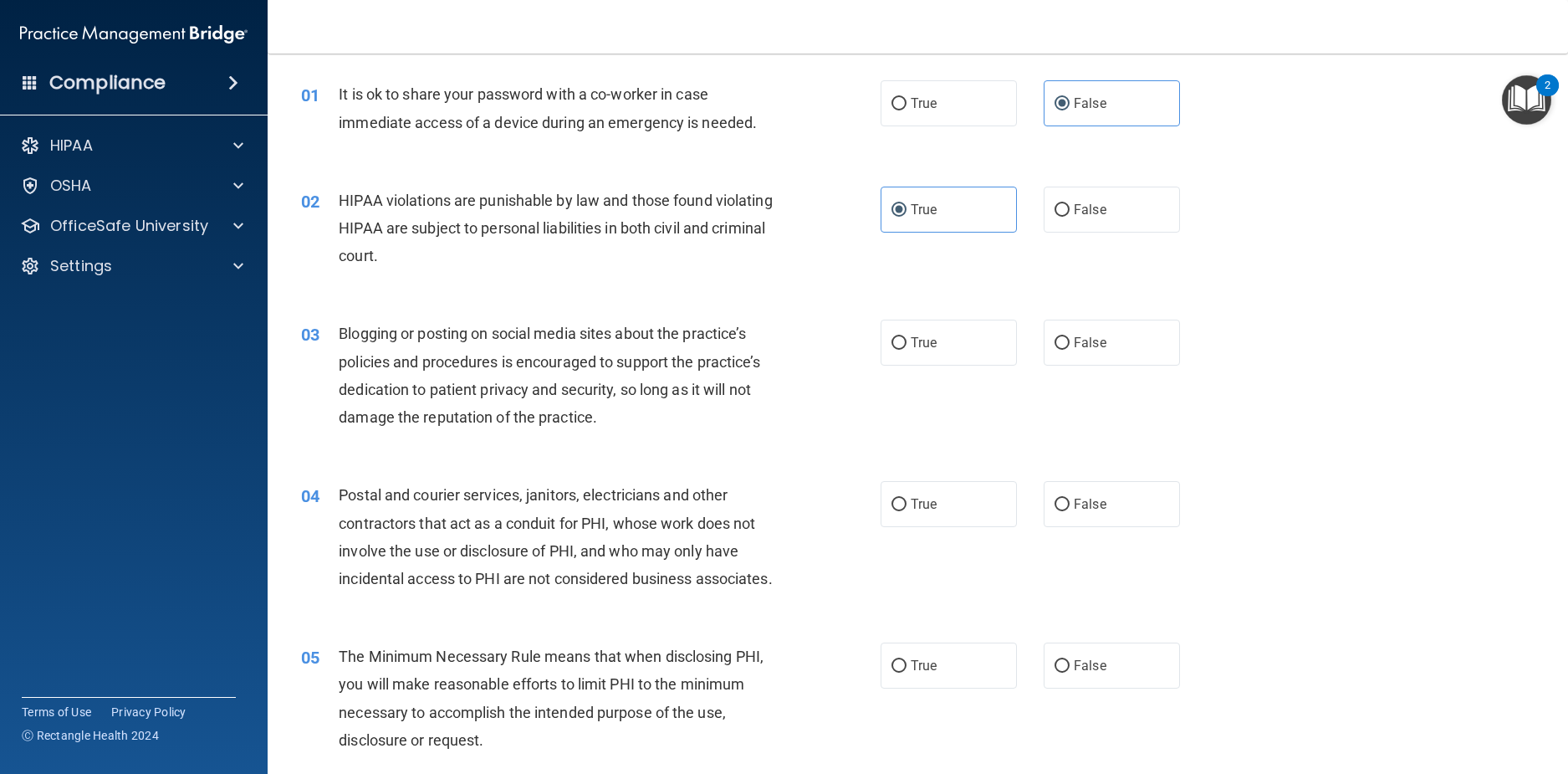 scroll, scrollTop: 0, scrollLeft: 0, axis: both 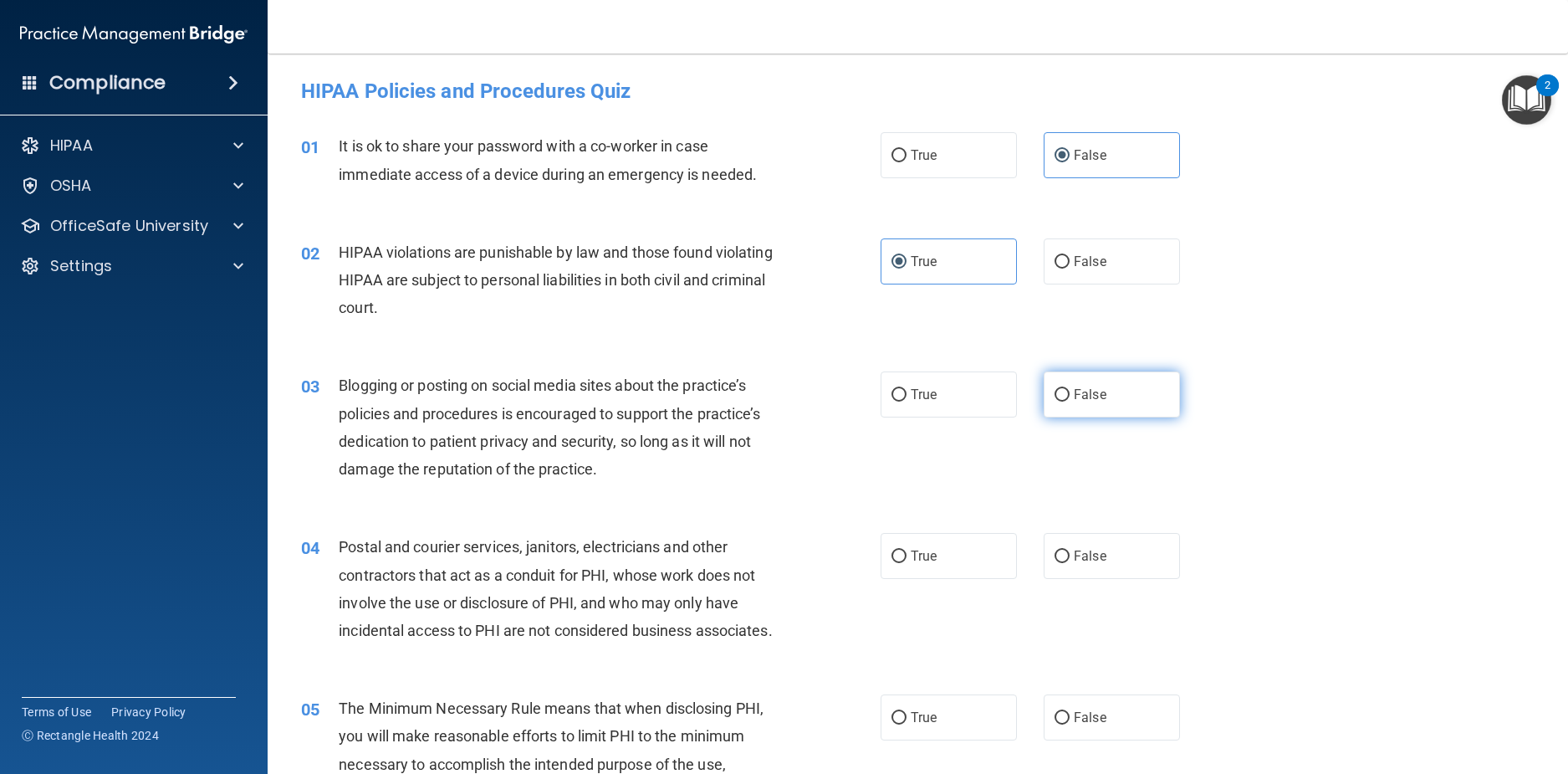 click on "False" at bounding box center [1090, 394] 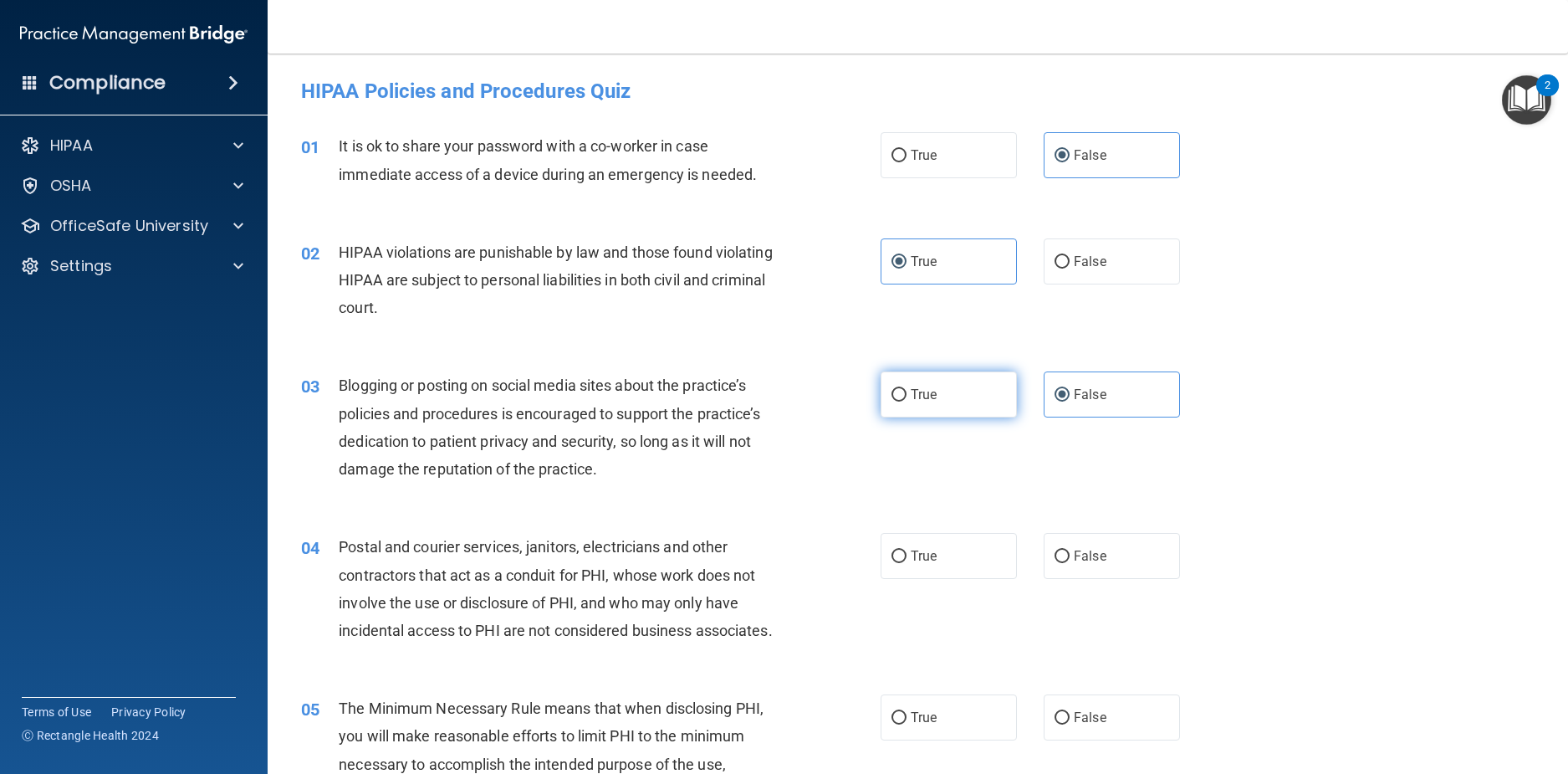 click on "True" at bounding box center [948, 394] 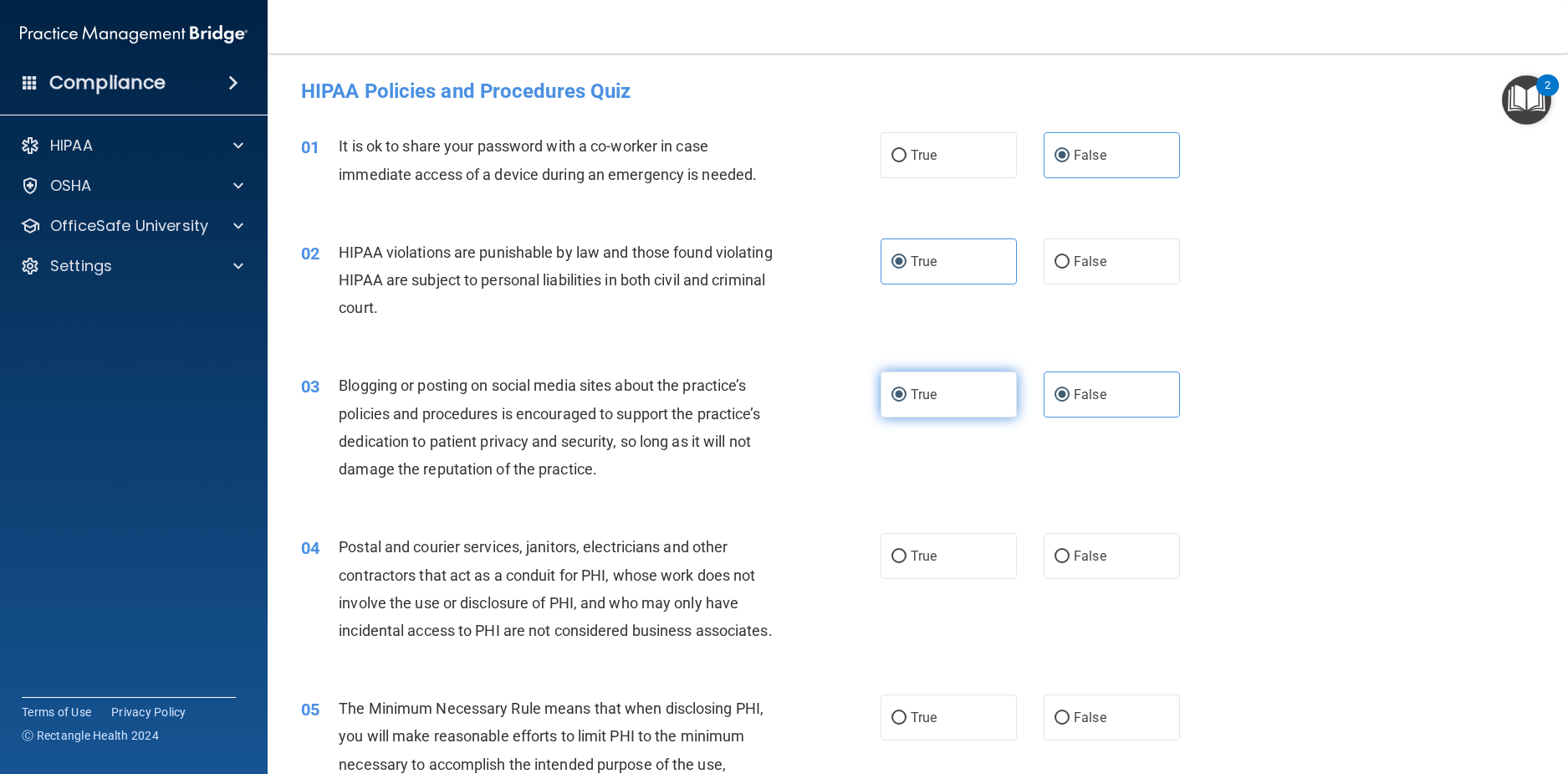 radio on "false" 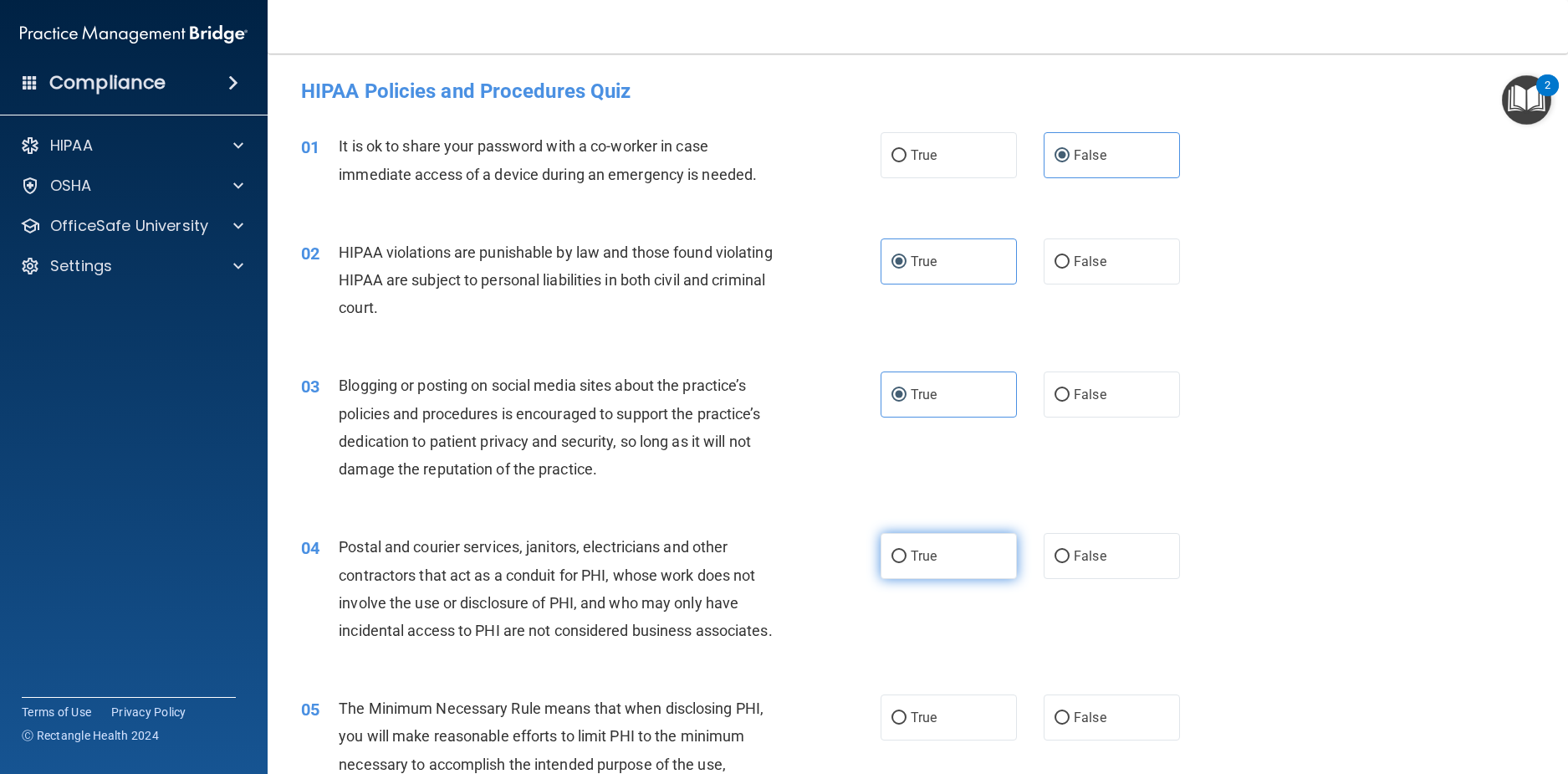 click on "True" at bounding box center [948, 556] 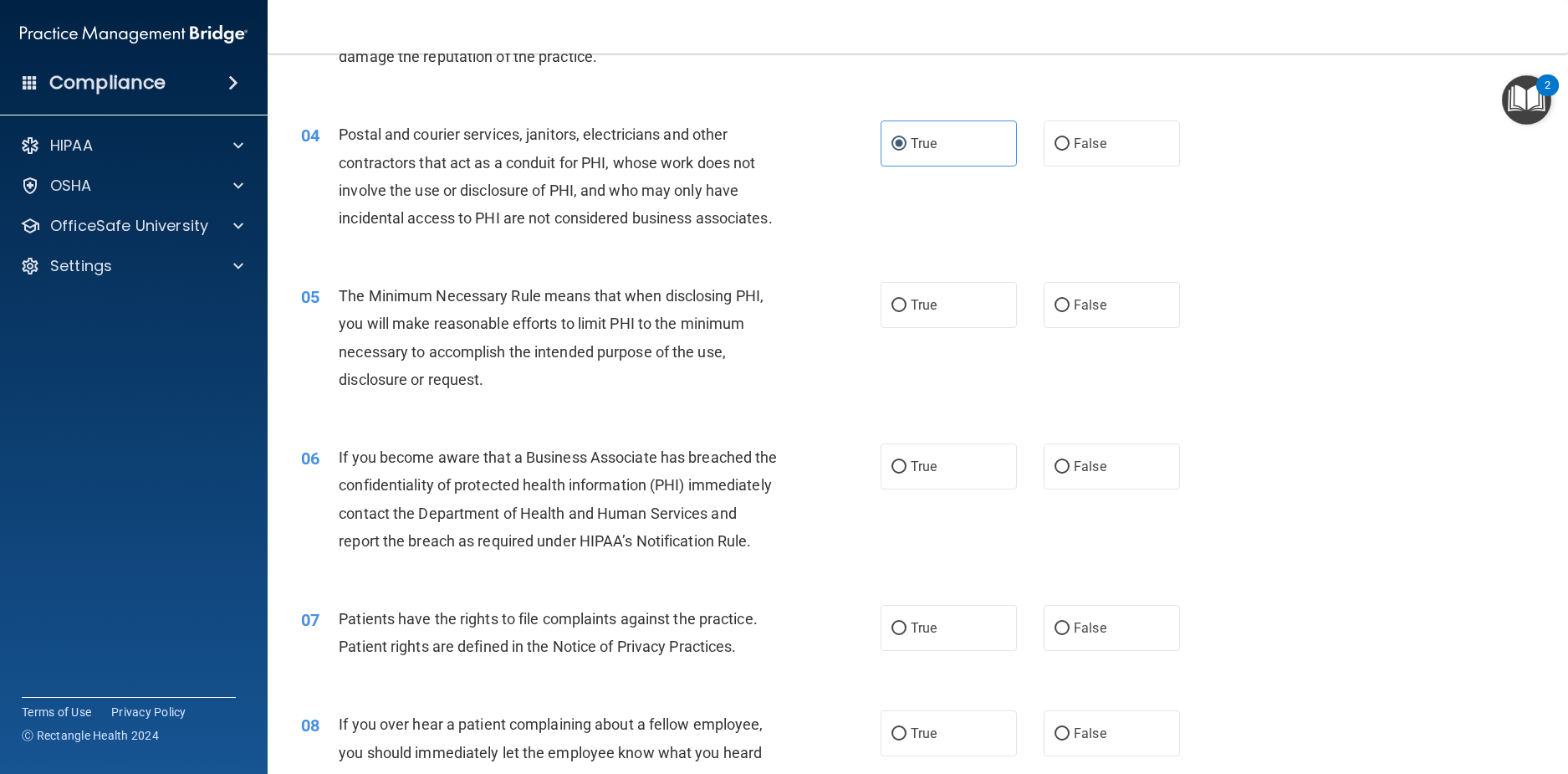 scroll, scrollTop: 418, scrollLeft: 0, axis: vertical 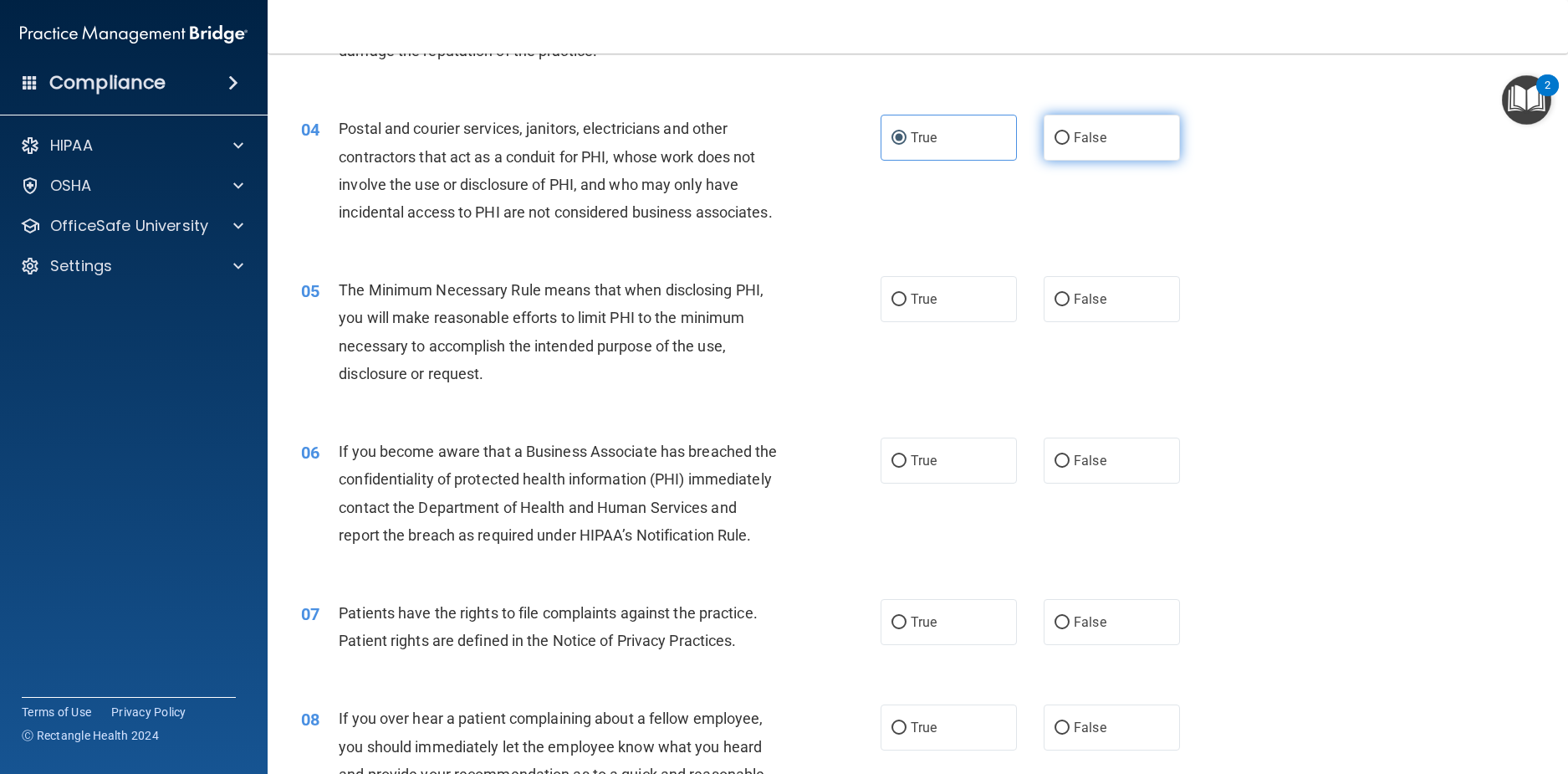 click on "False" at bounding box center [1111, 137] 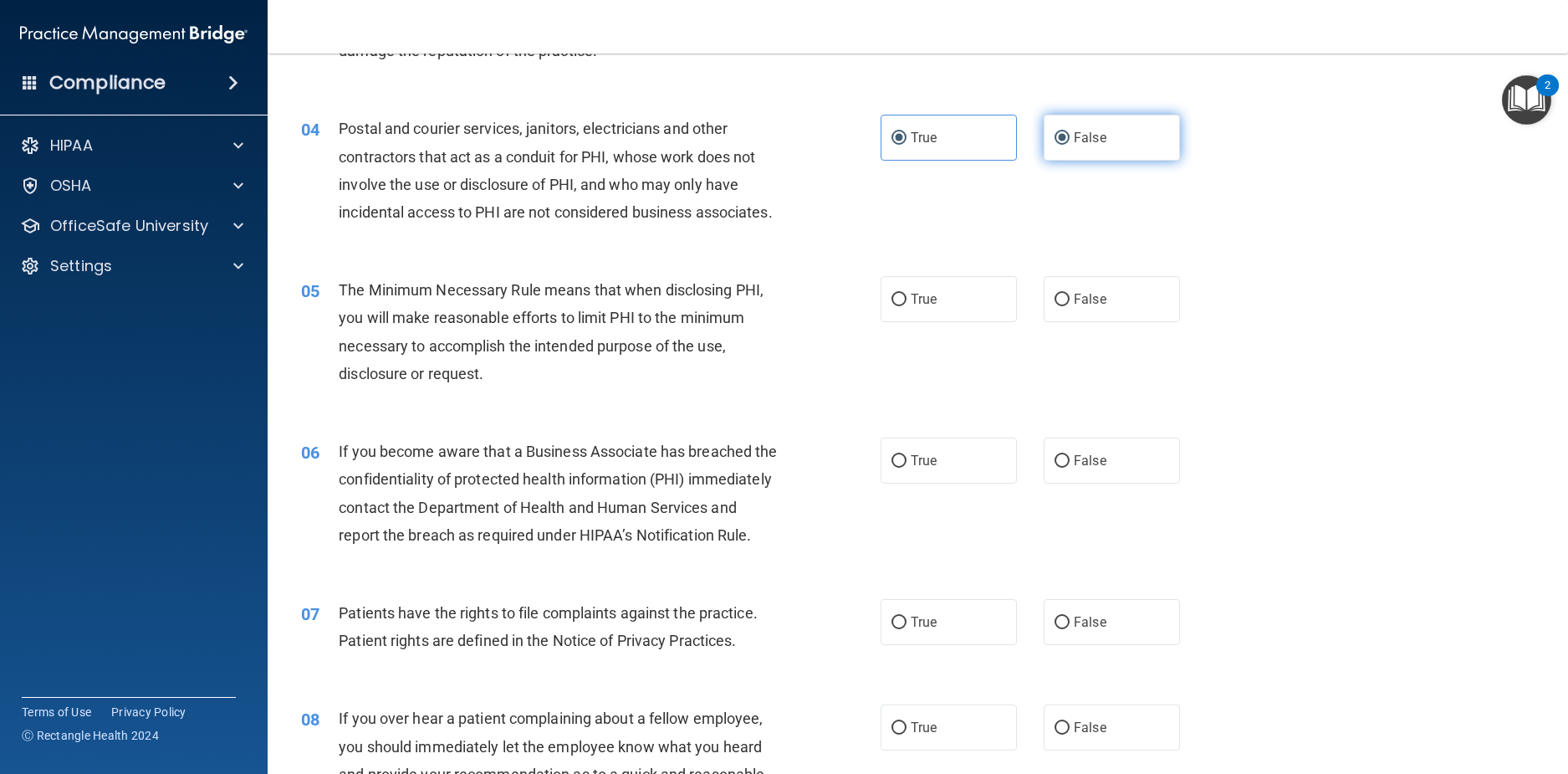 radio on "false" 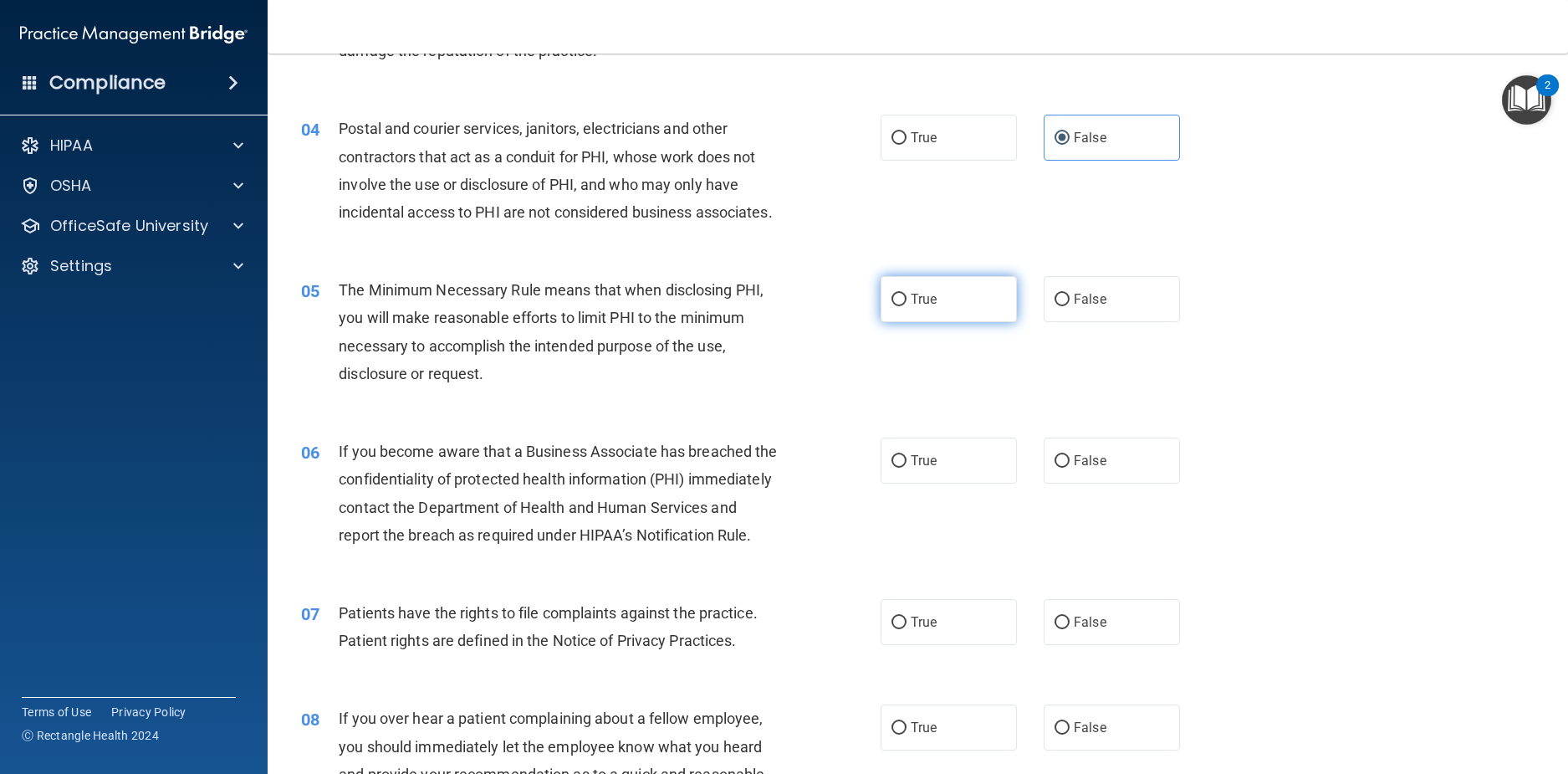 click on "True" at bounding box center (923, 299) 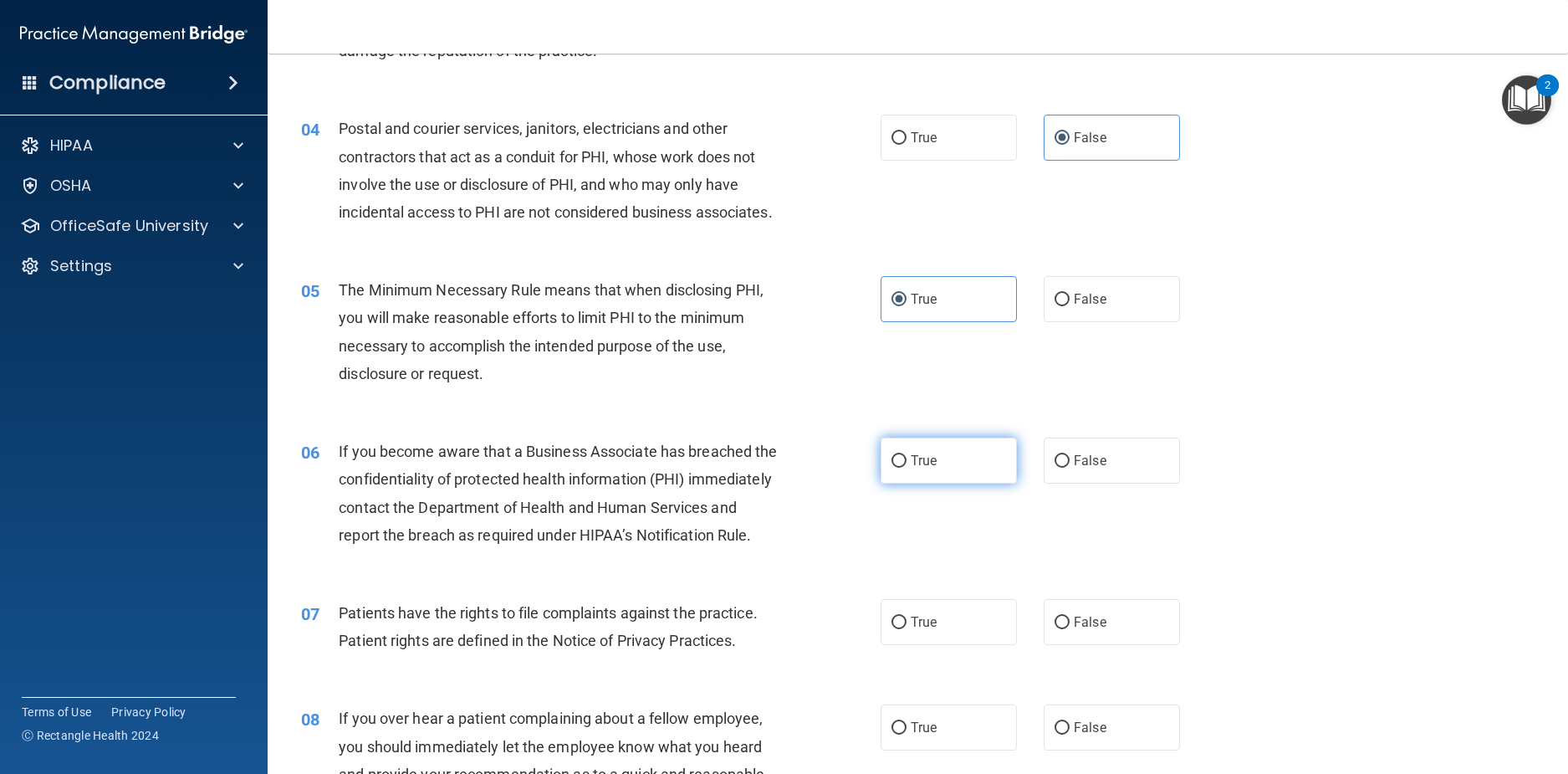 click on "True" at bounding box center [948, 460] 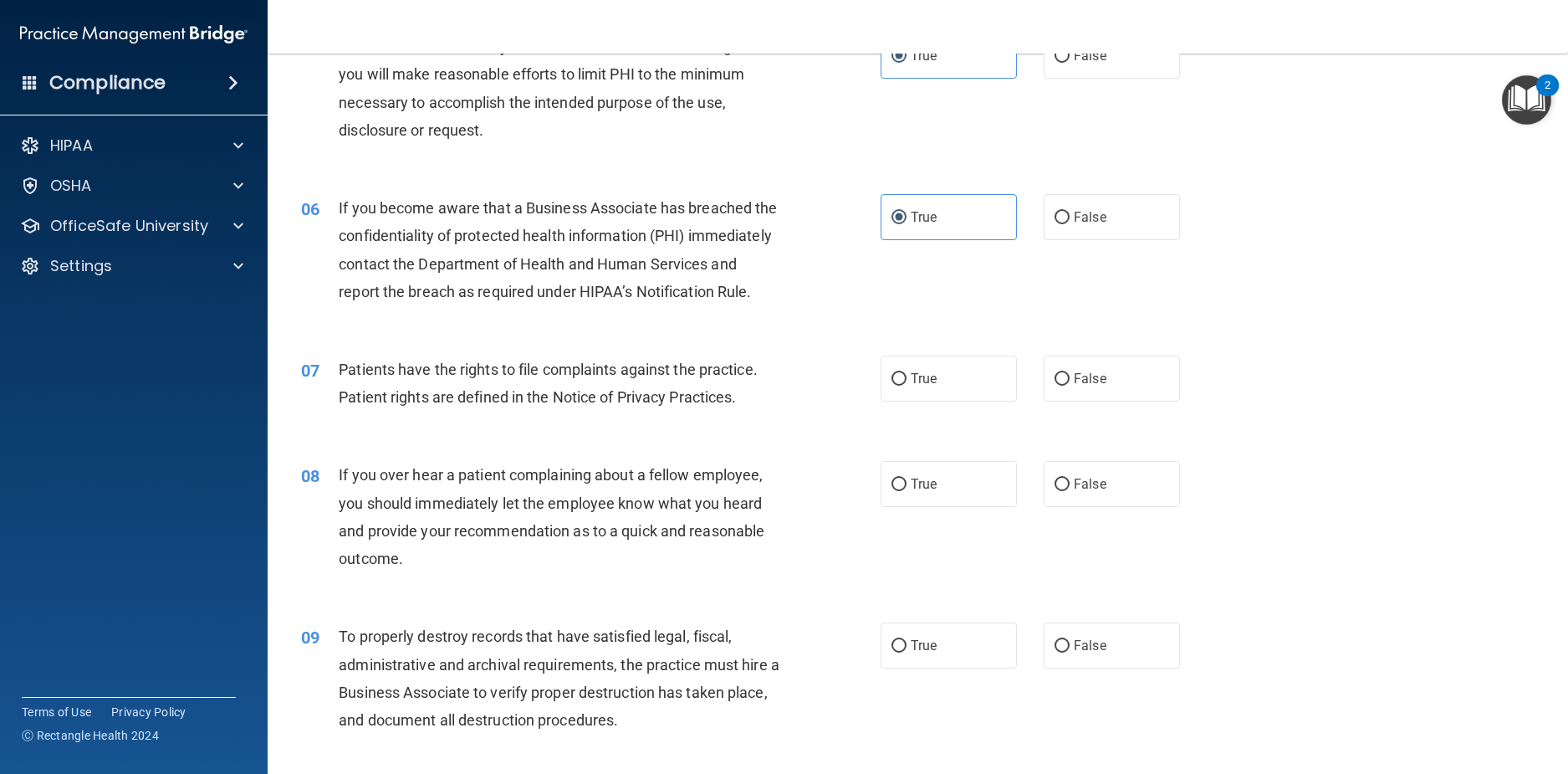 scroll, scrollTop: 669, scrollLeft: 0, axis: vertical 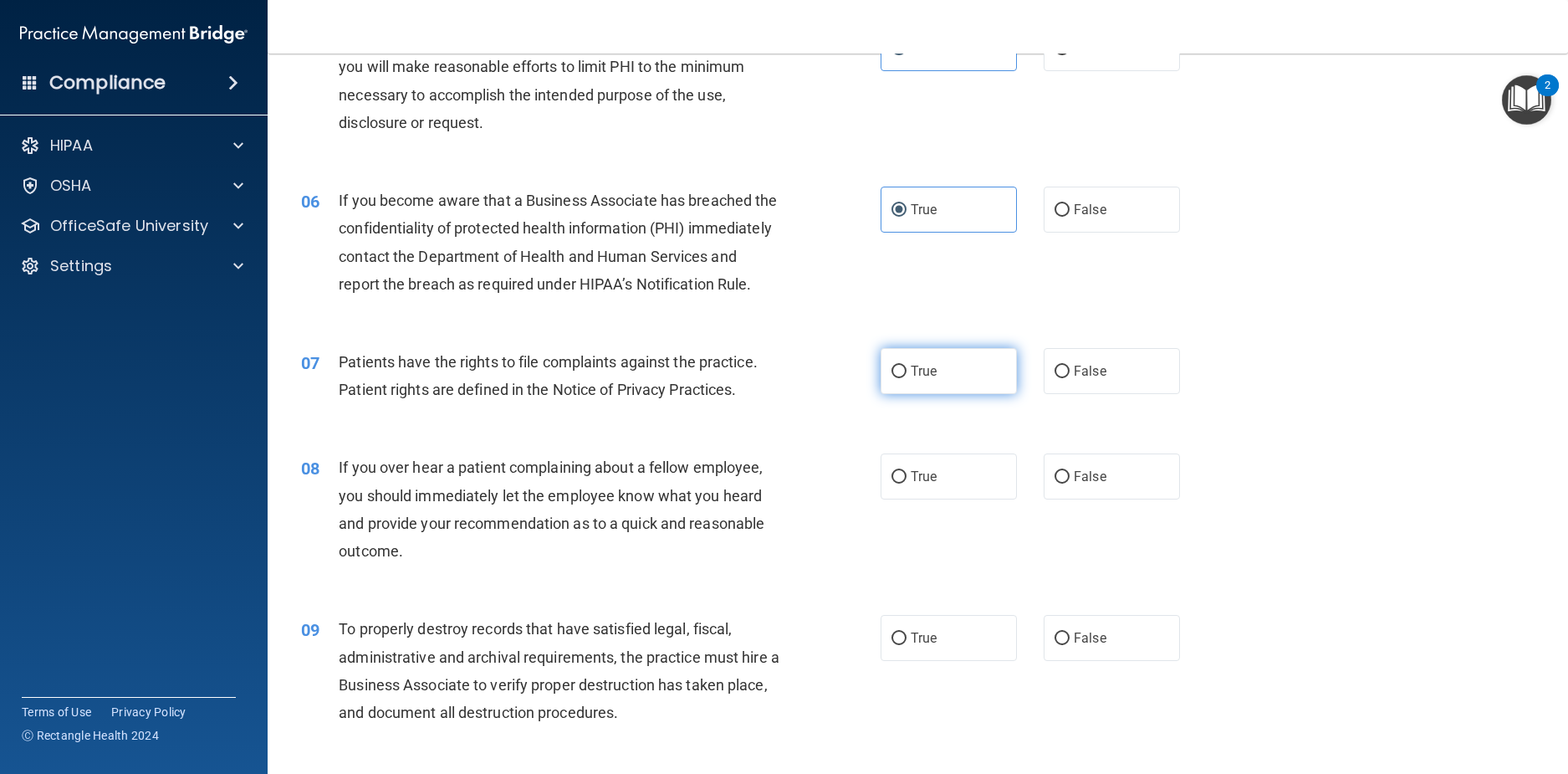 click on "True" at bounding box center [923, 371] 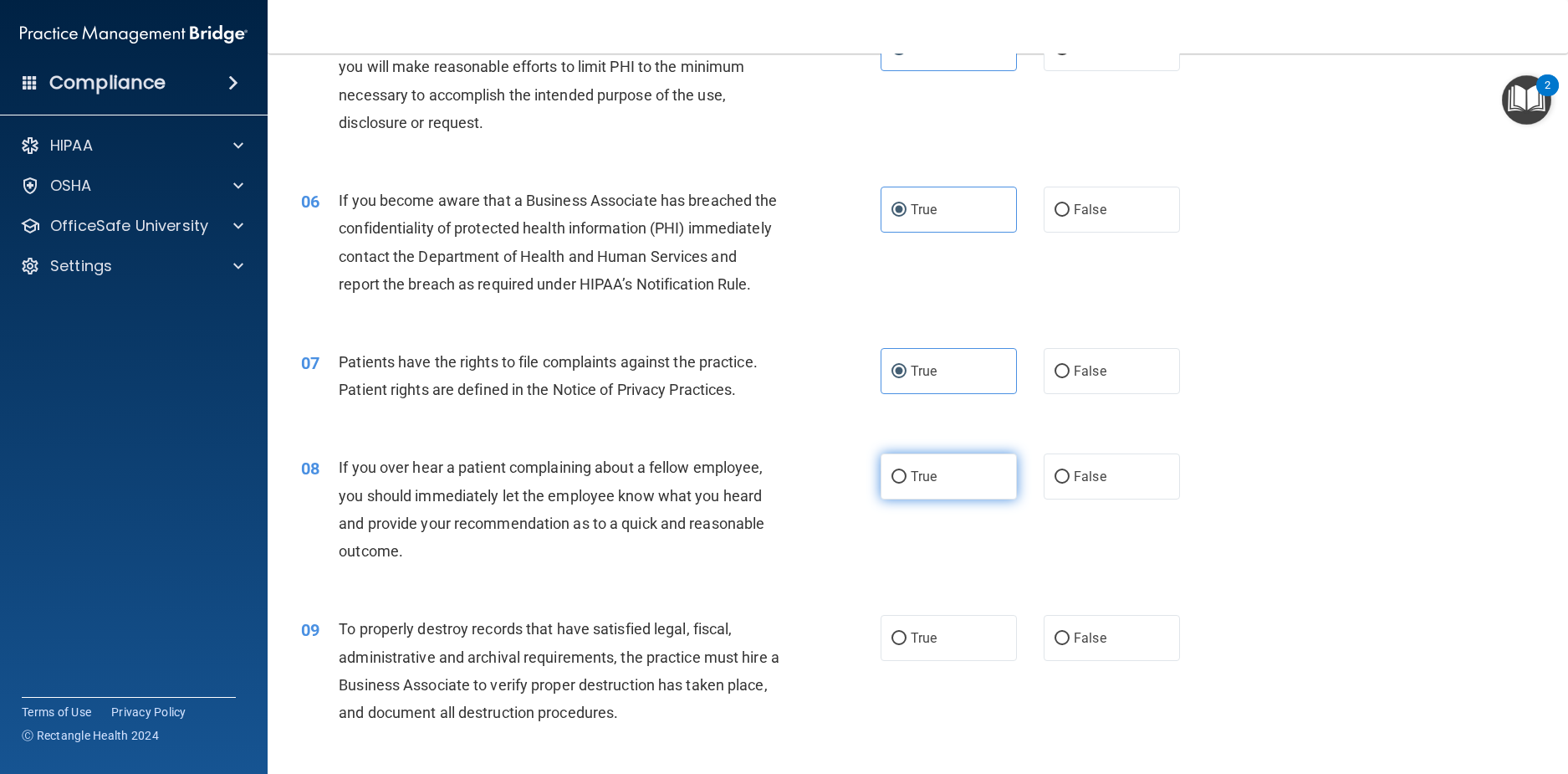 click on "True" at bounding box center (923, 476) 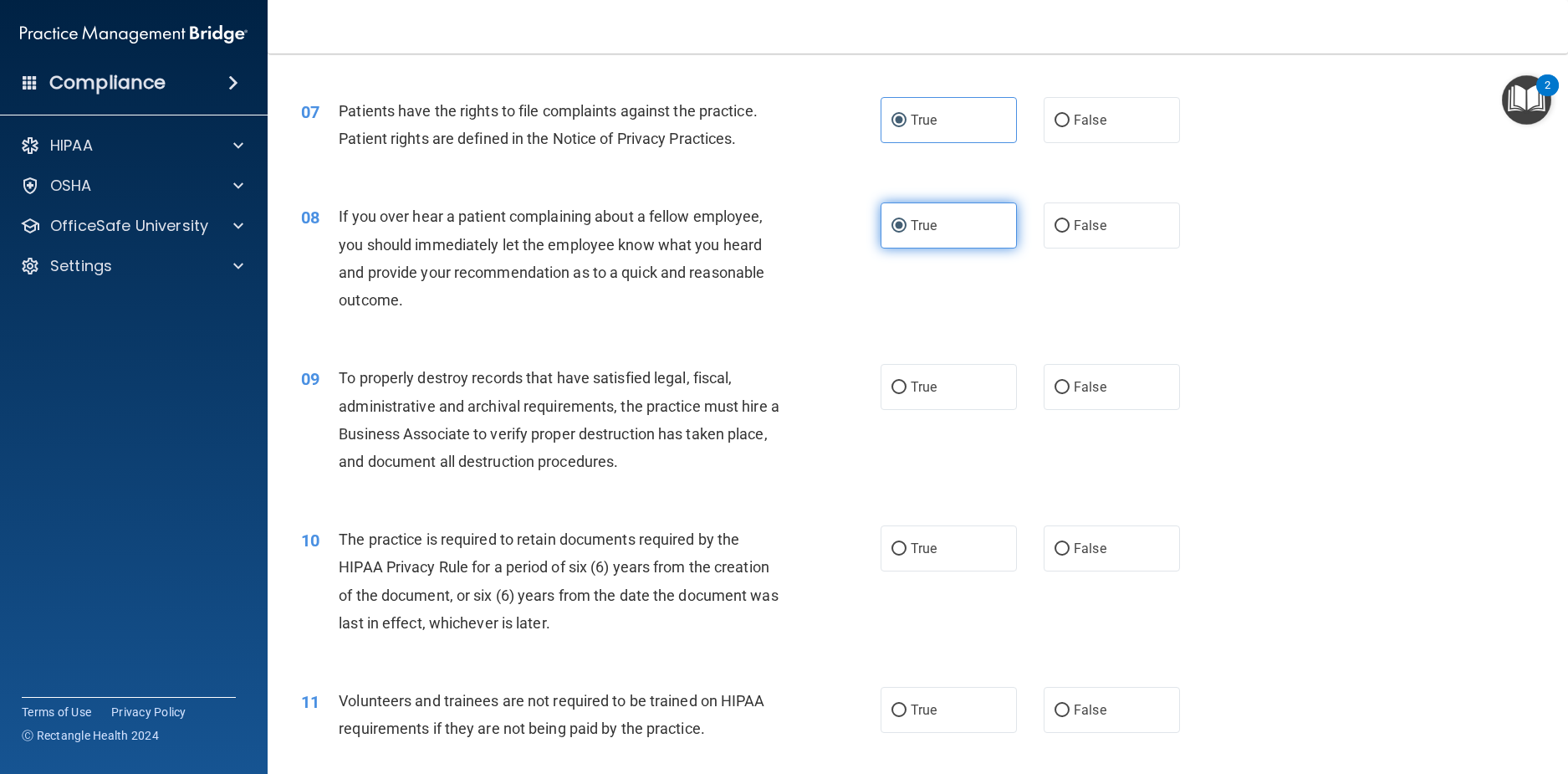 scroll, scrollTop: 1004, scrollLeft: 0, axis: vertical 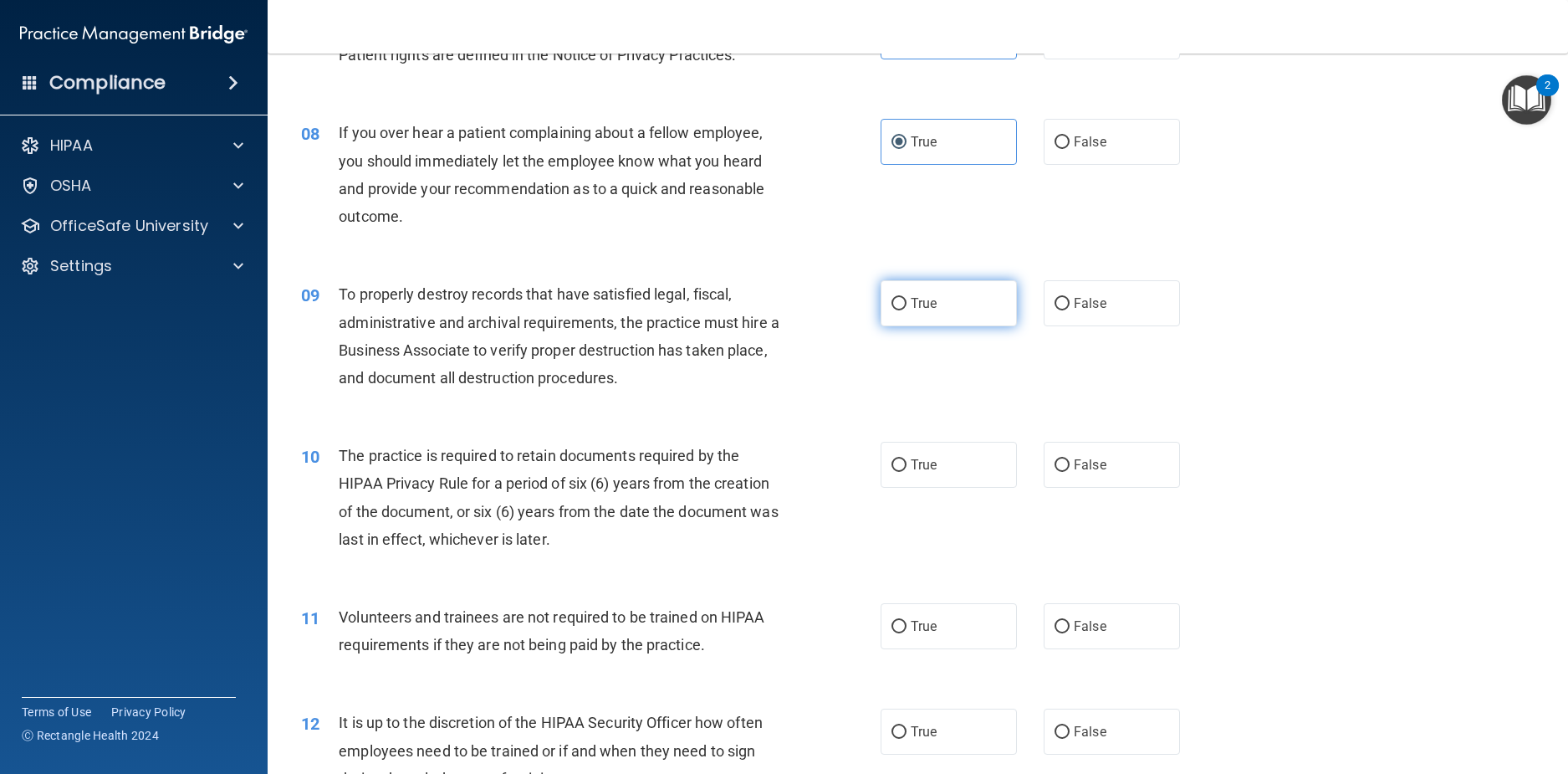 click on "True" at bounding box center [948, 303] 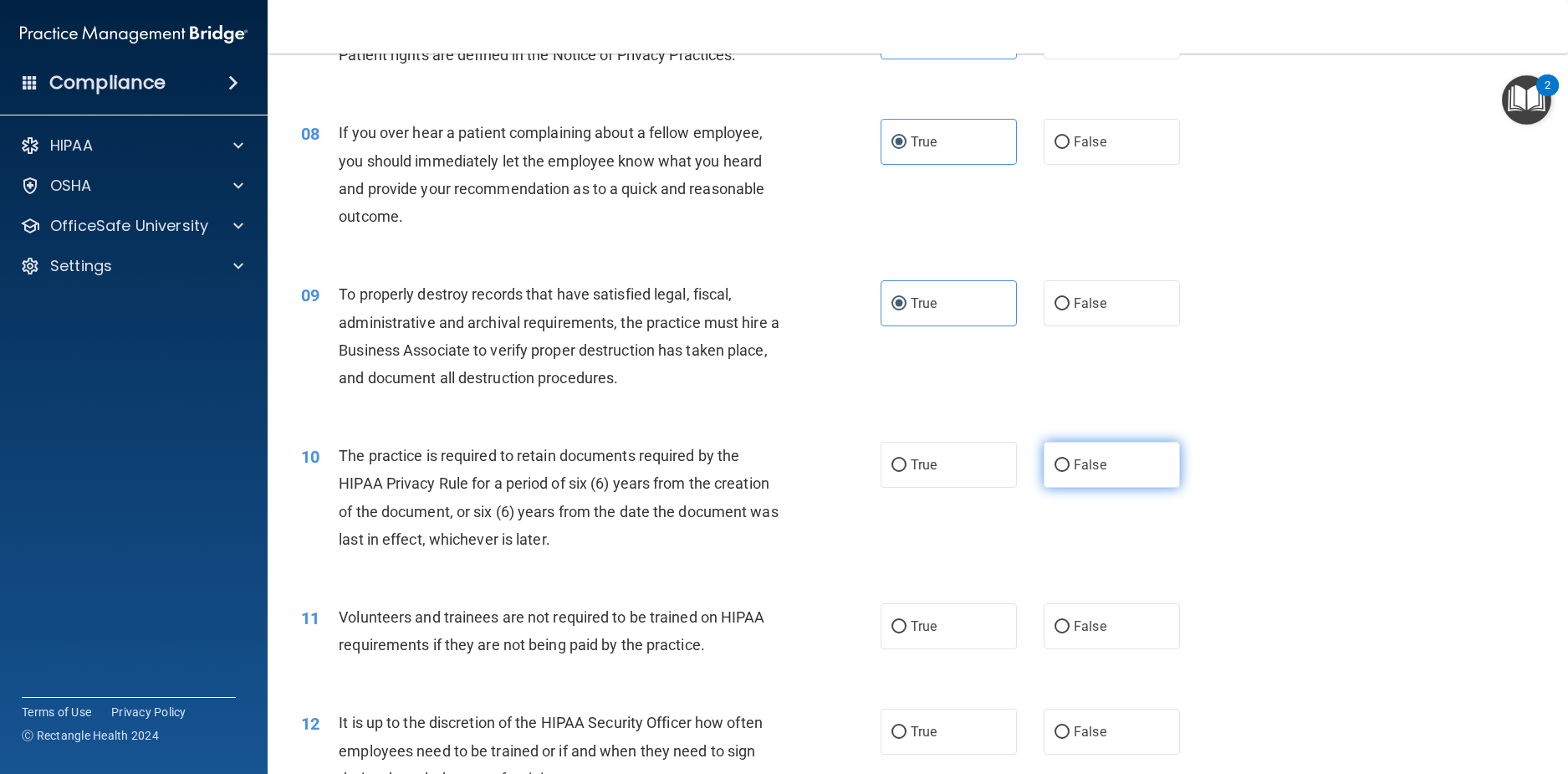 click on "False" at bounding box center [1111, 464] 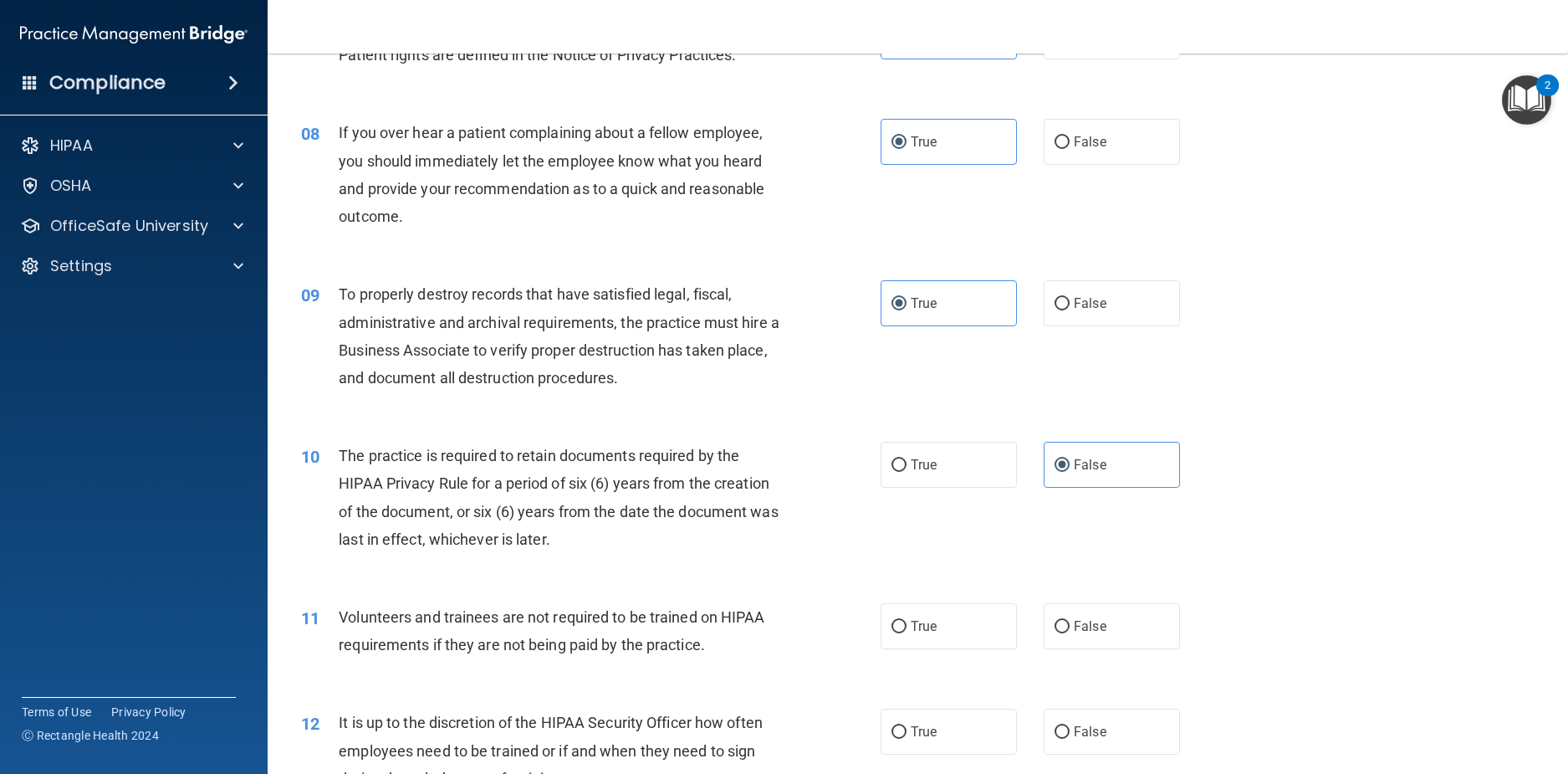 scroll, scrollTop: 1255, scrollLeft: 0, axis: vertical 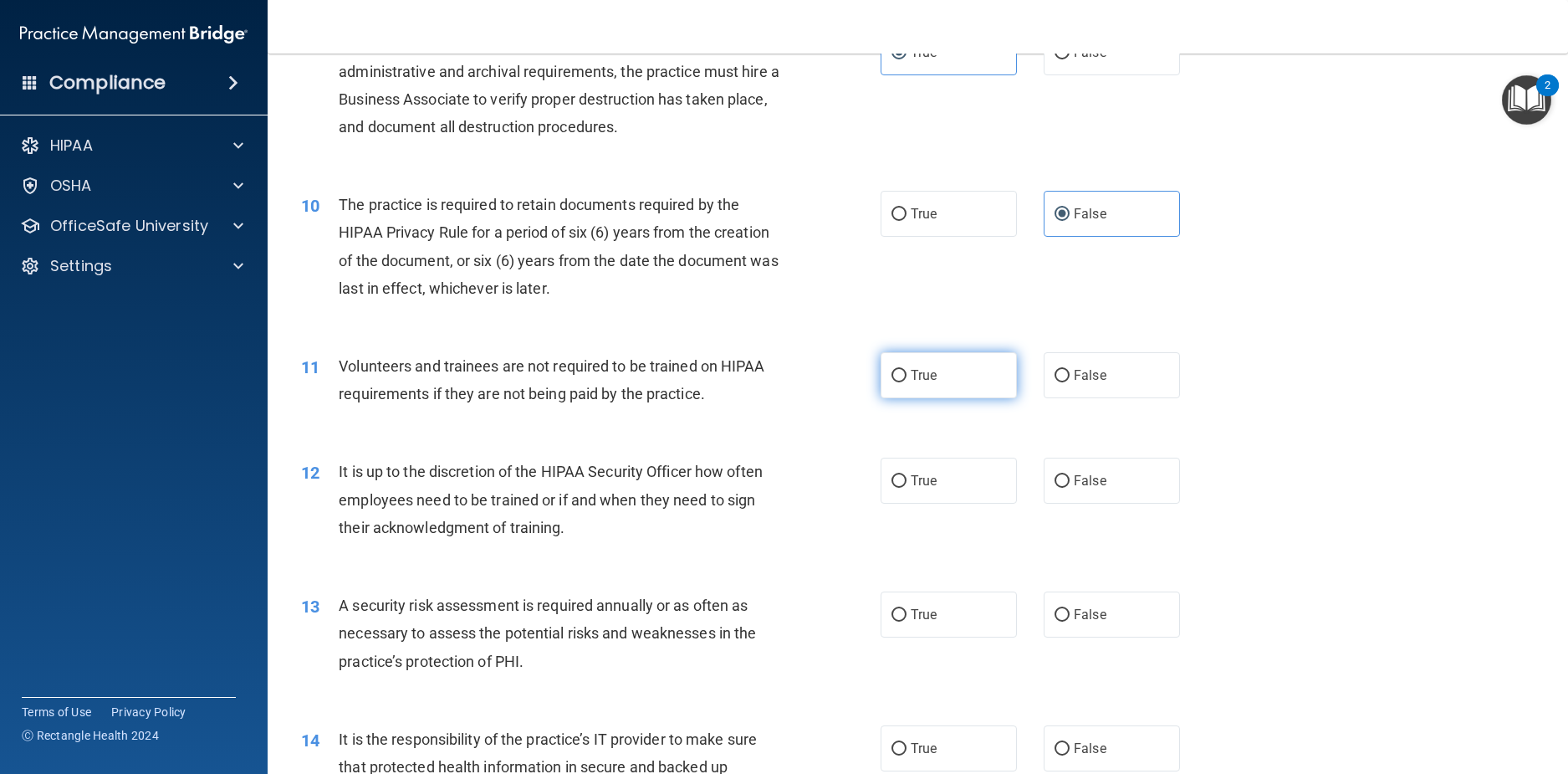 drag, startPoint x: 992, startPoint y: 447, endPoint x: 983, endPoint y: 449, distance: 9.219544 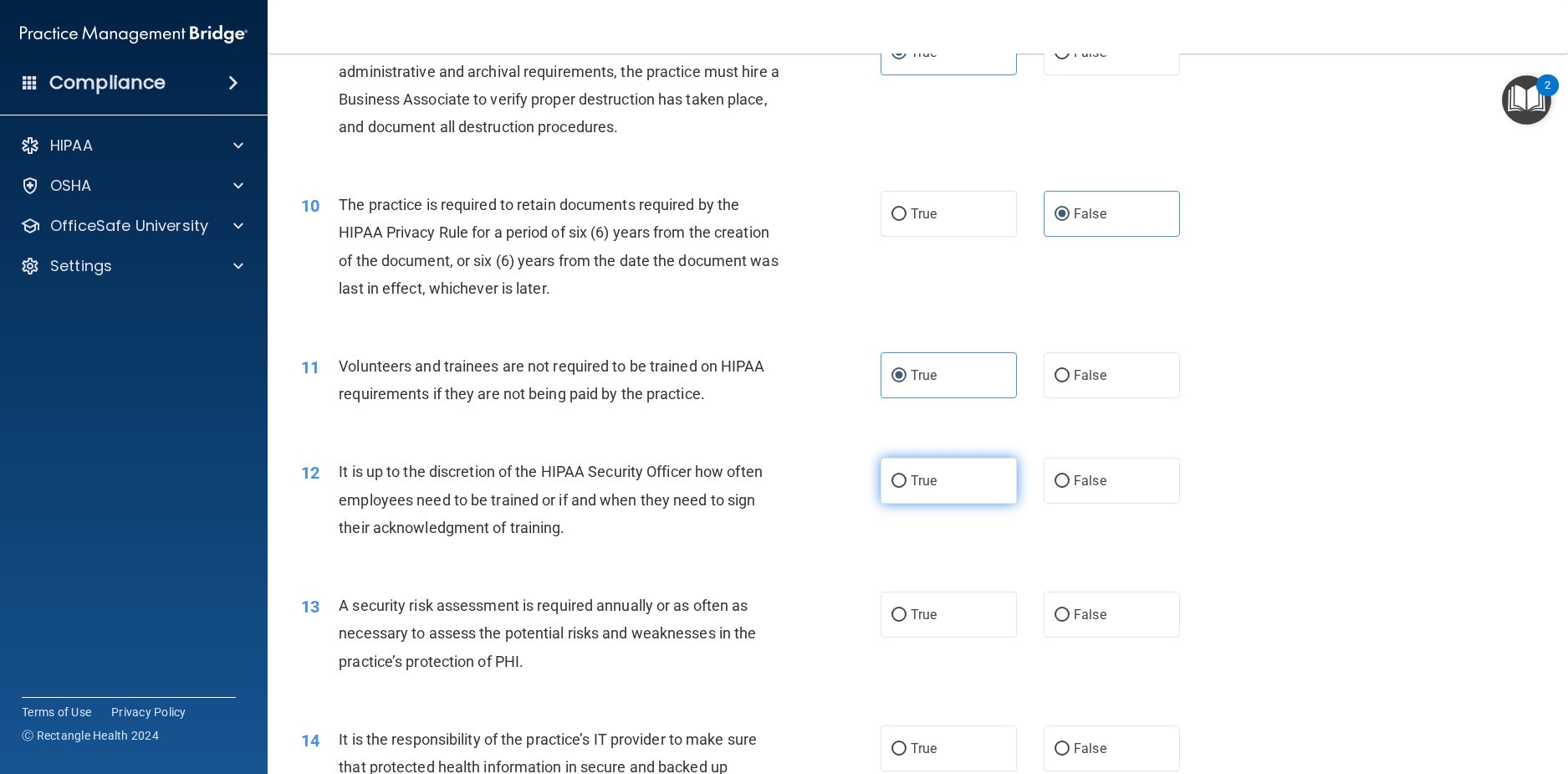 click on "True" at bounding box center (948, 480) 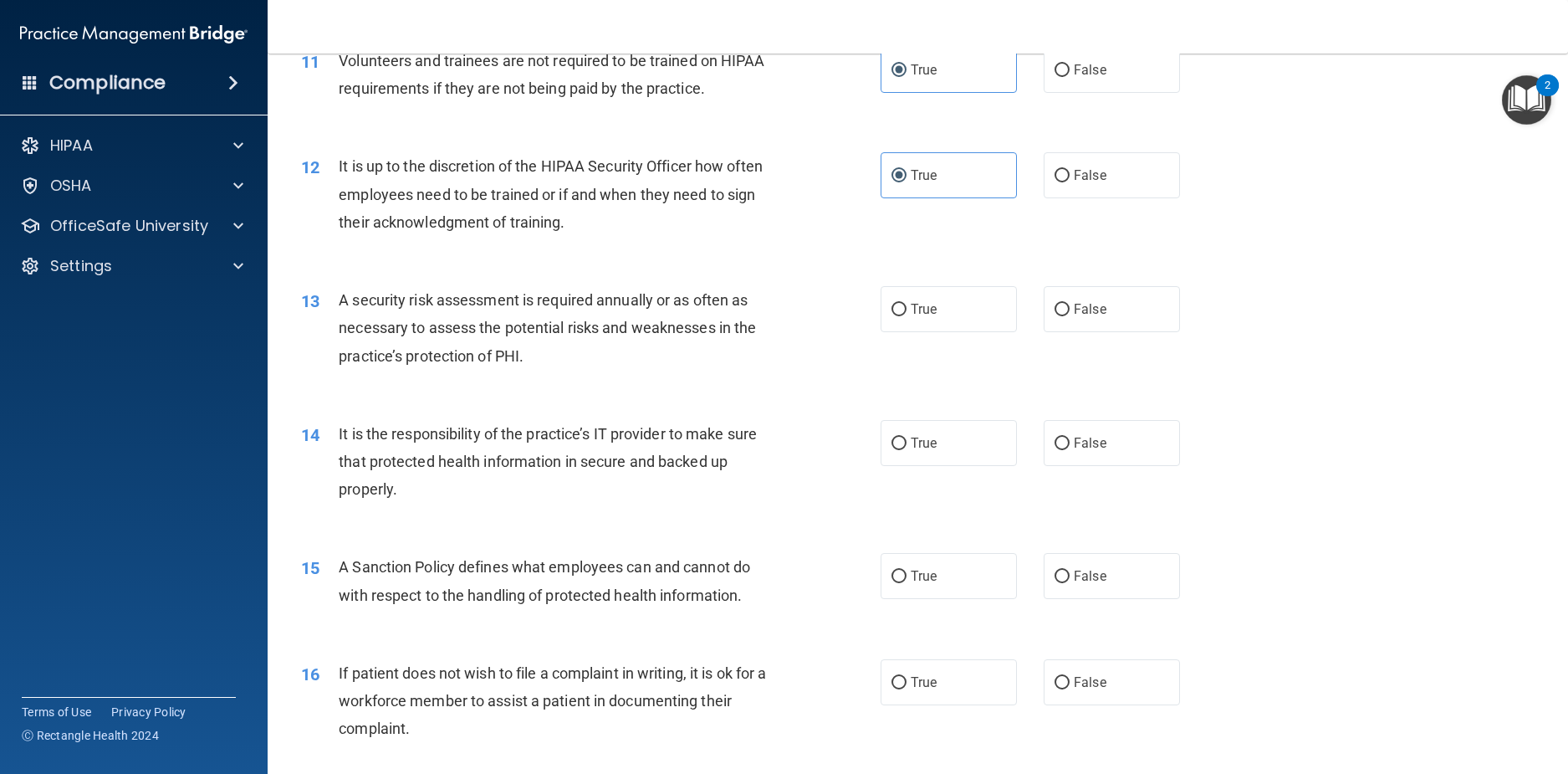 scroll, scrollTop: 1590, scrollLeft: 0, axis: vertical 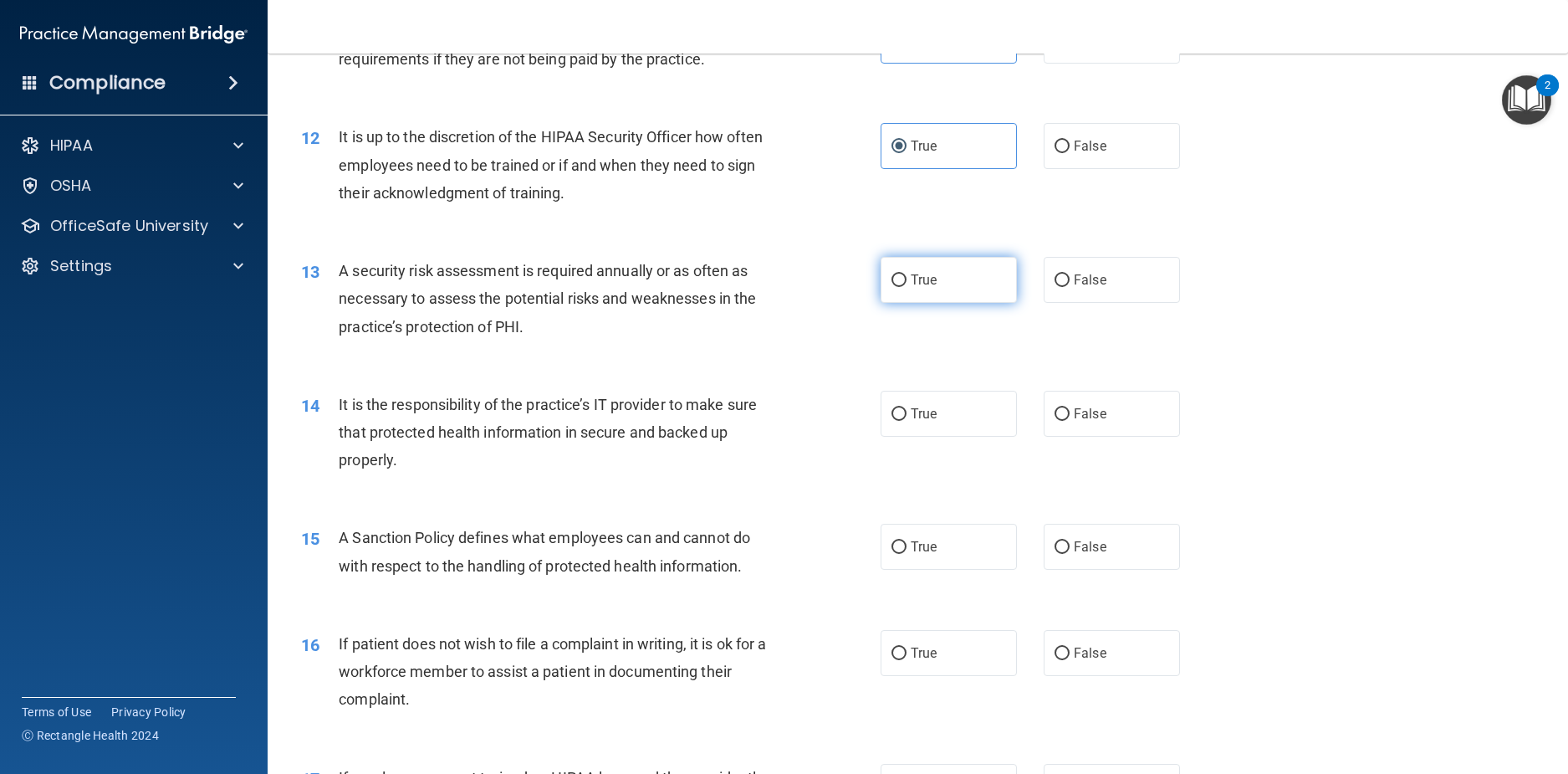 click on "True" at bounding box center [948, 279] 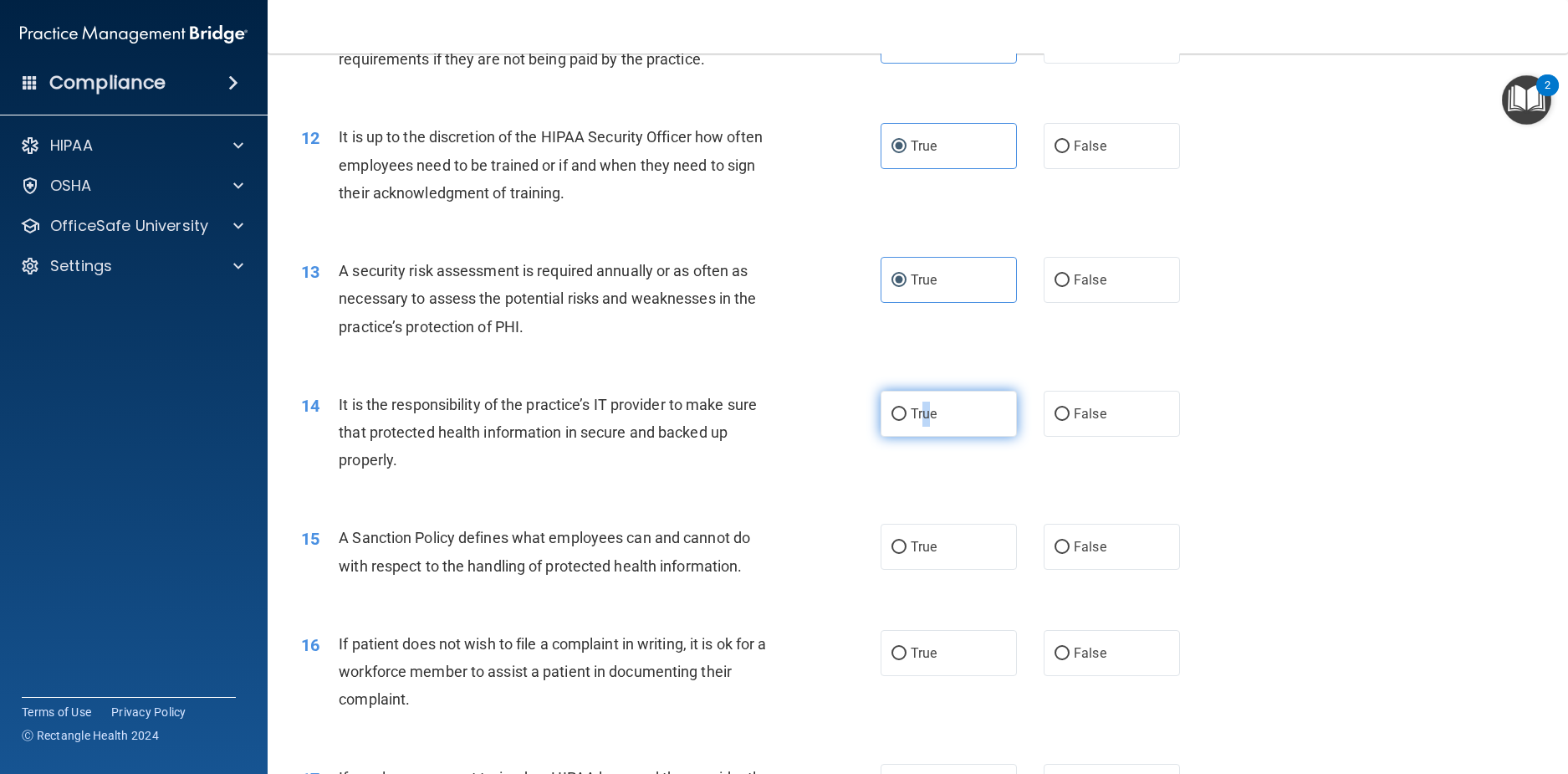 click on "True" at bounding box center (948, 413) 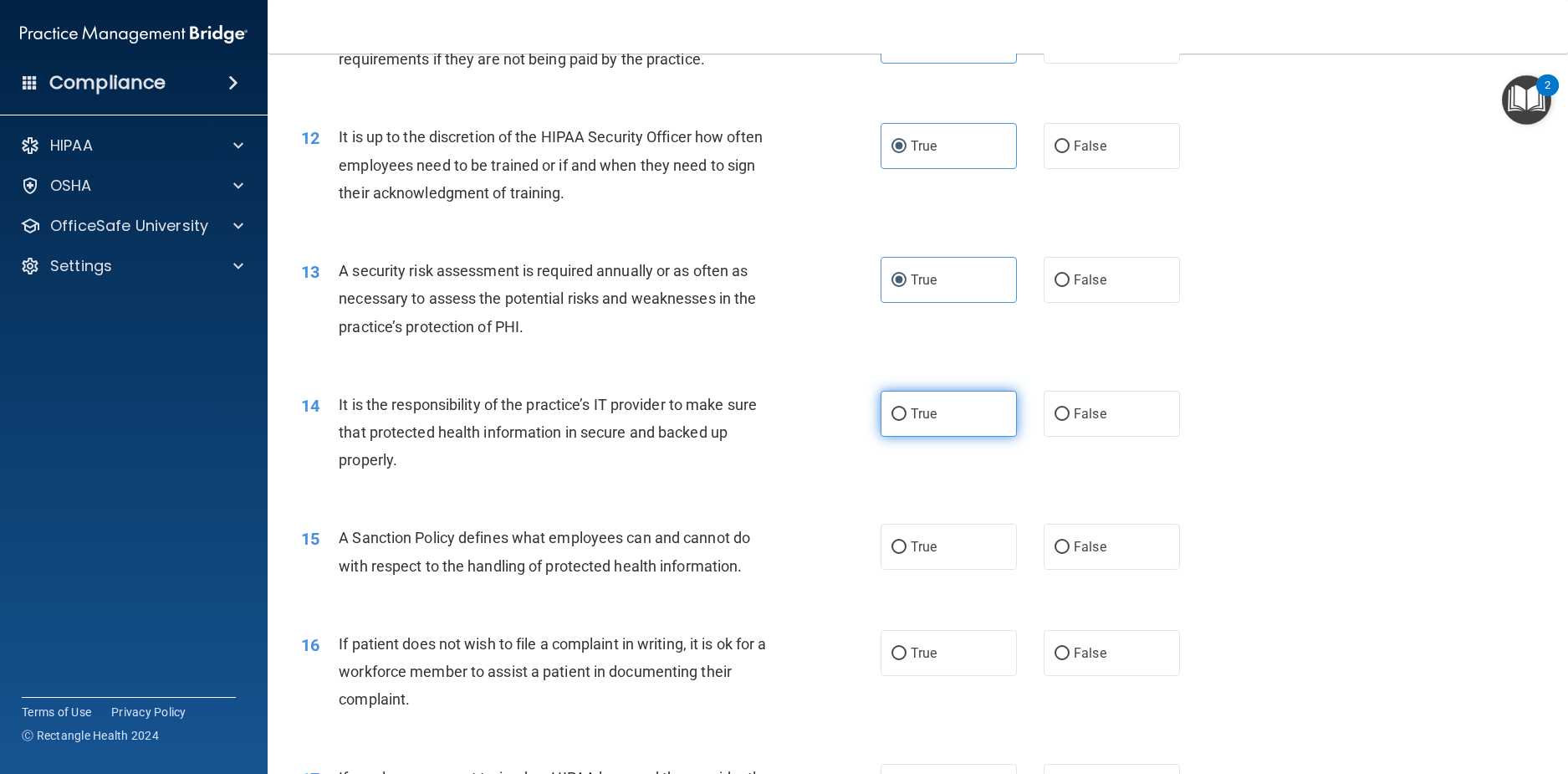 click on "True" at bounding box center [948, 413] 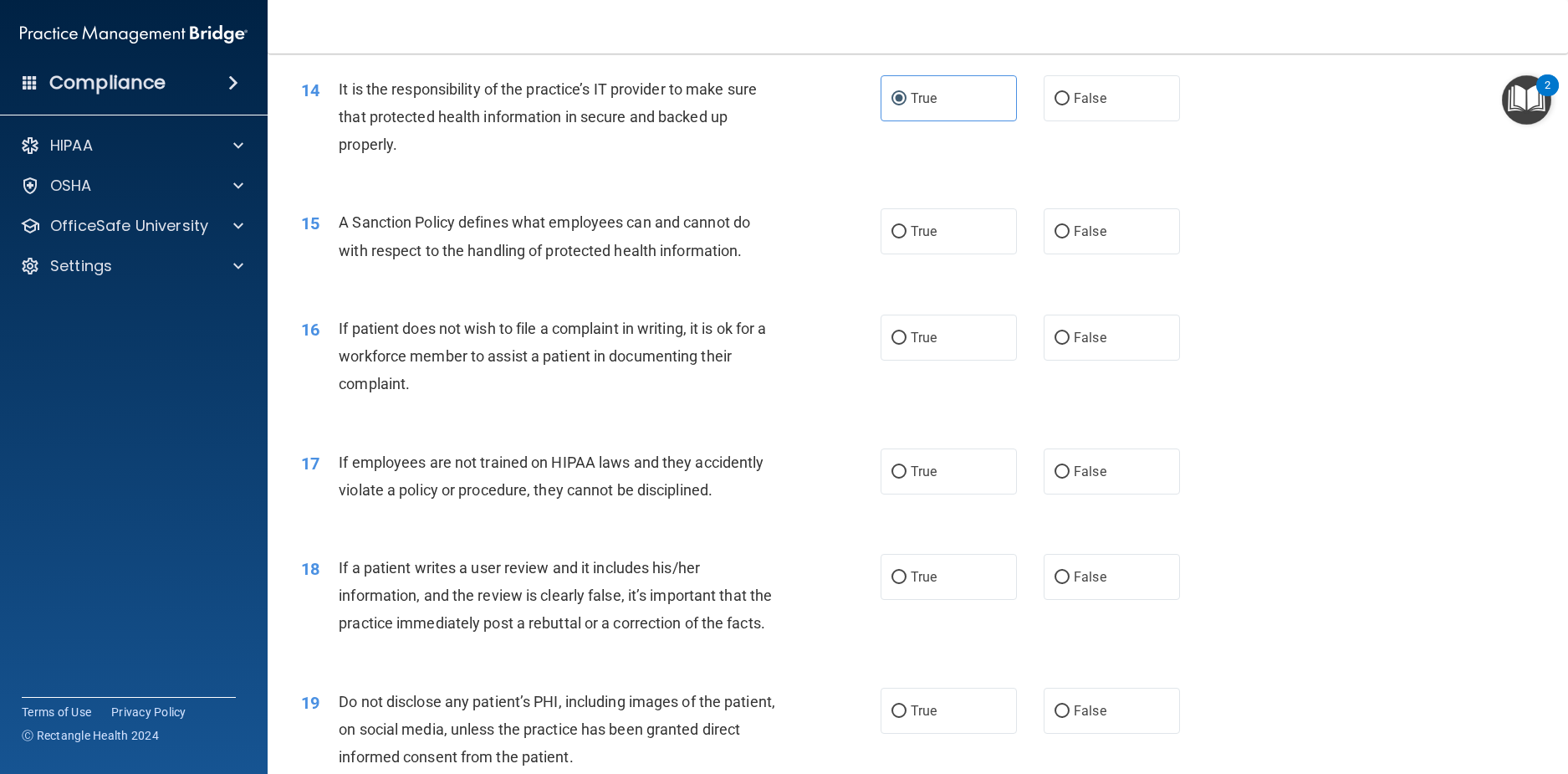 scroll, scrollTop: 1925, scrollLeft: 0, axis: vertical 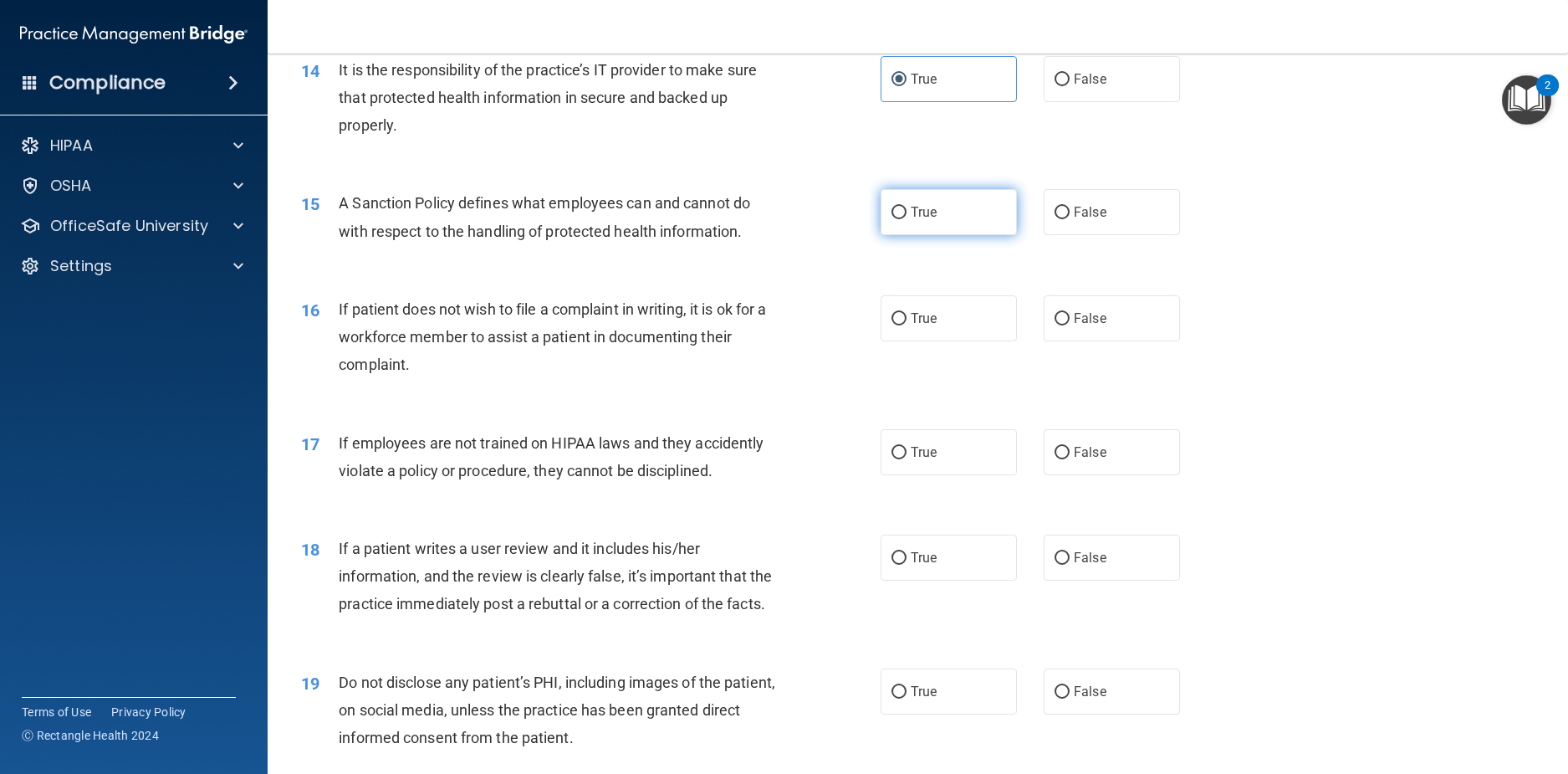 click on "True" at bounding box center (948, 212) 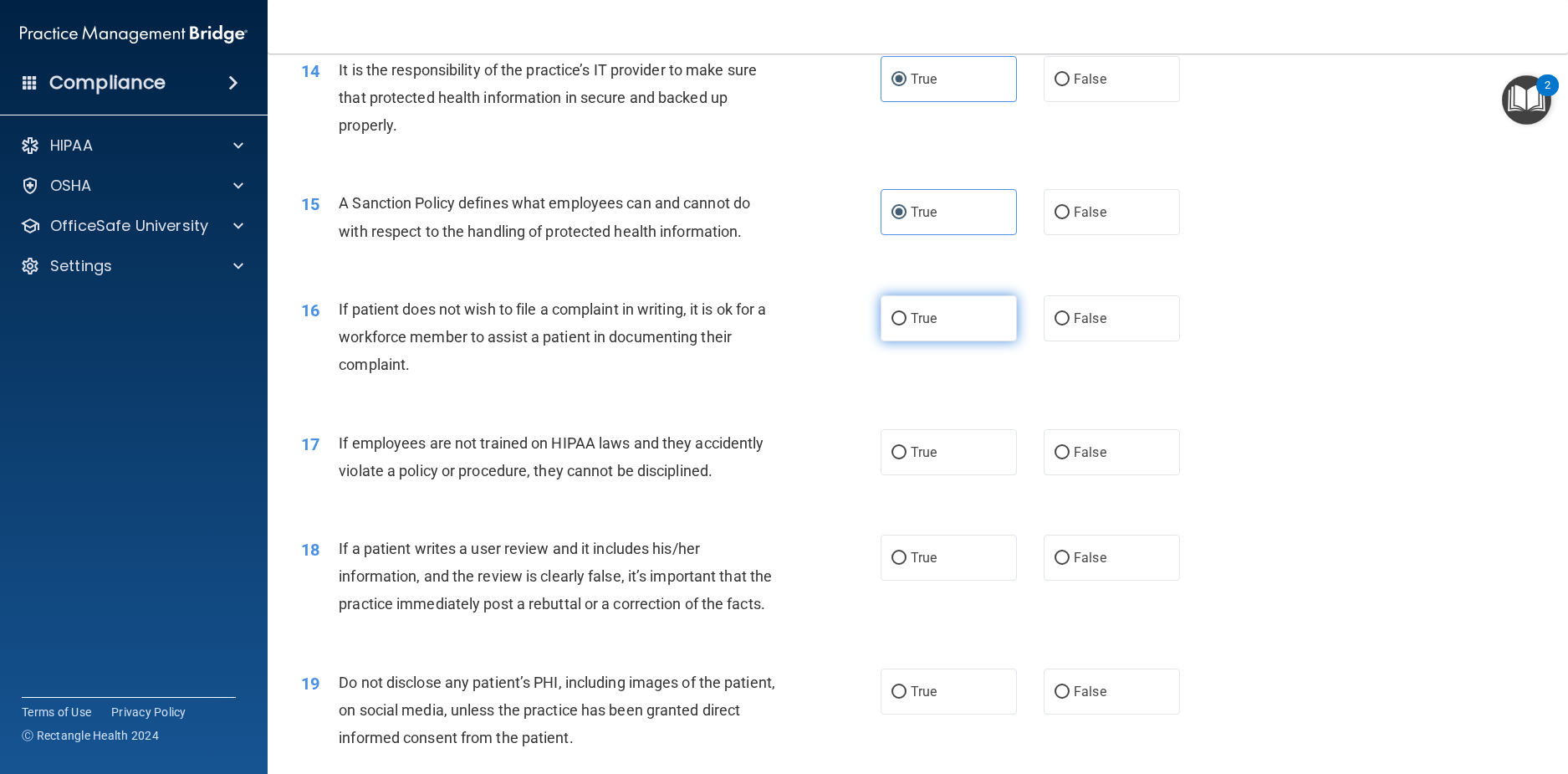 click on "True" at bounding box center [948, 318] 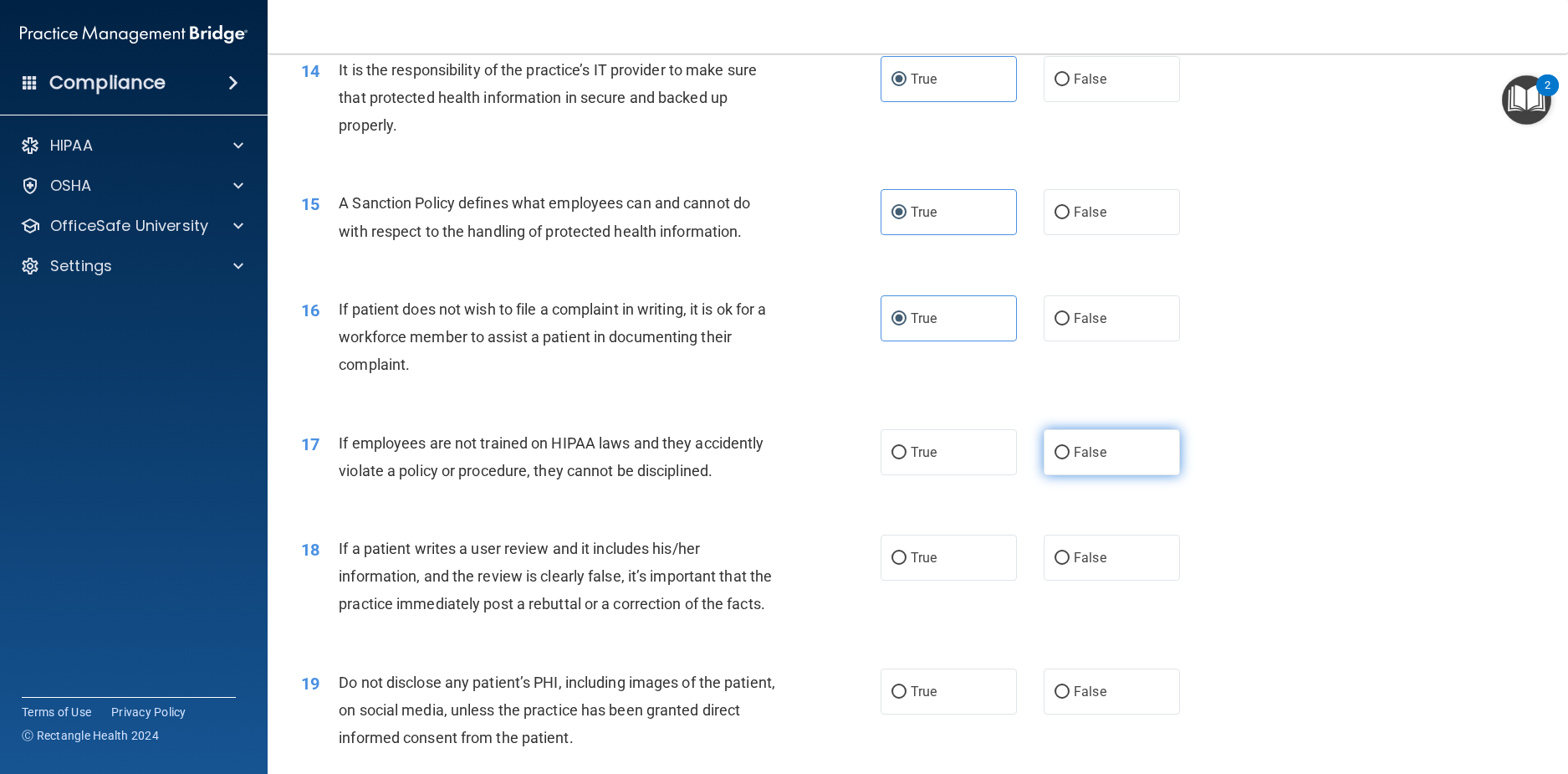 click on "False" at bounding box center (1111, 452) 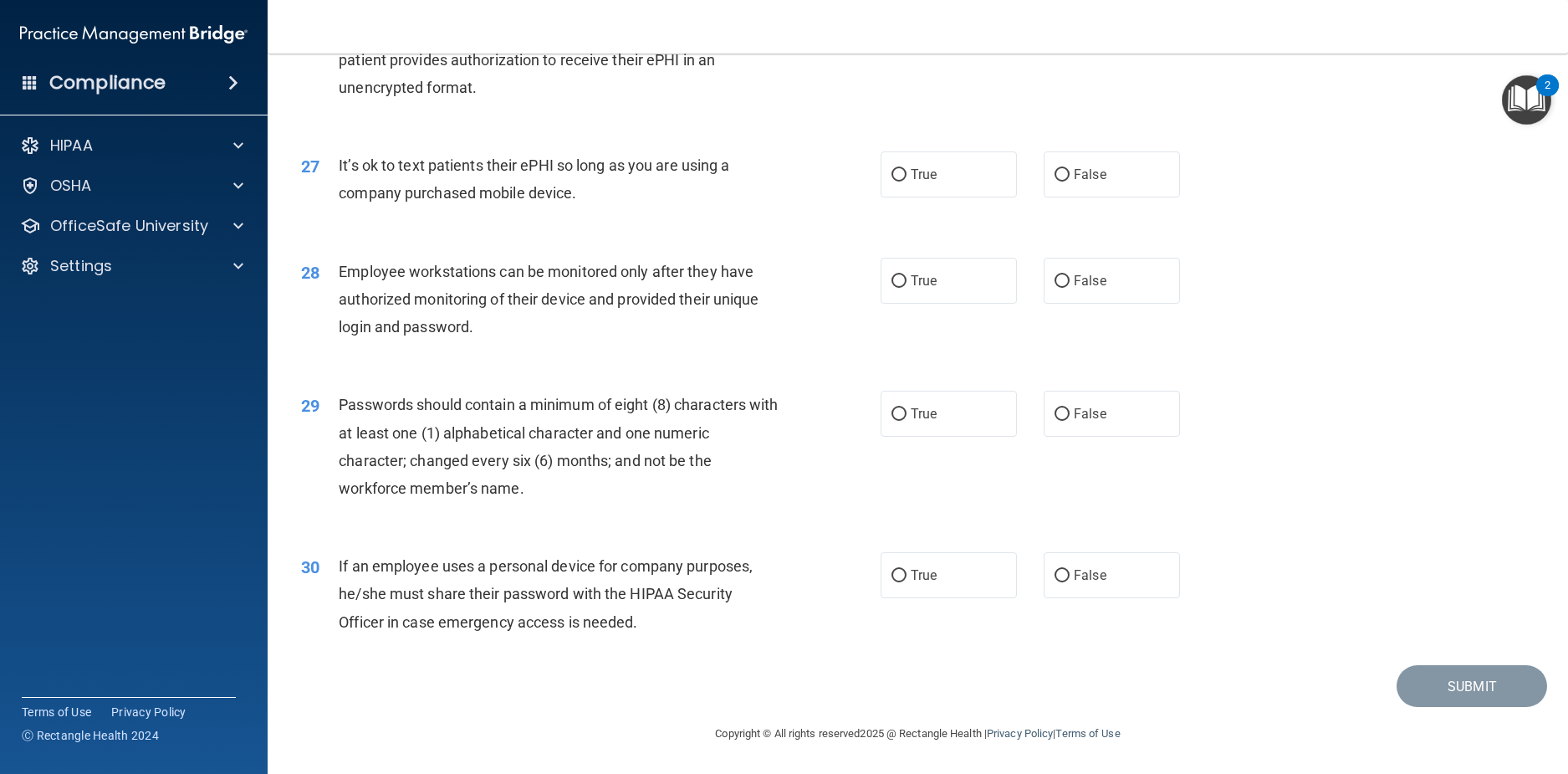 scroll, scrollTop: 3483, scrollLeft: 0, axis: vertical 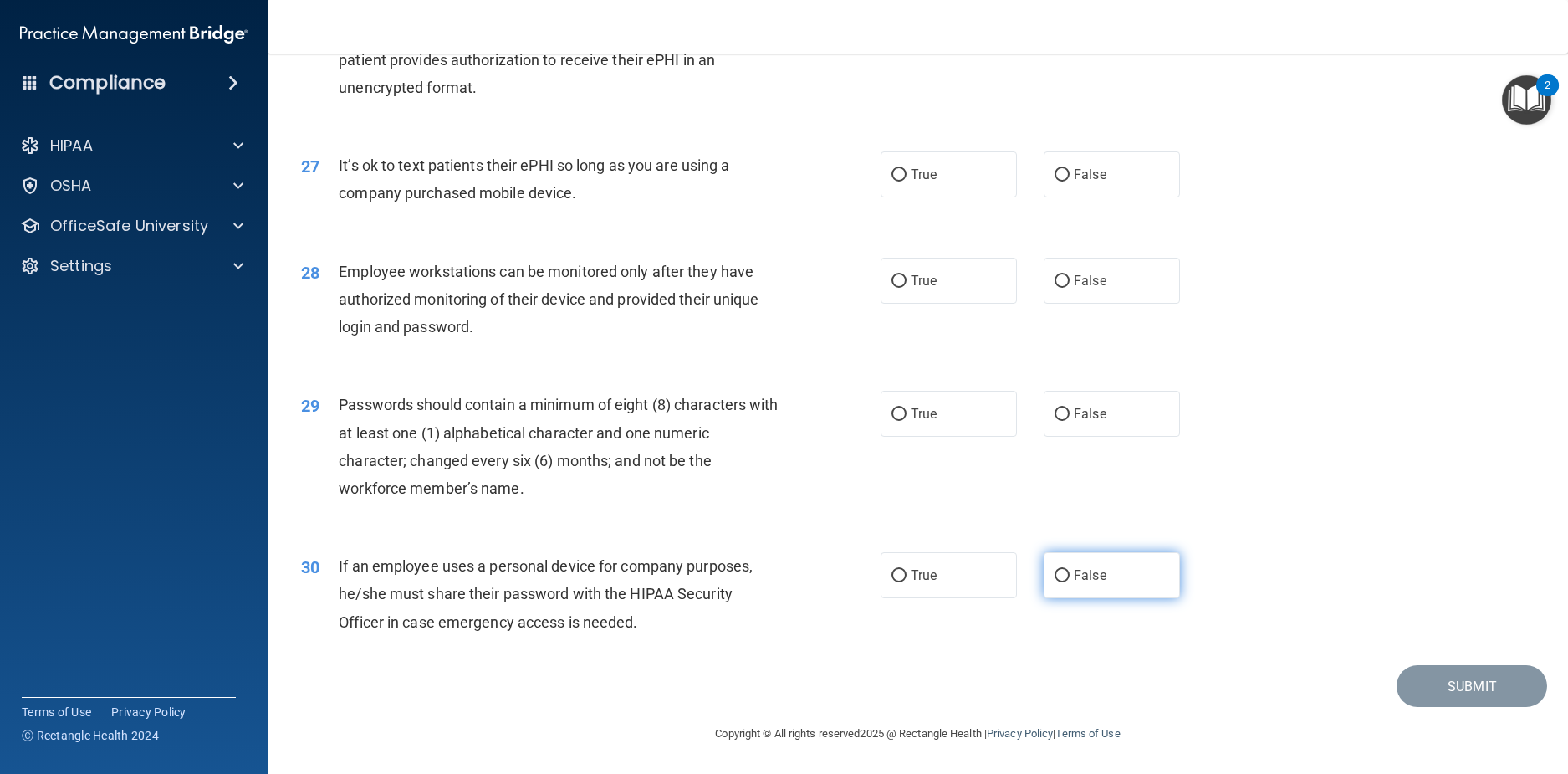click on "False" at bounding box center [1111, 575] 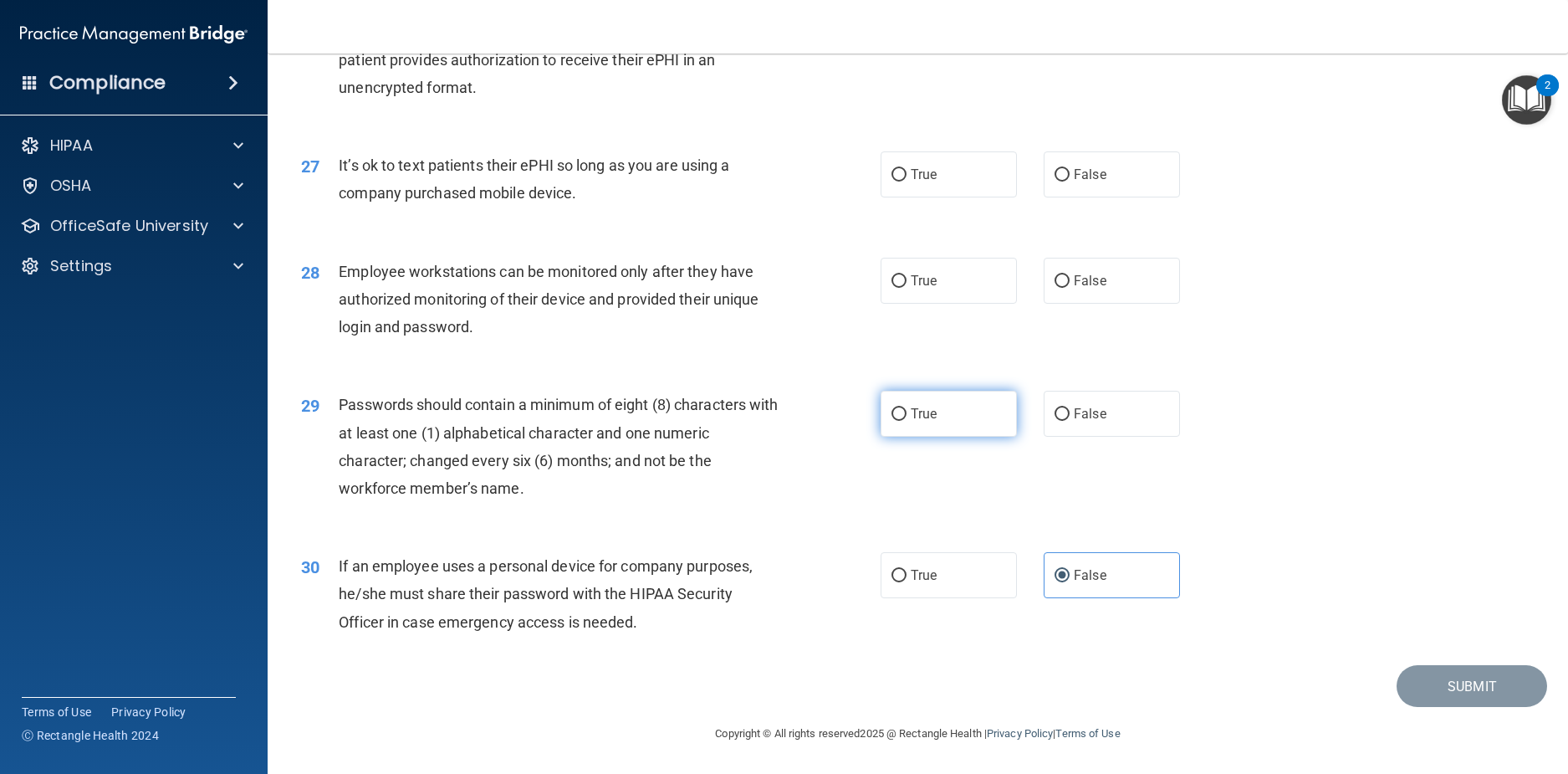 click on "True" at bounding box center [948, 413] 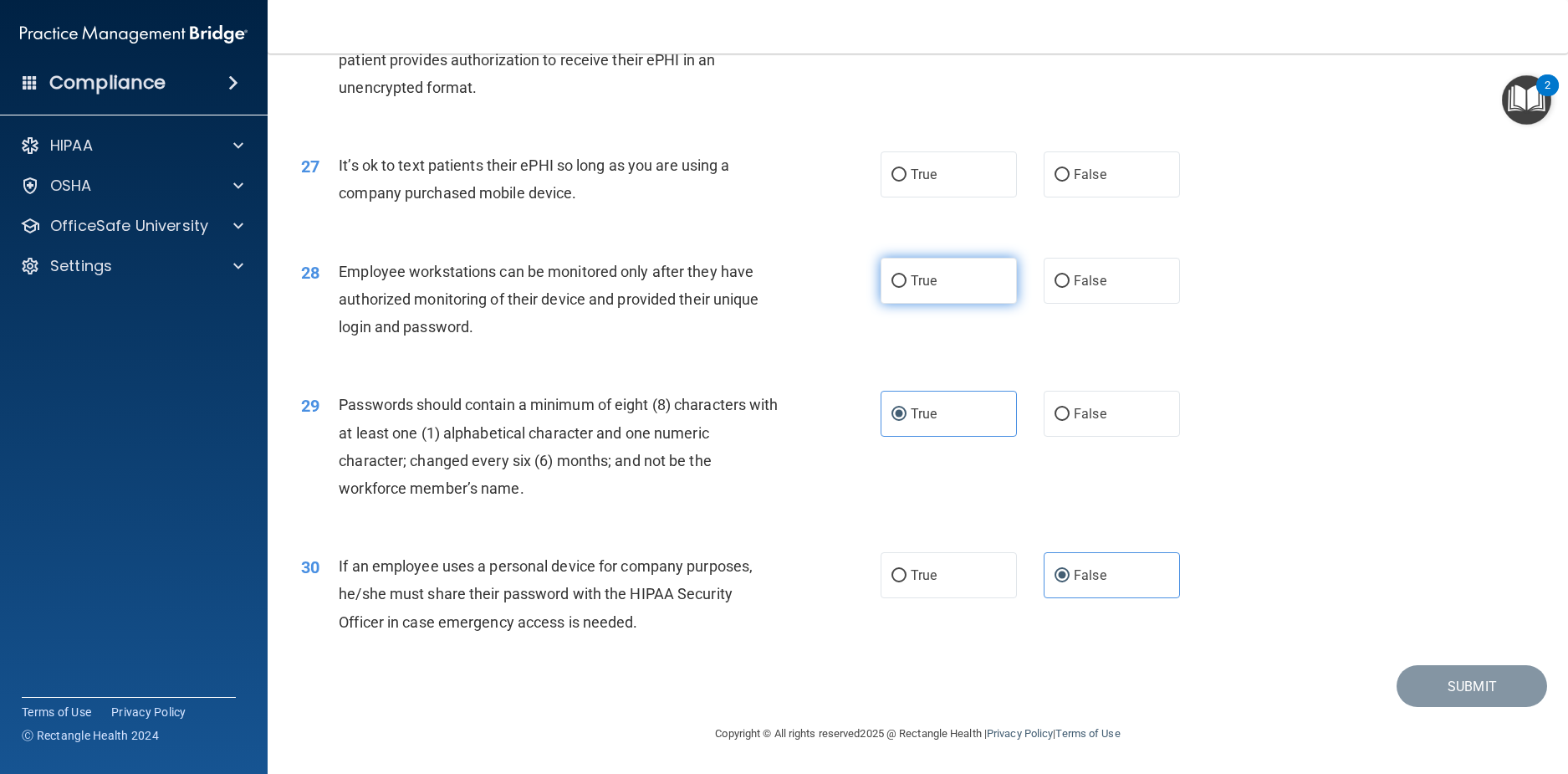 click on "True" at bounding box center [948, 280] 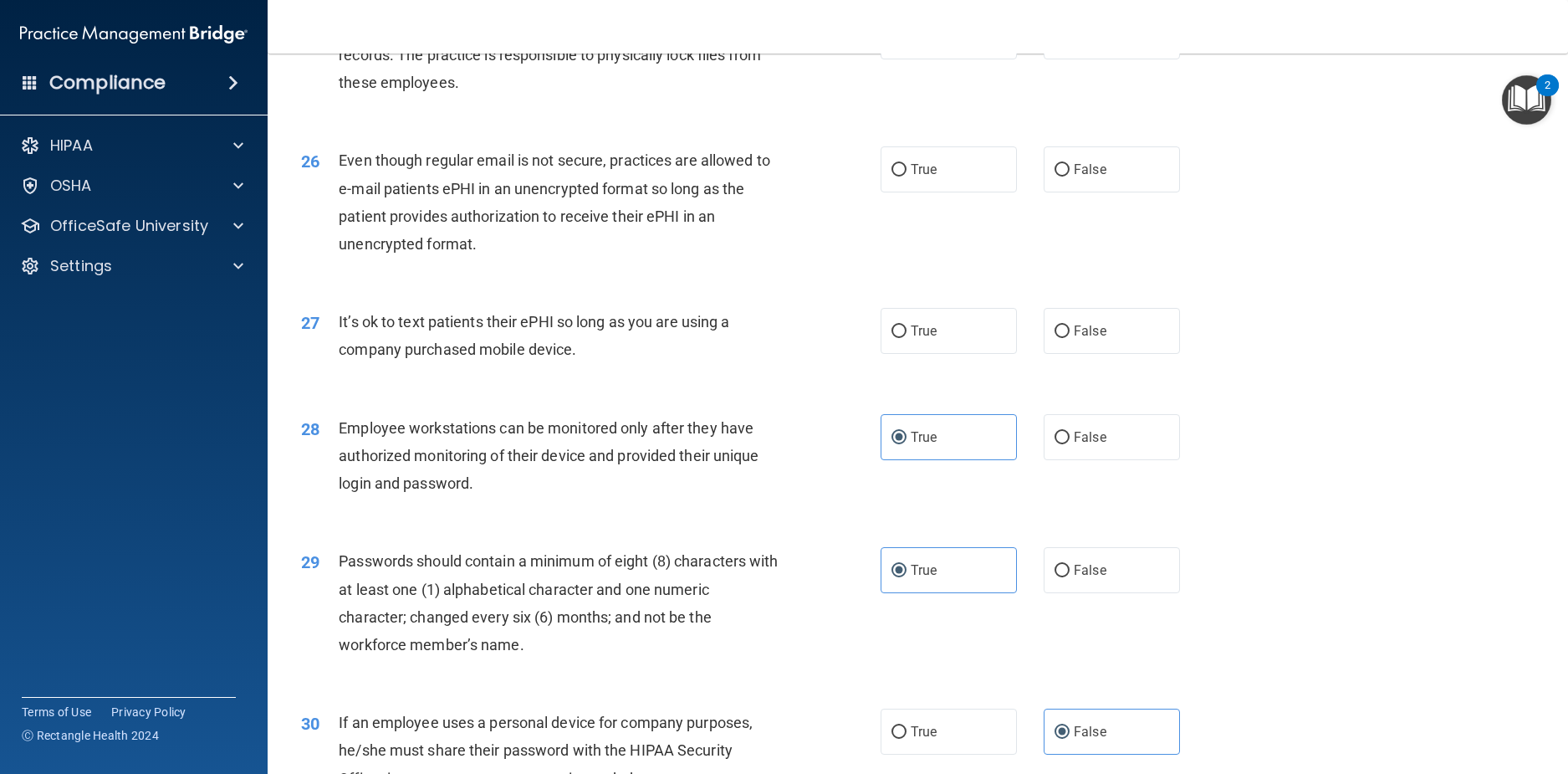 scroll, scrollTop: 3232, scrollLeft: 0, axis: vertical 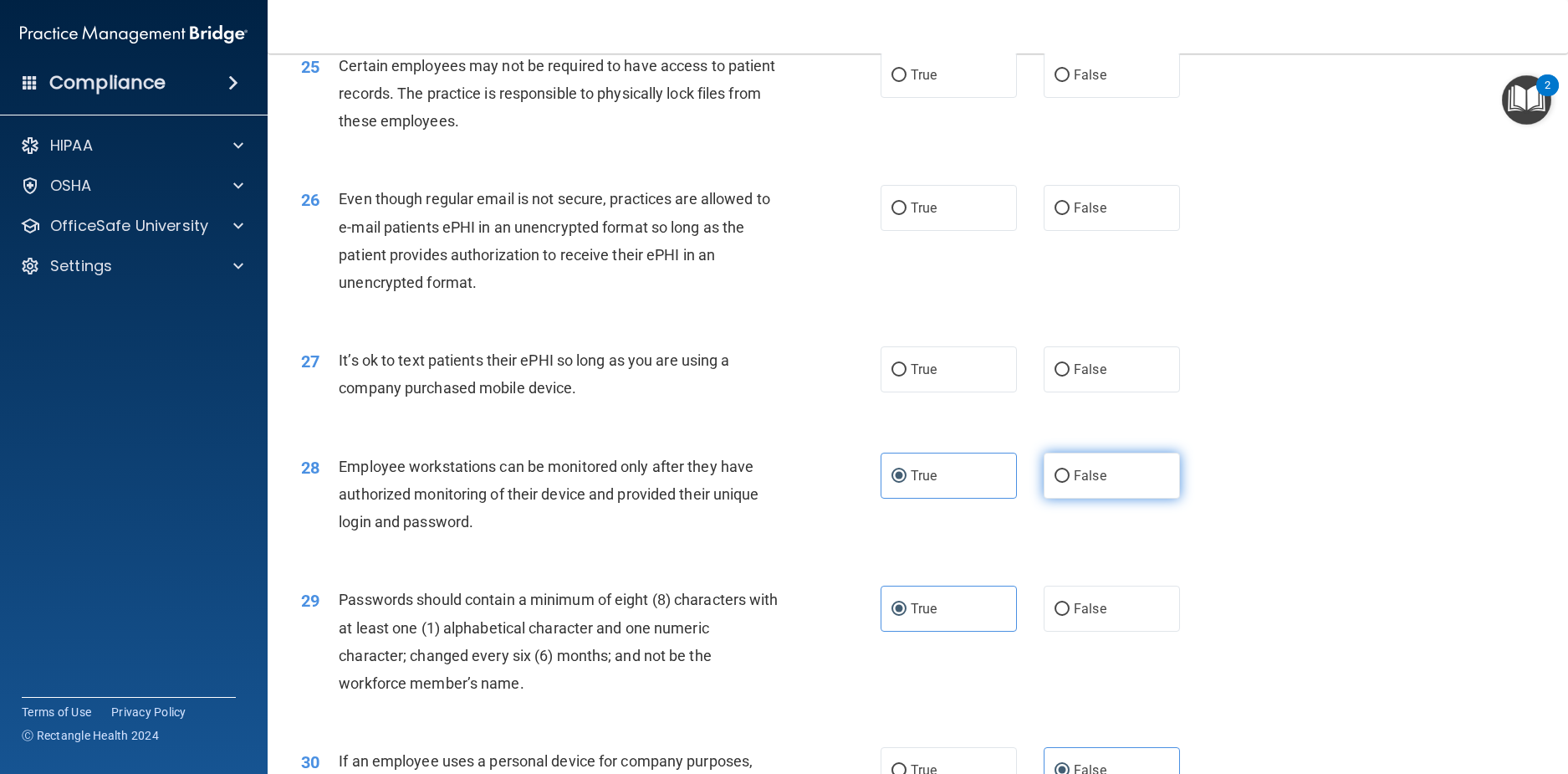 click on "False" at bounding box center (1062, 476) 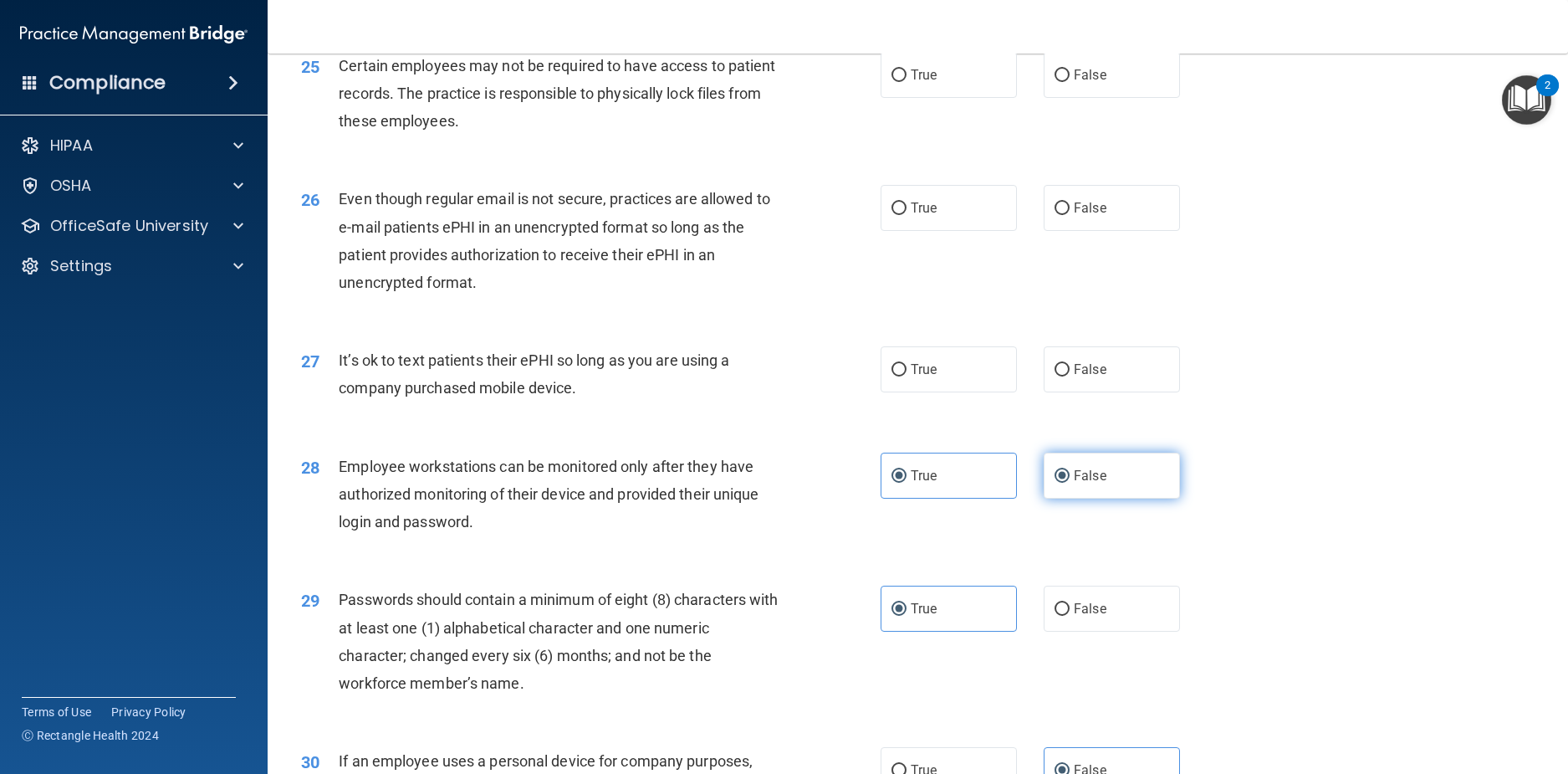 radio on "false" 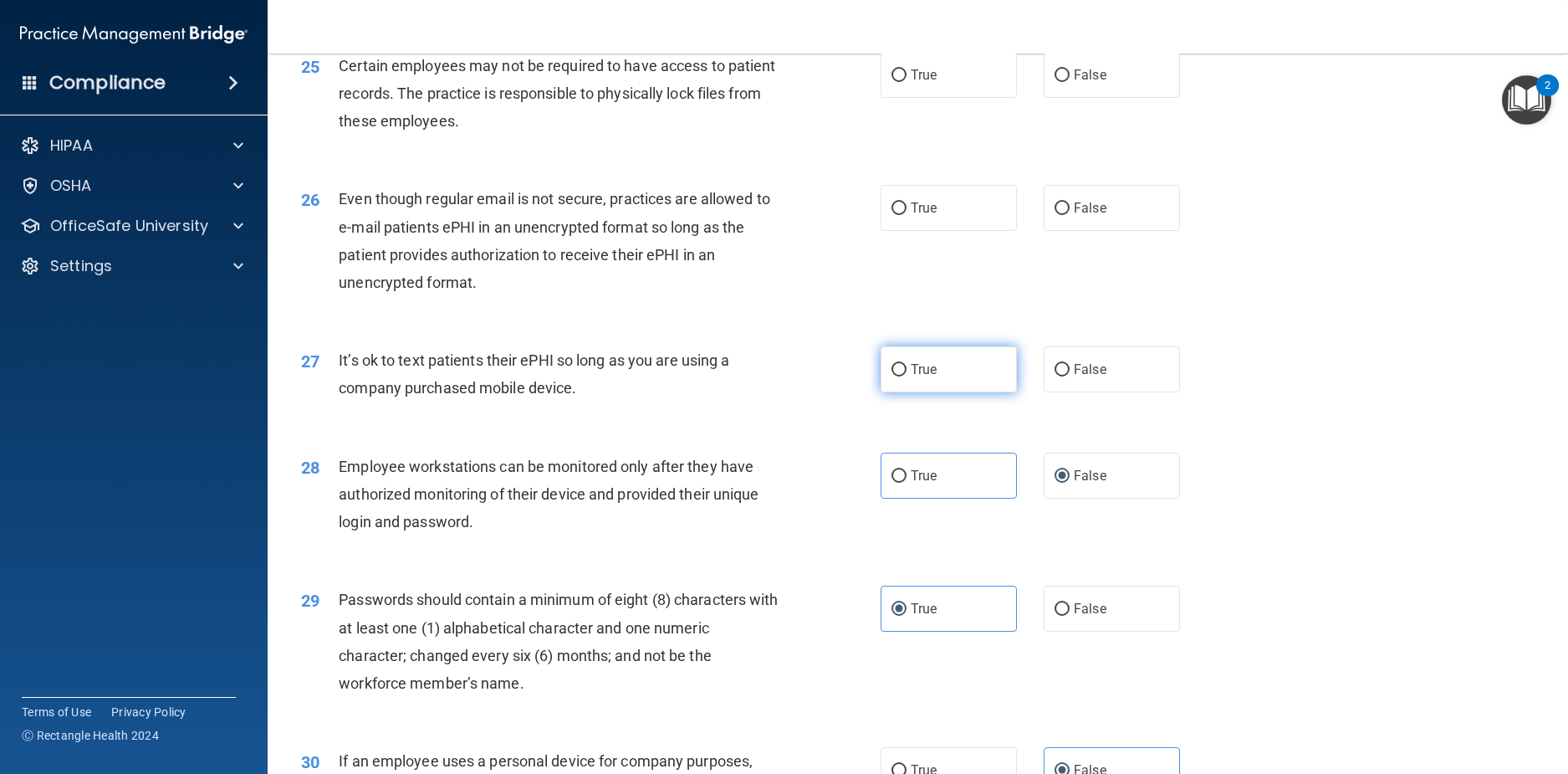 click on "True" at bounding box center (948, 369) 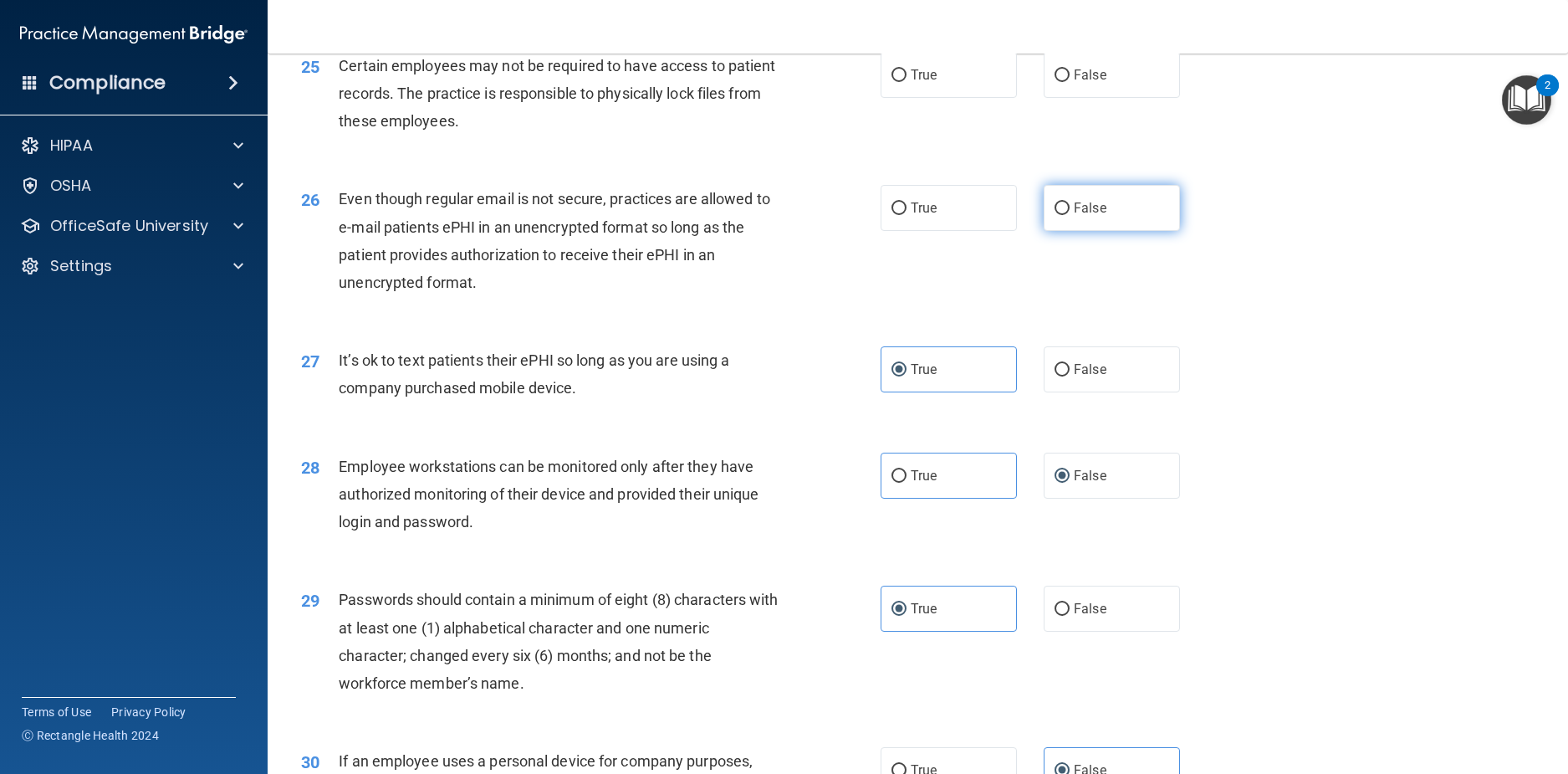 drag, startPoint x: 1090, startPoint y: 245, endPoint x: 1096, endPoint y: 253, distance: 10 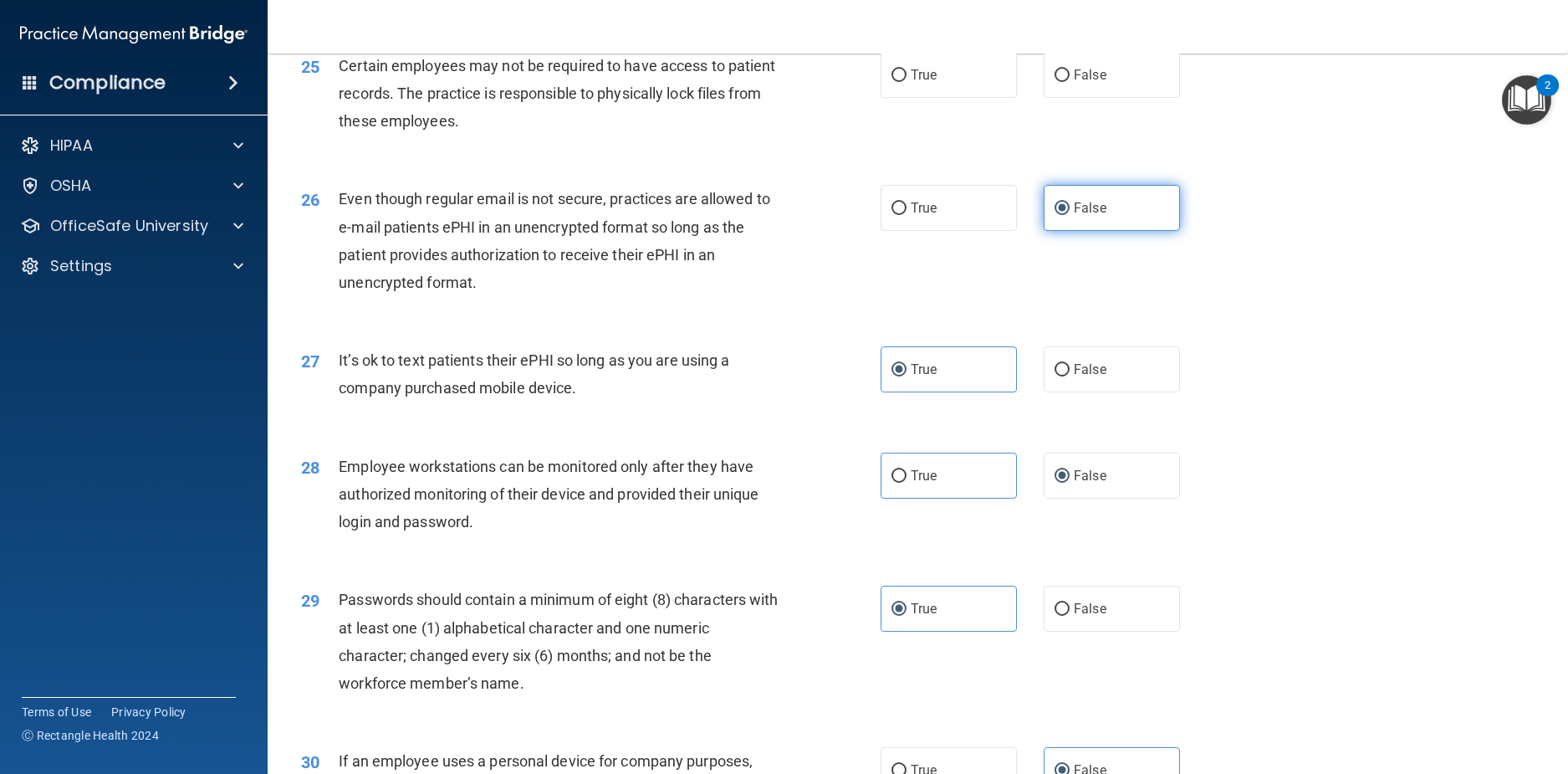 click on "False" at bounding box center (1111, 208) 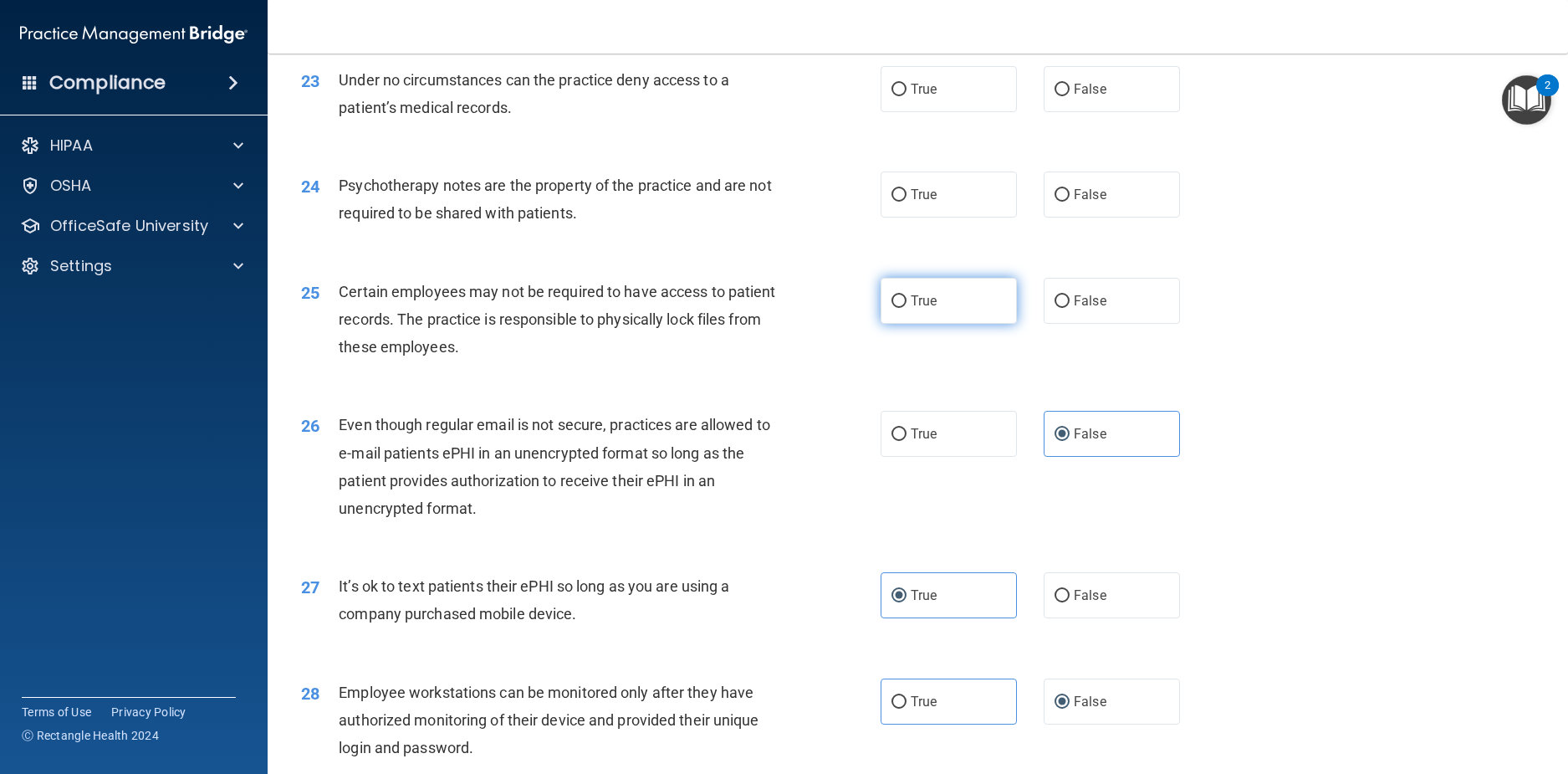 scroll, scrollTop: 2981, scrollLeft: 0, axis: vertical 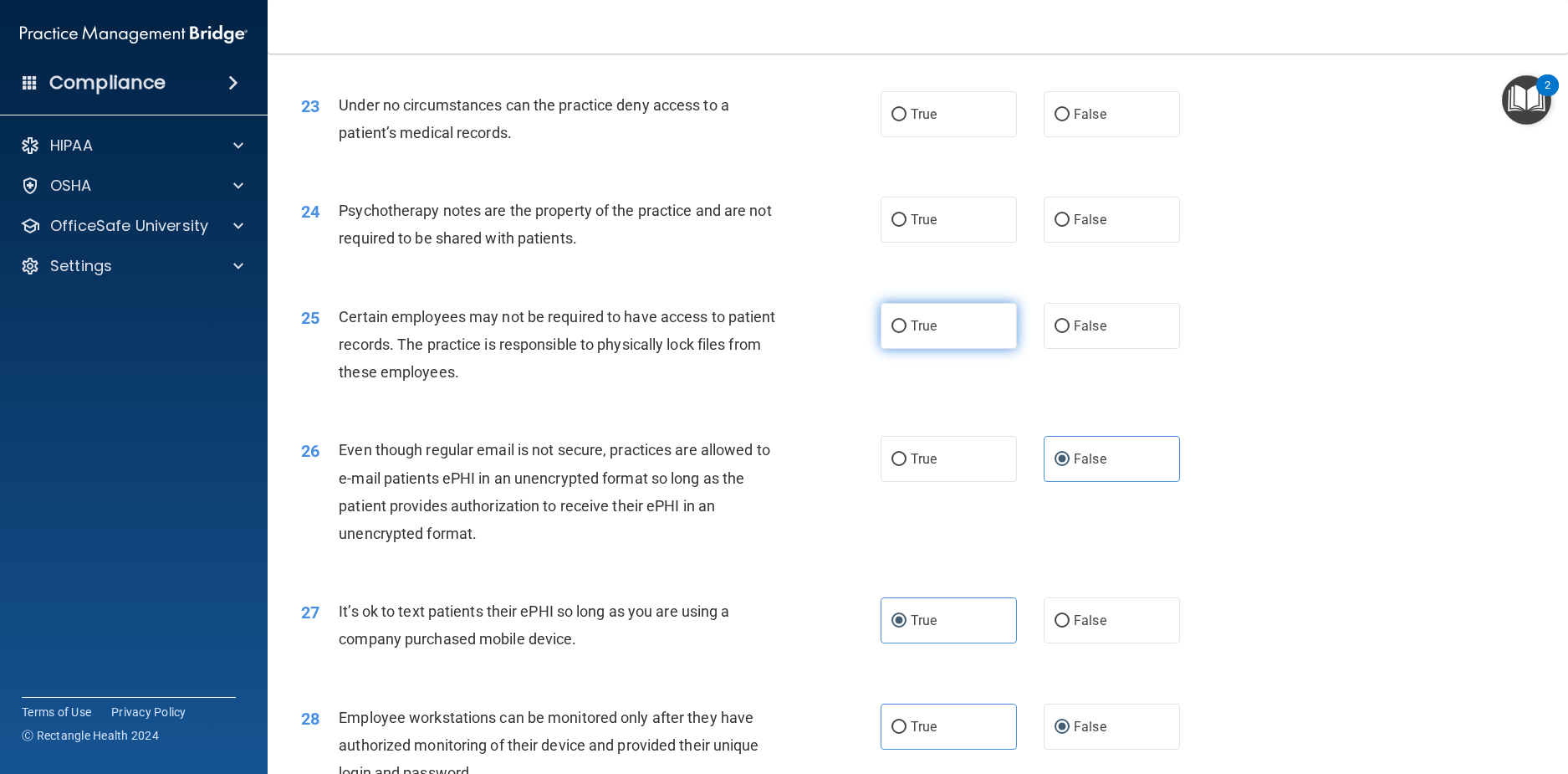 click on "True" at bounding box center [899, 326] 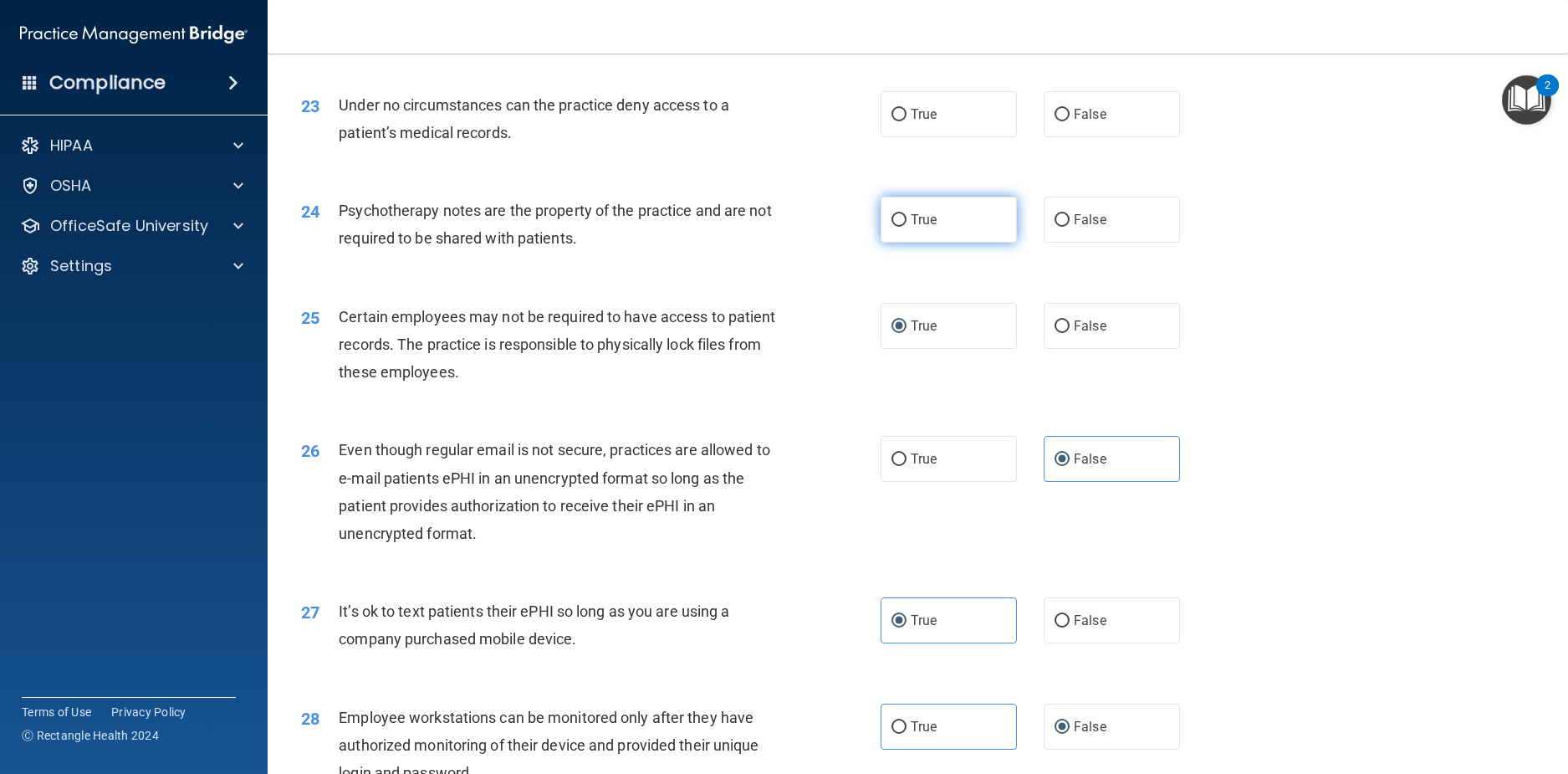 click on "True" at bounding box center [948, 219] 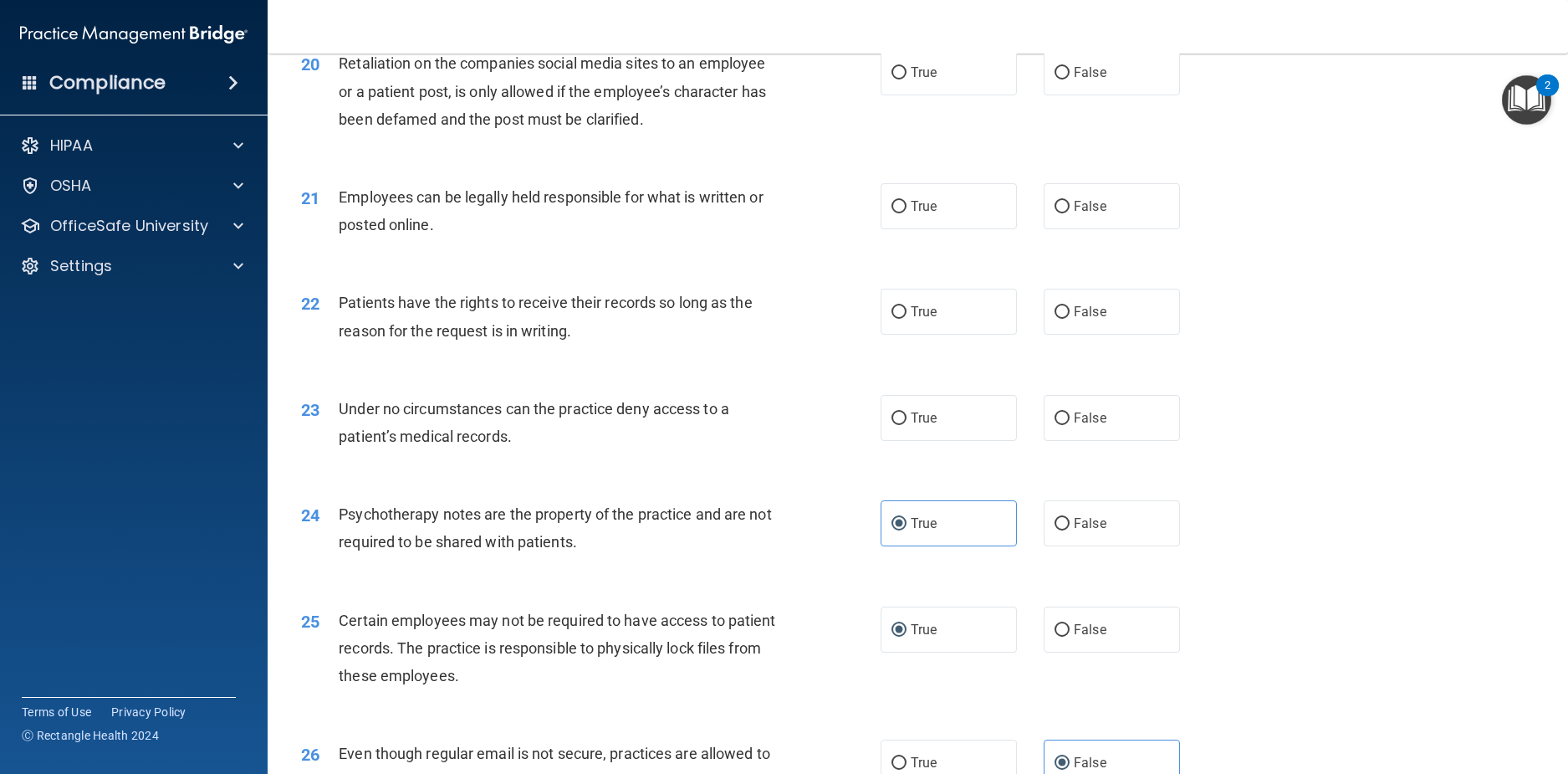 scroll, scrollTop: 2562, scrollLeft: 0, axis: vertical 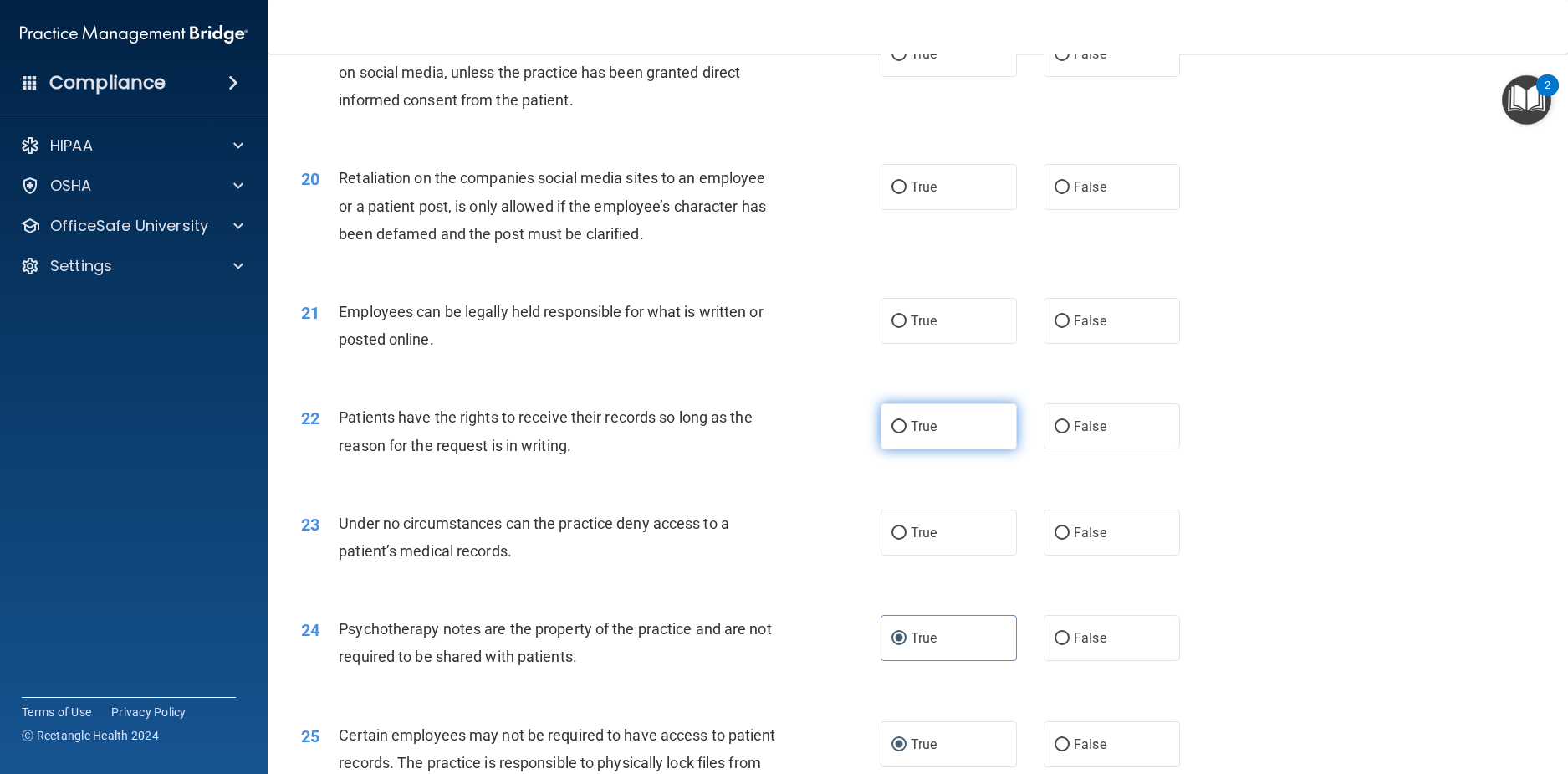 click on "True" at bounding box center (923, 426) 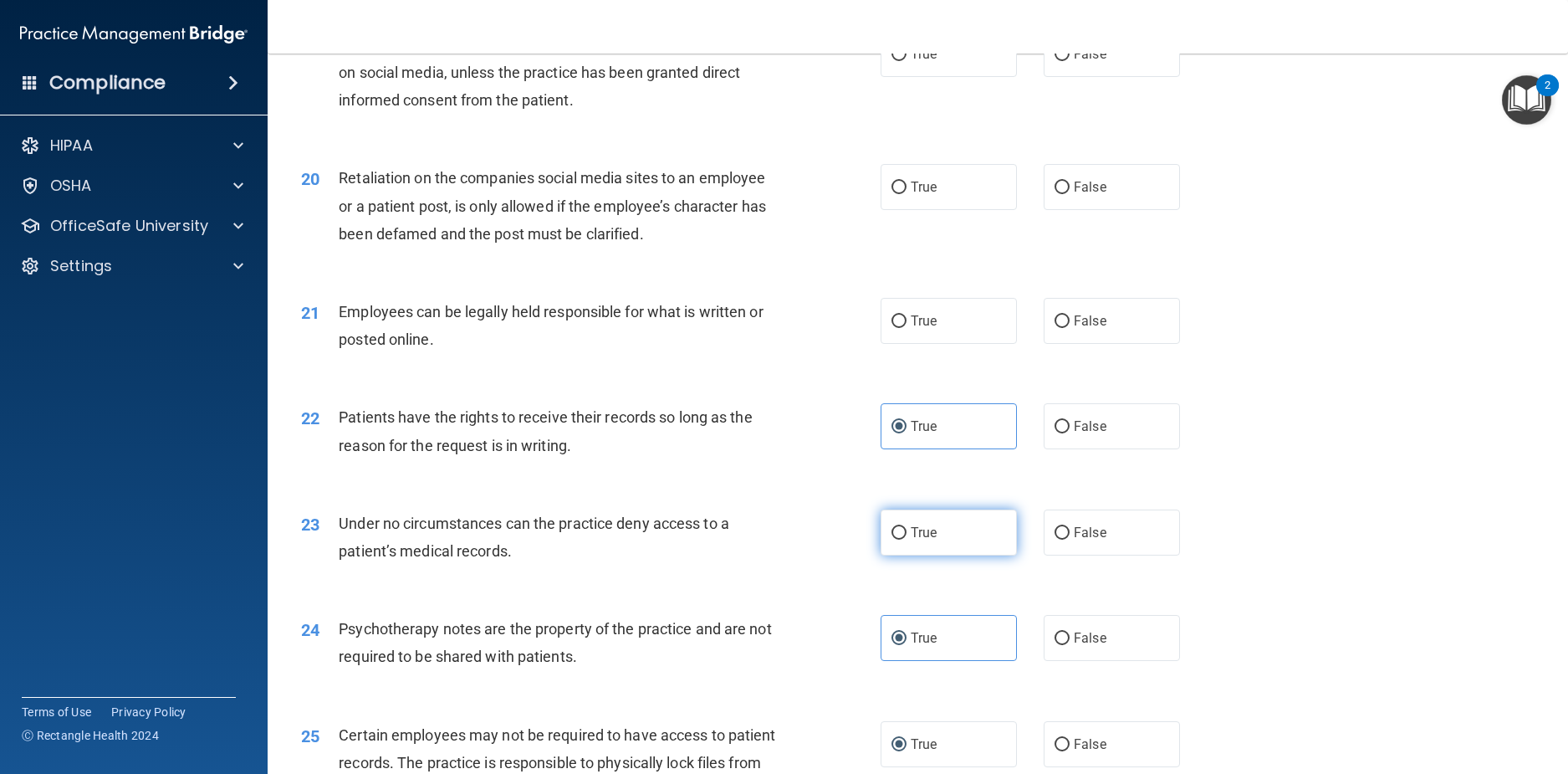 click on "True" at bounding box center [948, 532] 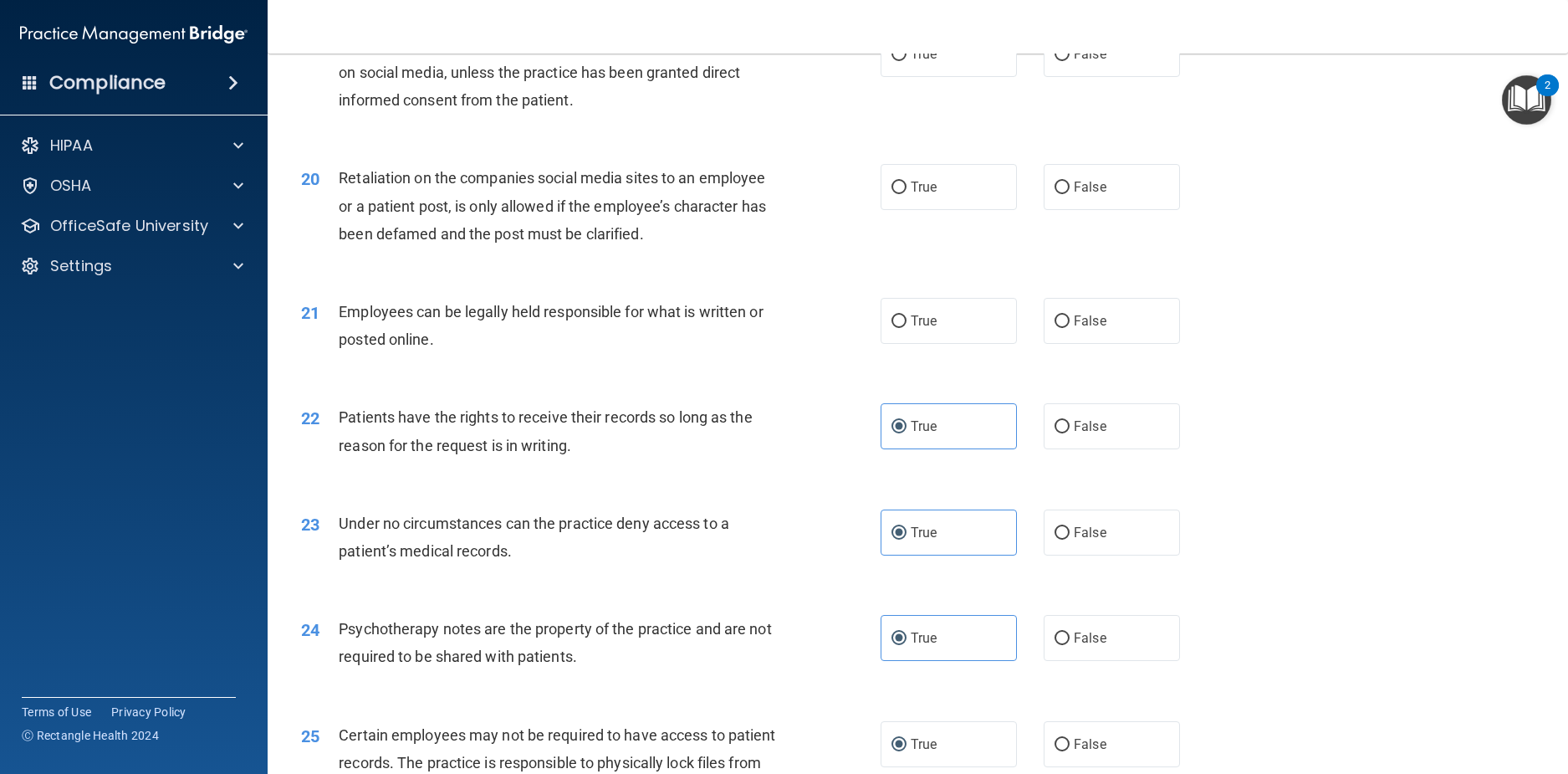 click on "21       Employees can be legally held responsible for what is written or posted online." at bounding box center (590, 330) 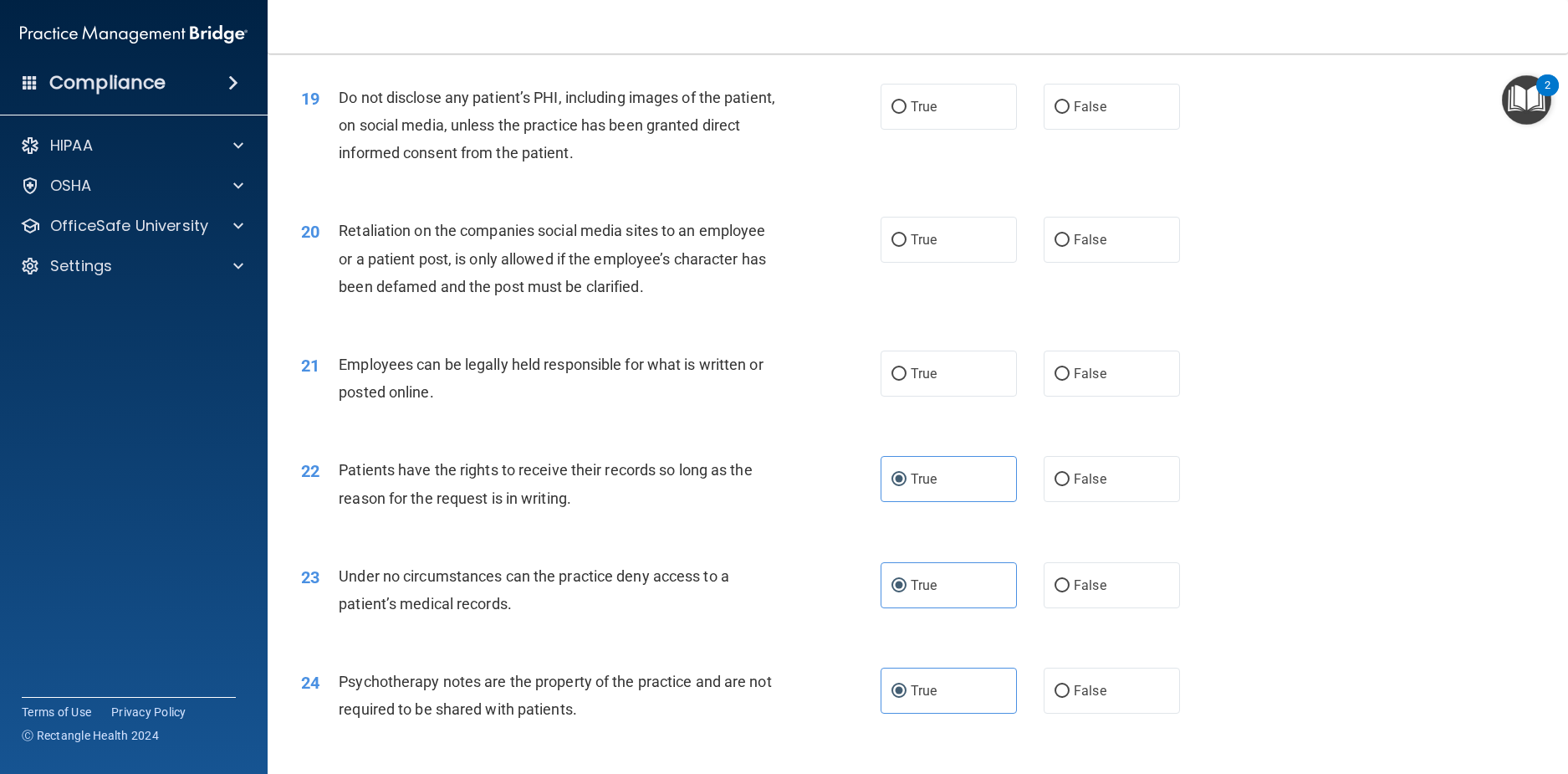 scroll, scrollTop: 2311, scrollLeft: 0, axis: vertical 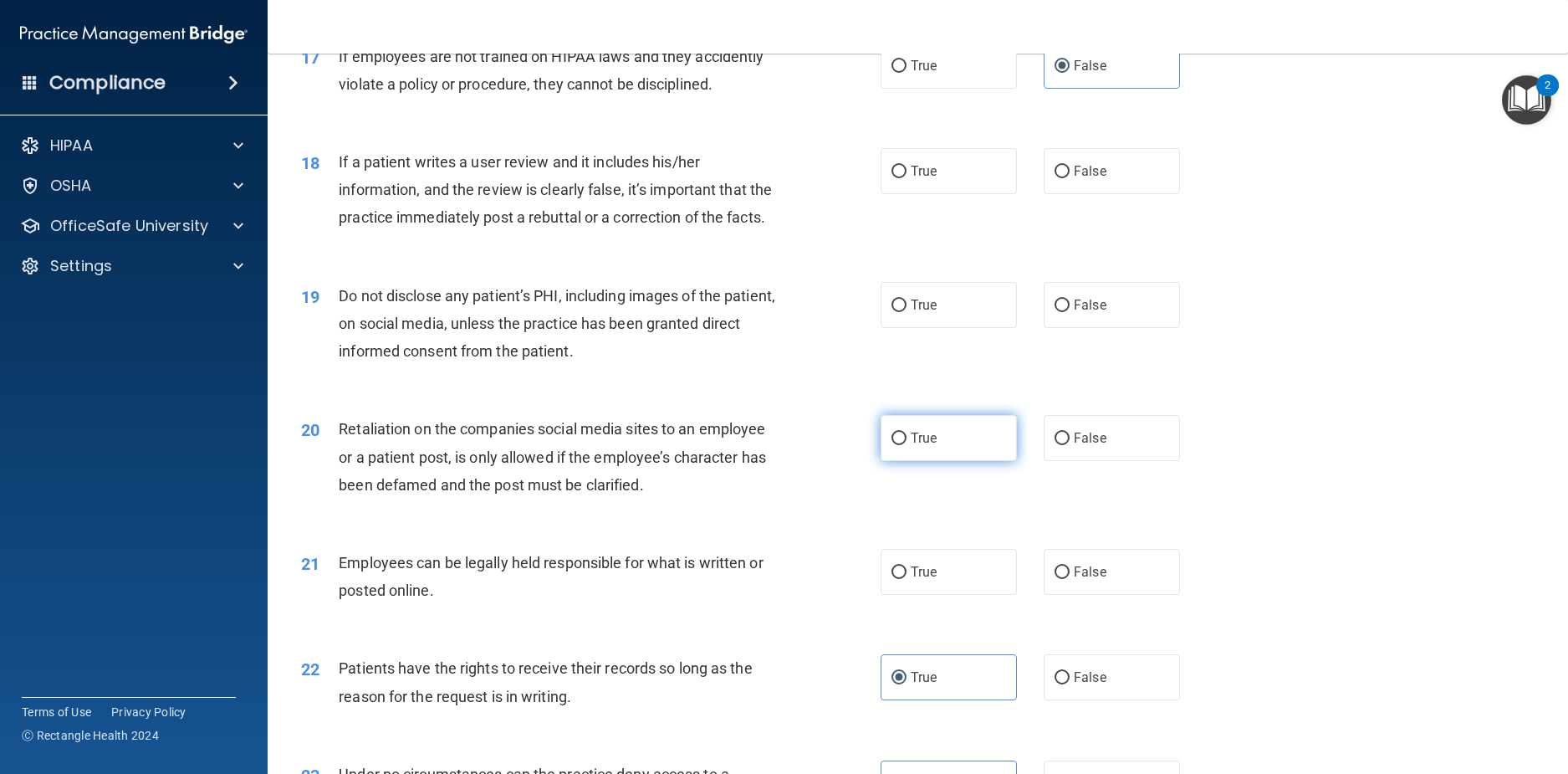click on "True" at bounding box center [948, 438] 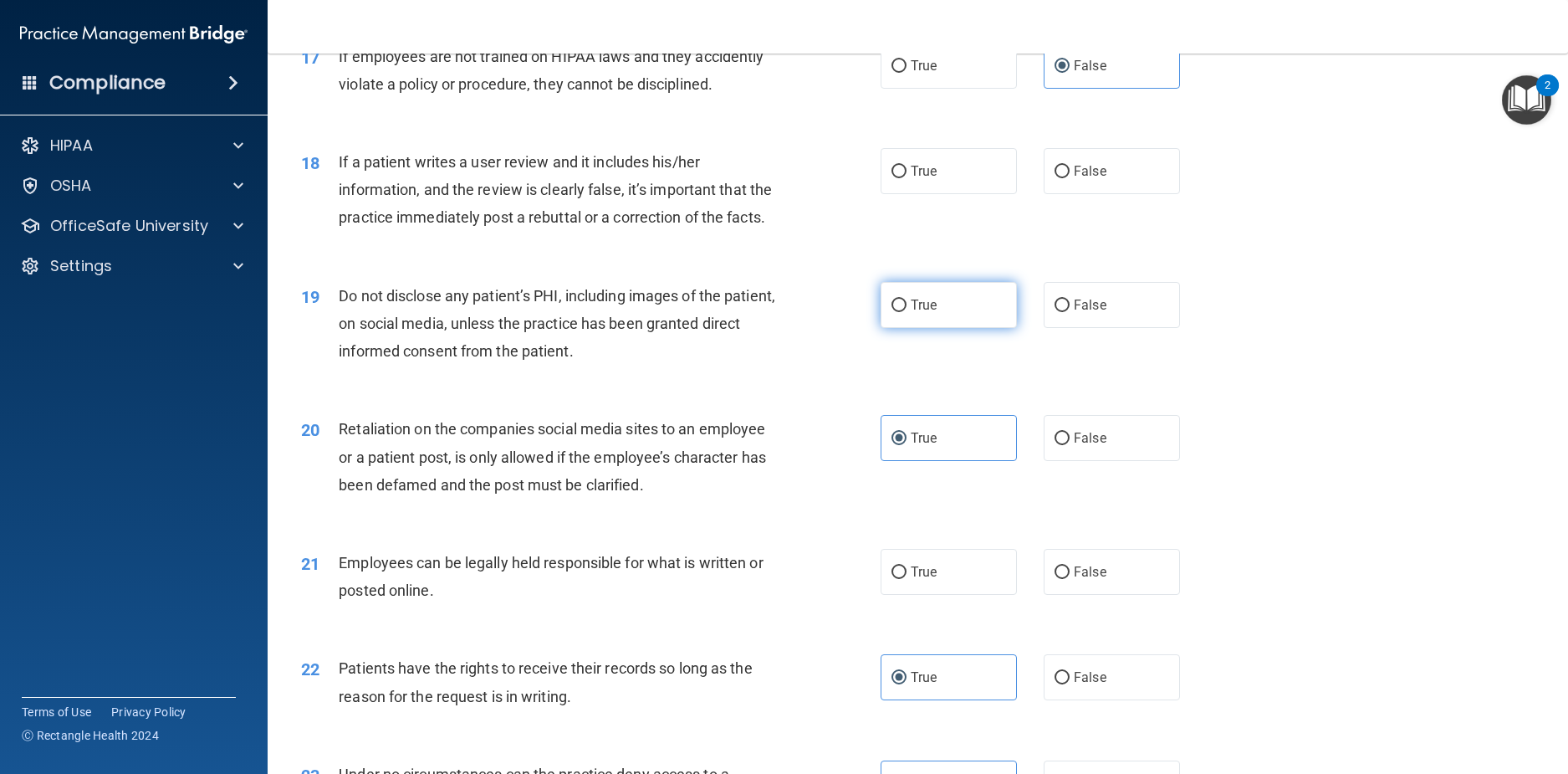 click on "True" at bounding box center (948, 305) 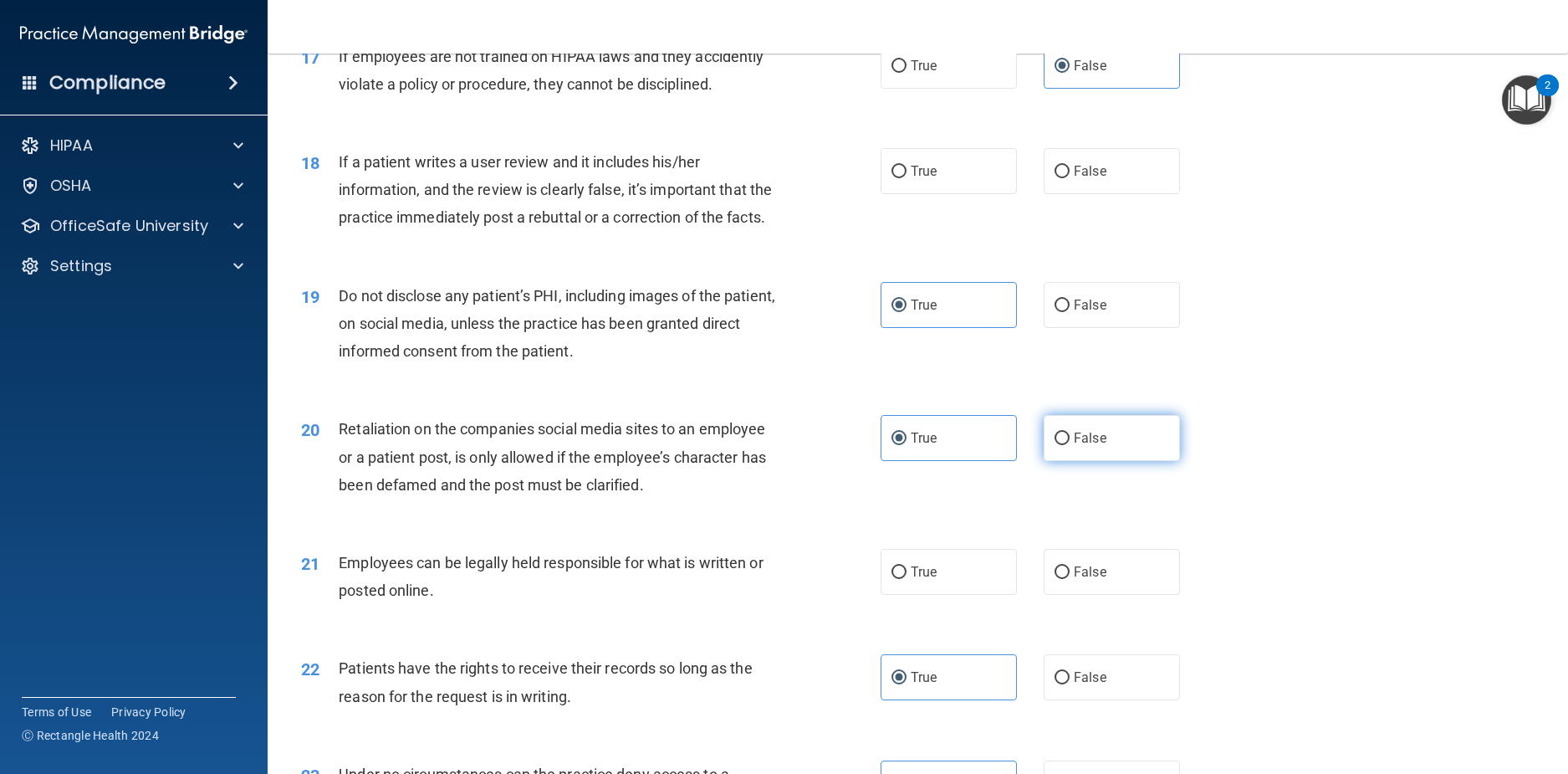 click on "False" at bounding box center [1090, 438] 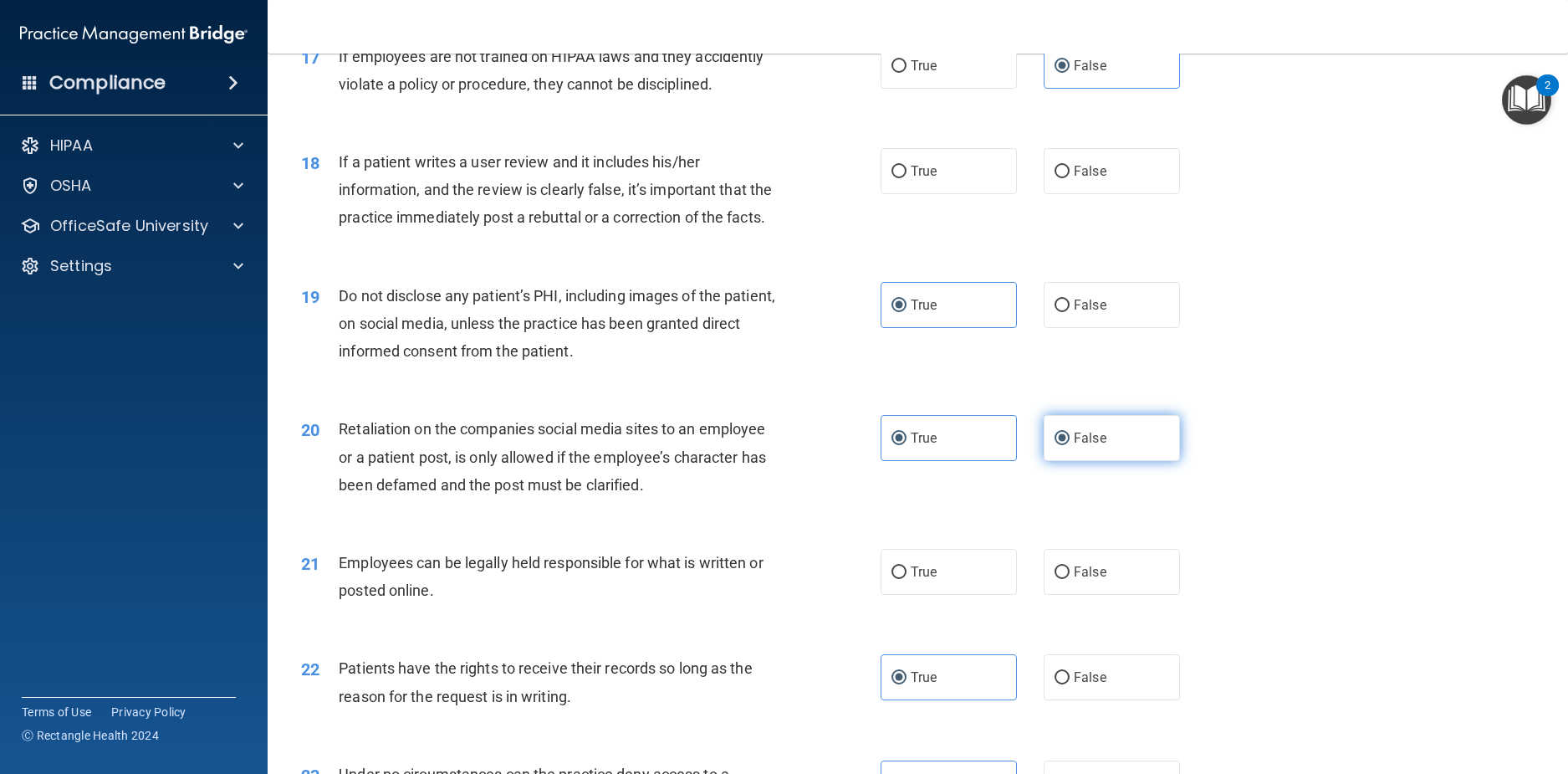 radio on "false" 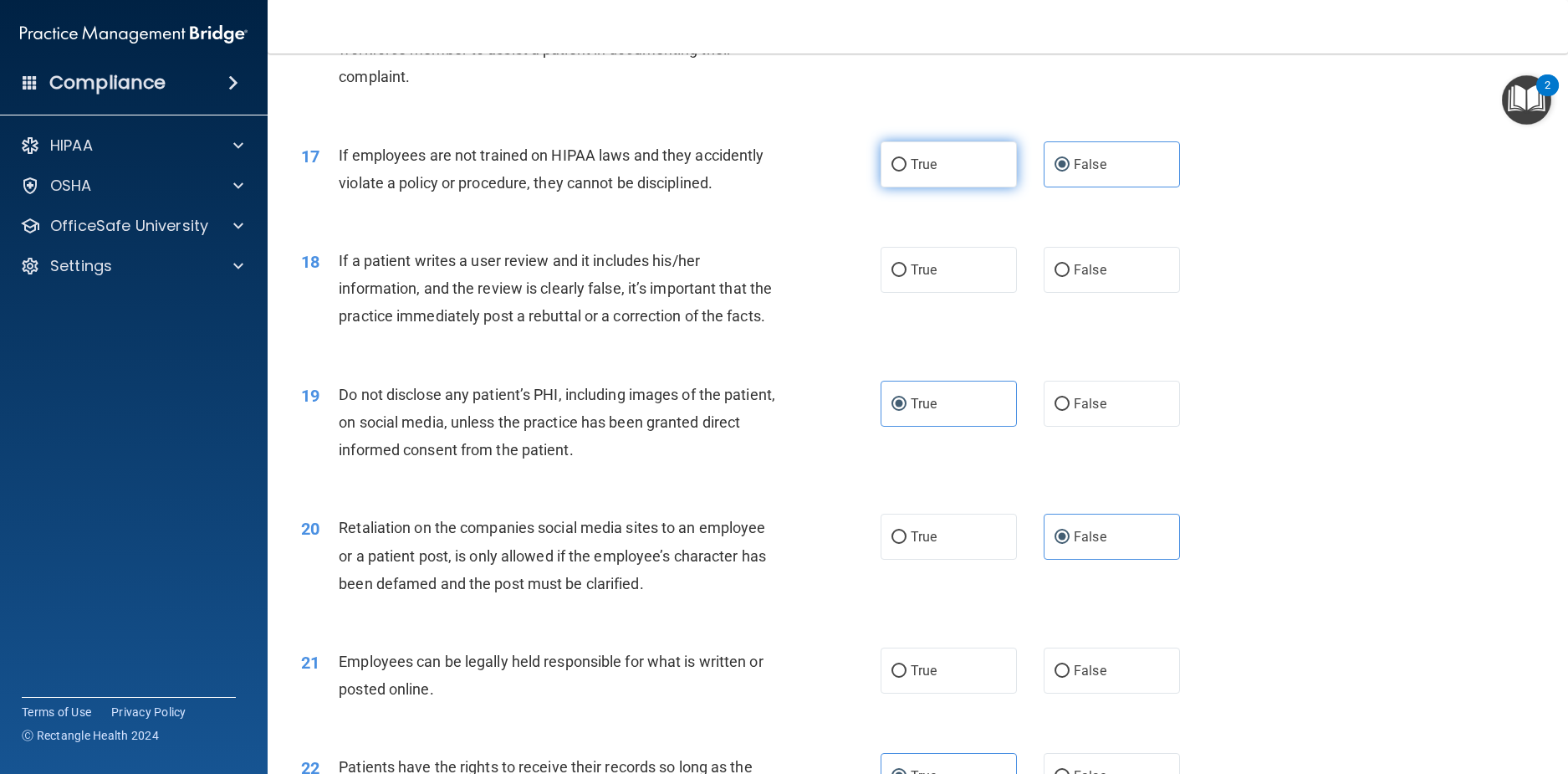 scroll, scrollTop: 2060, scrollLeft: 0, axis: vertical 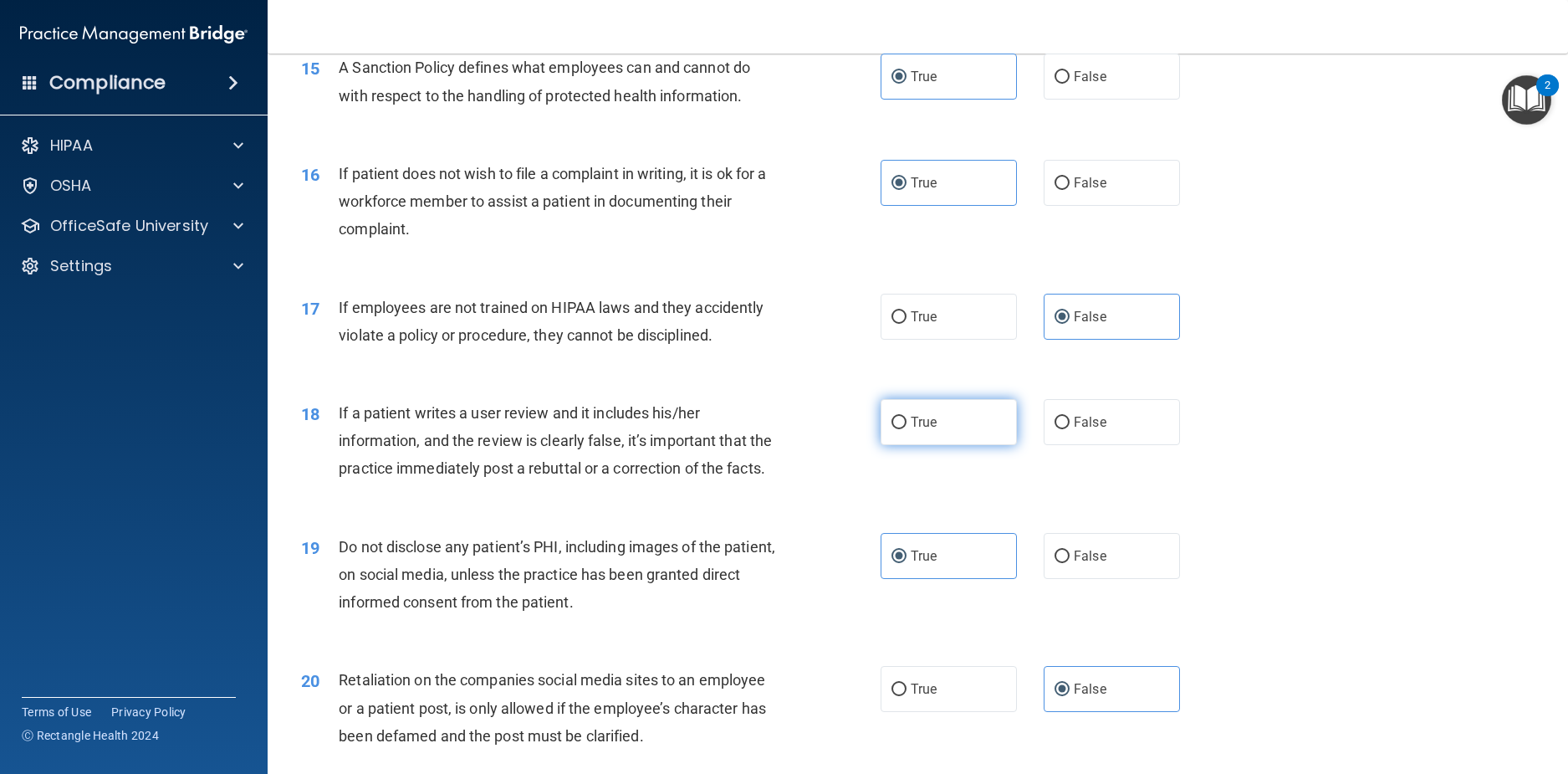 drag, startPoint x: 901, startPoint y: 464, endPoint x: 932, endPoint y: 472, distance: 32.015621 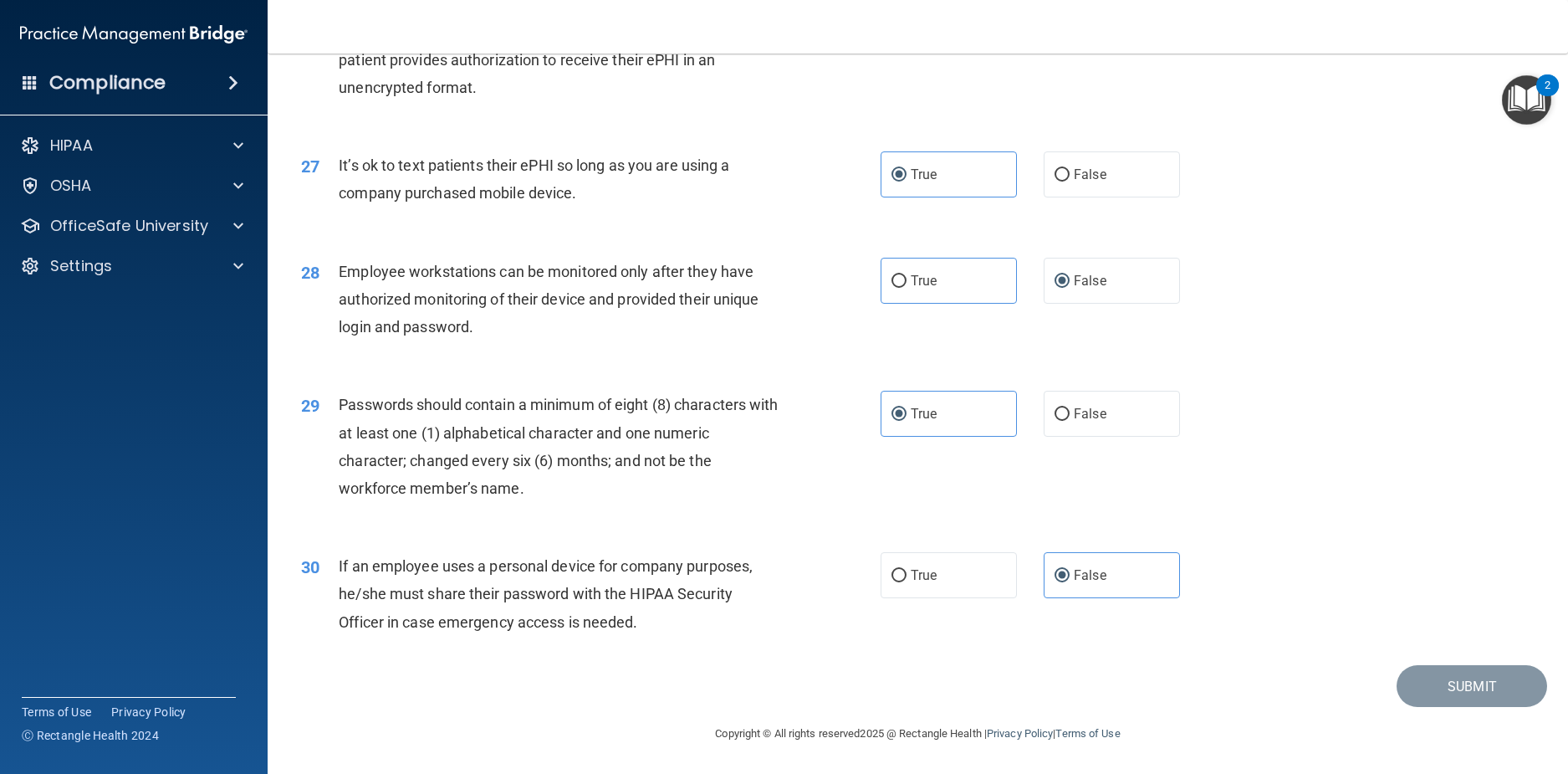 scroll, scrollTop: 3483, scrollLeft: 0, axis: vertical 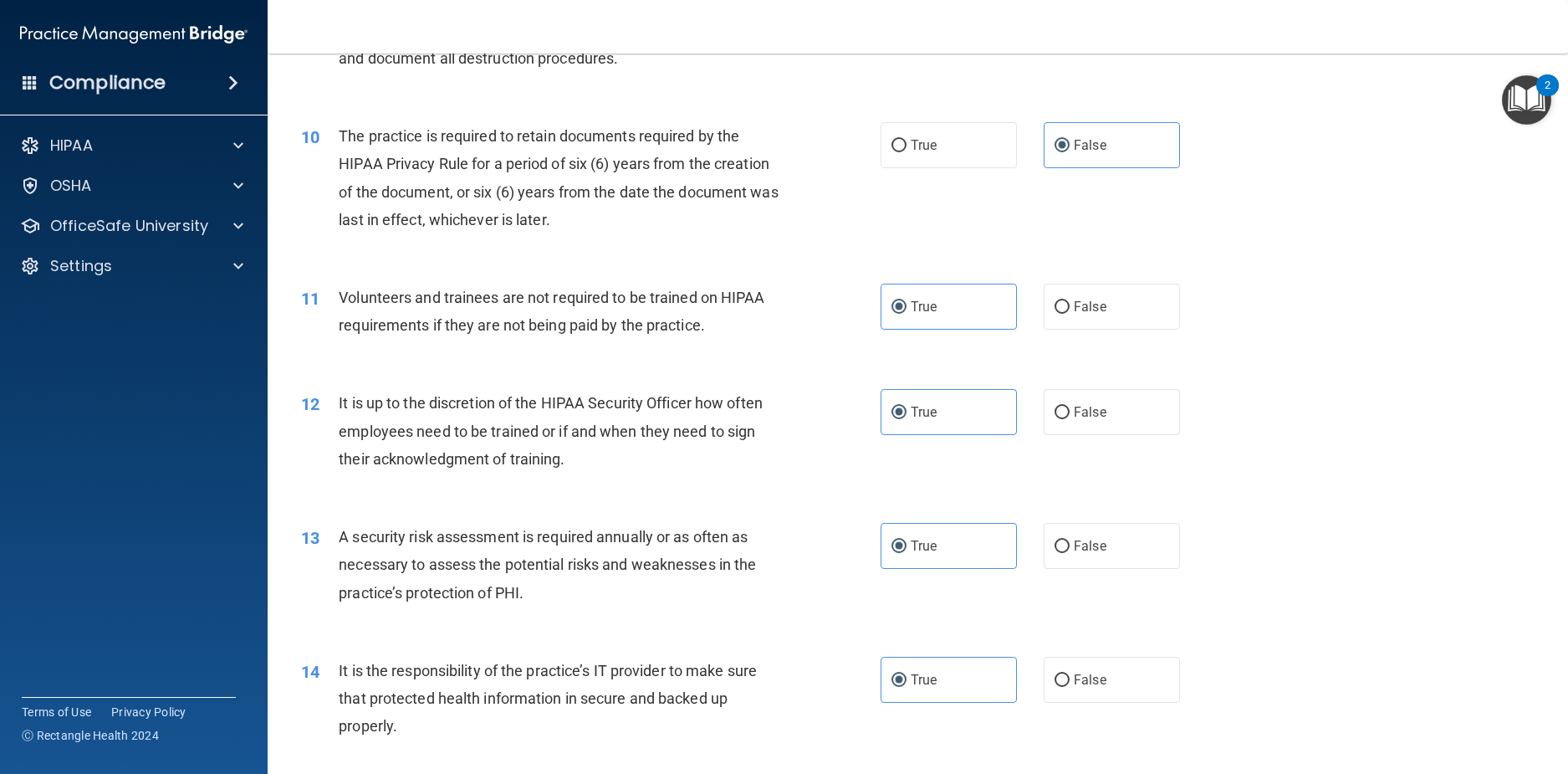 drag, startPoint x: 1229, startPoint y: 542, endPoint x: 1208, endPoint y: 527, distance: 25.806976 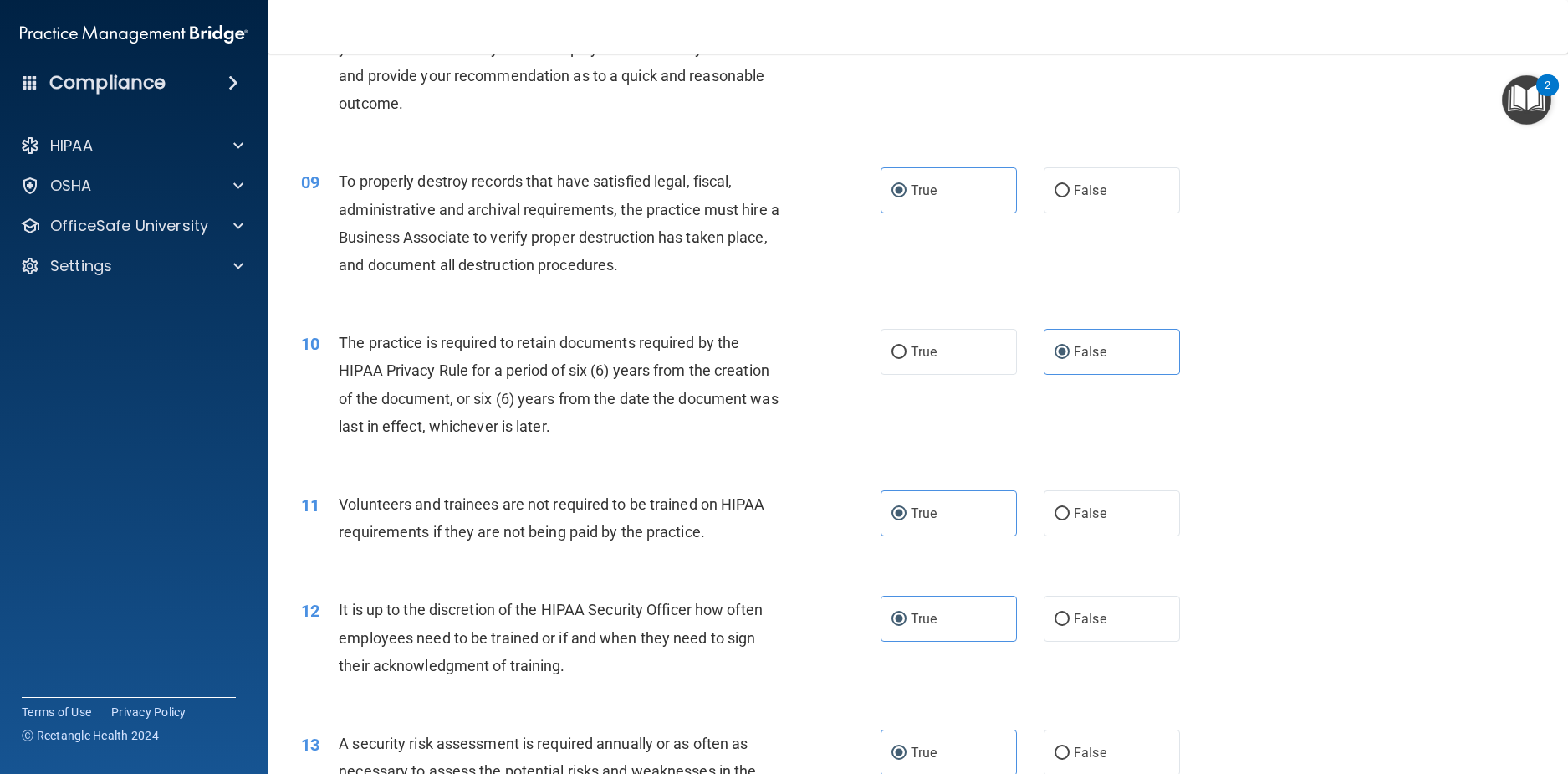 scroll, scrollTop: 0, scrollLeft: 0, axis: both 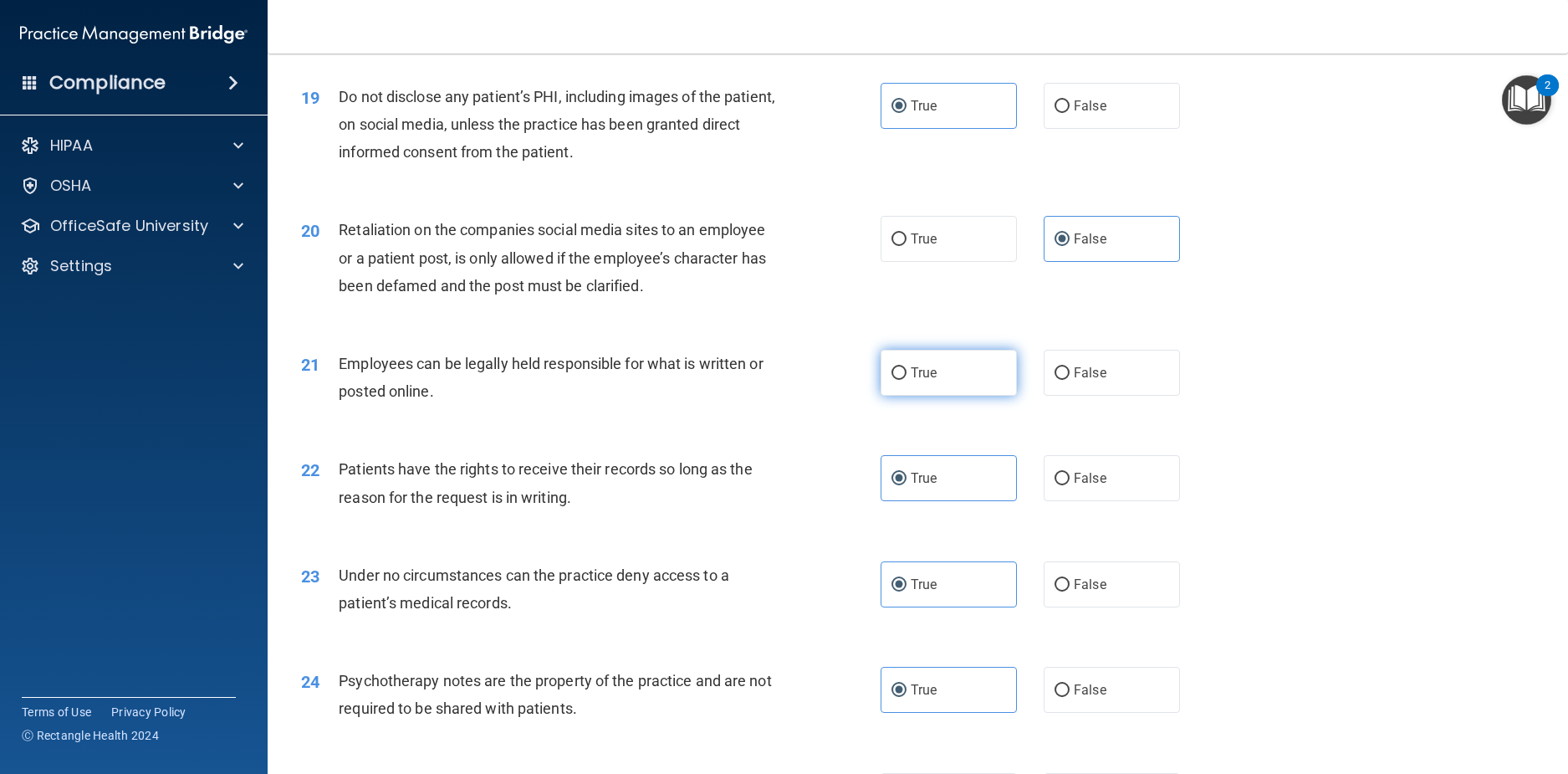 click on "True" at bounding box center [948, 372] 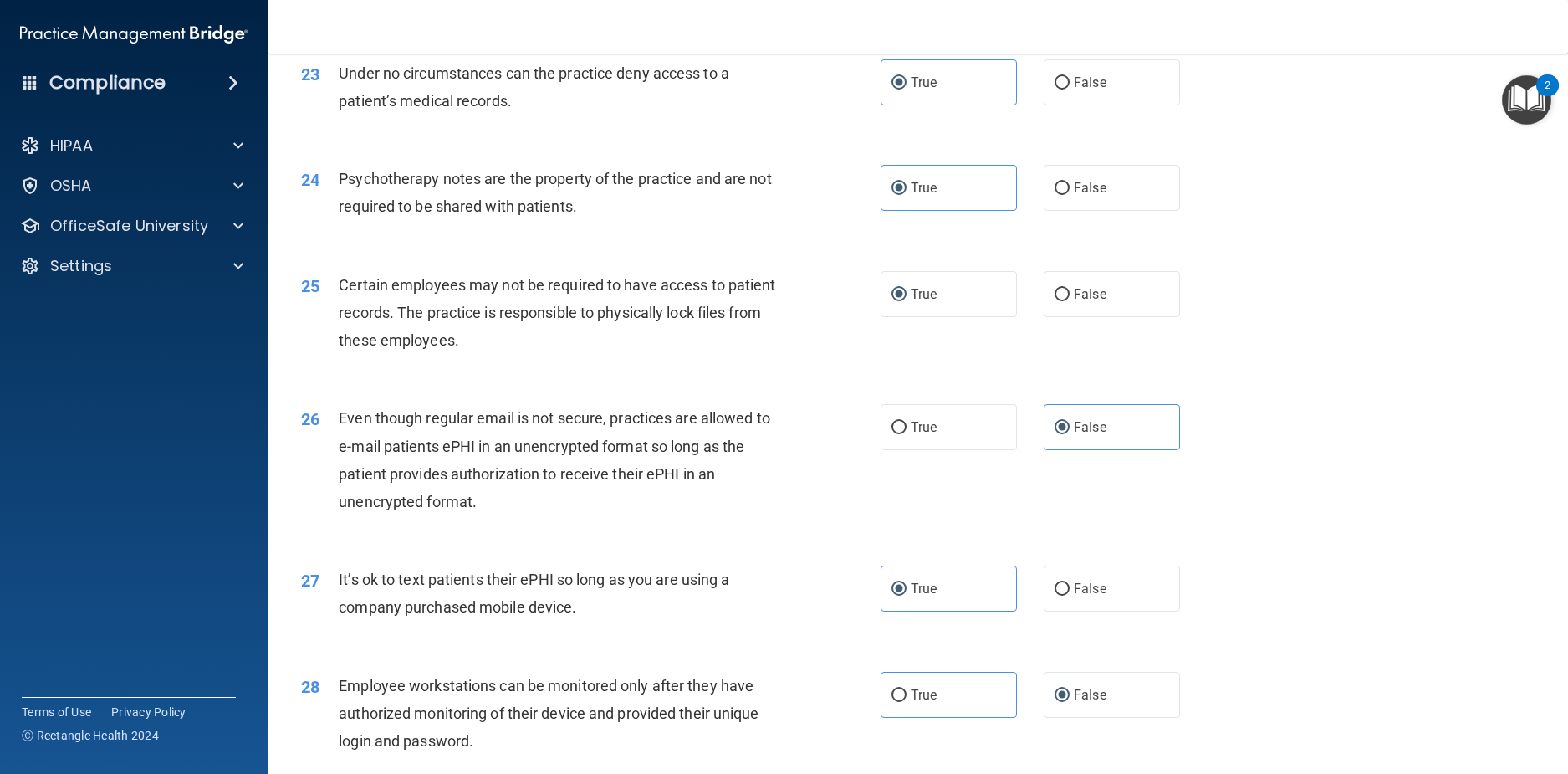 scroll, scrollTop: 3483, scrollLeft: 0, axis: vertical 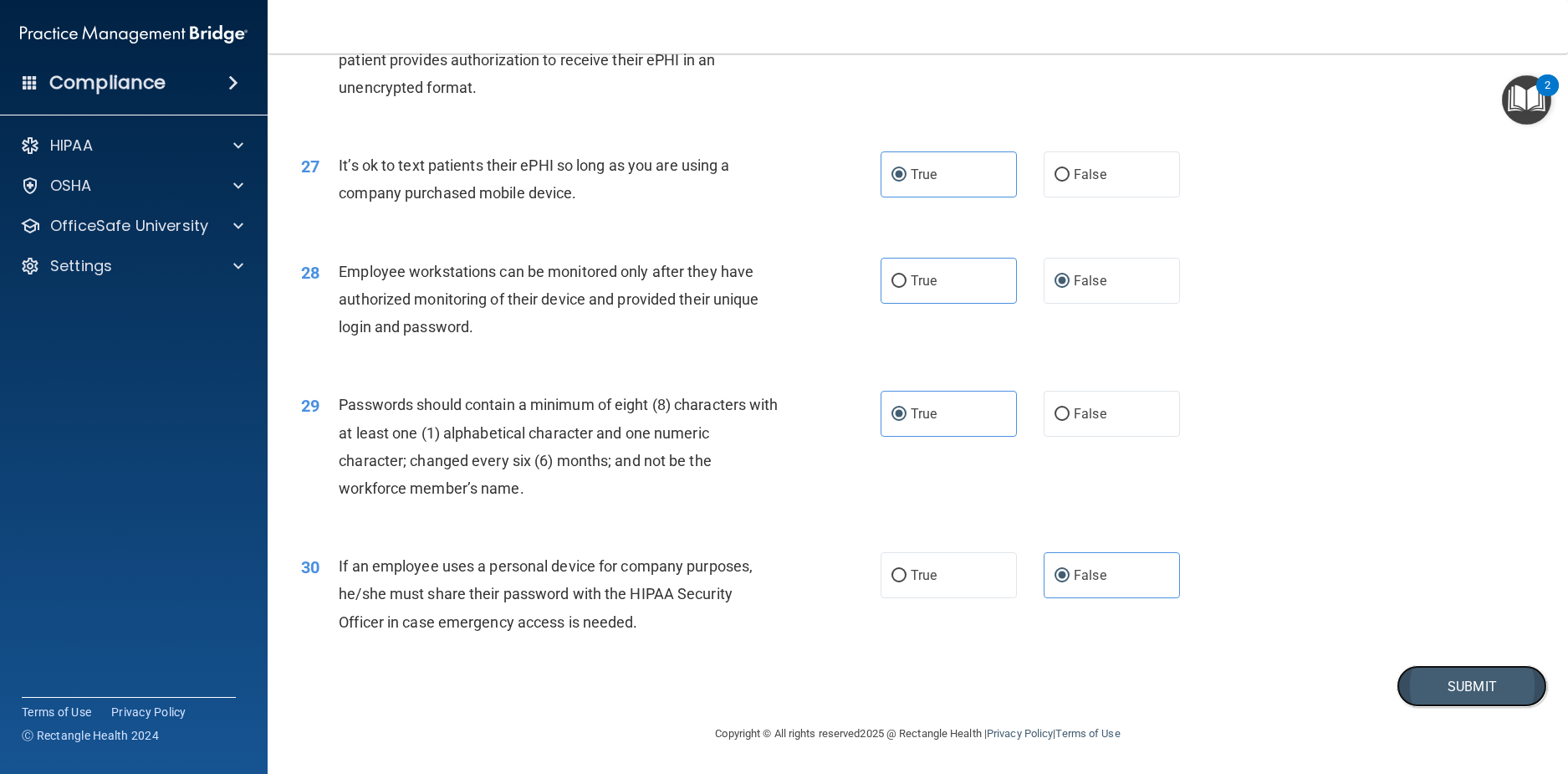 click on "Submit" at bounding box center [1472, 686] 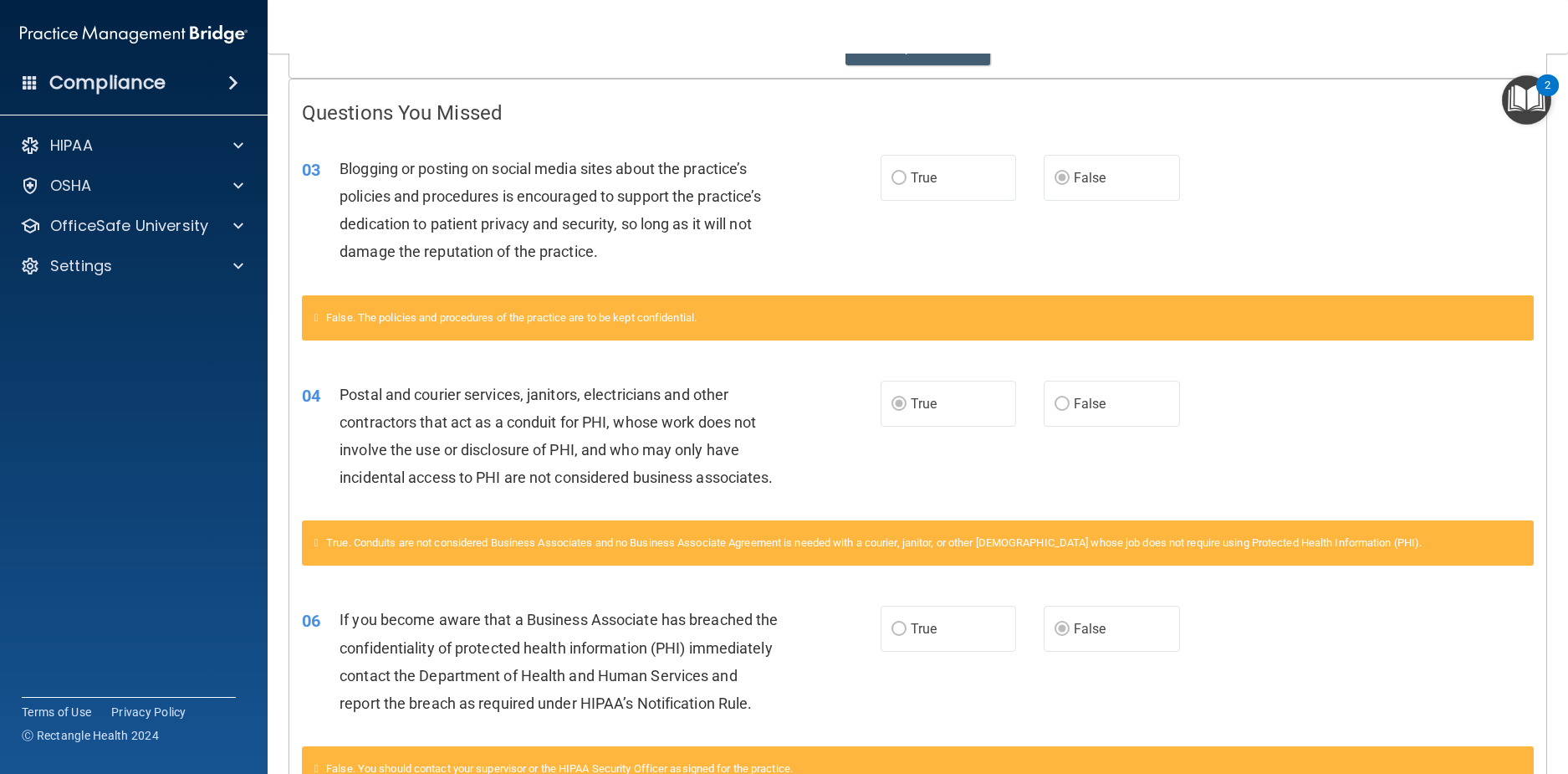 scroll, scrollTop: 0, scrollLeft: 0, axis: both 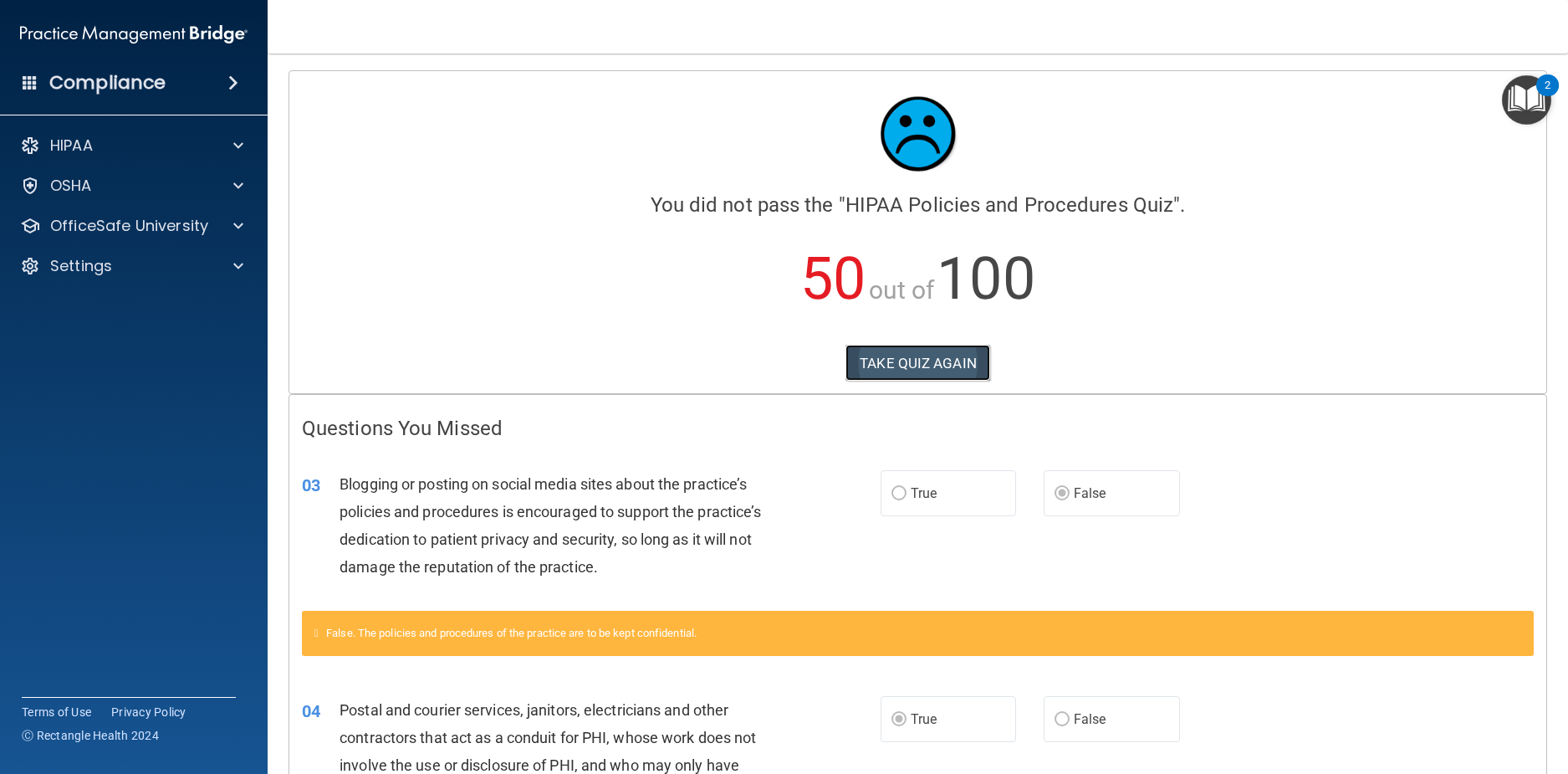 click on "TAKE QUIZ AGAIN" at bounding box center [917, 363] 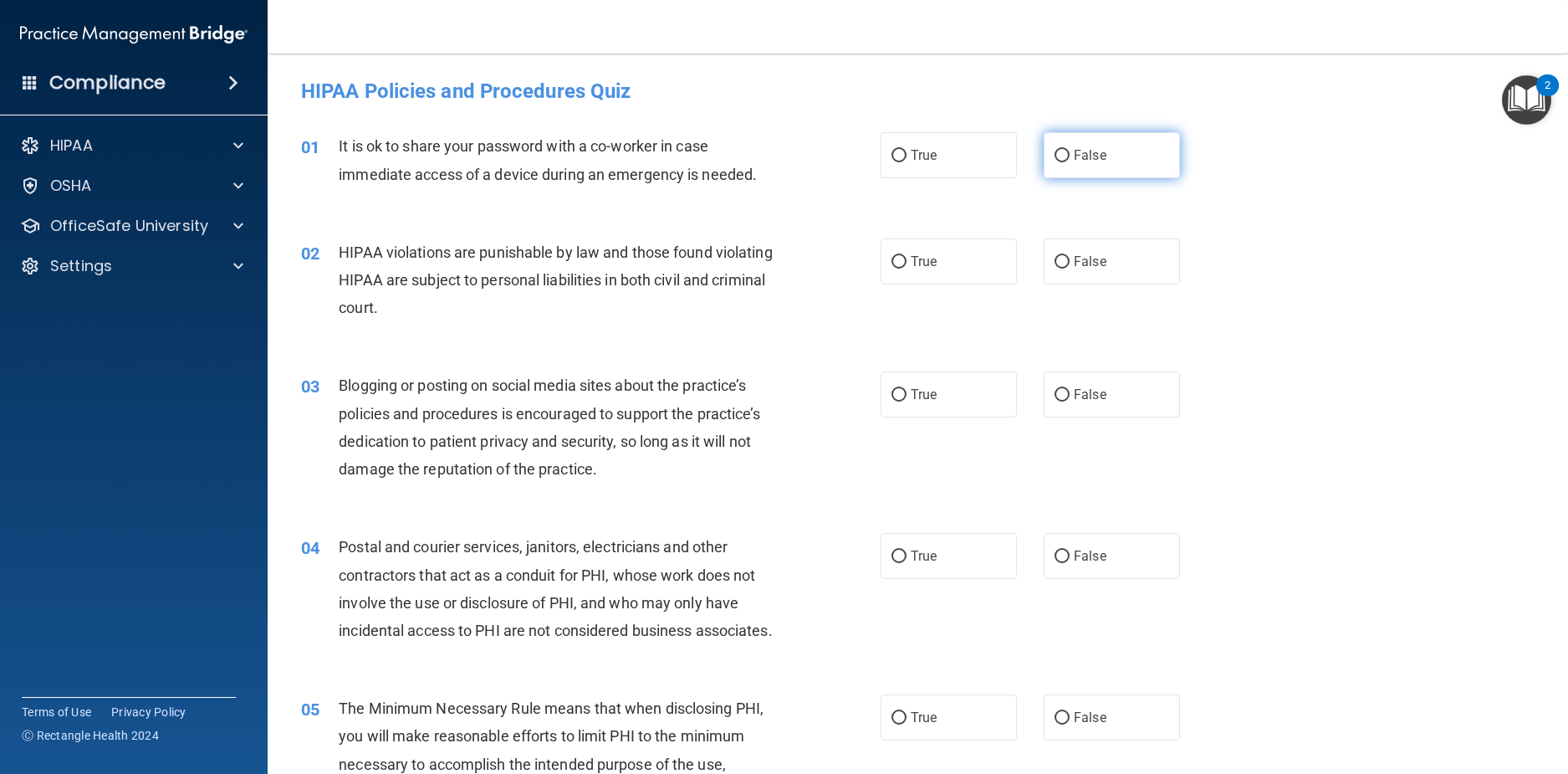 click on "False" at bounding box center [1090, 155] 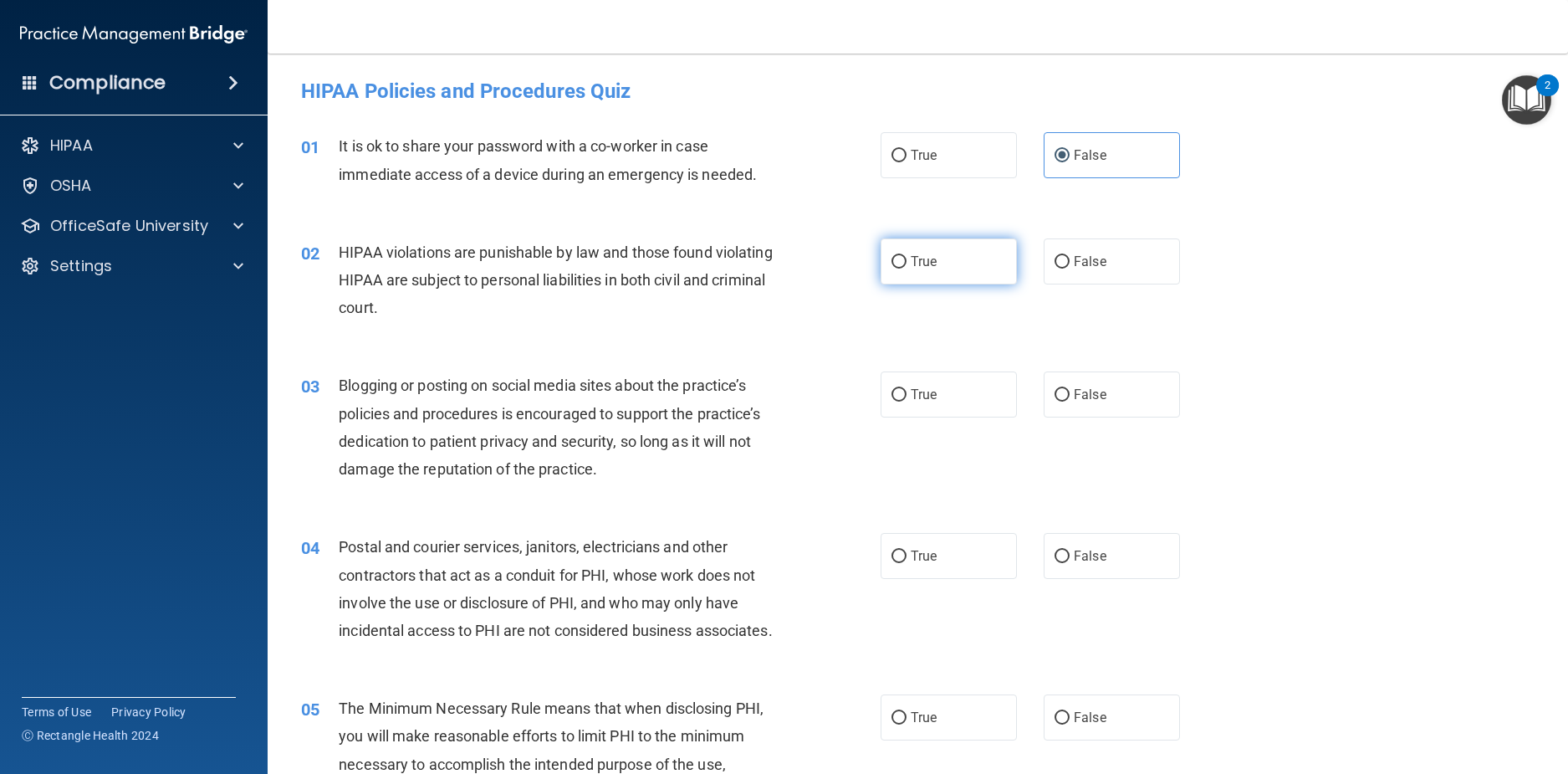 click on "True" at bounding box center [948, 261] 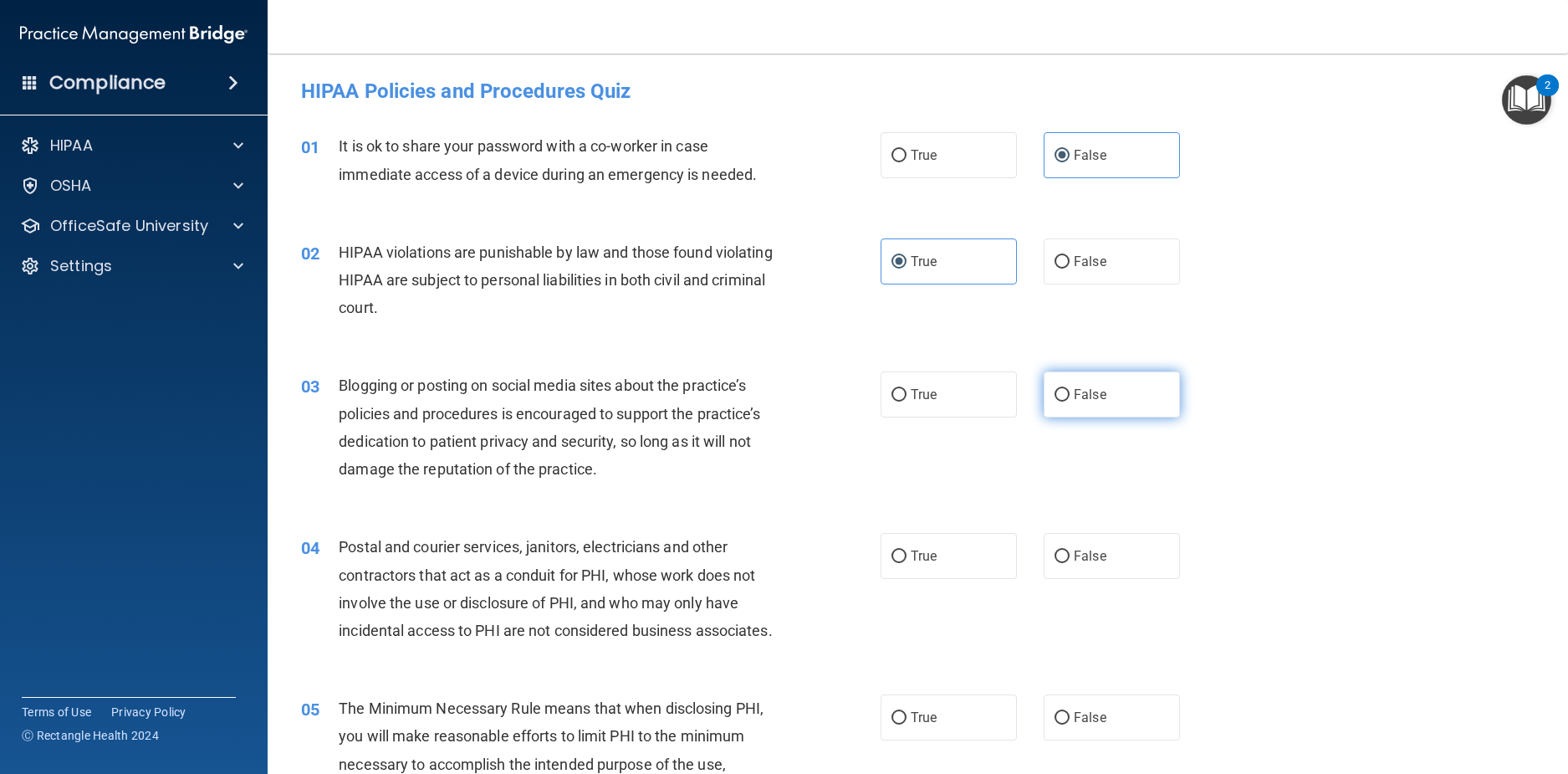 click on "False" at bounding box center [1111, 394] 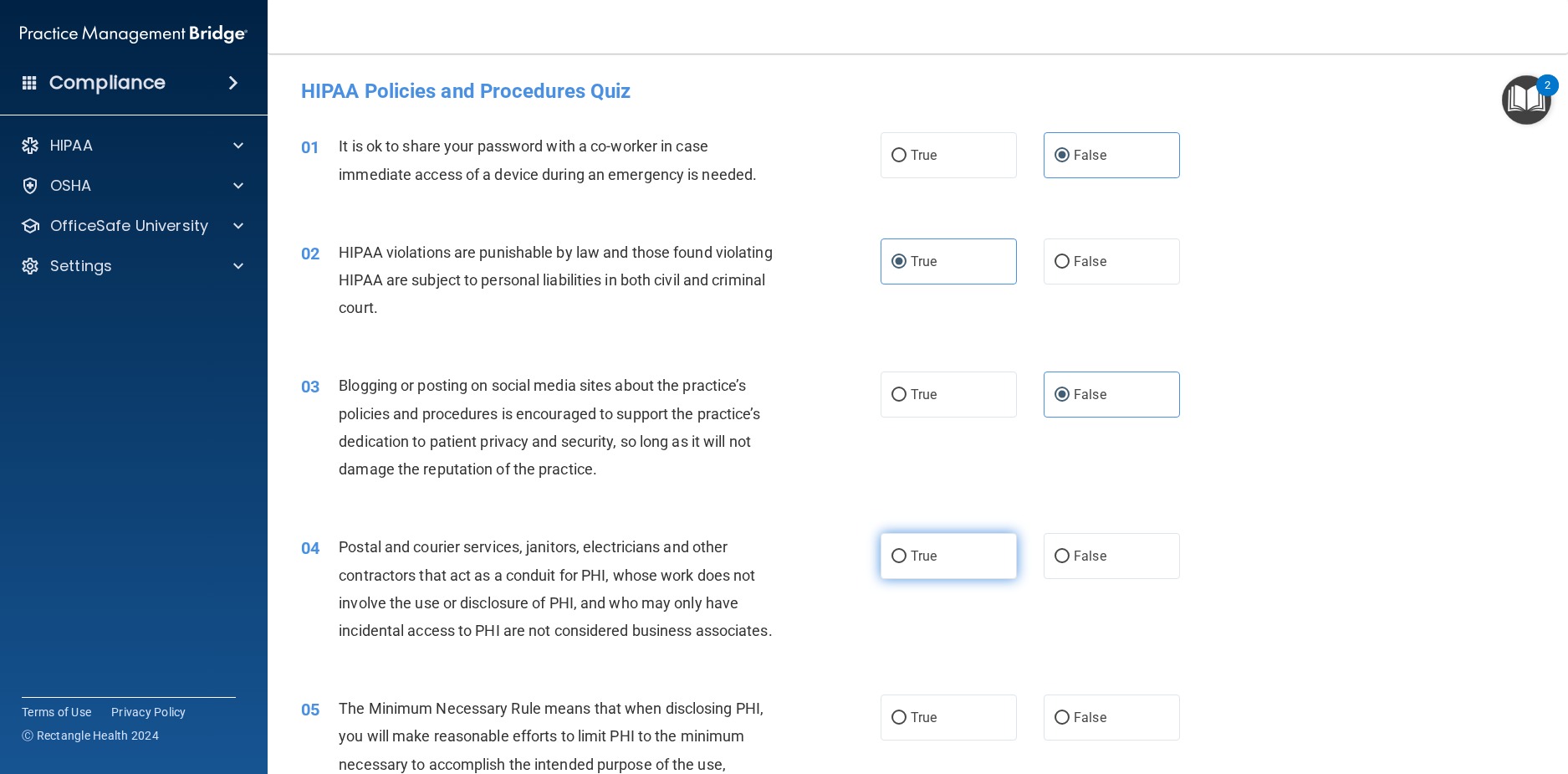 click on "True" at bounding box center [923, 556] 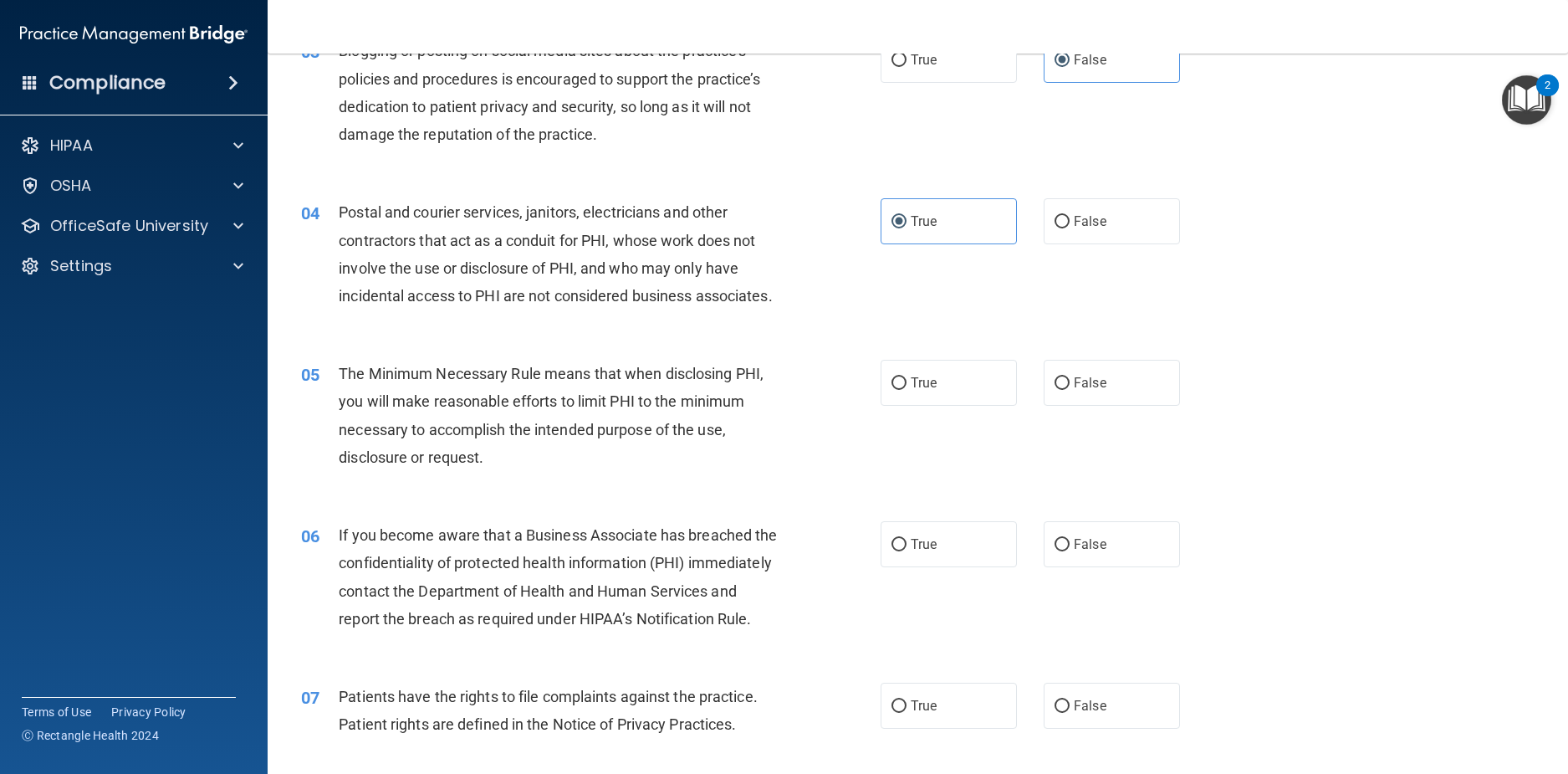 scroll, scrollTop: 418, scrollLeft: 0, axis: vertical 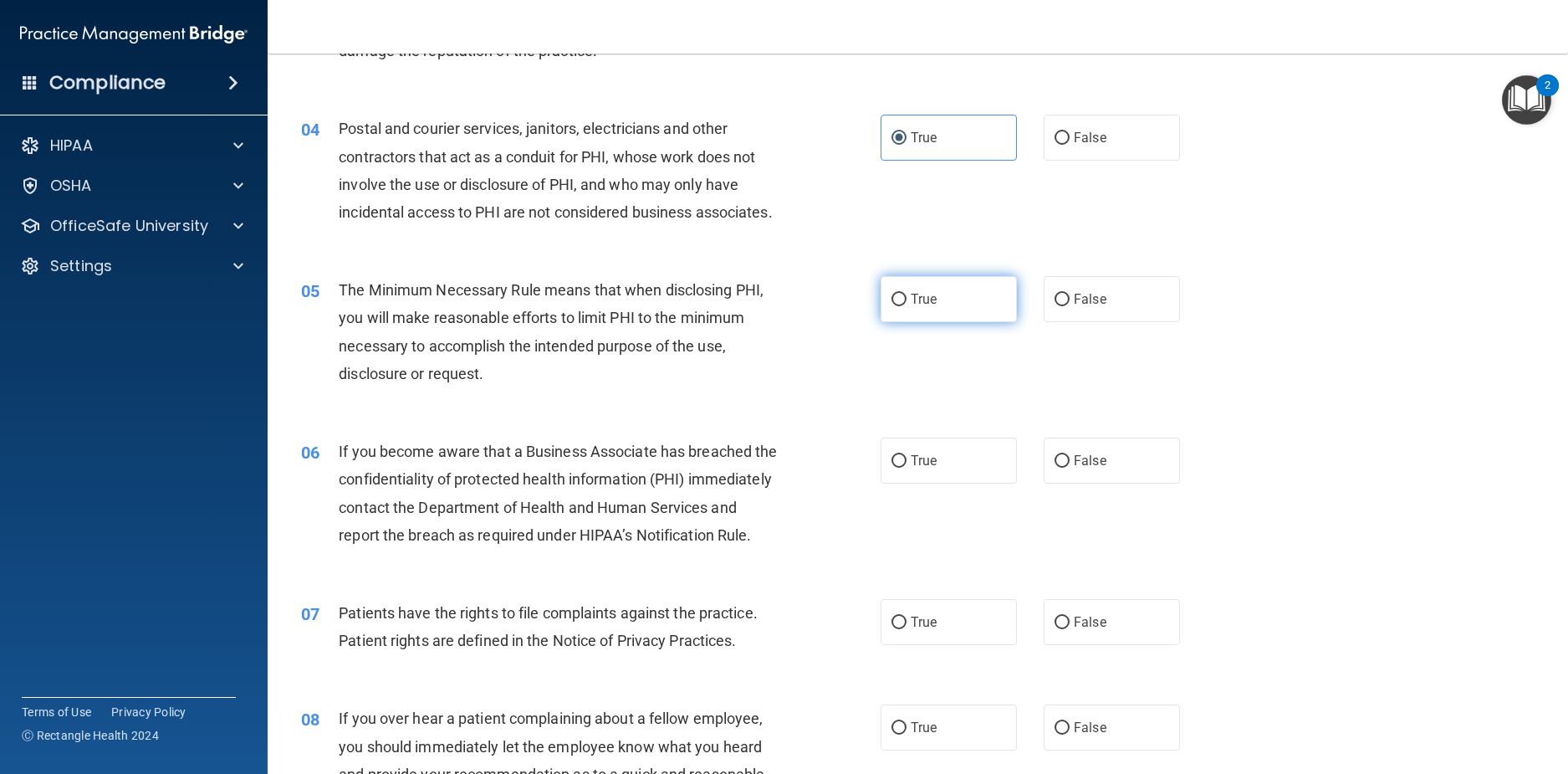 click on "True" at bounding box center [923, 299] 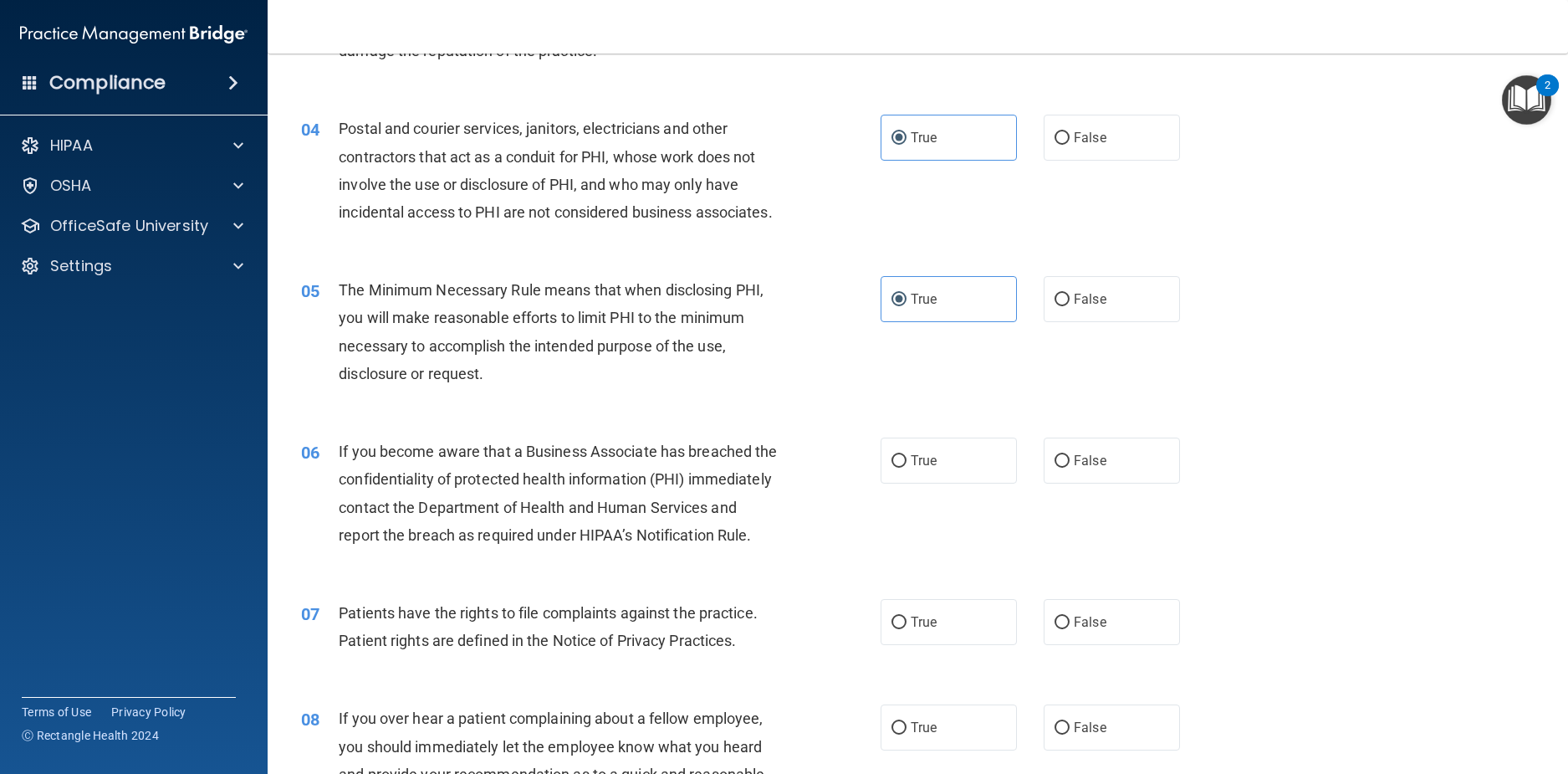 scroll, scrollTop: 502, scrollLeft: 0, axis: vertical 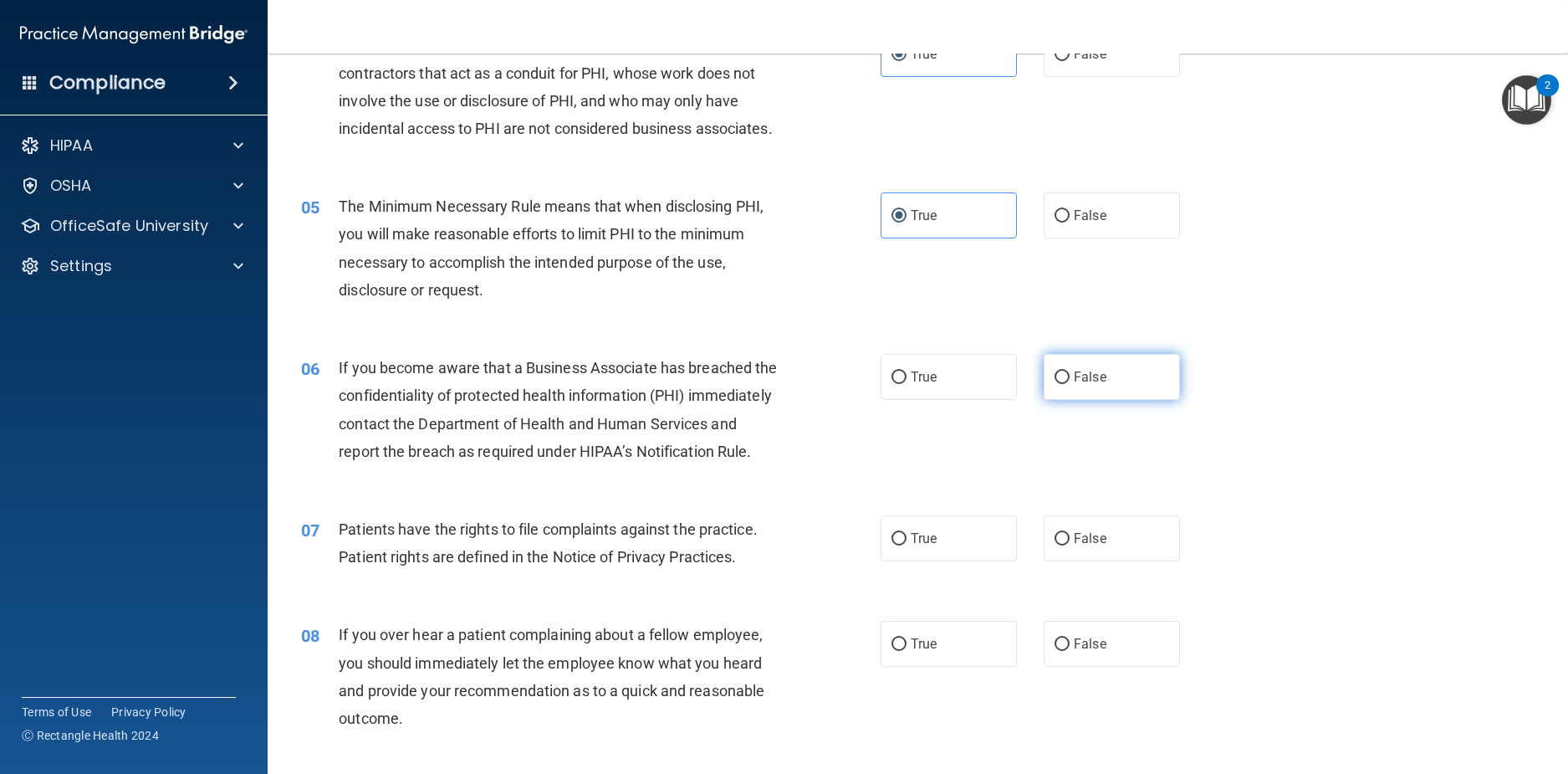 click on "False" at bounding box center [1111, 377] 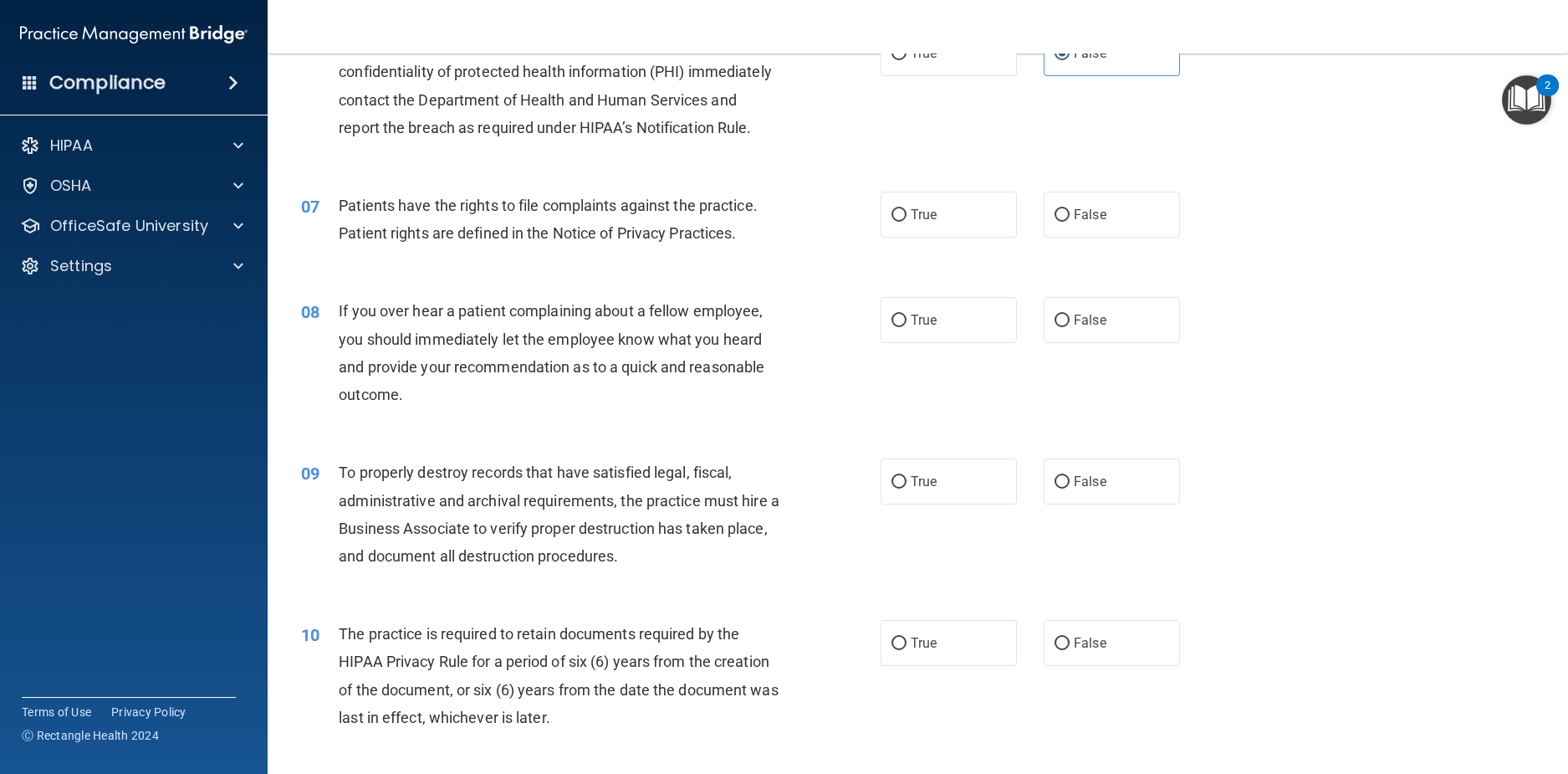 scroll, scrollTop: 837, scrollLeft: 0, axis: vertical 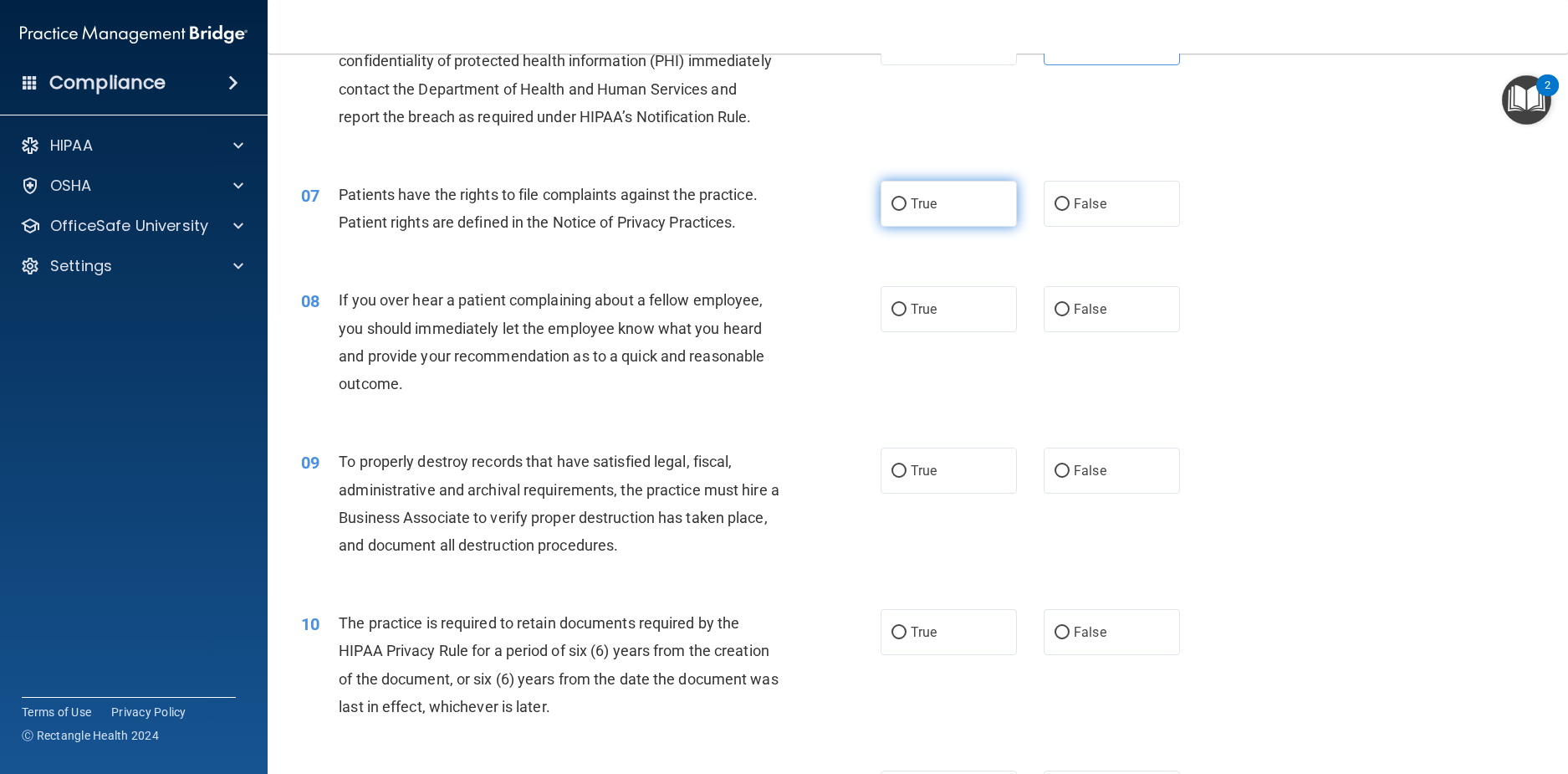 click on "True" at bounding box center [948, 203] 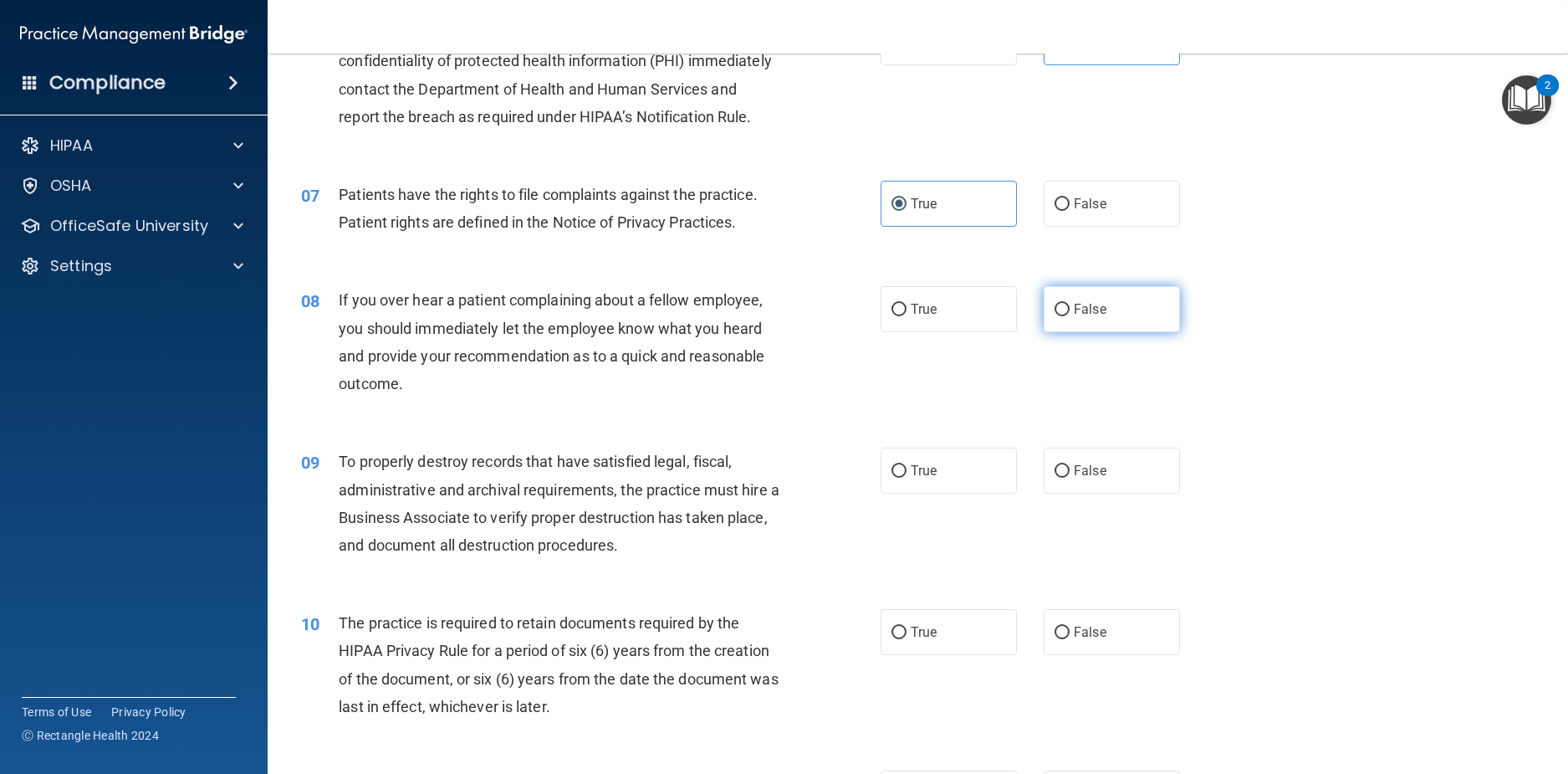 click on "False" at bounding box center [1062, 310] 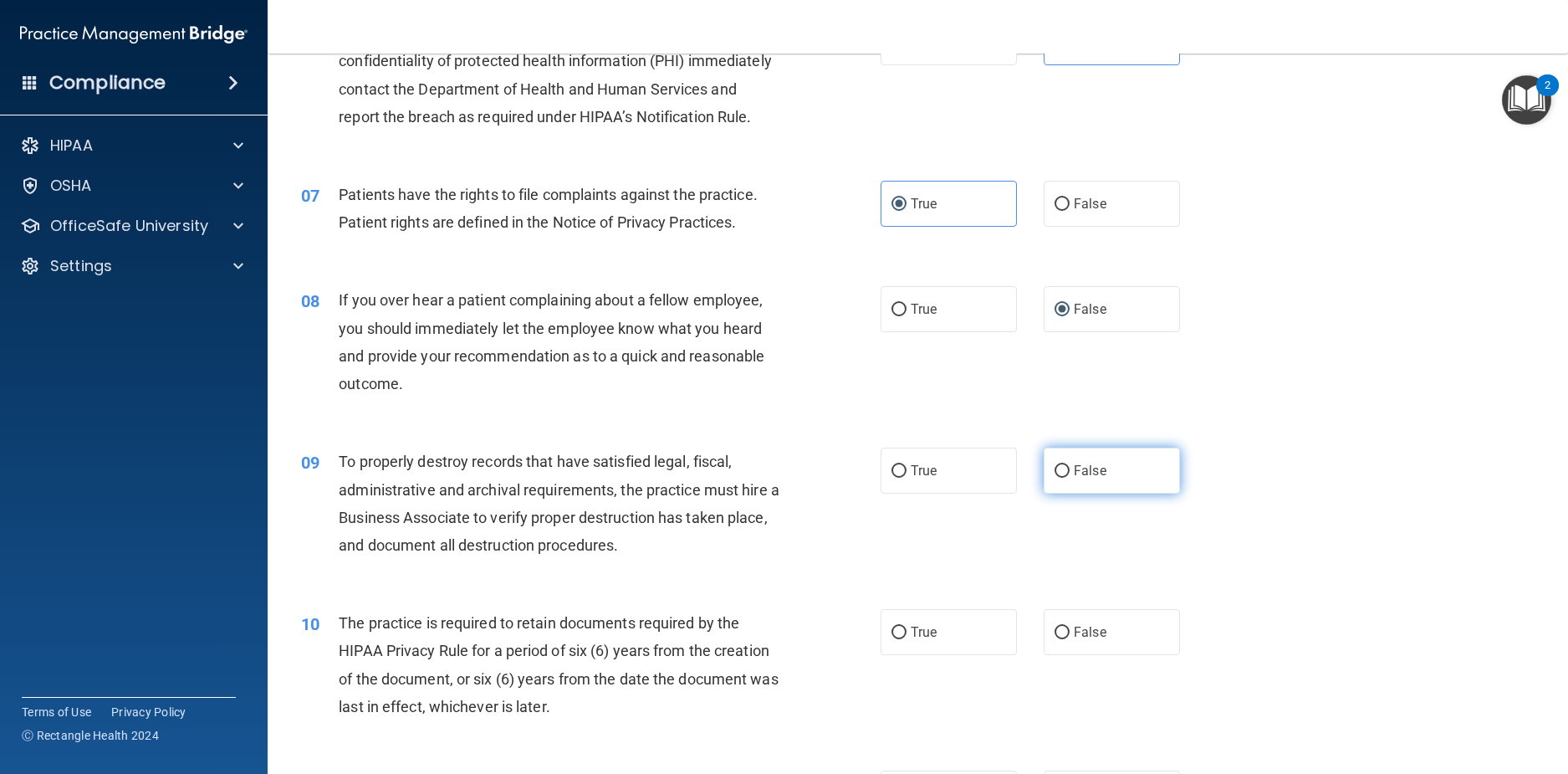 click on "False" at bounding box center [1090, 470] 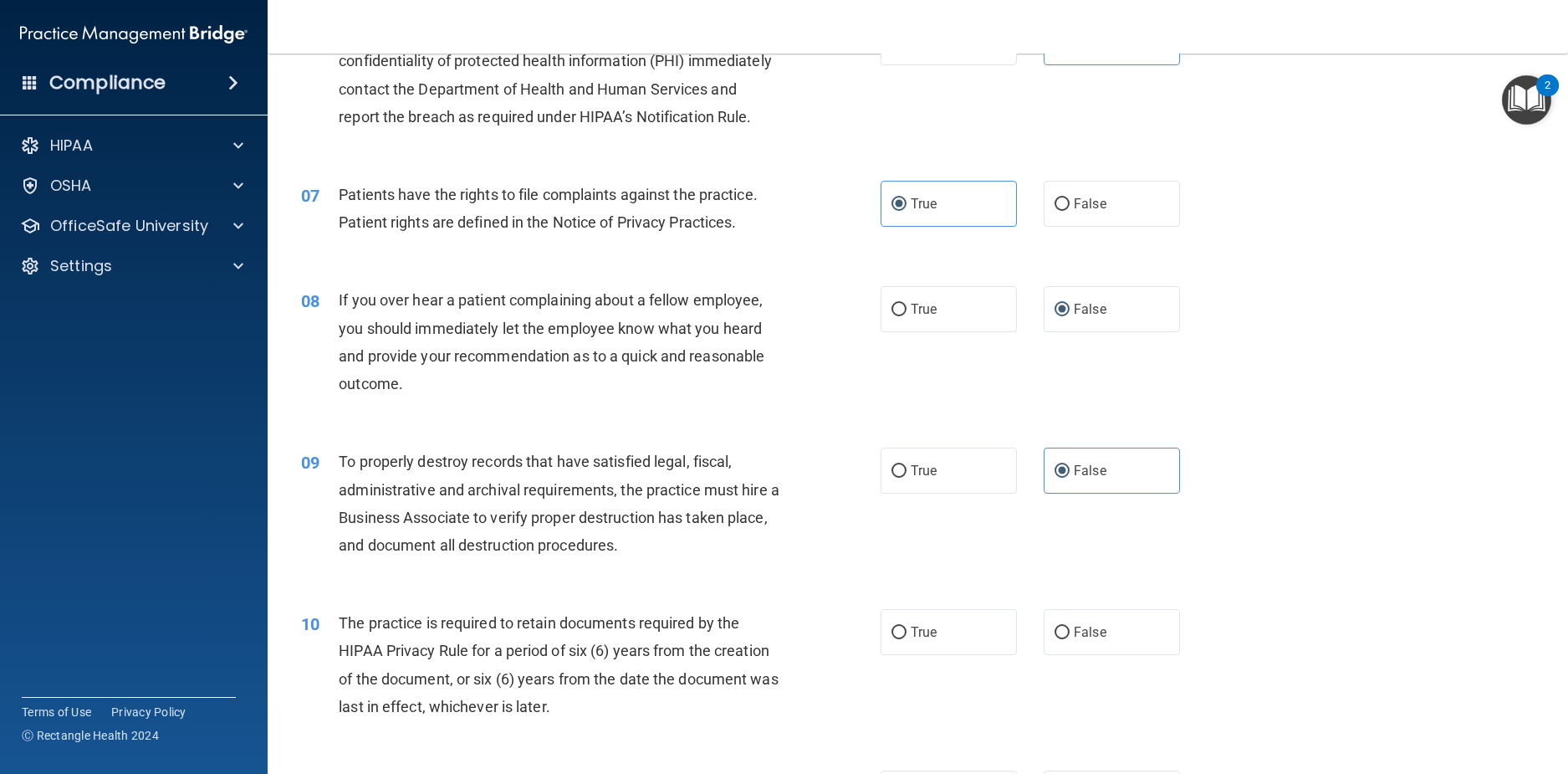 drag, startPoint x: 969, startPoint y: 692, endPoint x: 1292, endPoint y: 405, distance: 432.0856 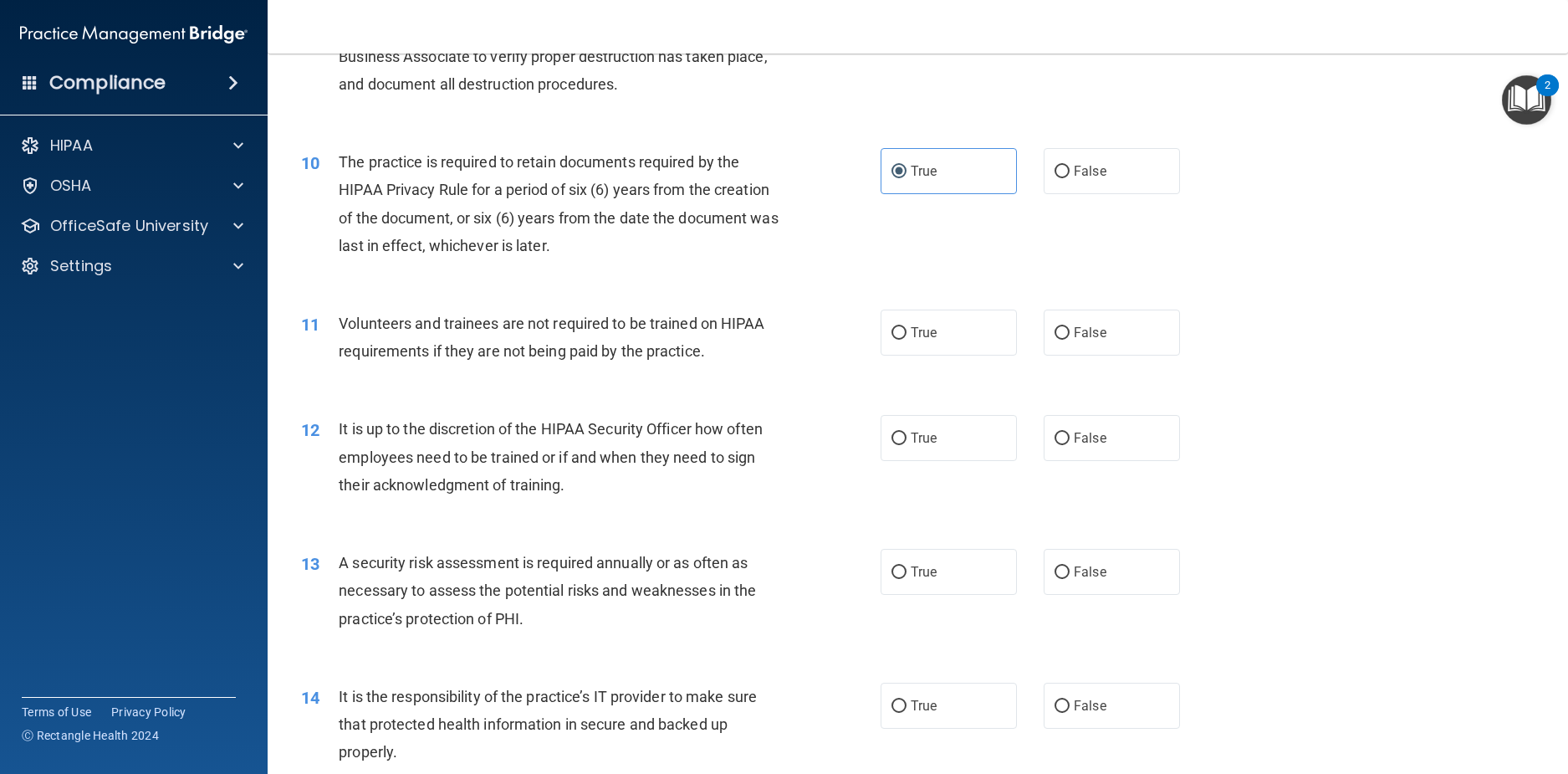 scroll, scrollTop: 1422, scrollLeft: 0, axis: vertical 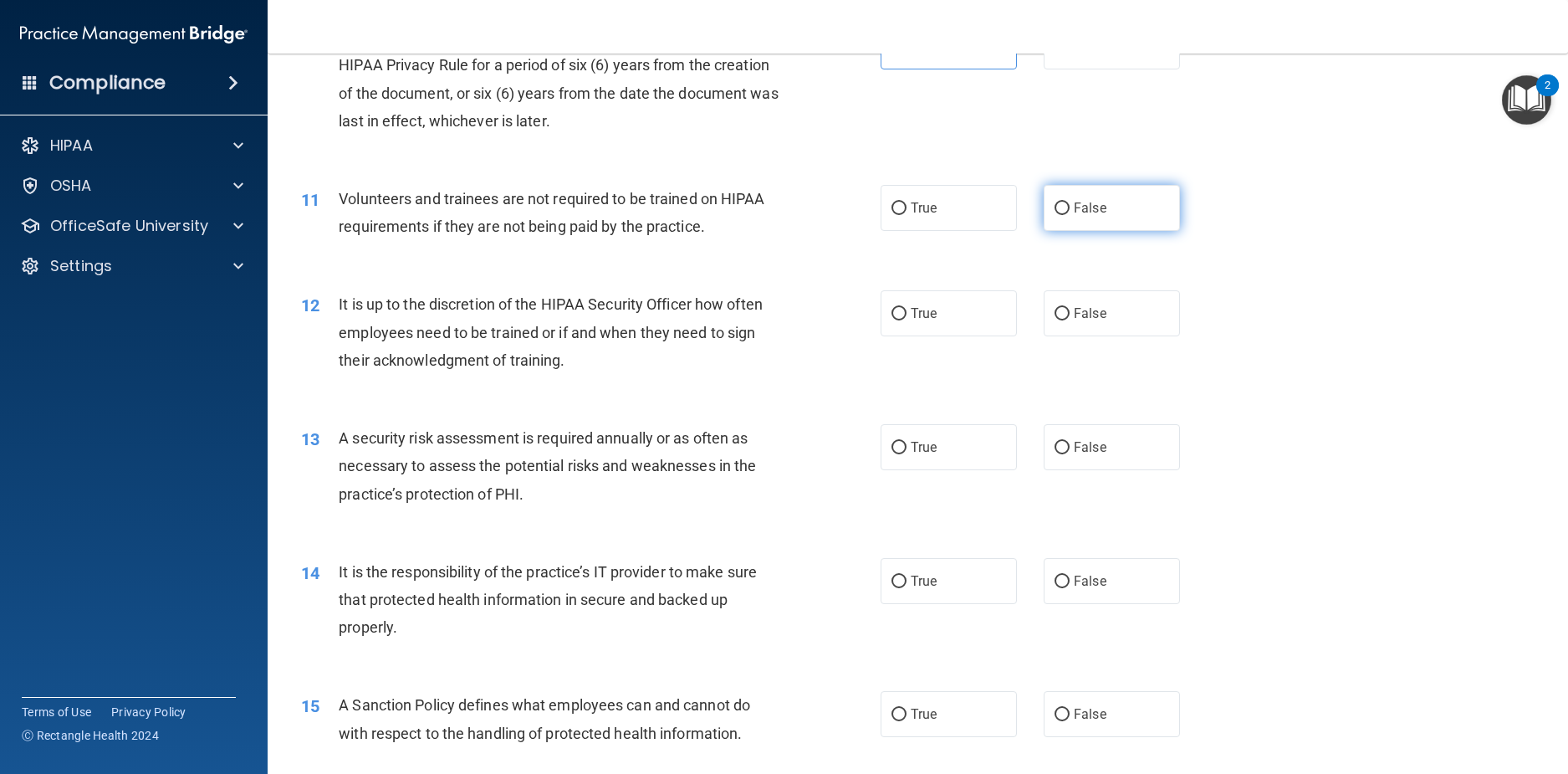 click on "False" at bounding box center [1090, 208] 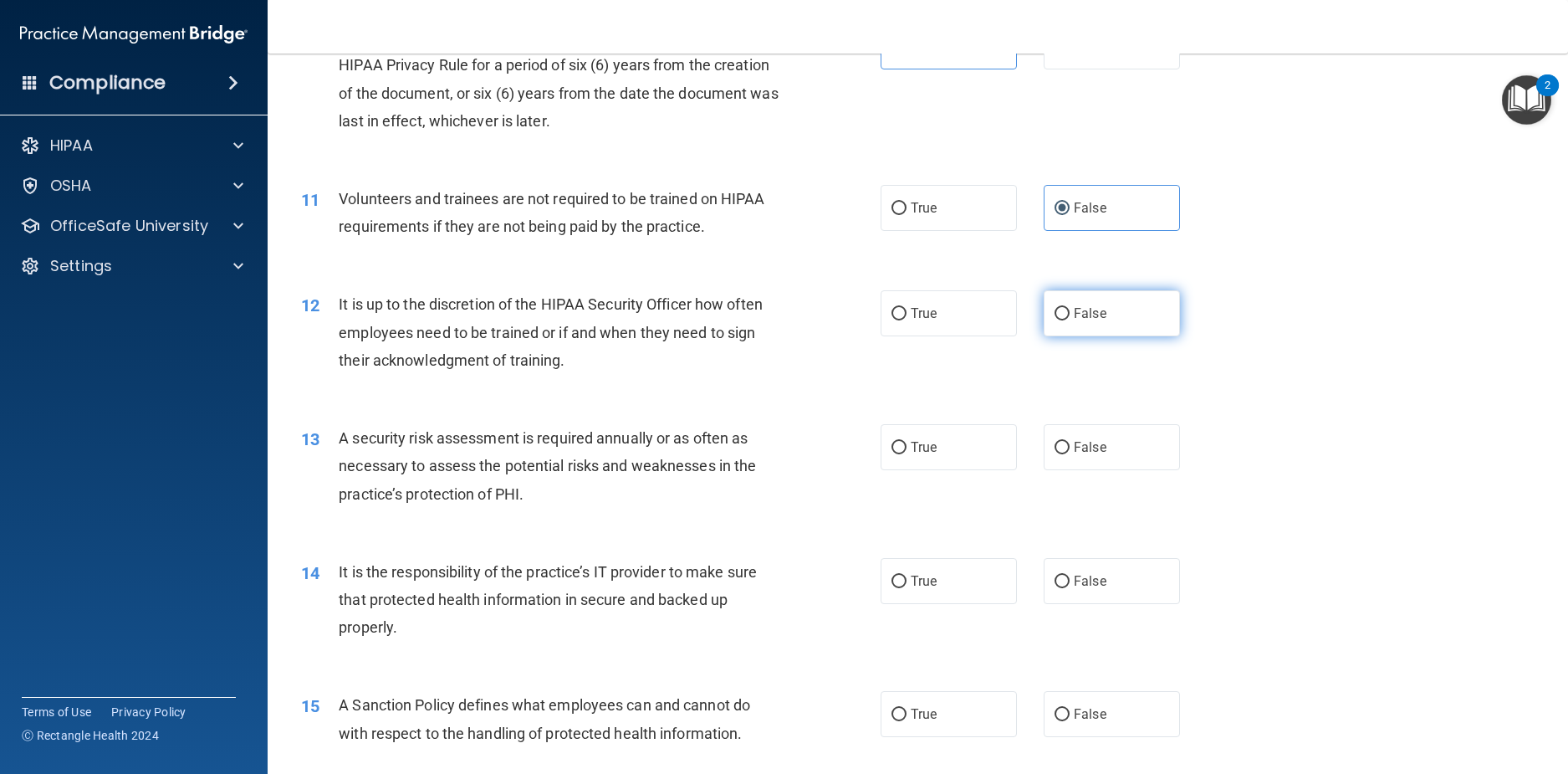 click on "False" at bounding box center [1062, 314] 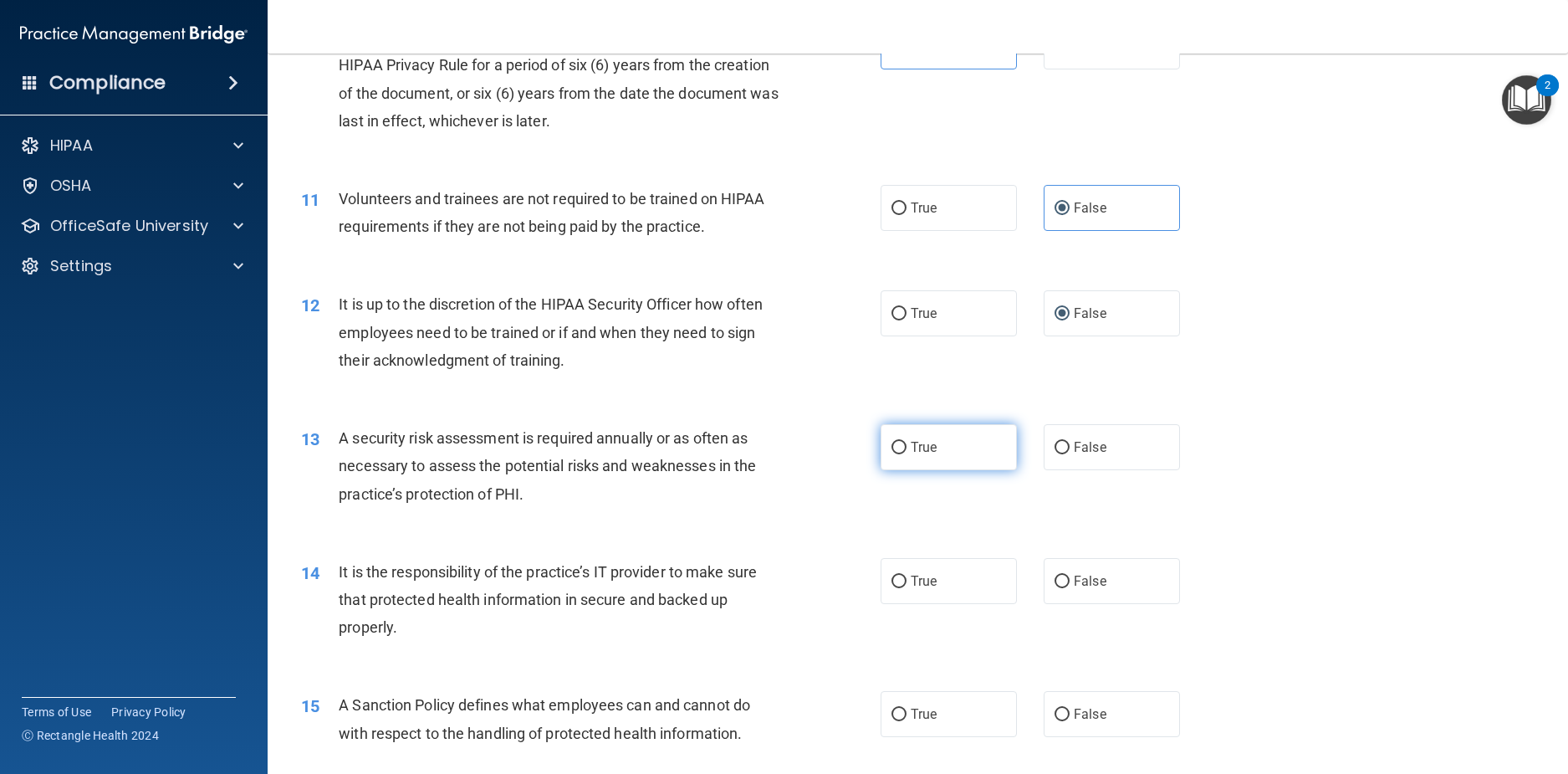 click on "True" at bounding box center [948, 447] 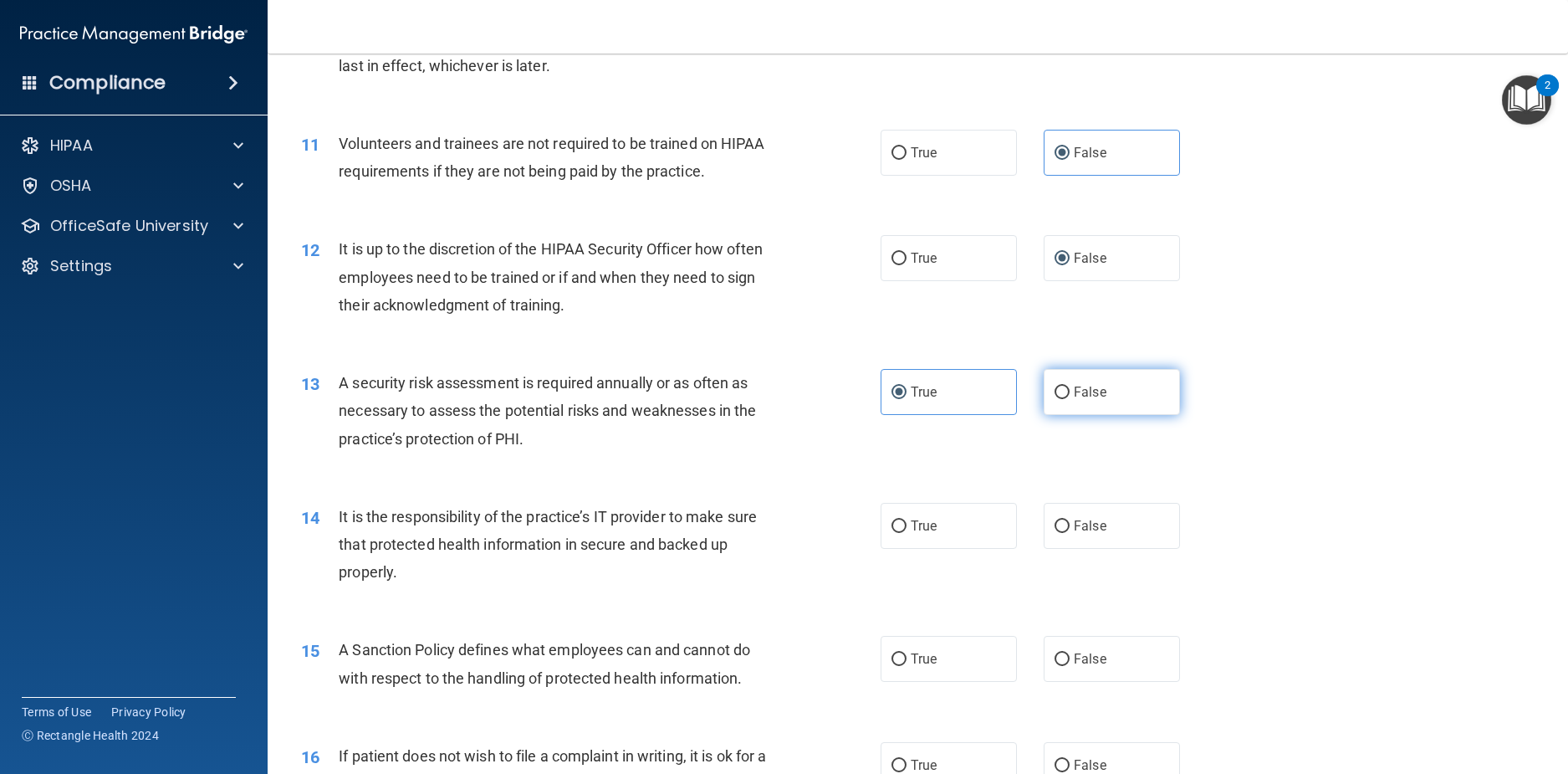 scroll, scrollTop: 1590, scrollLeft: 0, axis: vertical 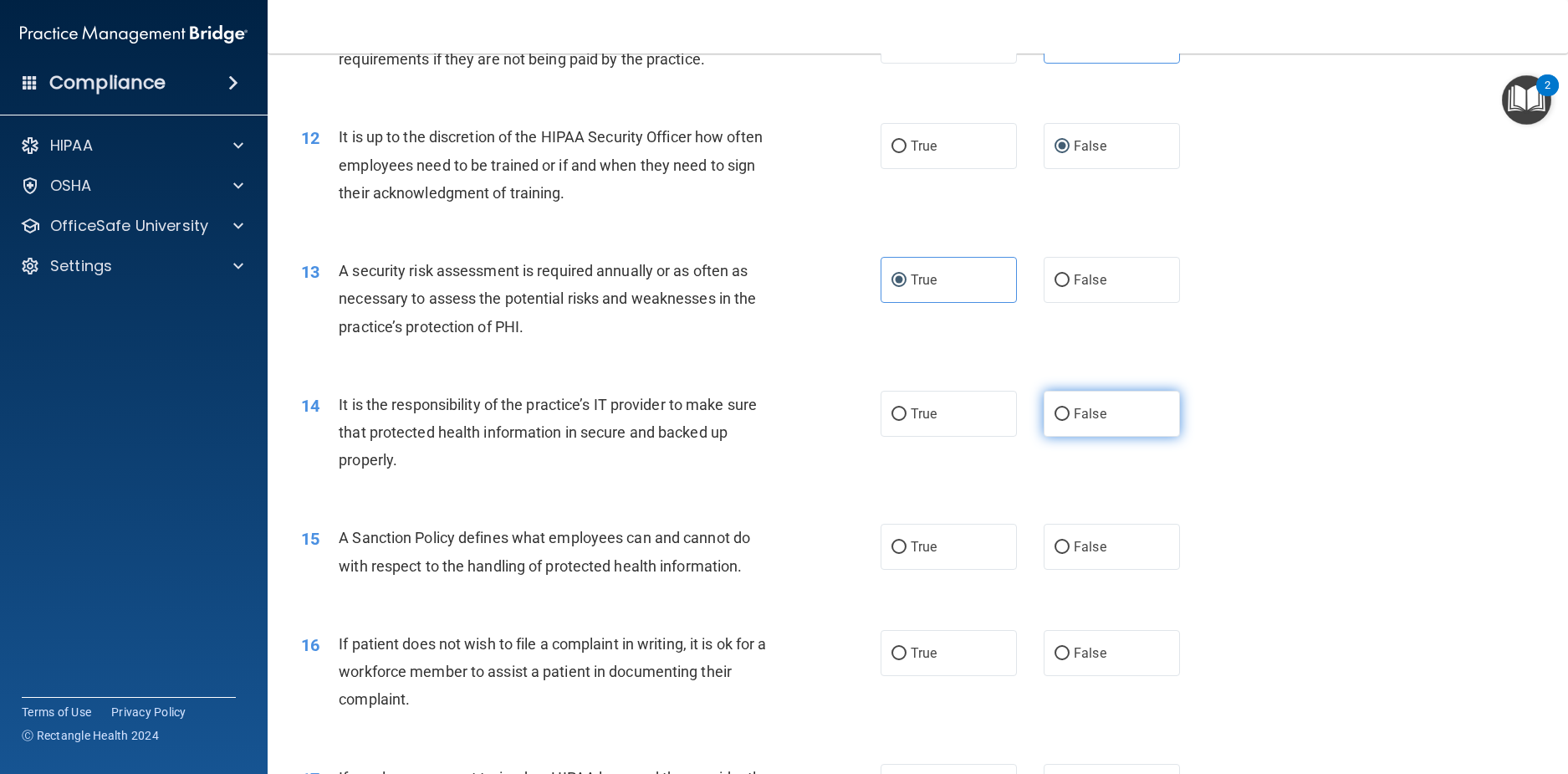 click on "False" at bounding box center (1111, 413) 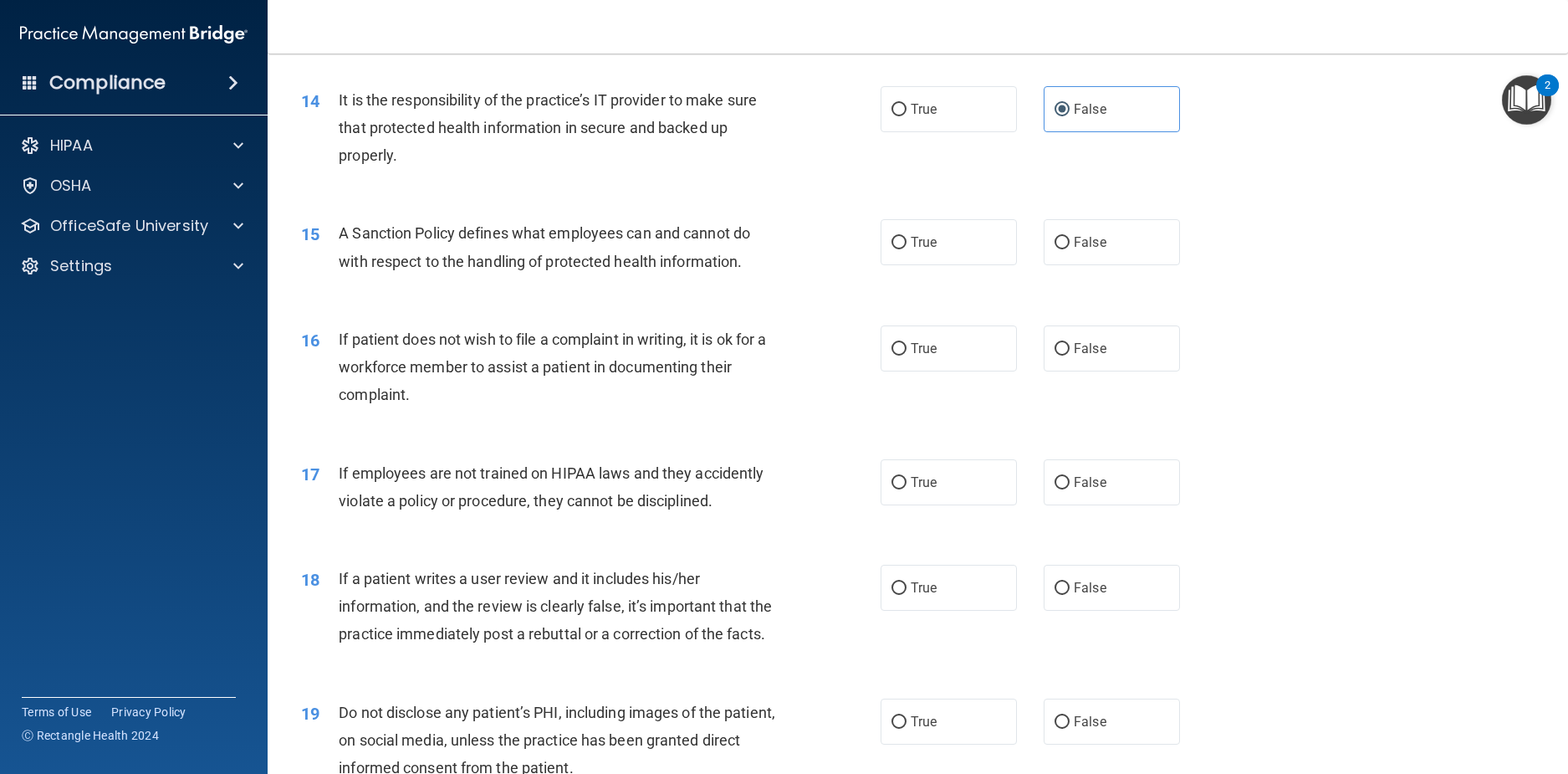 scroll, scrollTop: 1925, scrollLeft: 0, axis: vertical 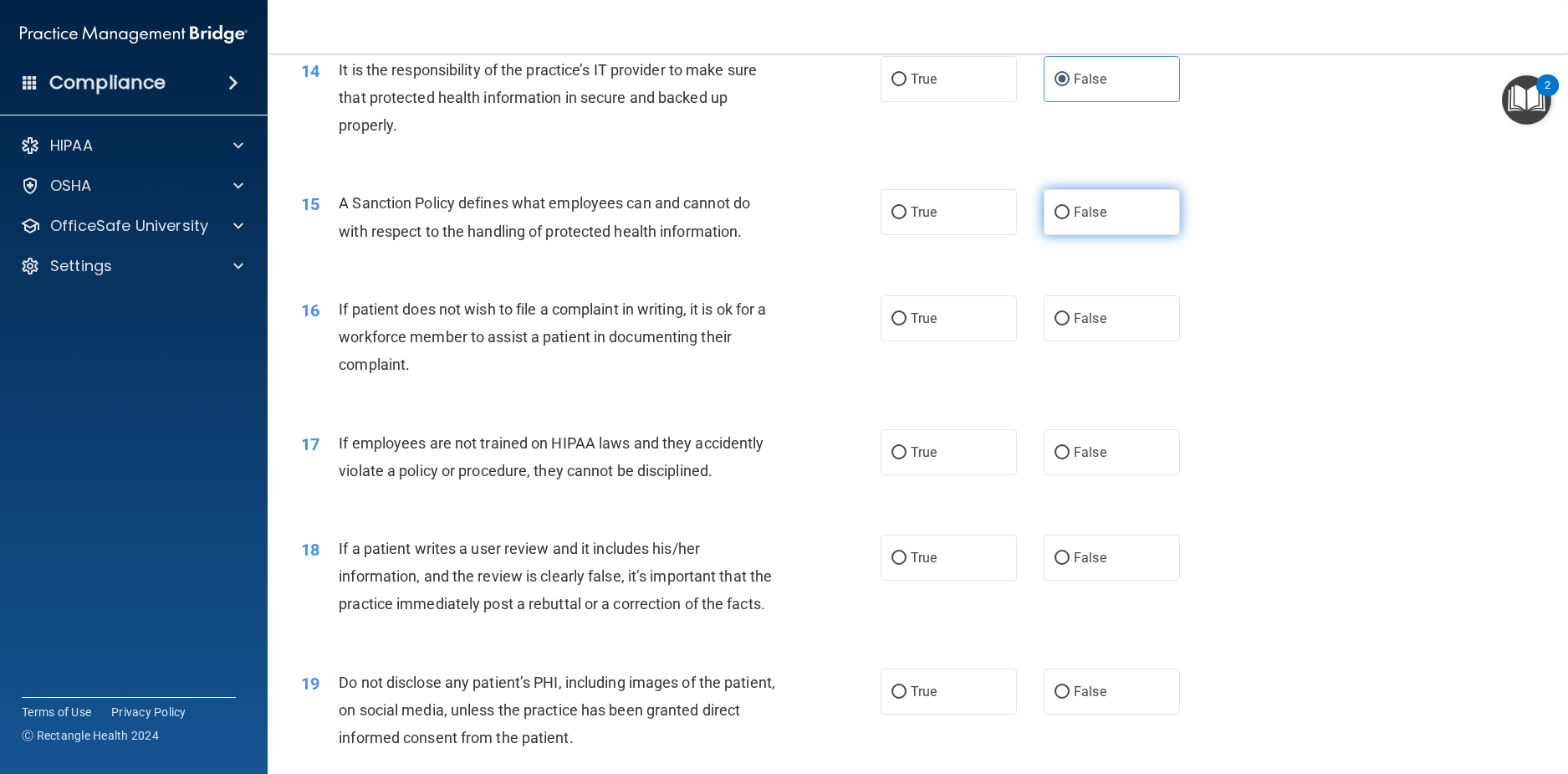 click on "False" at bounding box center (1111, 212) 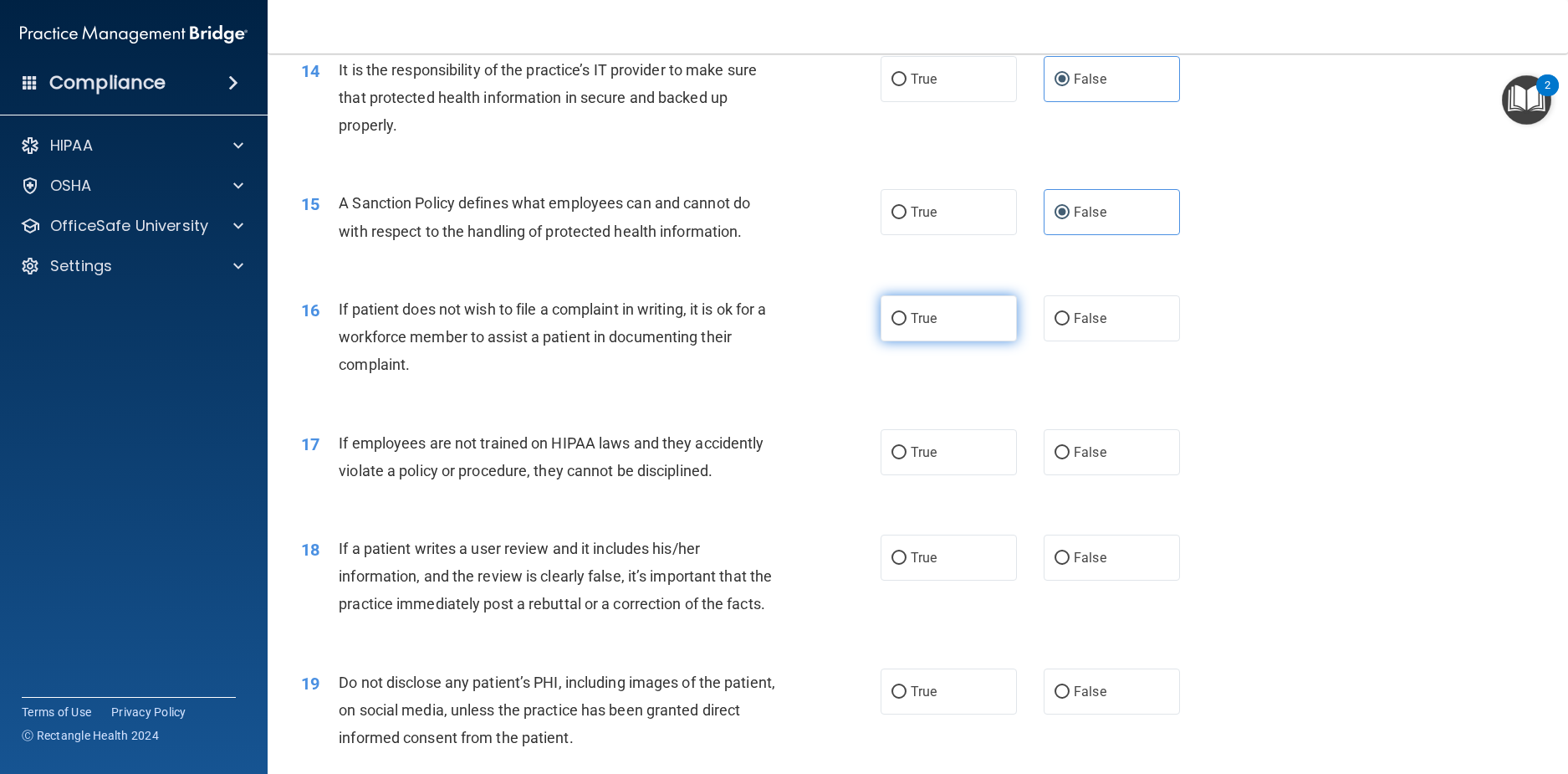 click on "True" at bounding box center [948, 318] 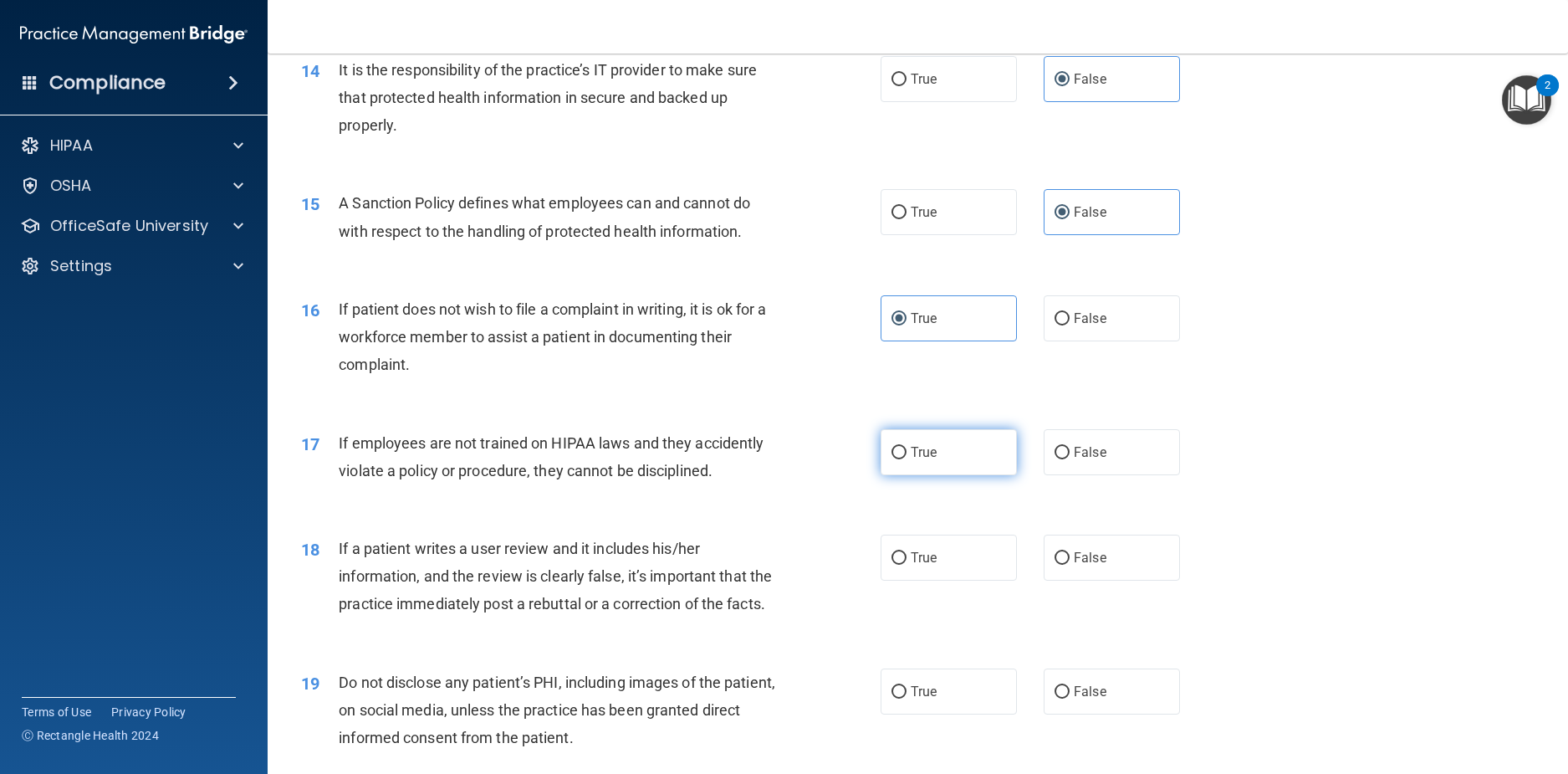 click on "True" at bounding box center [948, 452] 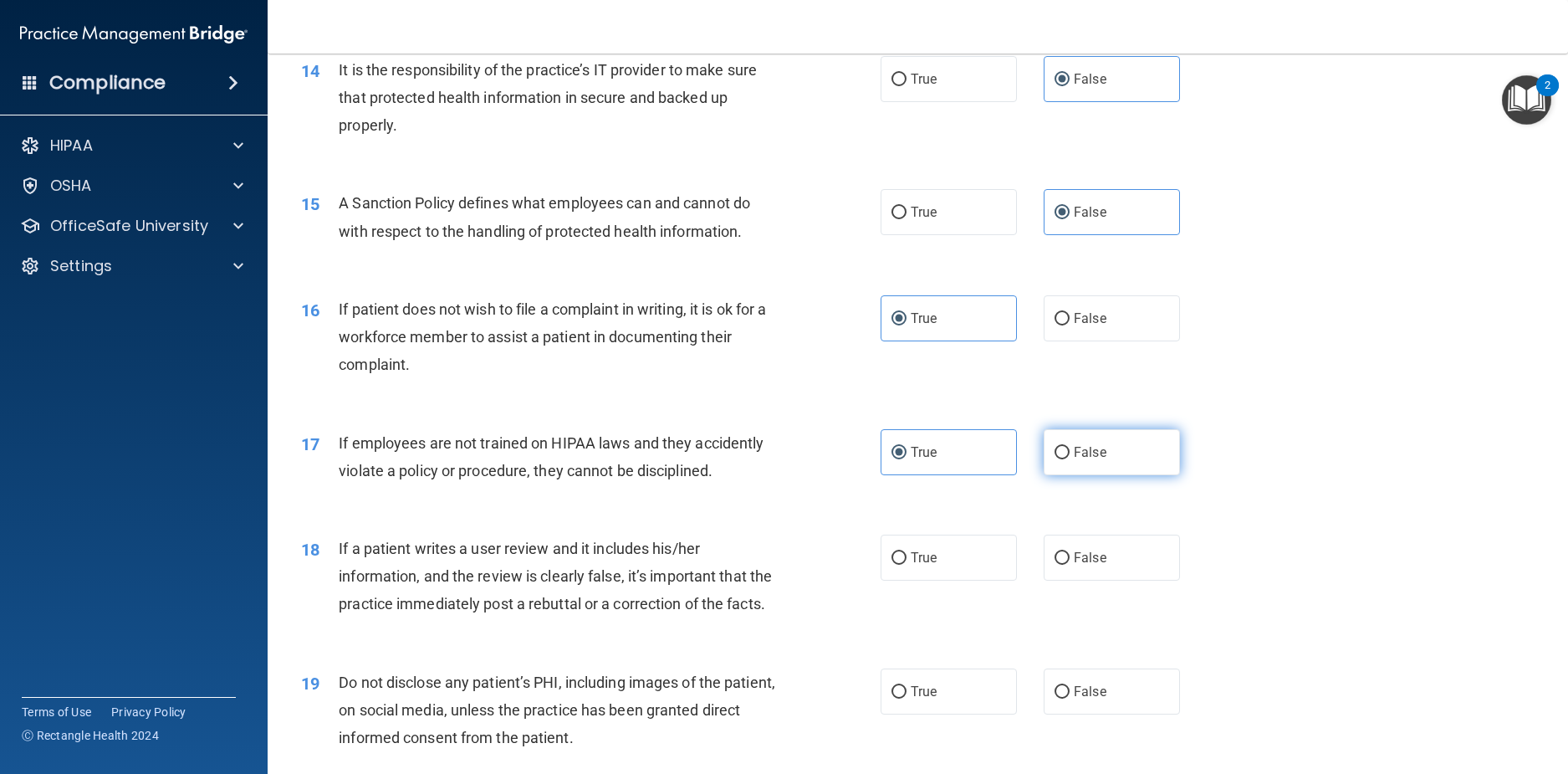 click on "False" at bounding box center [1111, 452] 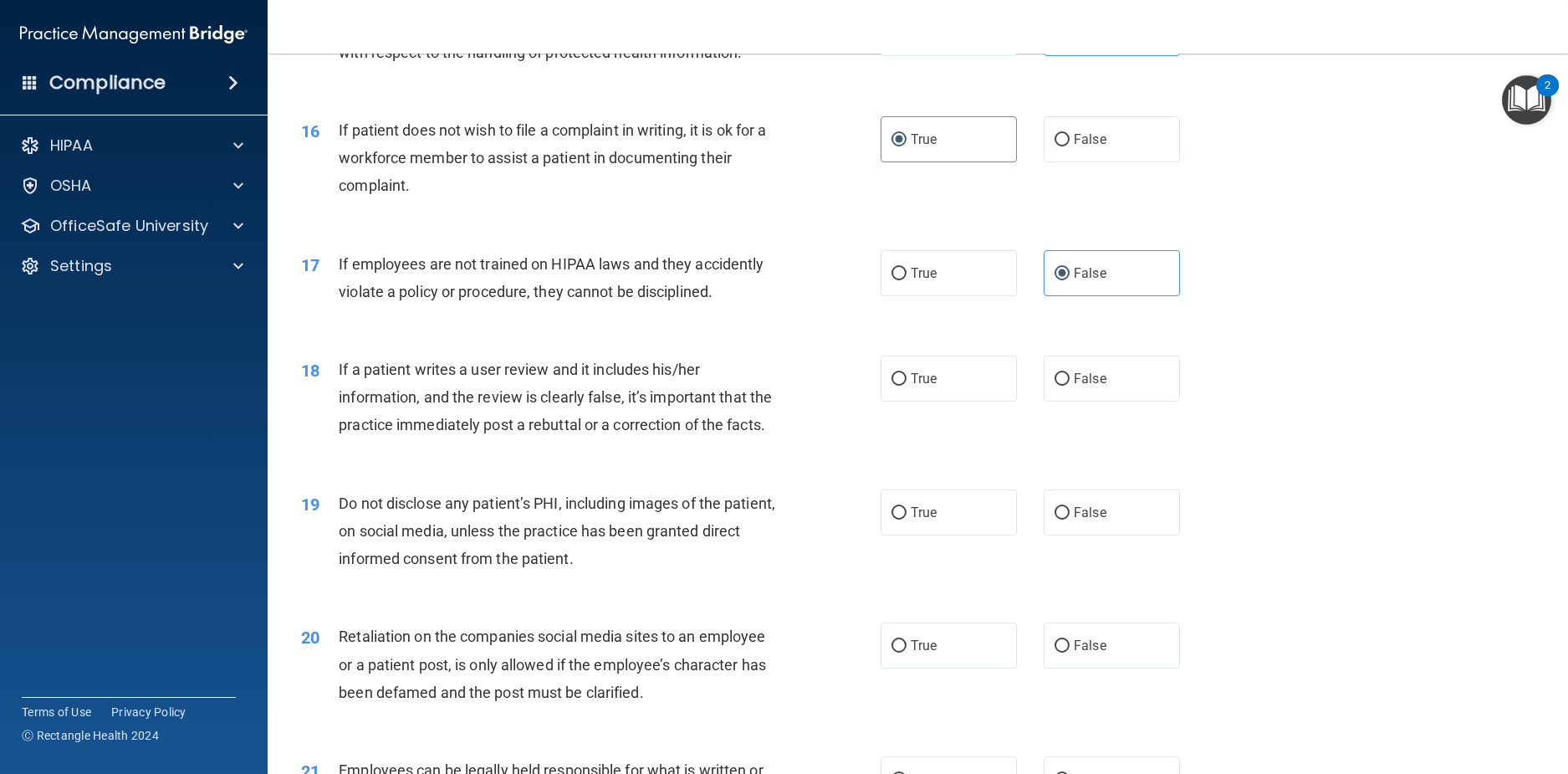 scroll, scrollTop: 2176, scrollLeft: 0, axis: vertical 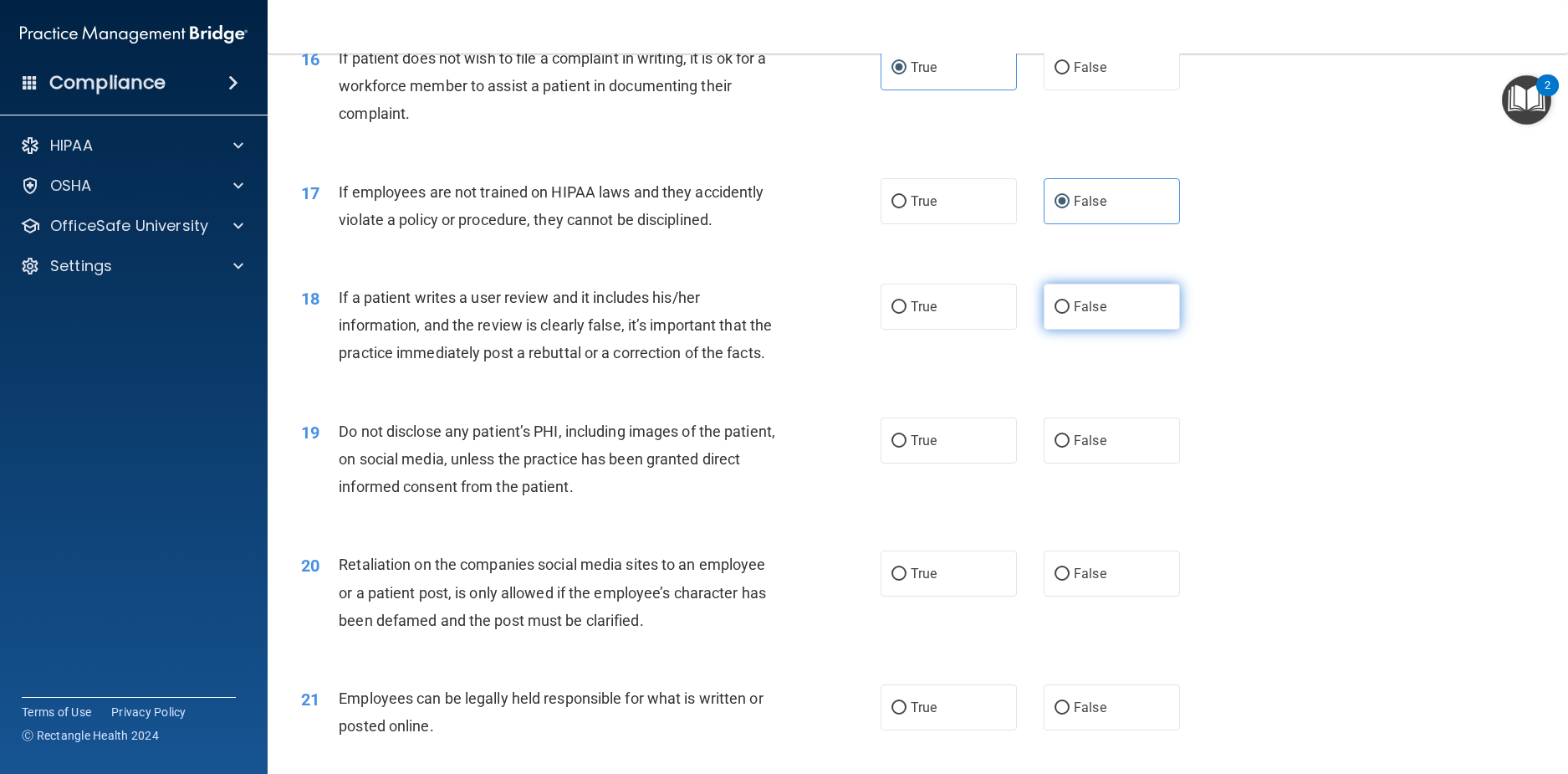 click on "False" at bounding box center (1111, 306) 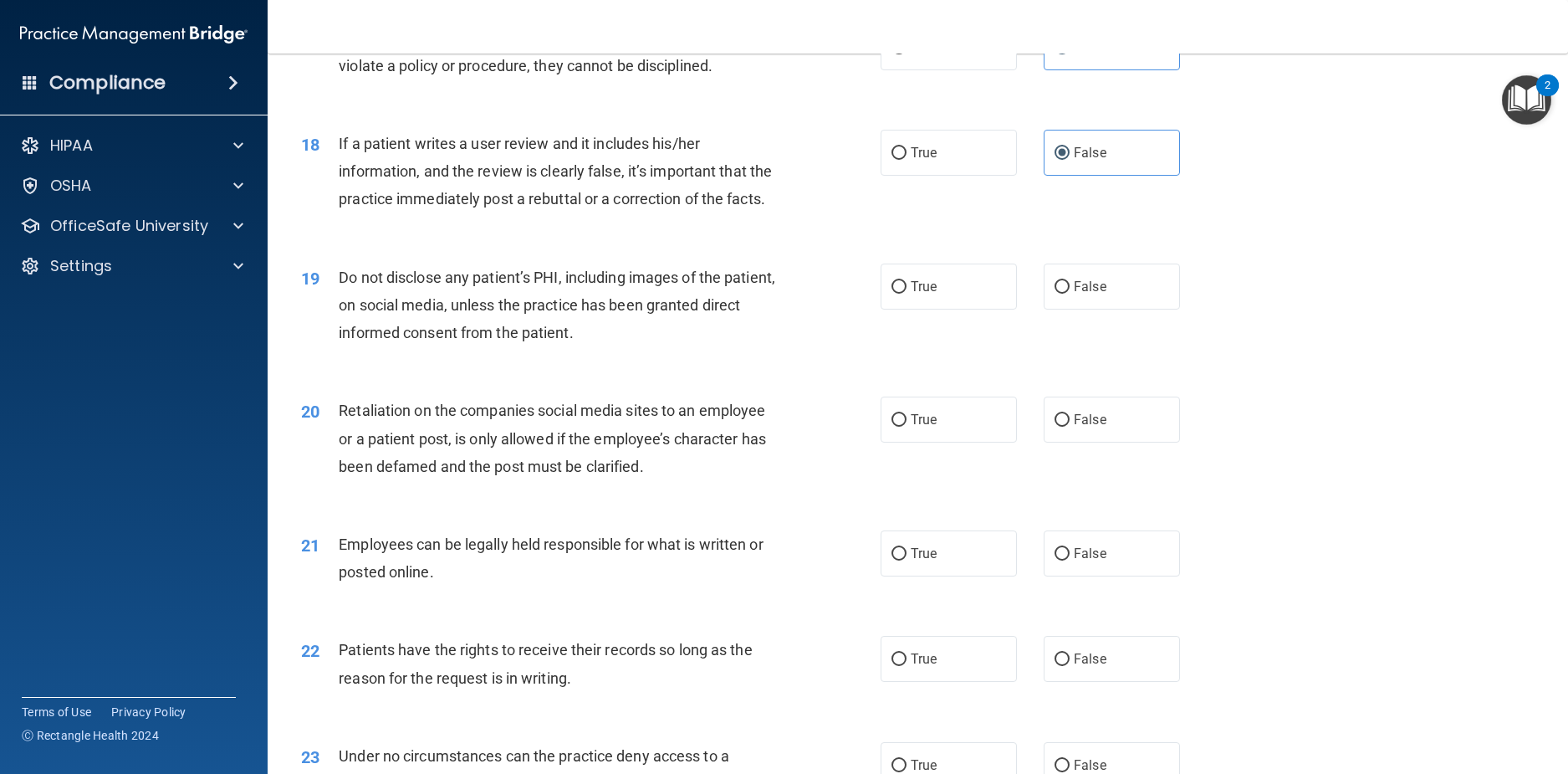scroll, scrollTop: 2343, scrollLeft: 0, axis: vertical 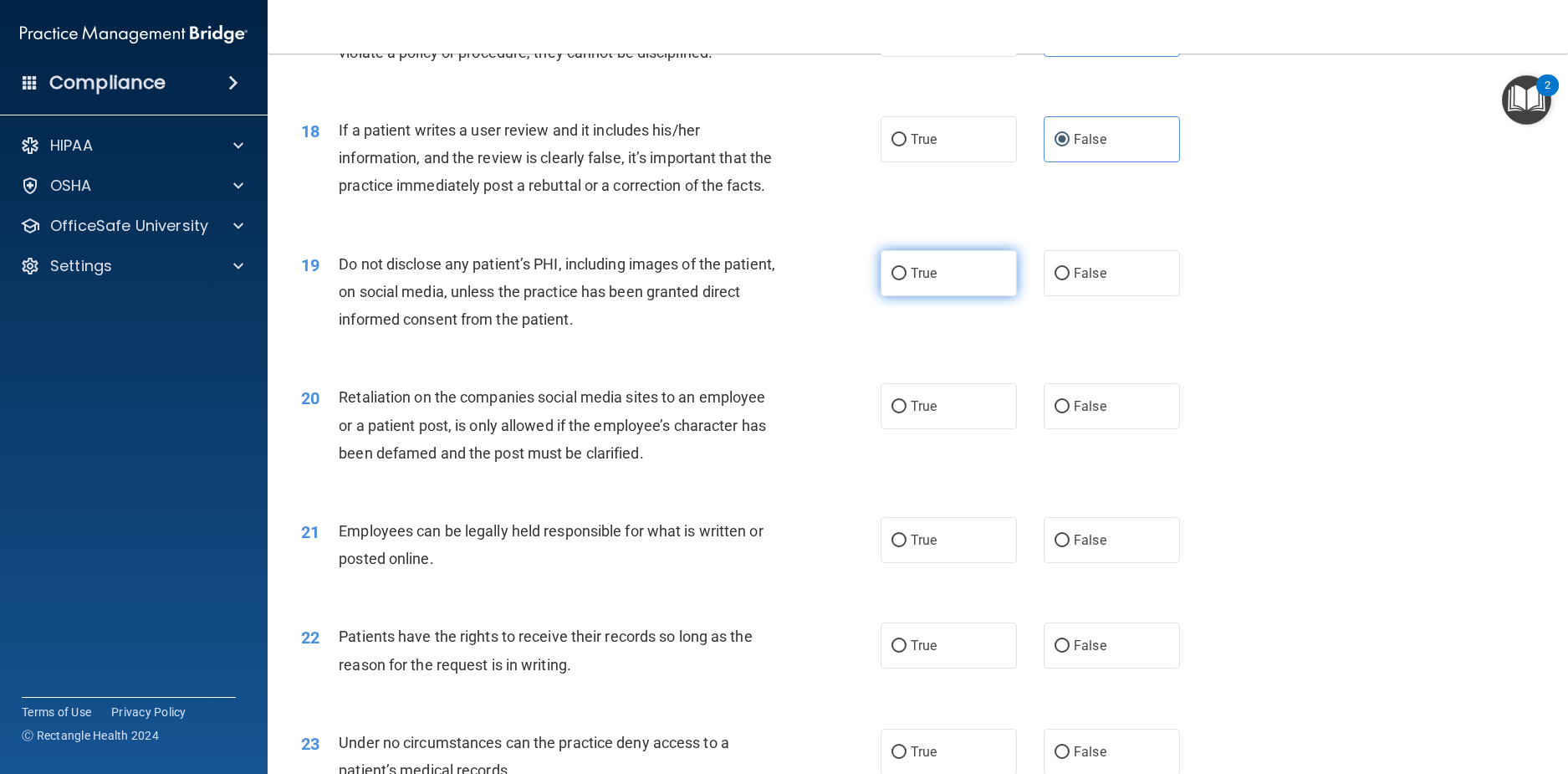 click on "True" at bounding box center [948, 273] 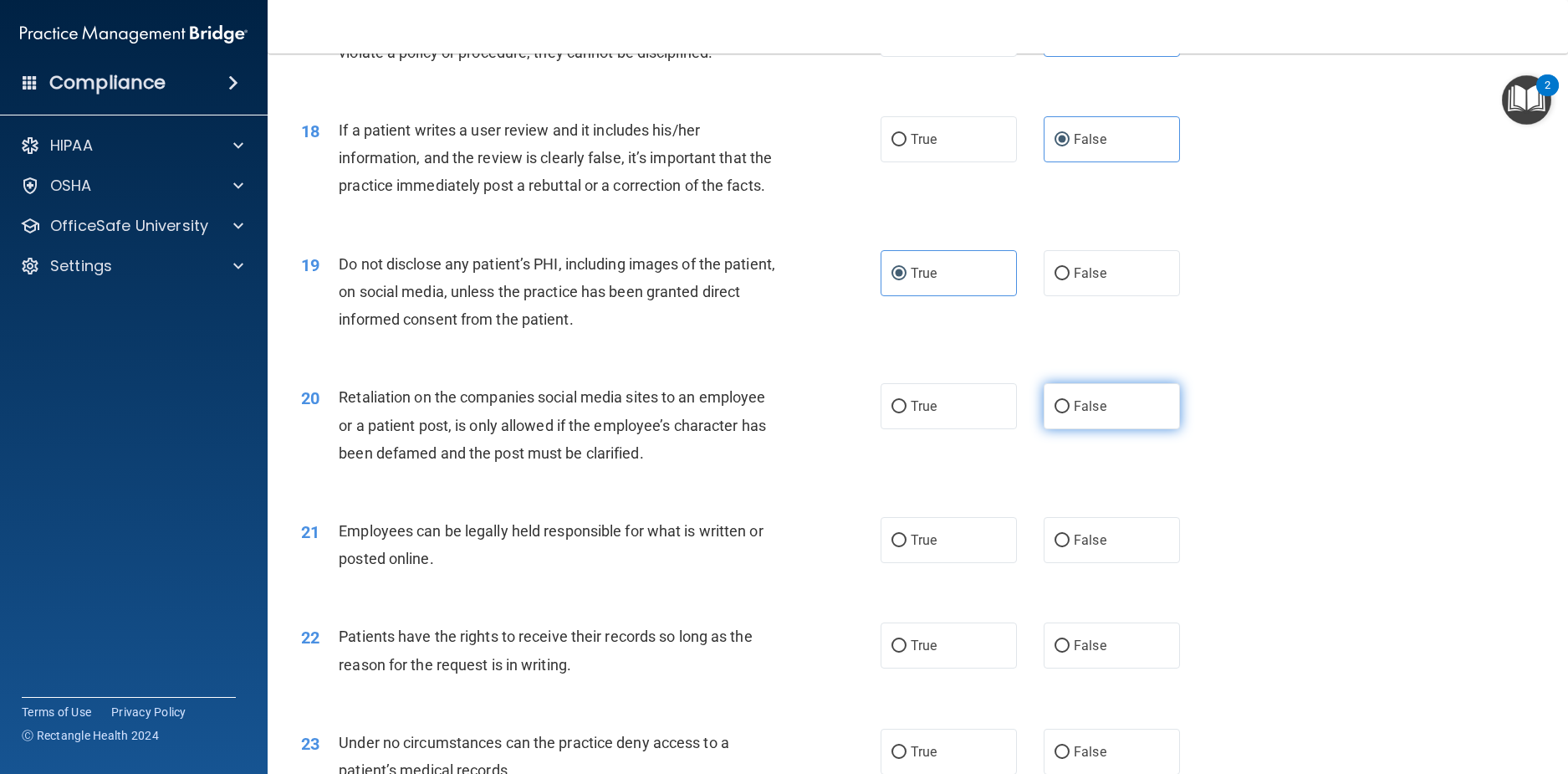 click on "False" at bounding box center (1111, 406) 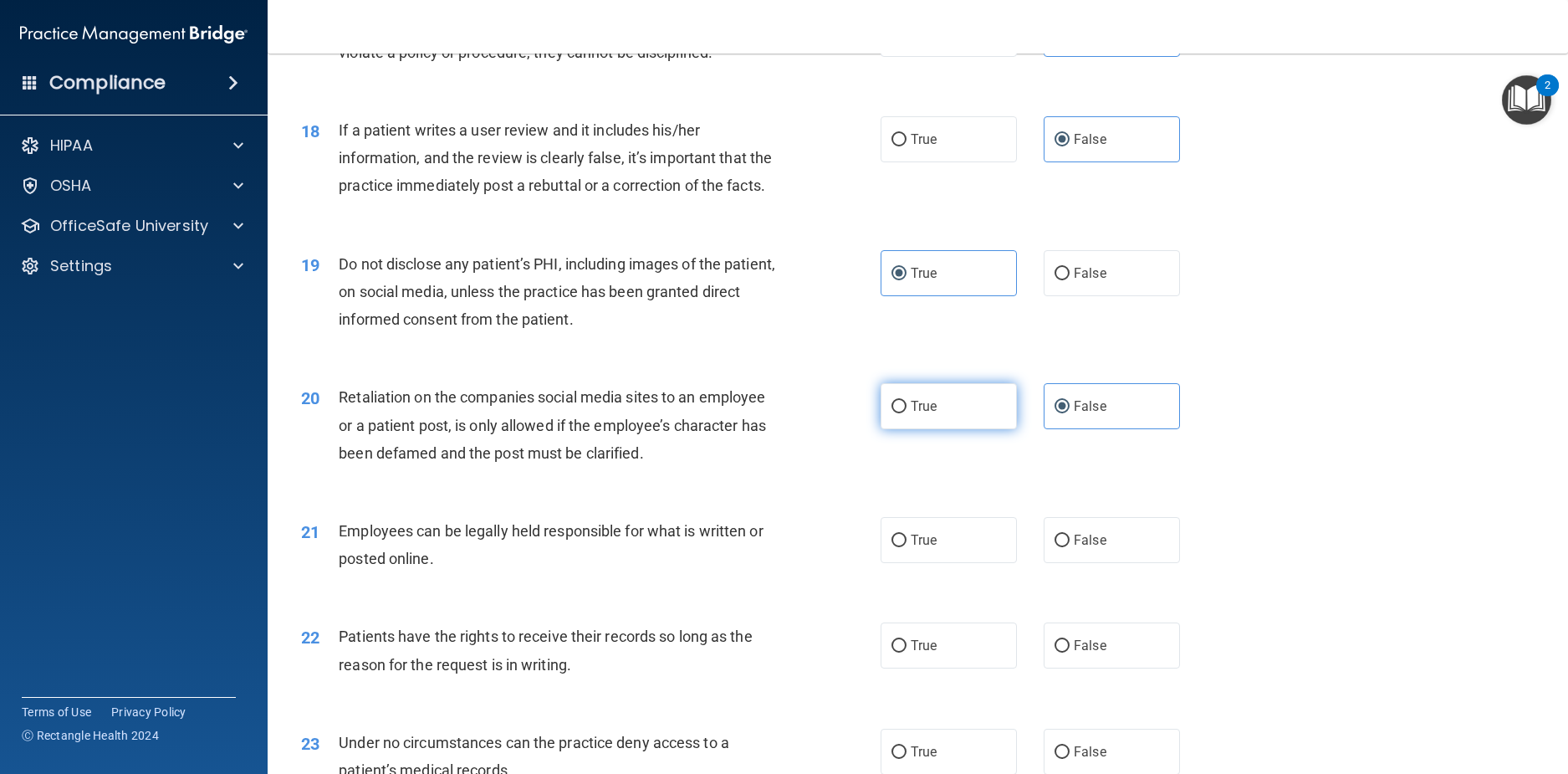 click on "True" at bounding box center (948, 406) 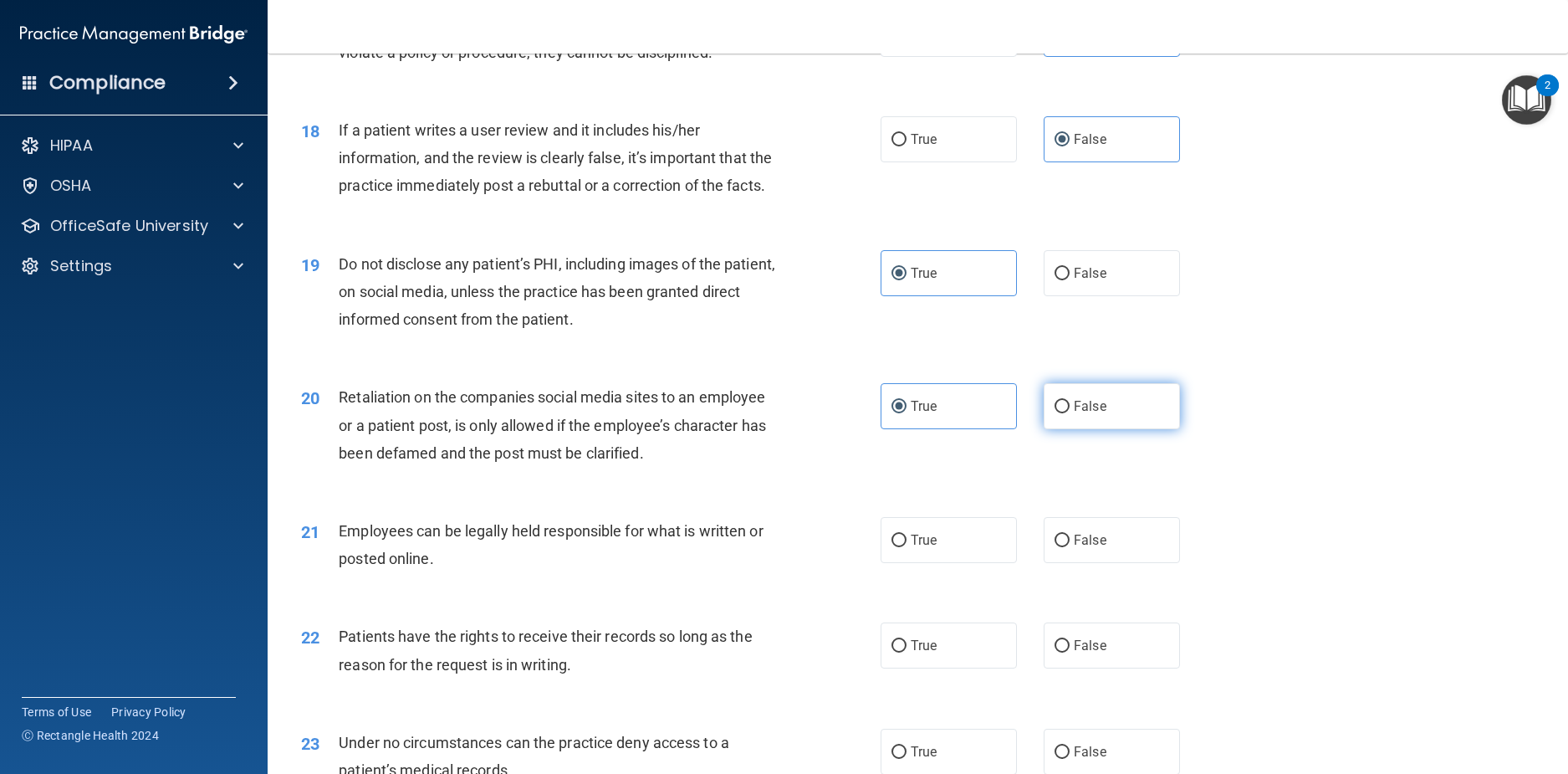 click on "False" at bounding box center [1111, 406] 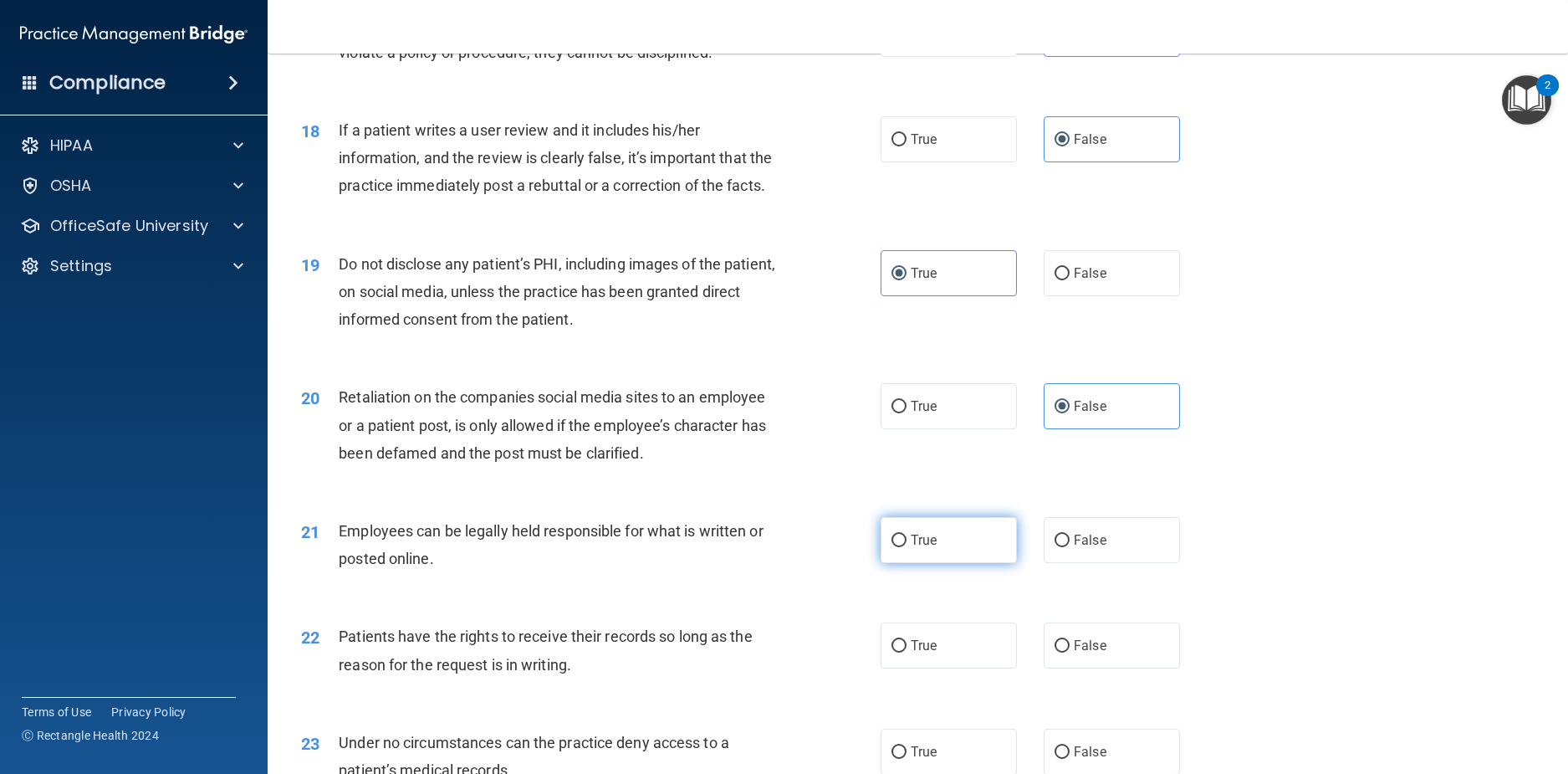 click on "True" at bounding box center [948, 540] 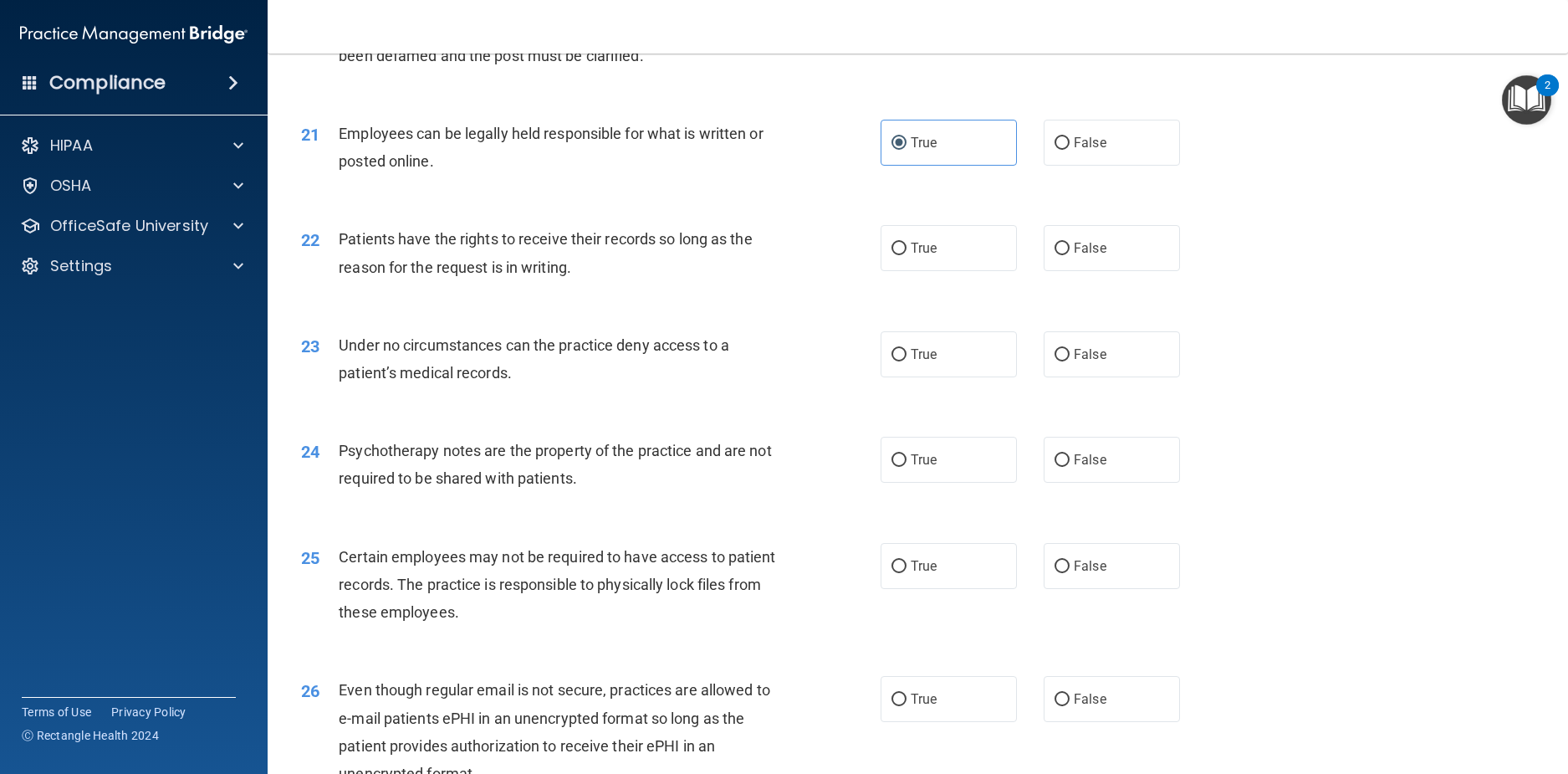 scroll, scrollTop: 2761, scrollLeft: 0, axis: vertical 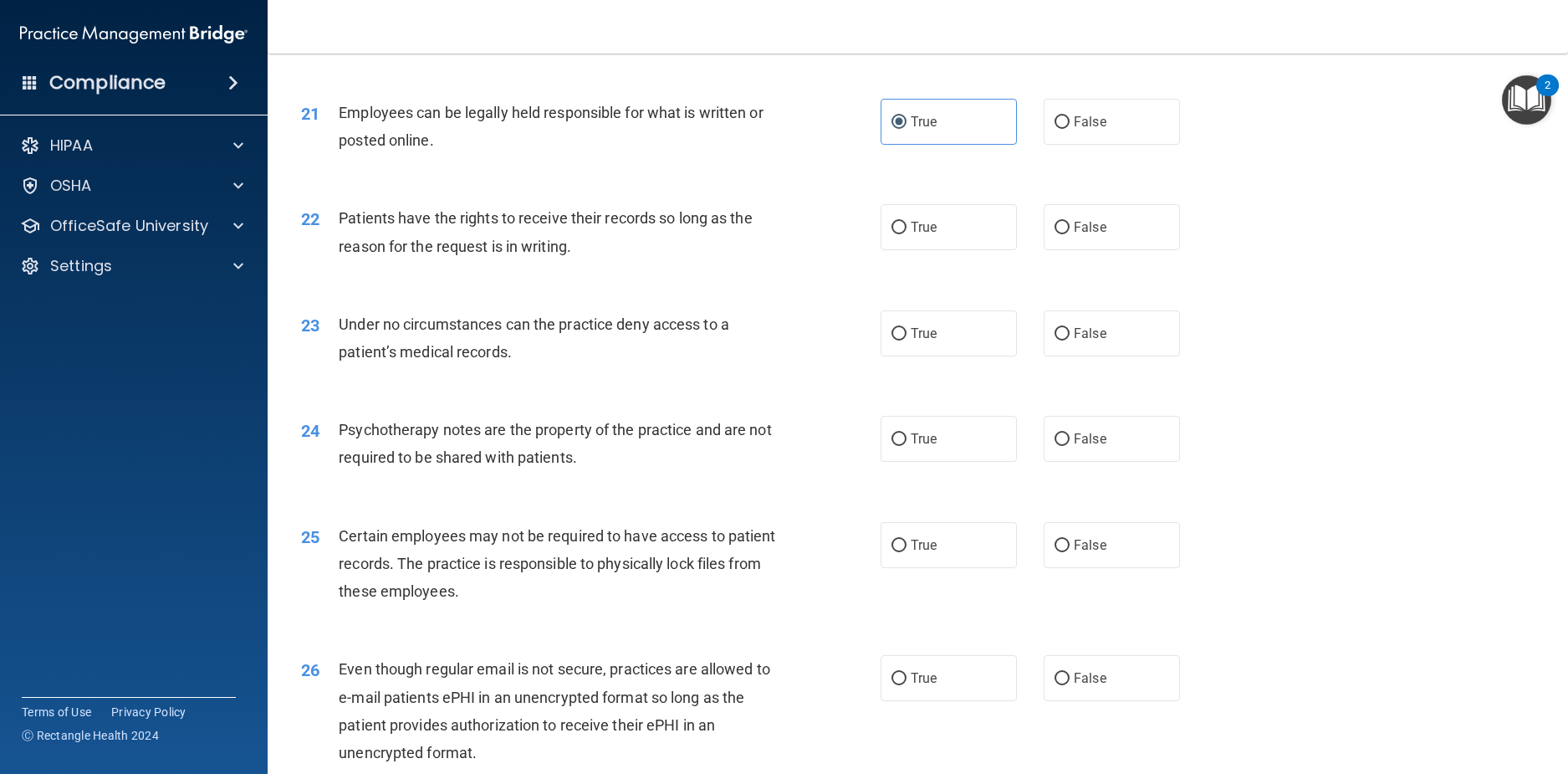 drag, startPoint x: 1080, startPoint y: 287, endPoint x: 1076, endPoint y: 336, distance: 49.162994 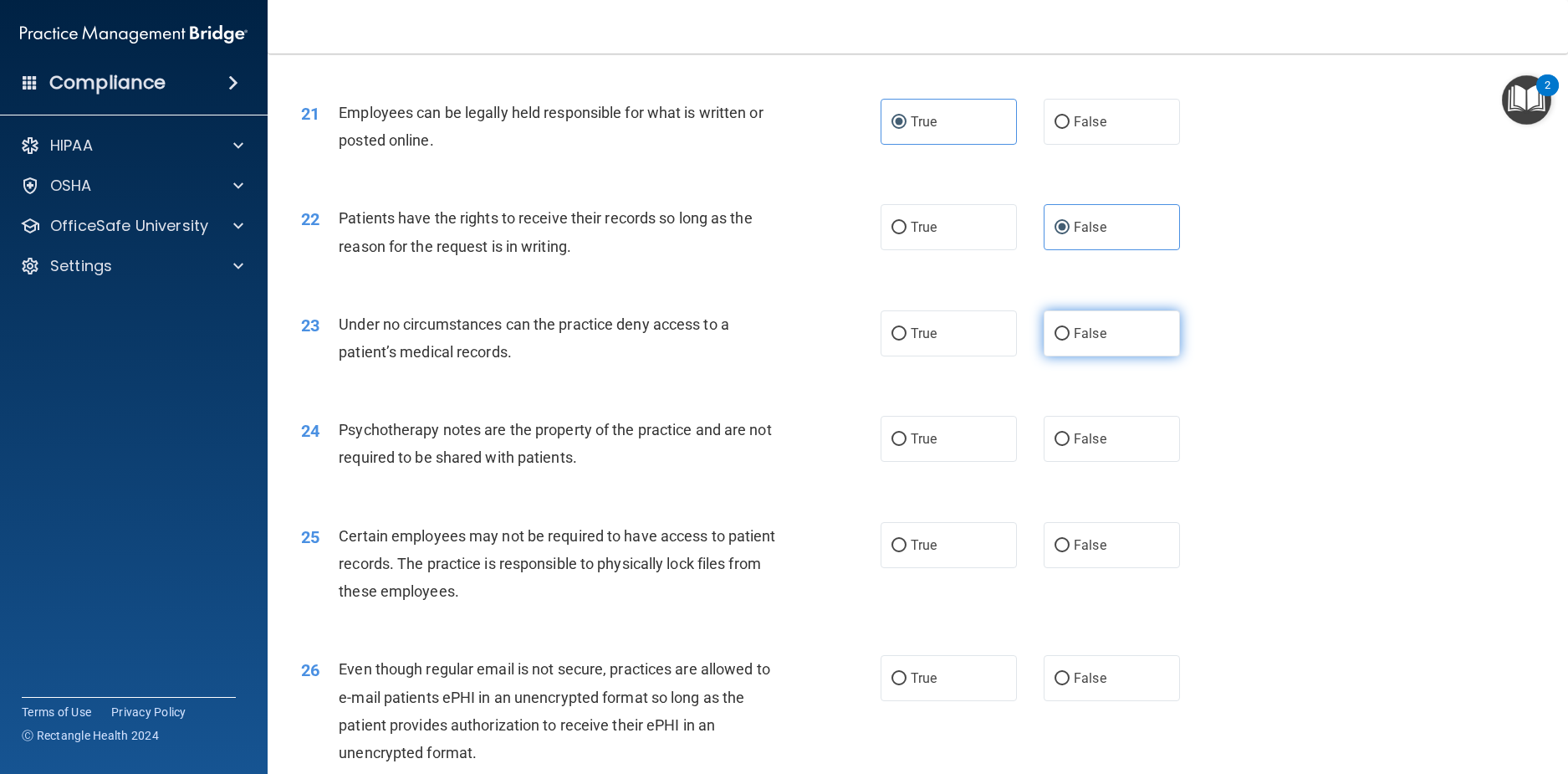 click on "False" at bounding box center (1090, 333) 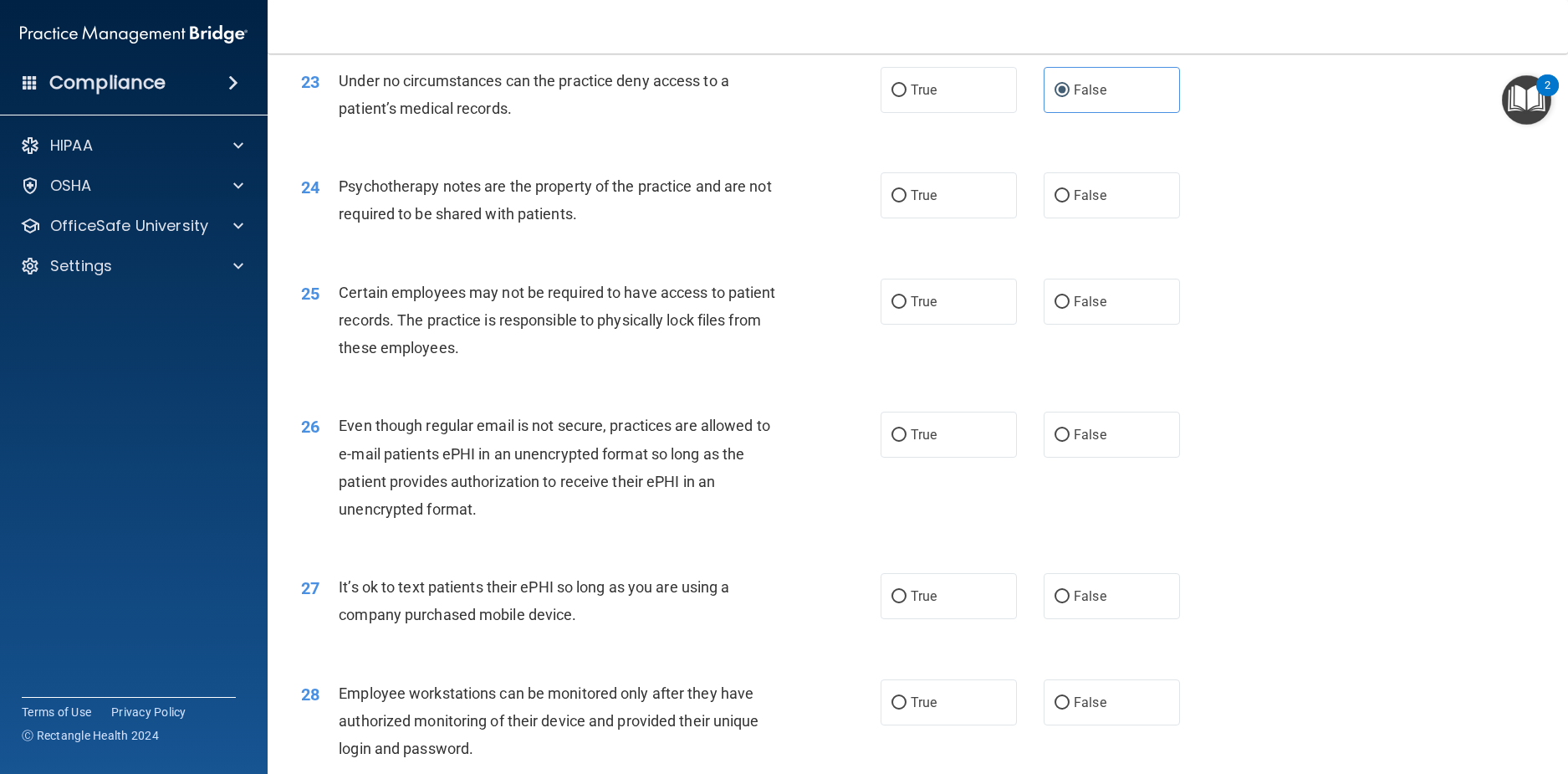 scroll, scrollTop: 3096, scrollLeft: 0, axis: vertical 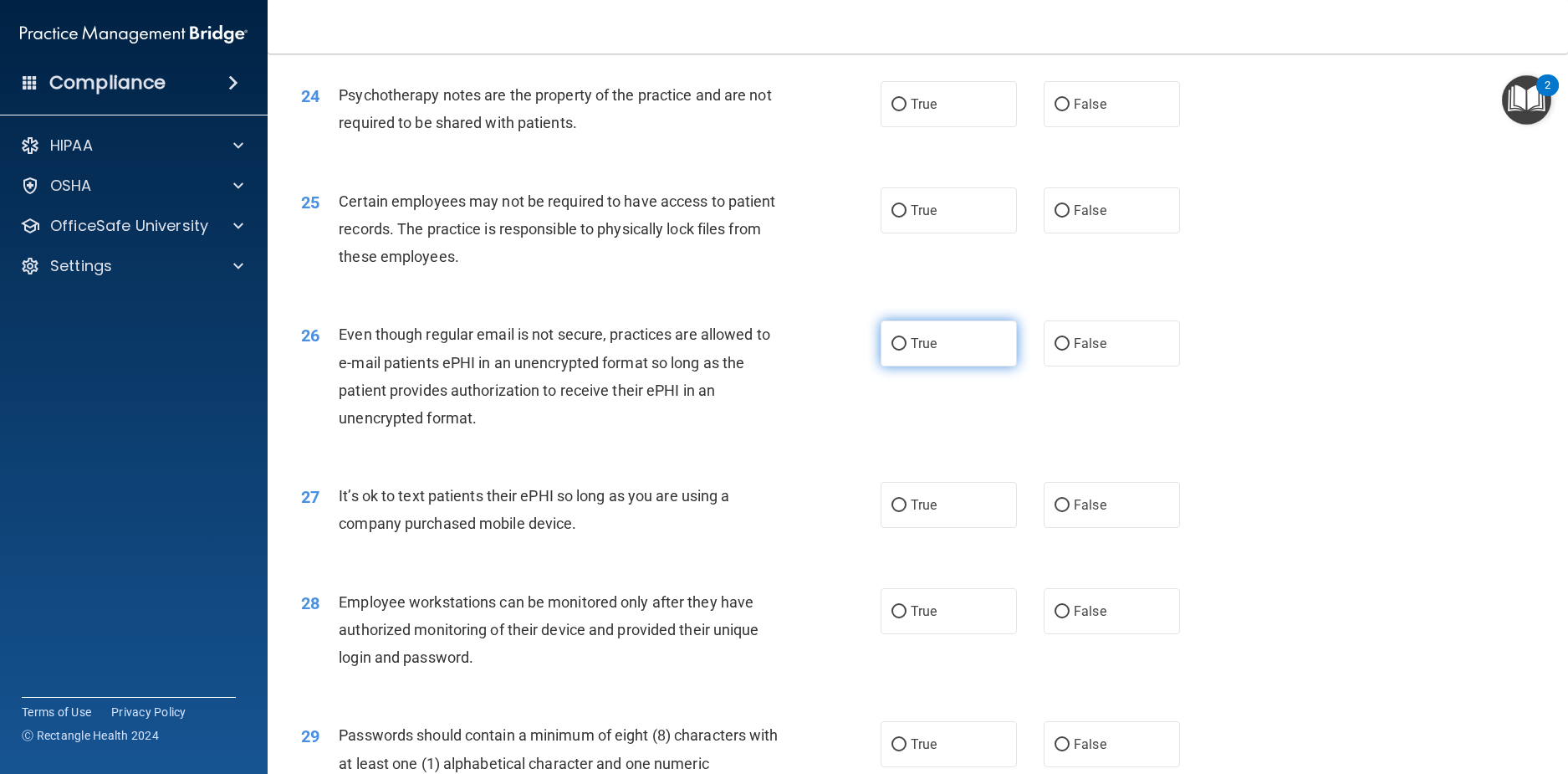 click on "True" at bounding box center [948, 343] 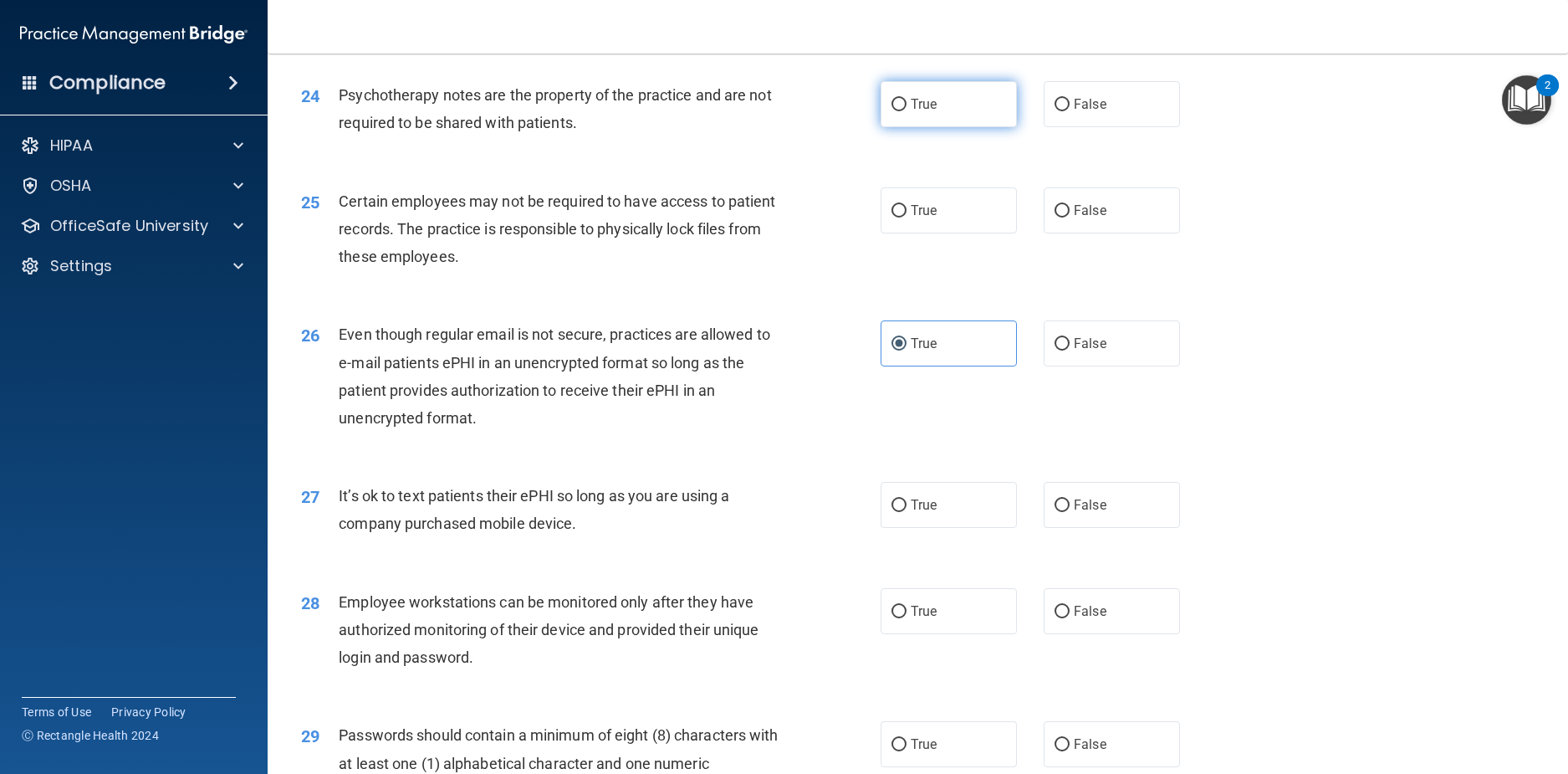 click on "True" at bounding box center (923, 104) 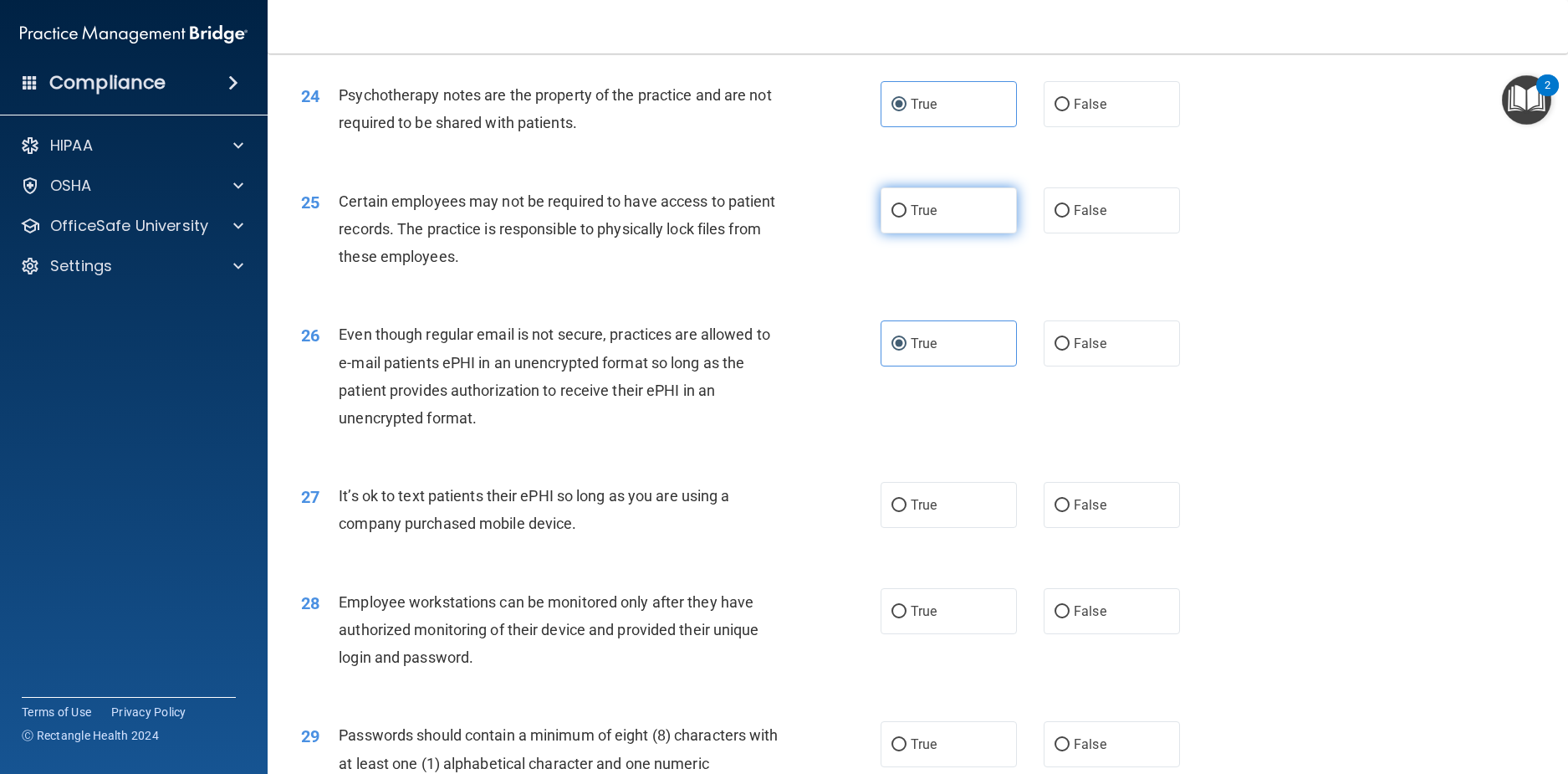 click on "True" at bounding box center [948, 210] 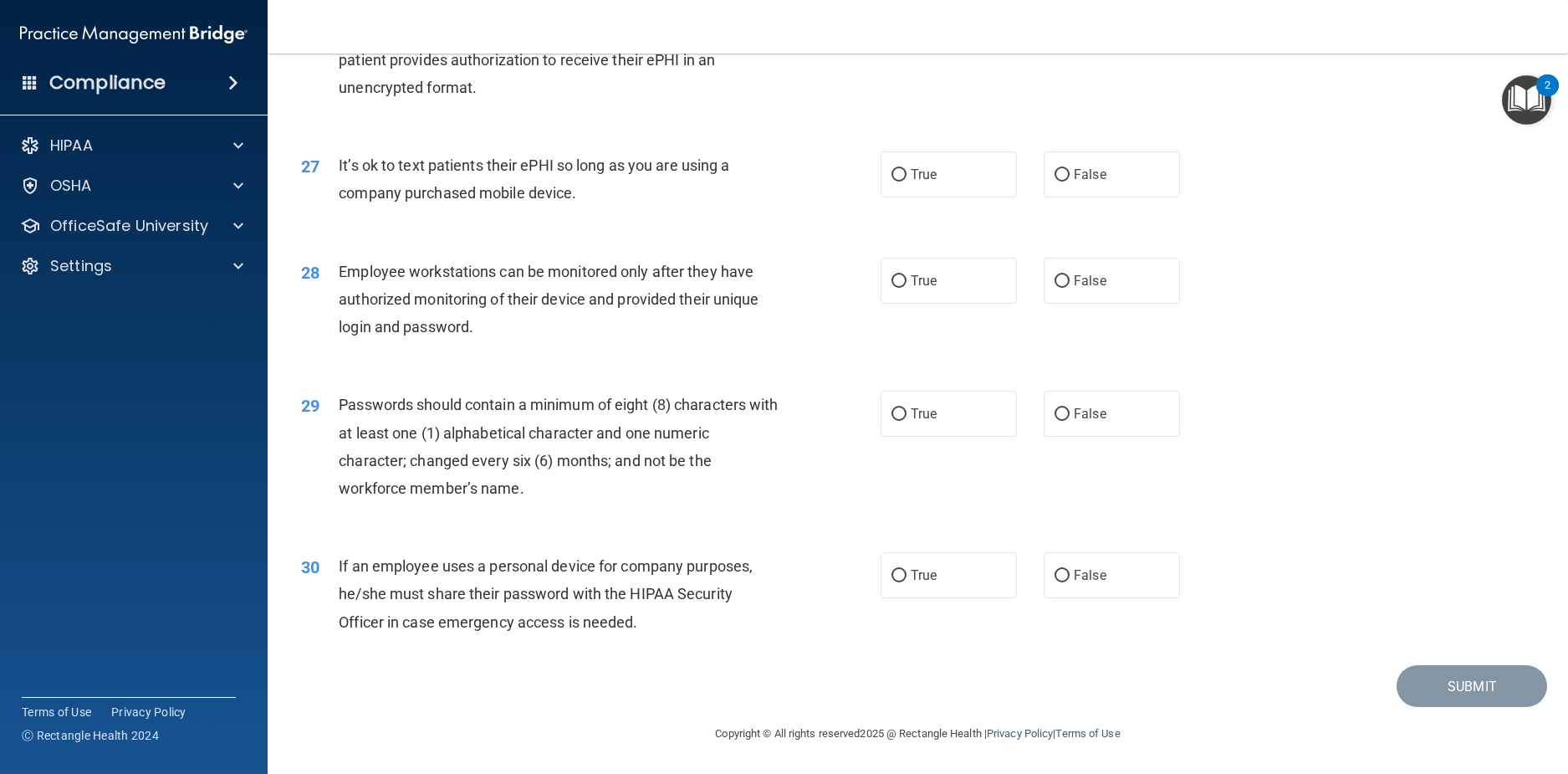 scroll, scrollTop: 3431, scrollLeft: 0, axis: vertical 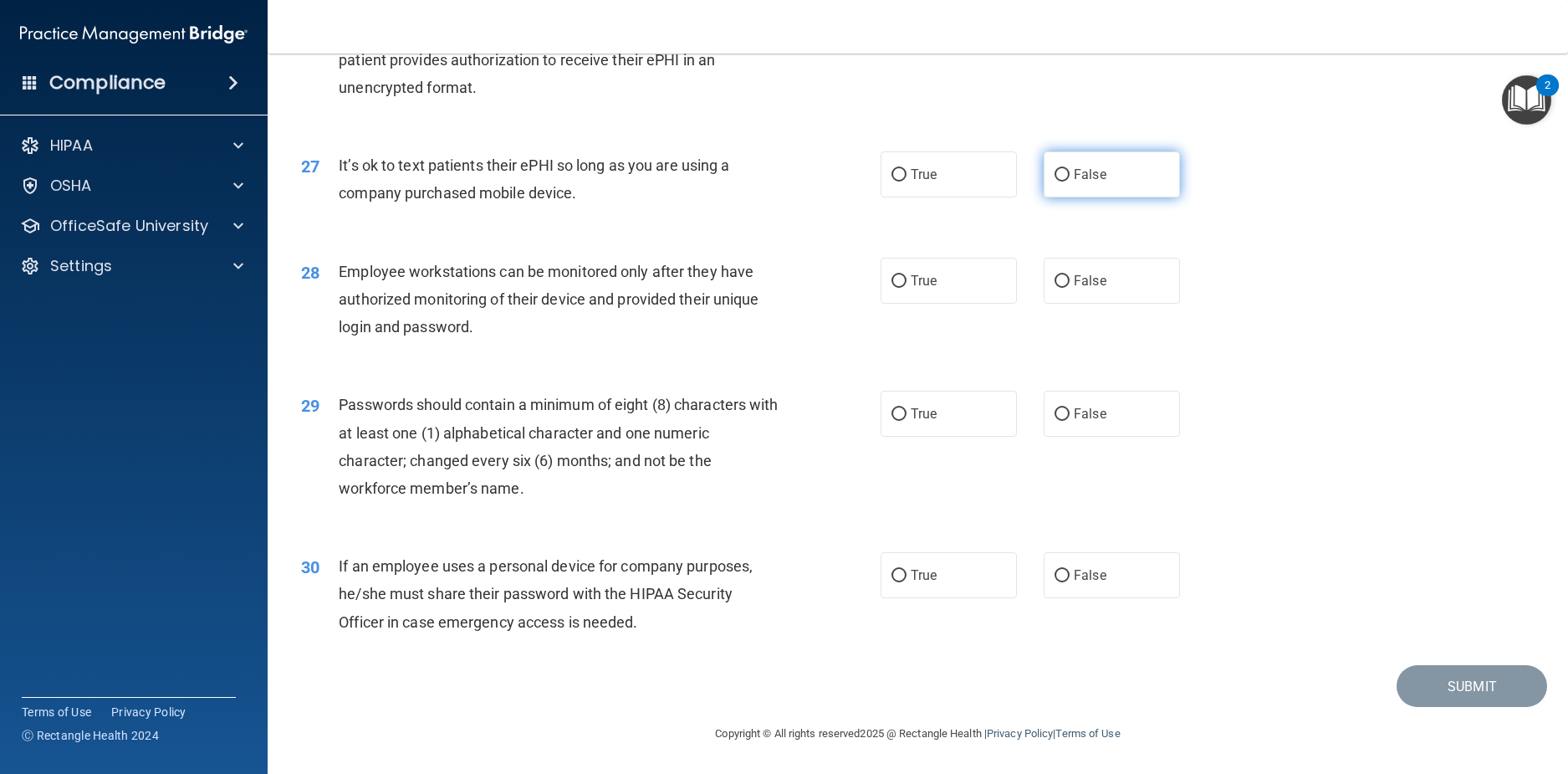 click on "False" at bounding box center [1090, 174] 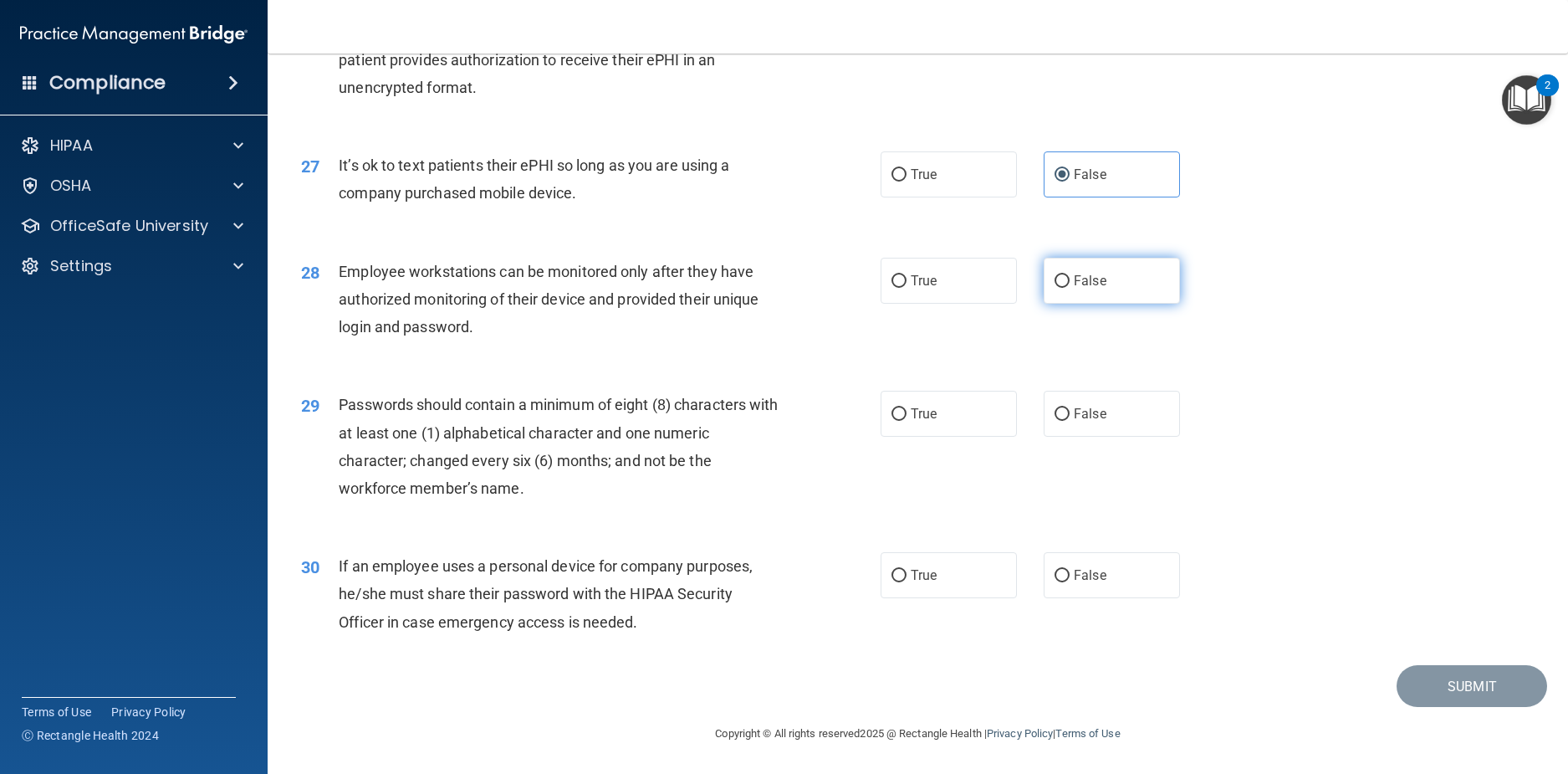 click on "False" at bounding box center (1090, 280) 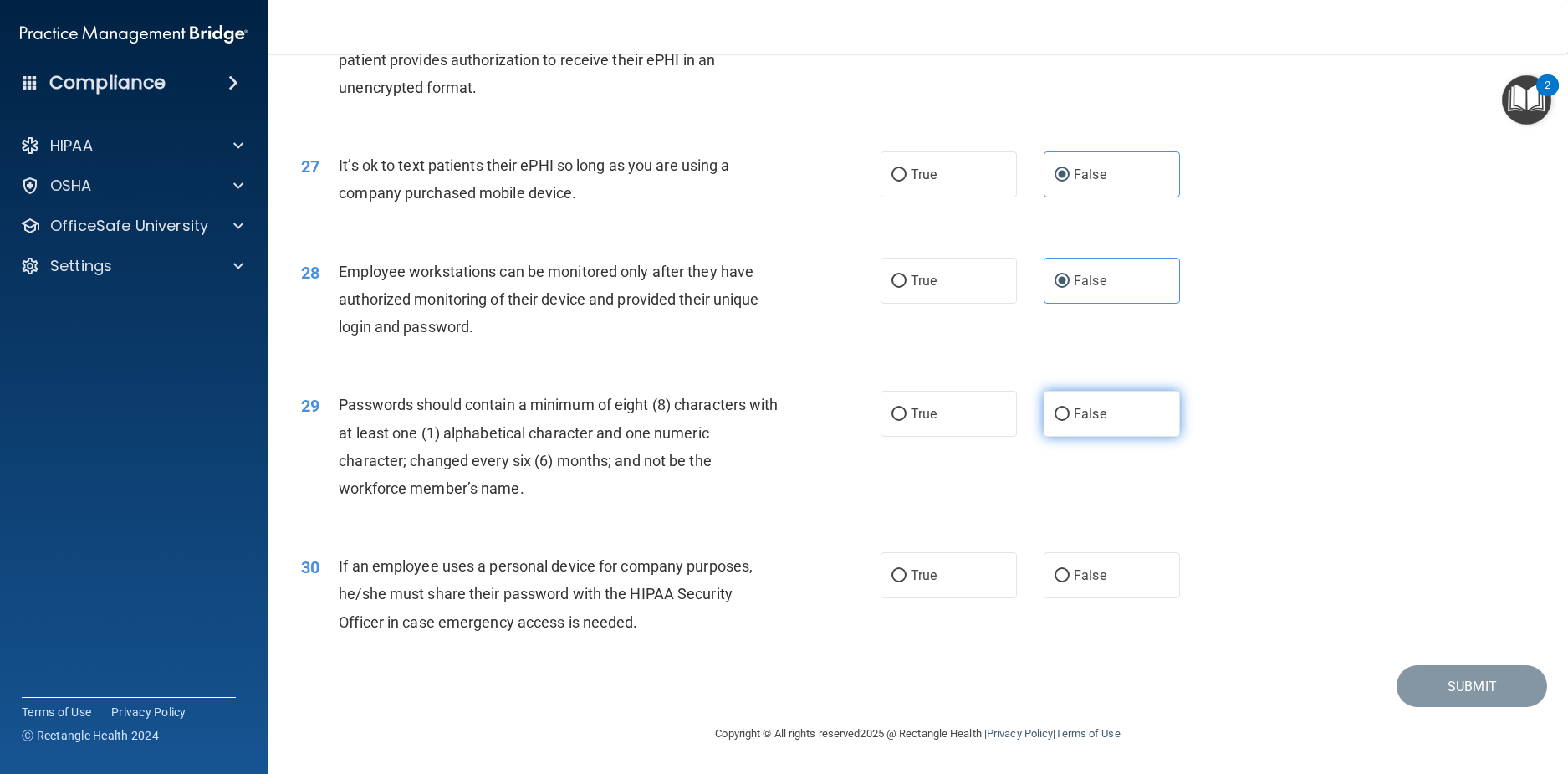 click on "False" at bounding box center (1111, 413) 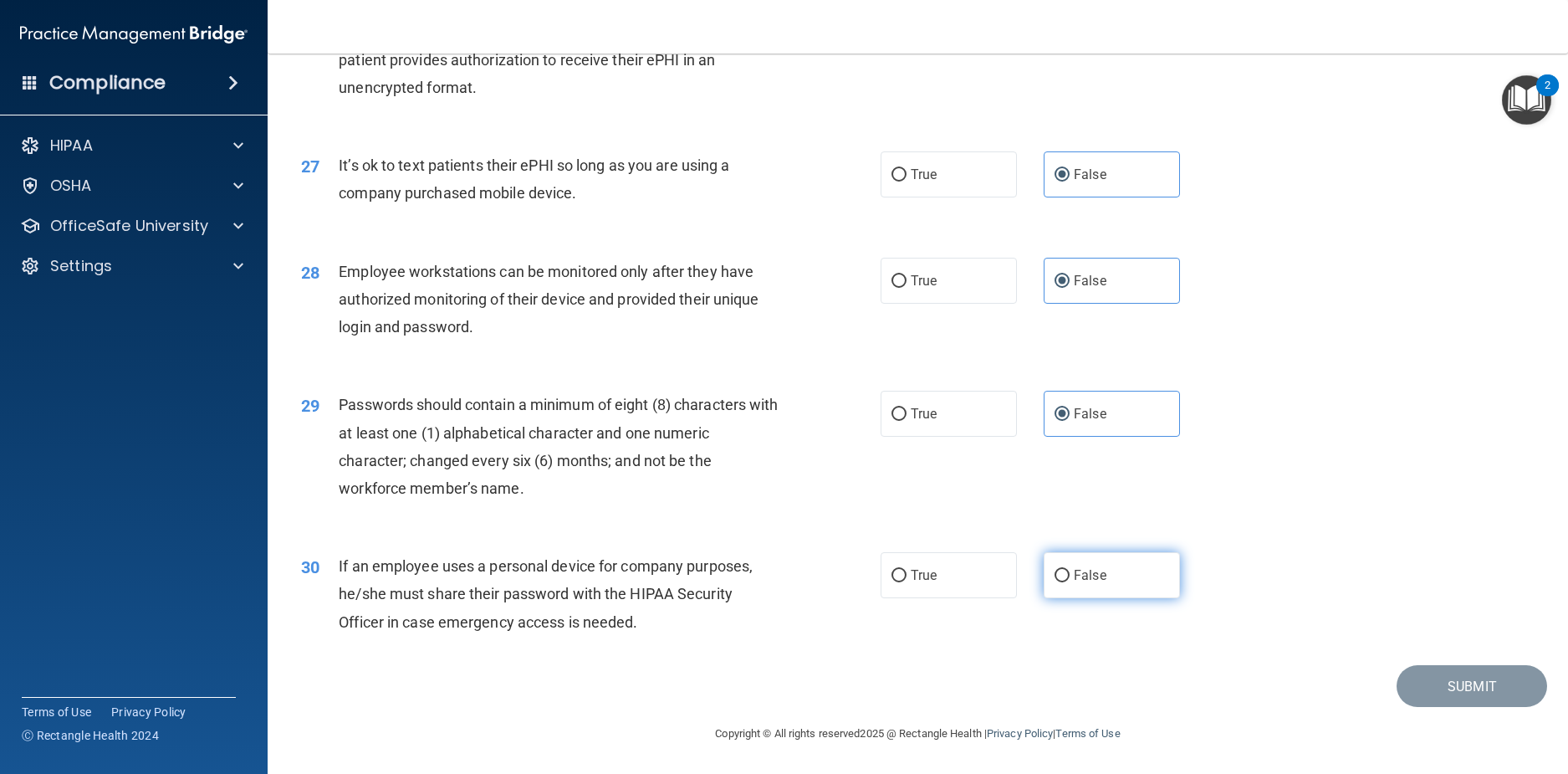 drag, startPoint x: 1070, startPoint y: 626, endPoint x: 1109, endPoint y: 631, distance: 39.31921 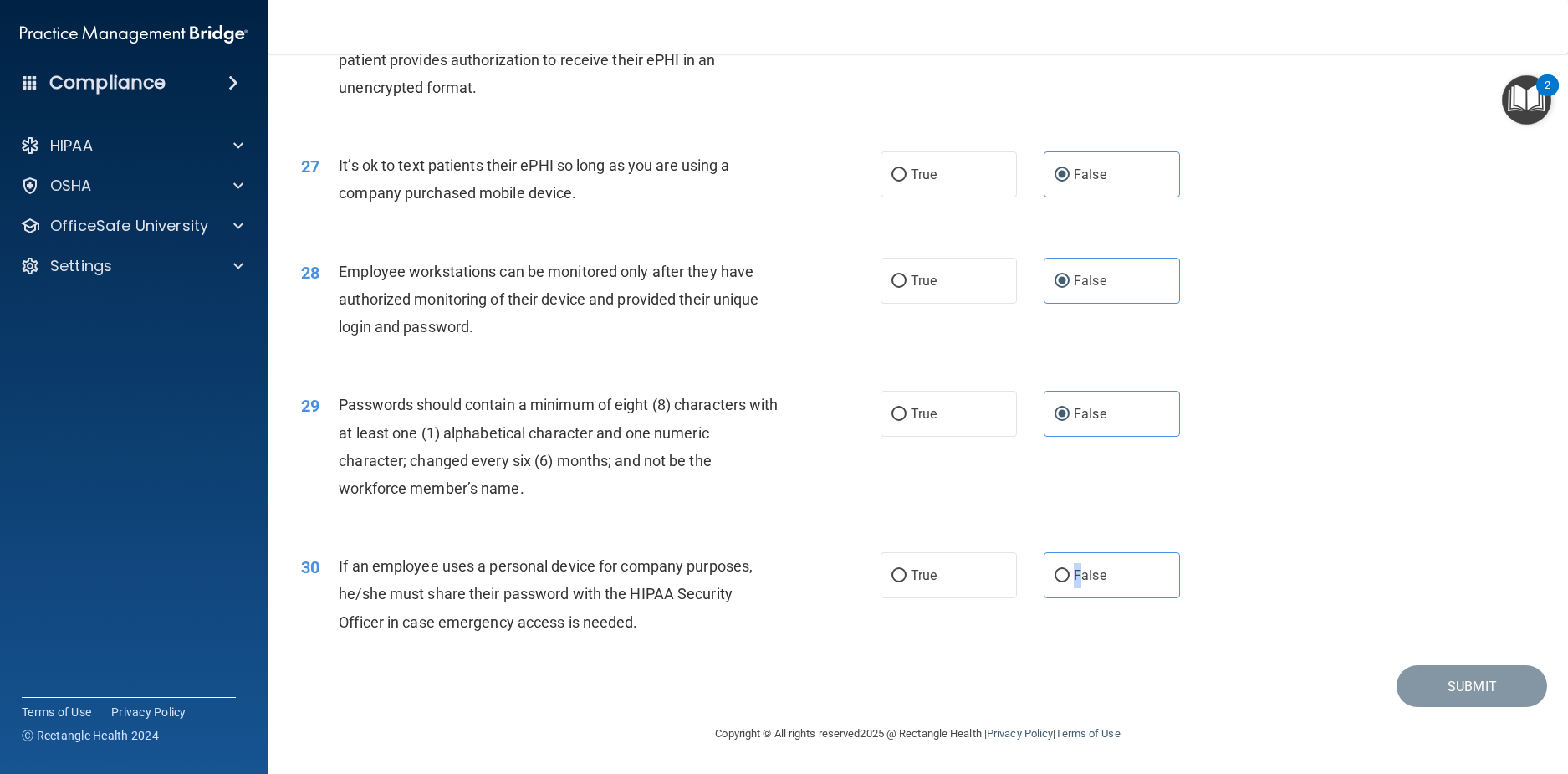 scroll, scrollTop: 3483, scrollLeft: 0, axis: vertical 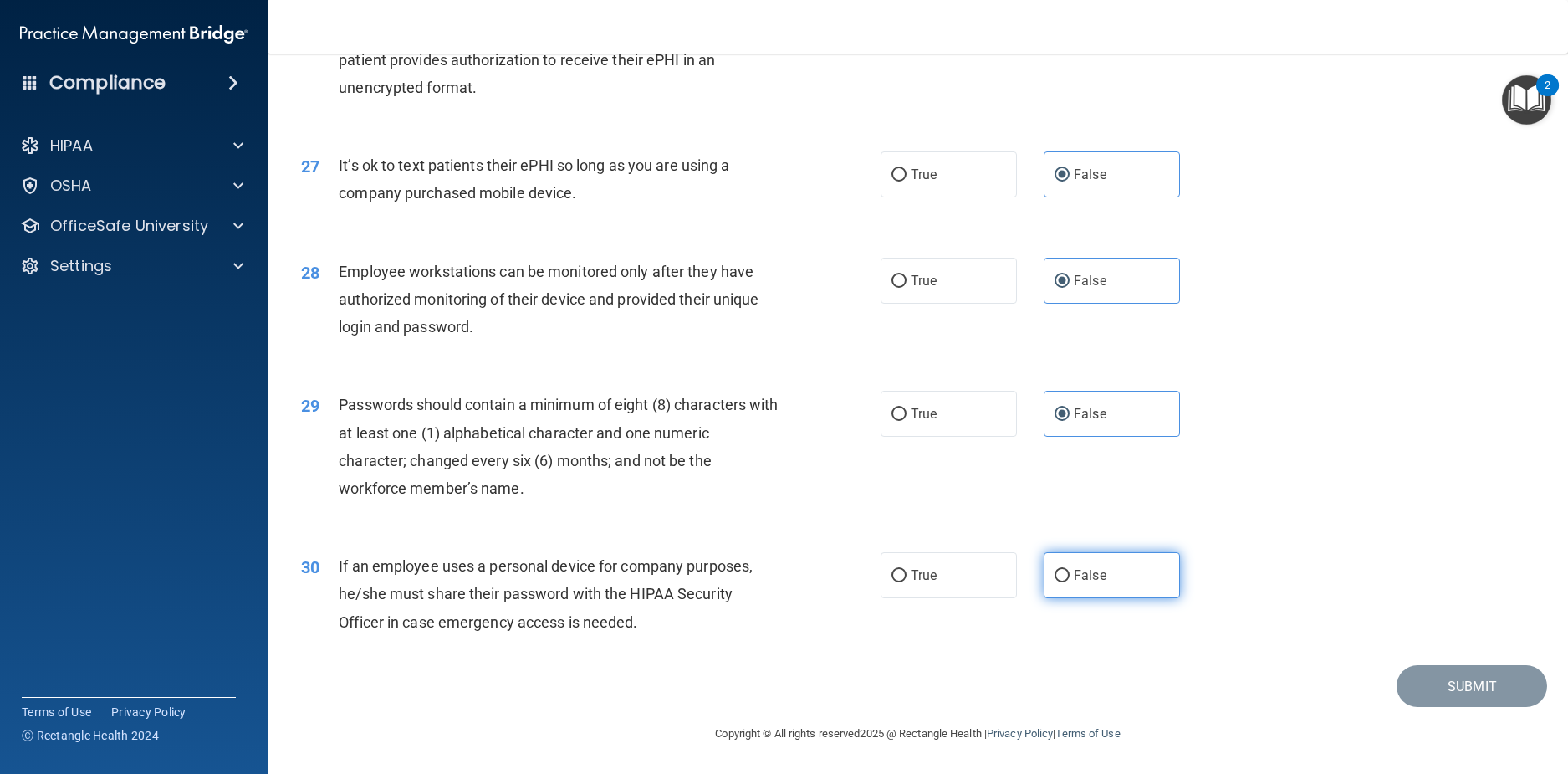 click on "False" at bounding box center [1111, 575] 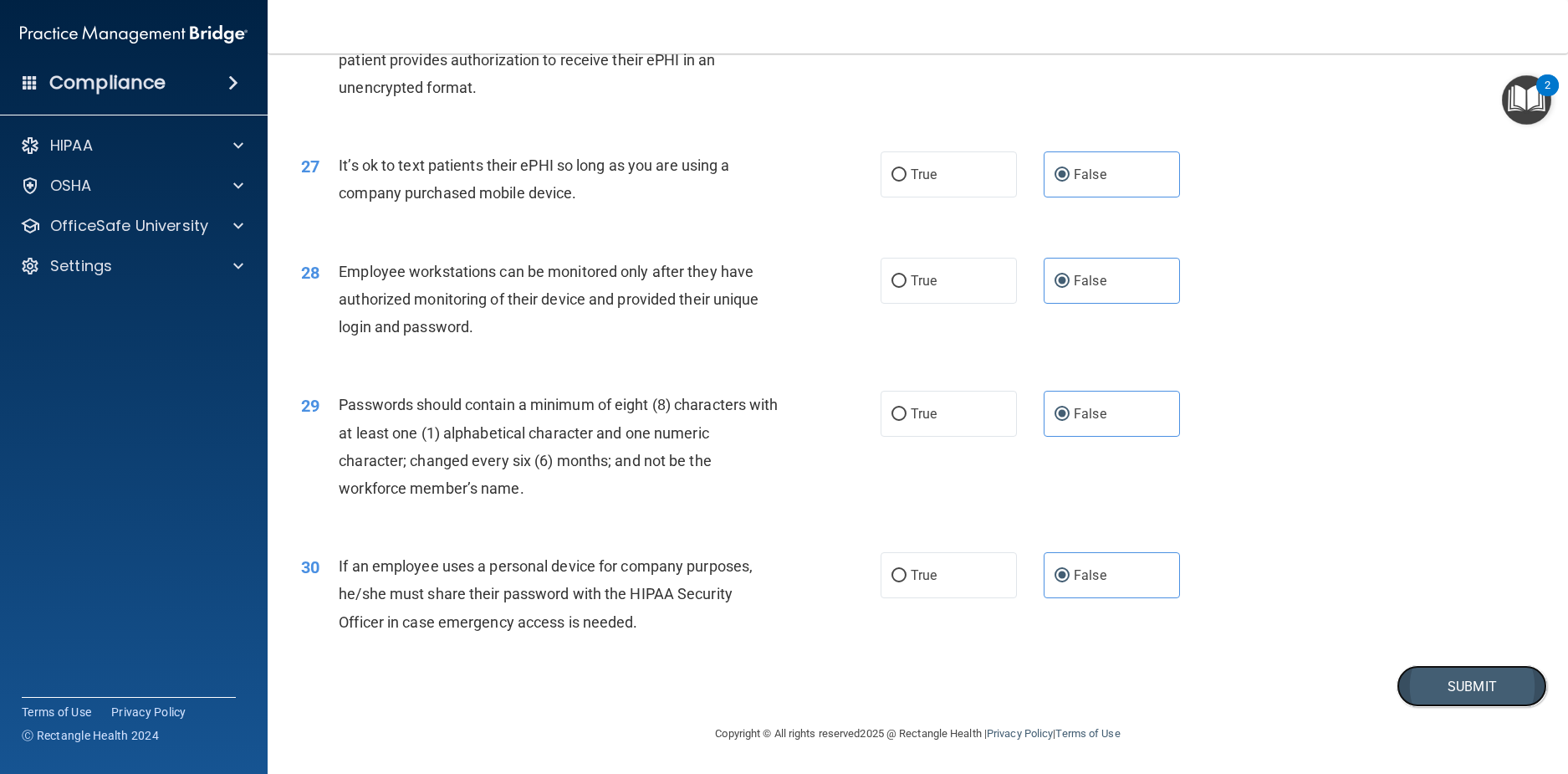 click on "Submit" at bounding box center (1472, 686) 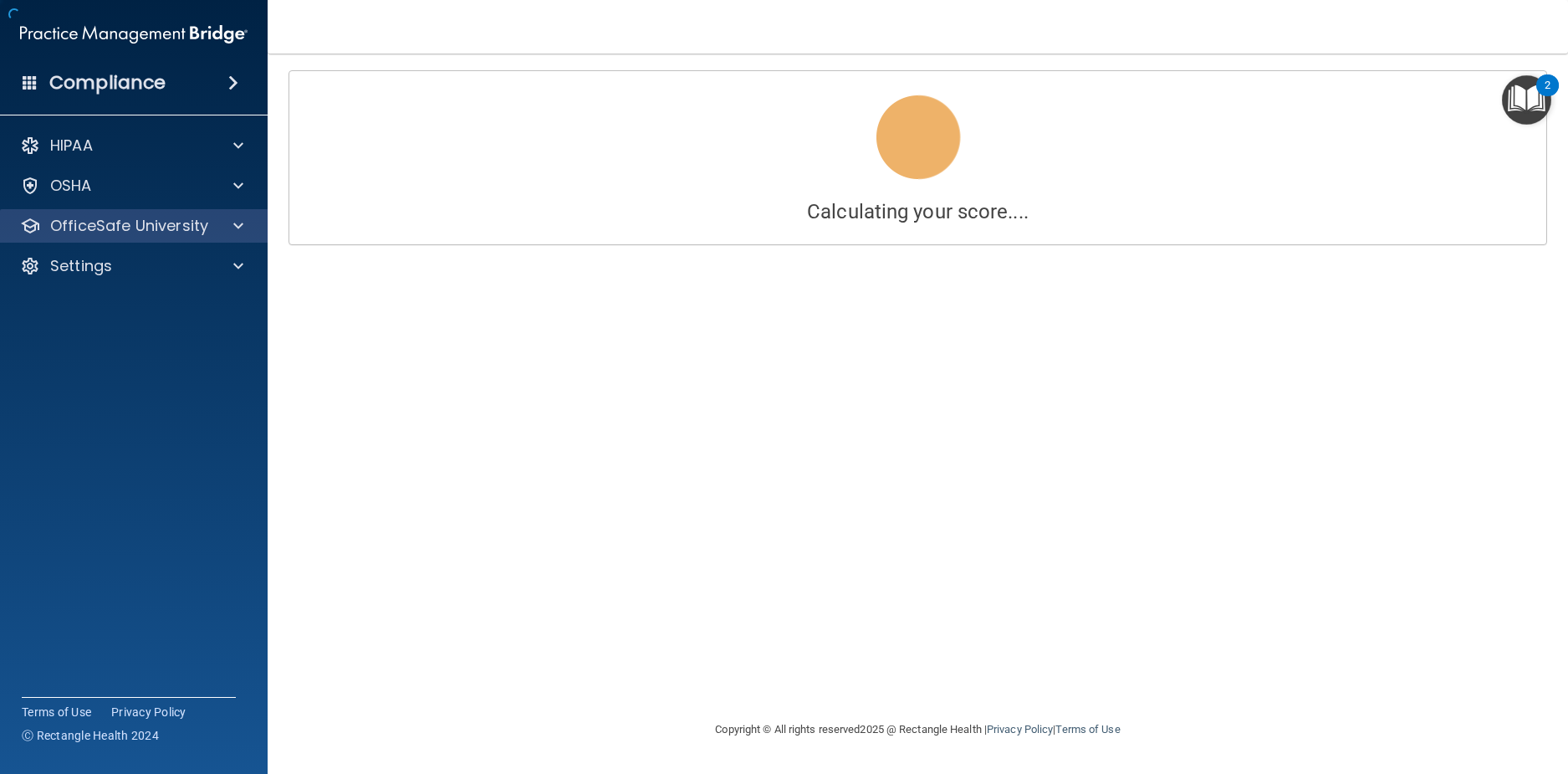 scroll, scrollTop: 0, scrollLeft: 0, axis: both 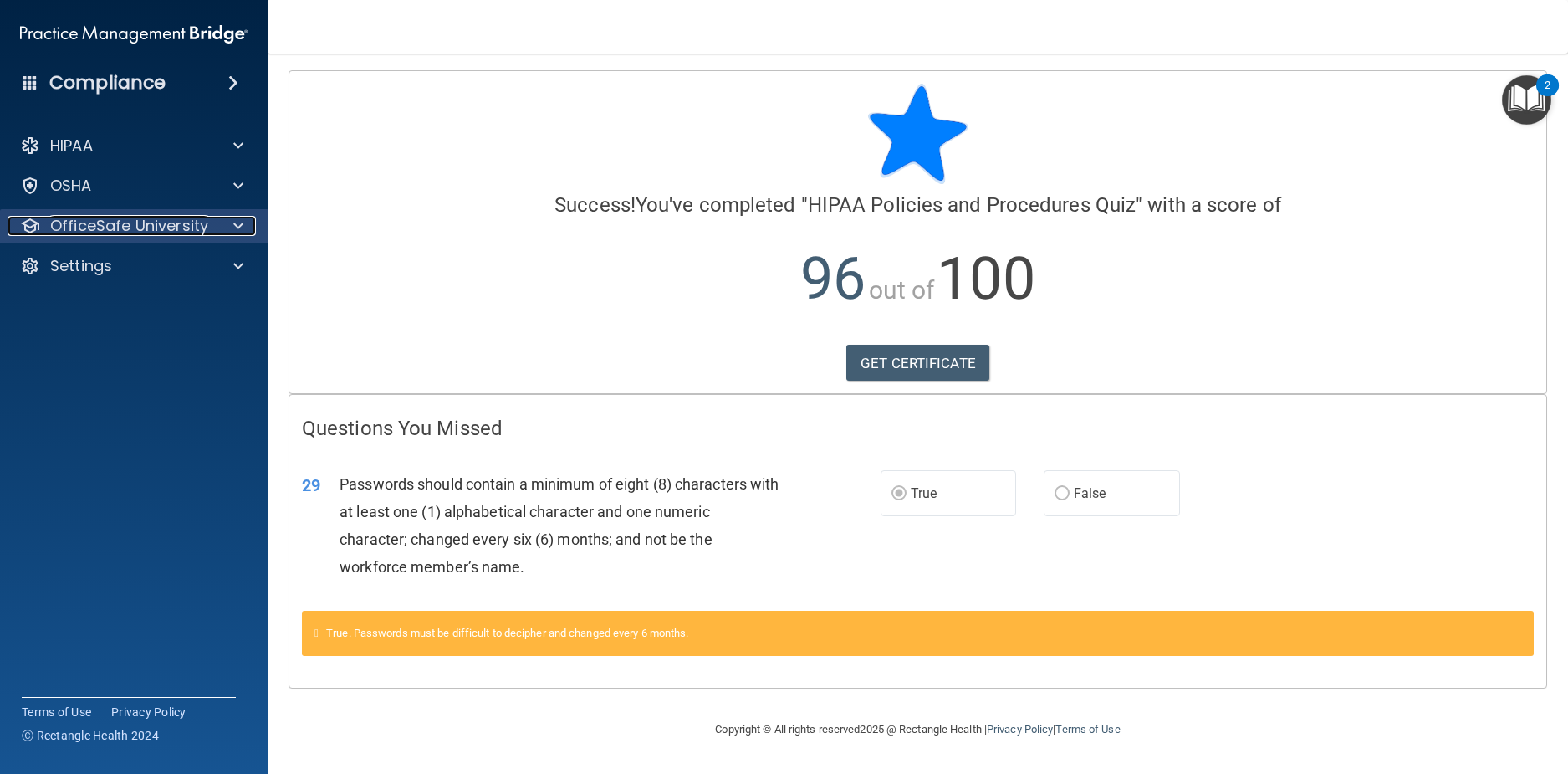click at bounding box center [236, 226] 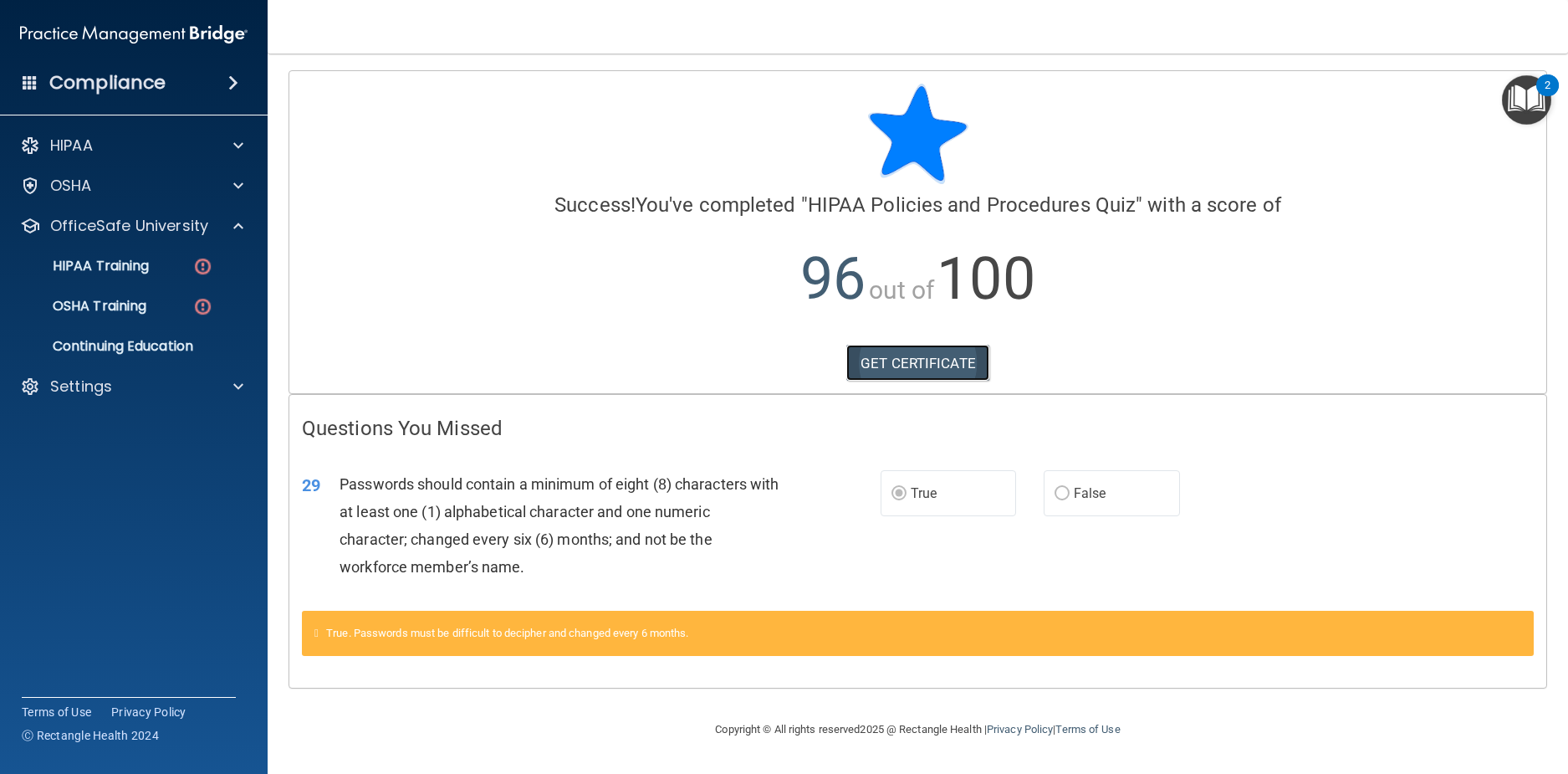 click on "GET CERTIFICATE" at bounding box center [917, 363] 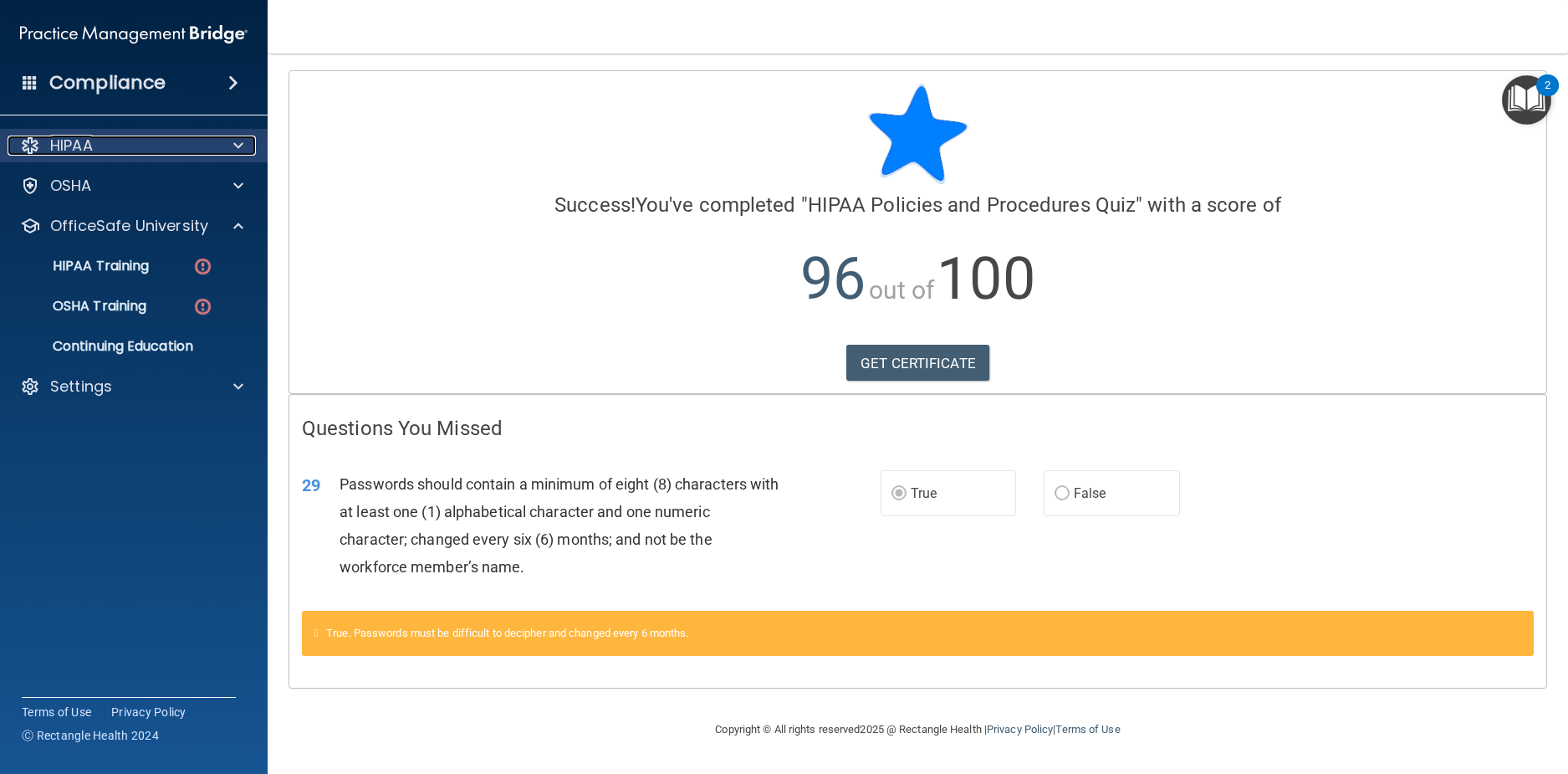 click at bounding box center [236, 146] 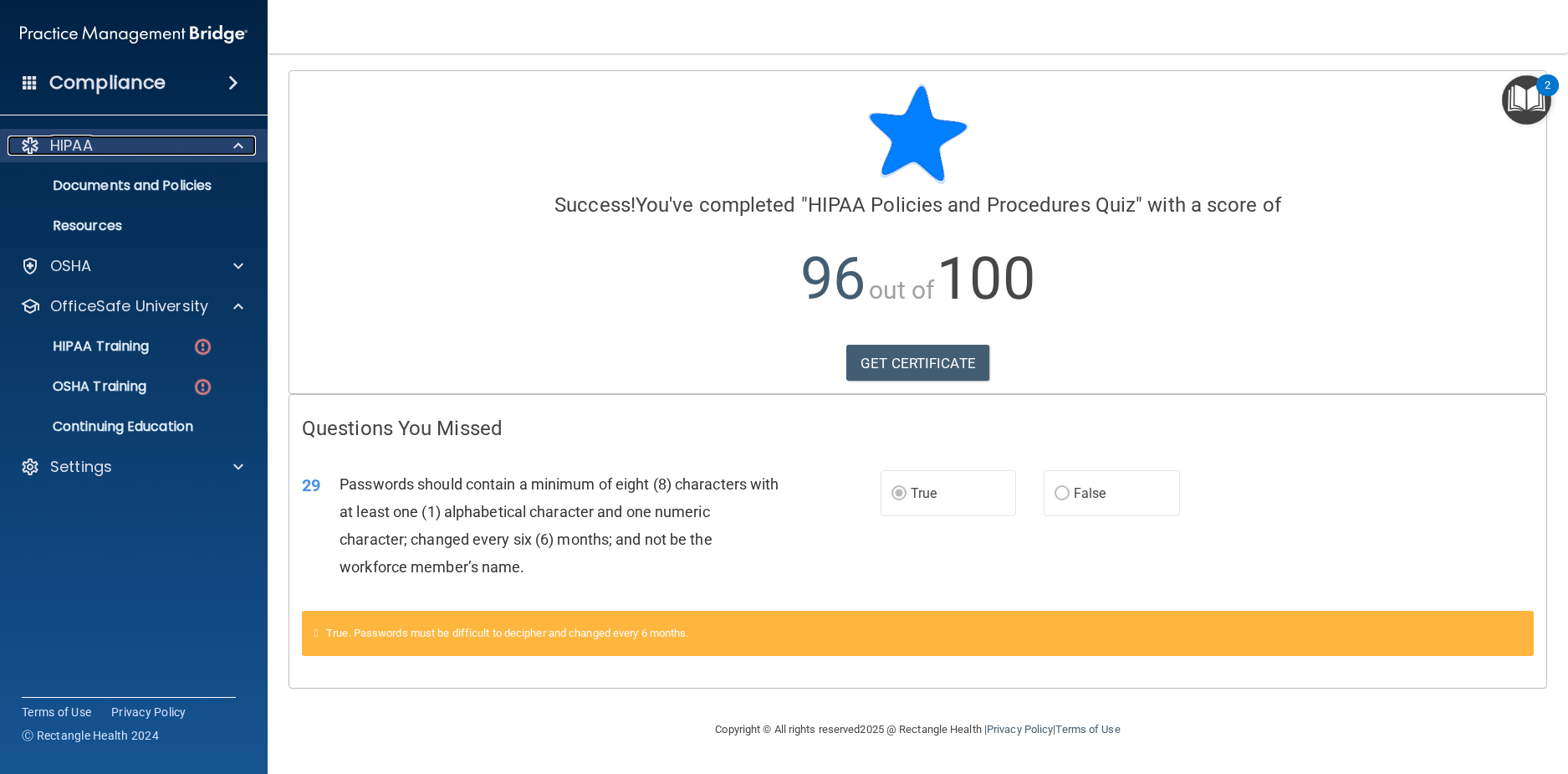 click at bounding box center [236, 146] 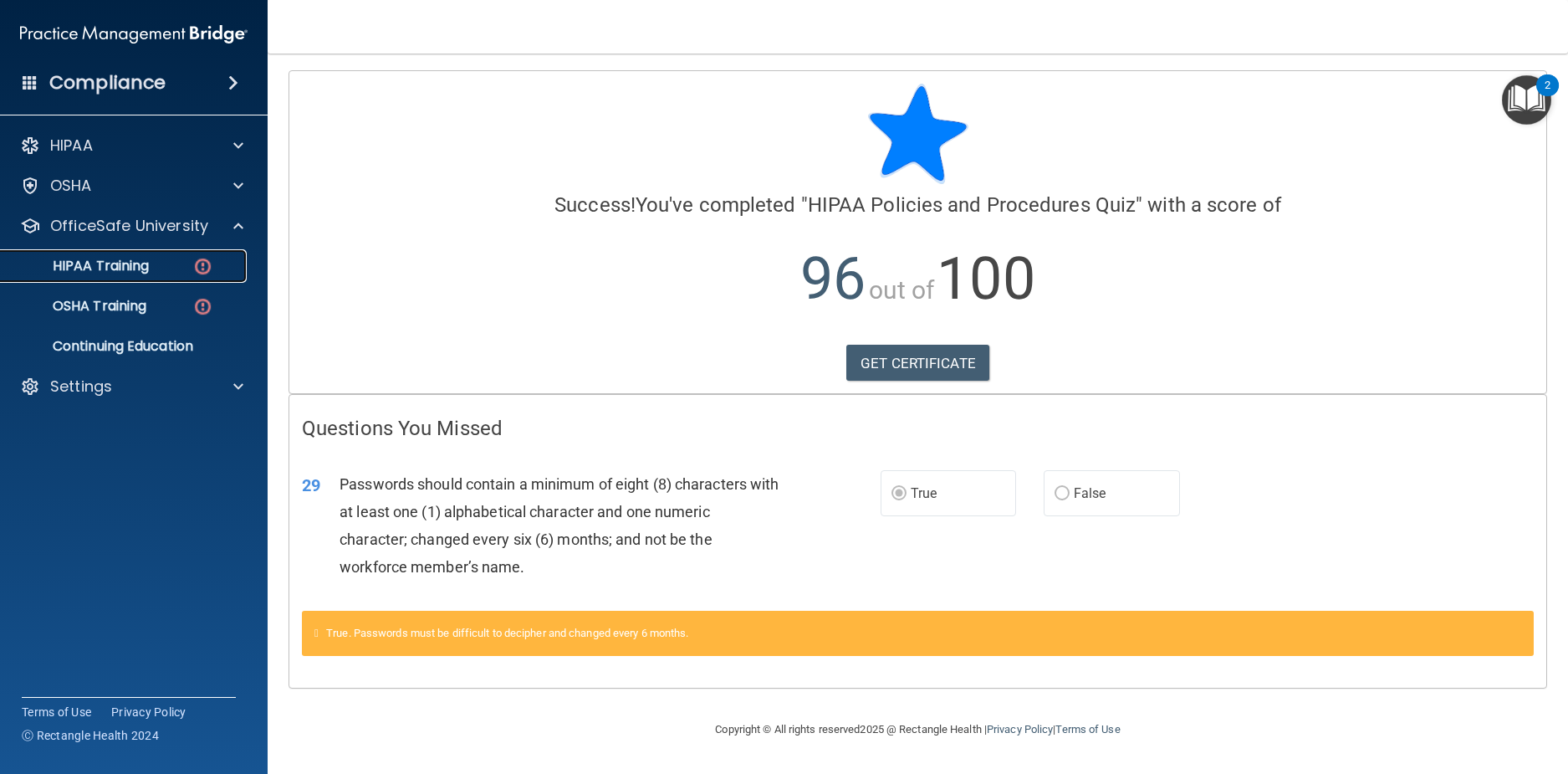 click on "HIPAA Training" at bounding box center (125, 266) 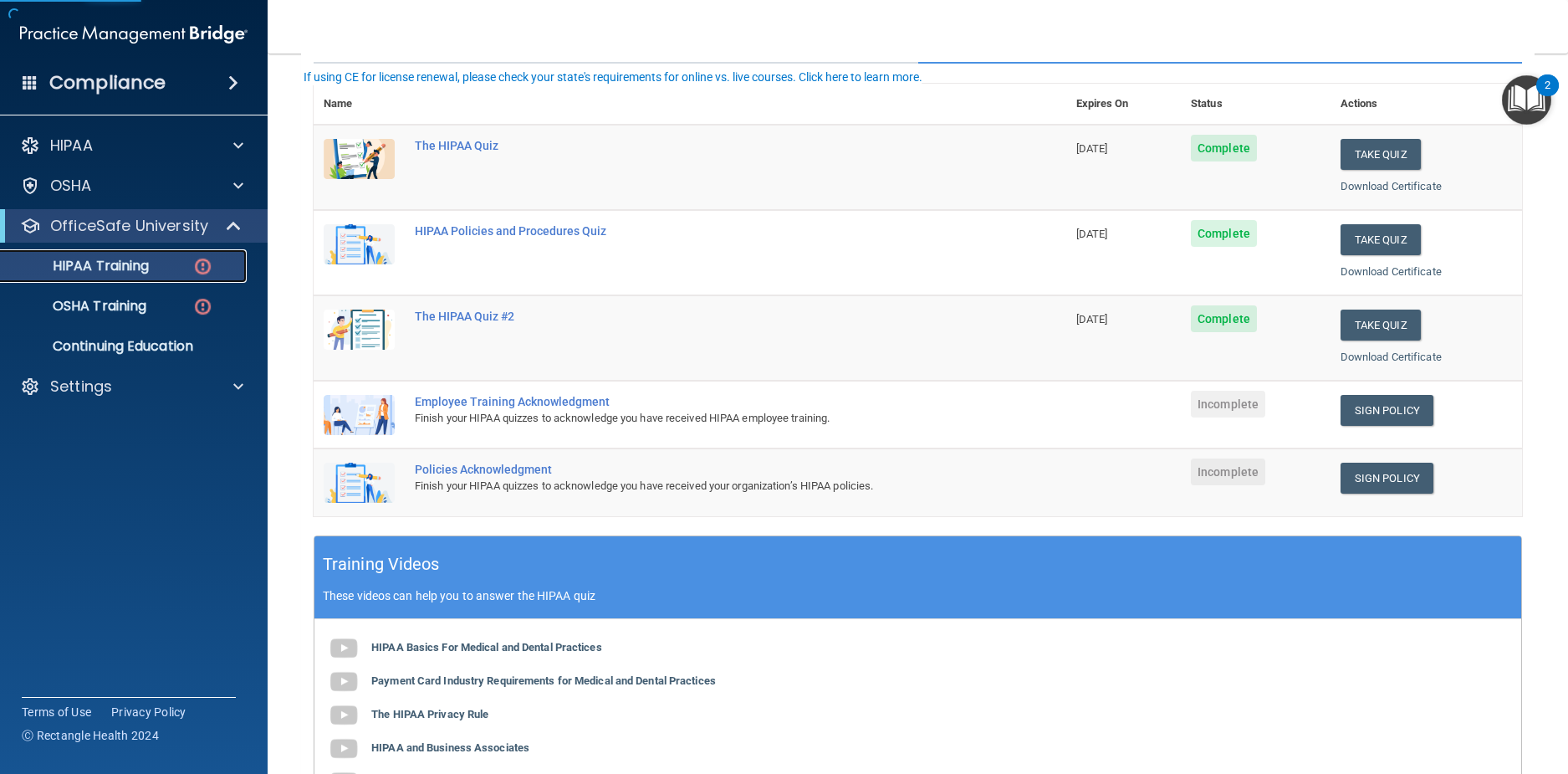 scroll, scrollTop: 251, scrollLeft: 0, axis: vertical 